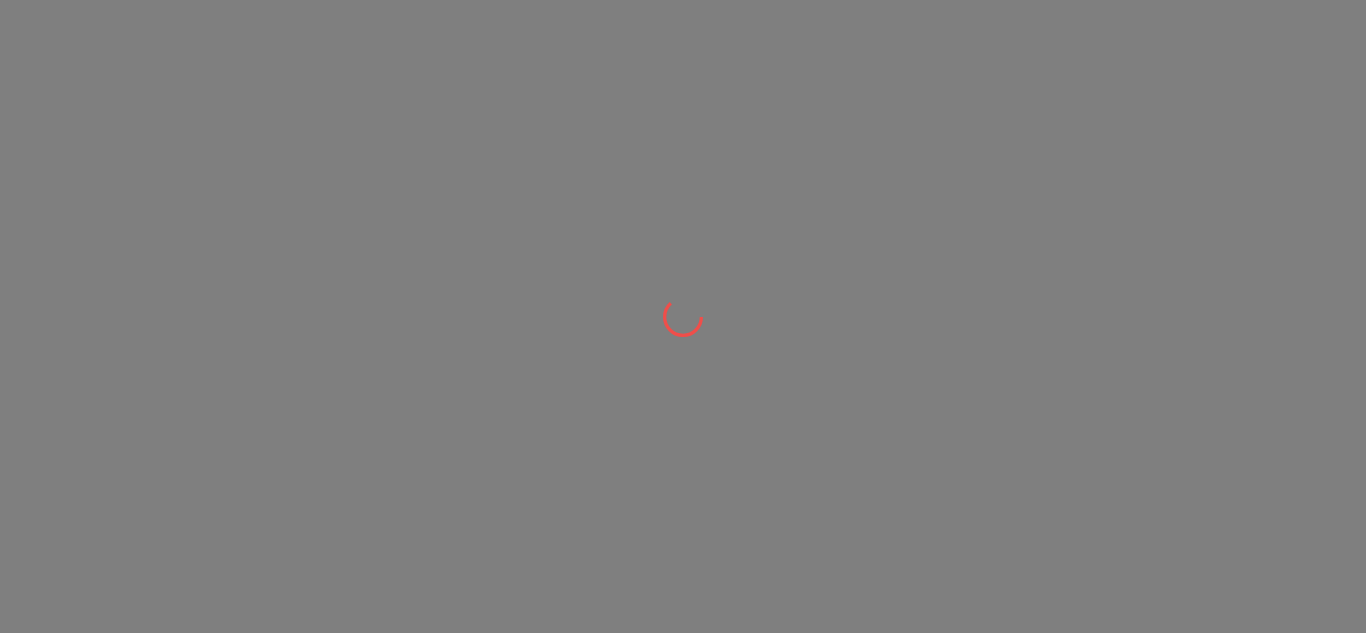 scroll, scrollTop: 0, scrollLeft: 0, axis: both 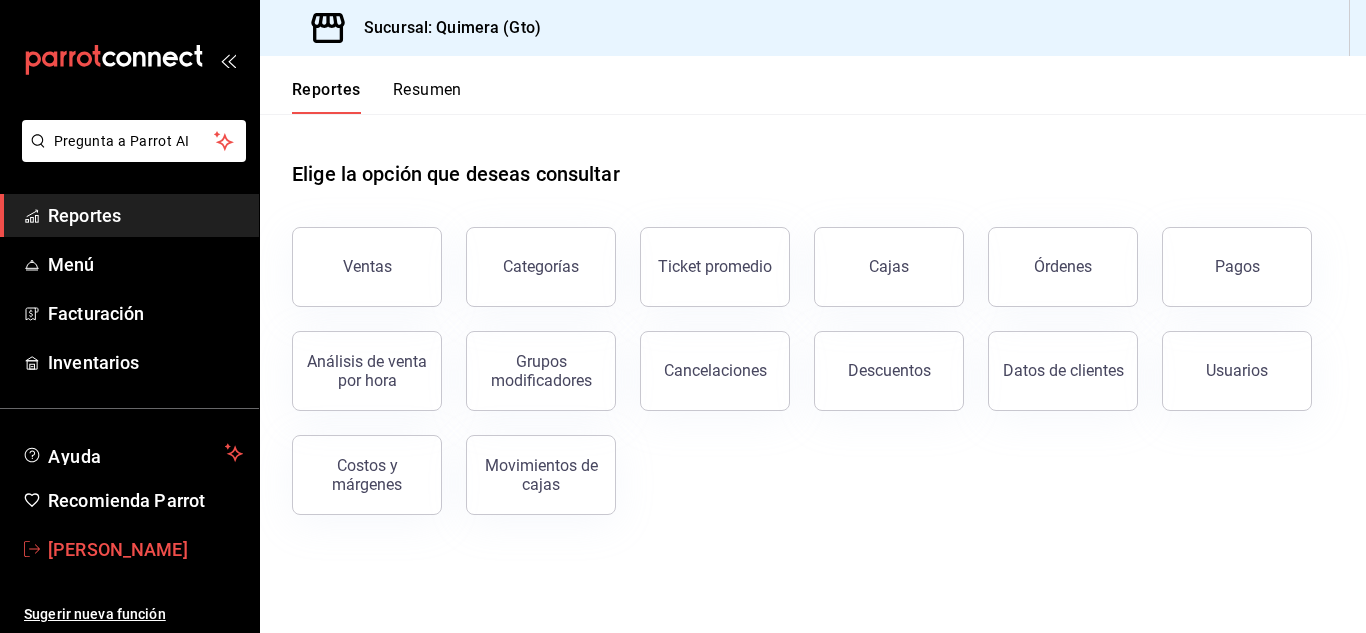 click on "[PERSON_NAME]" at bounding box center (145, 549) 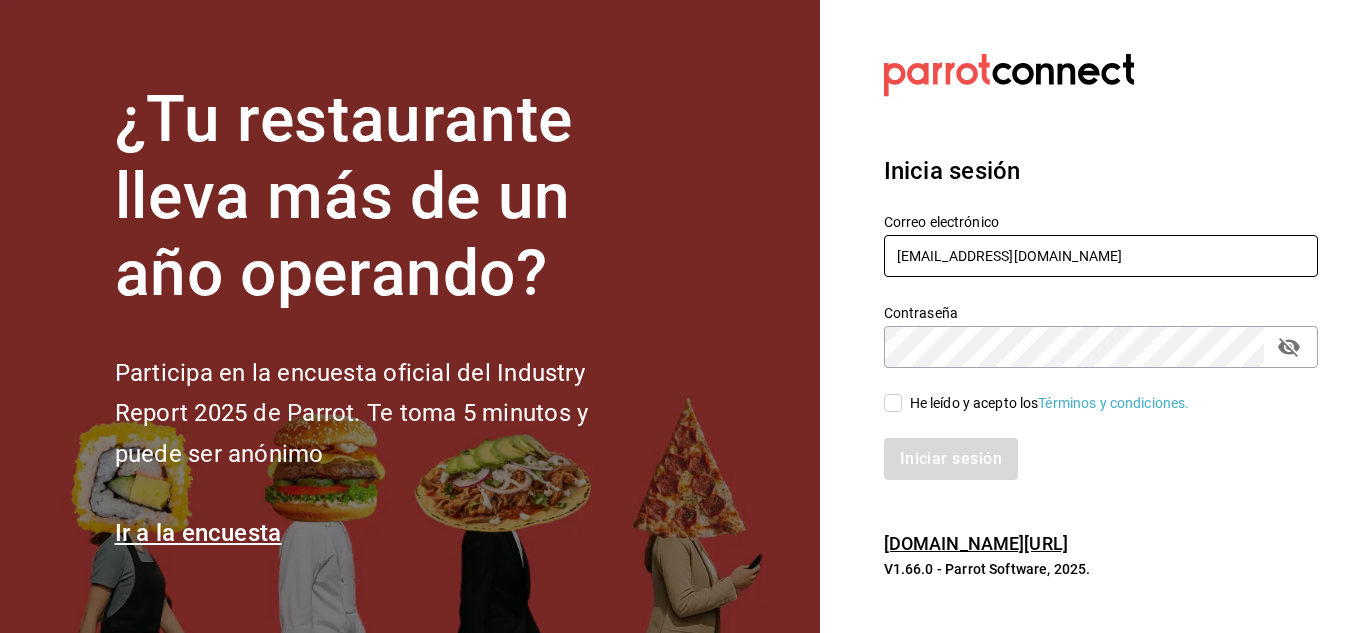 click on "[EMAIL_ADDRESS][DOMAIN_NAME]" at bounding box center [1101, 256] 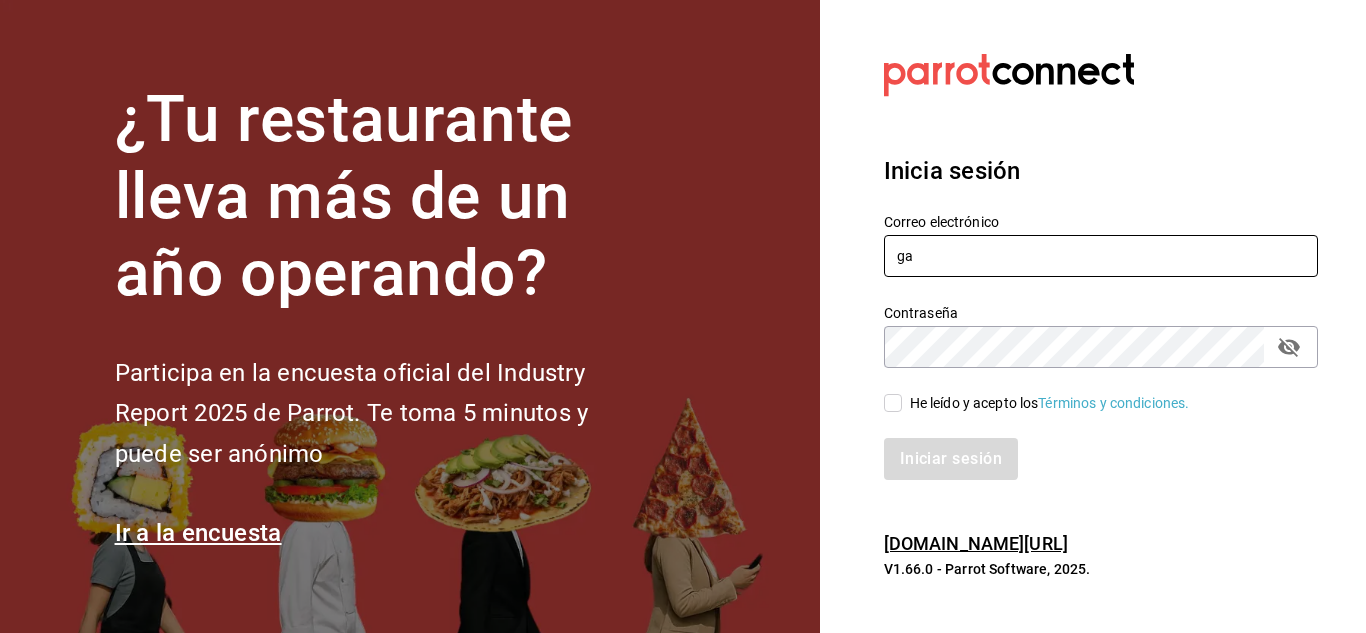 type on "g" 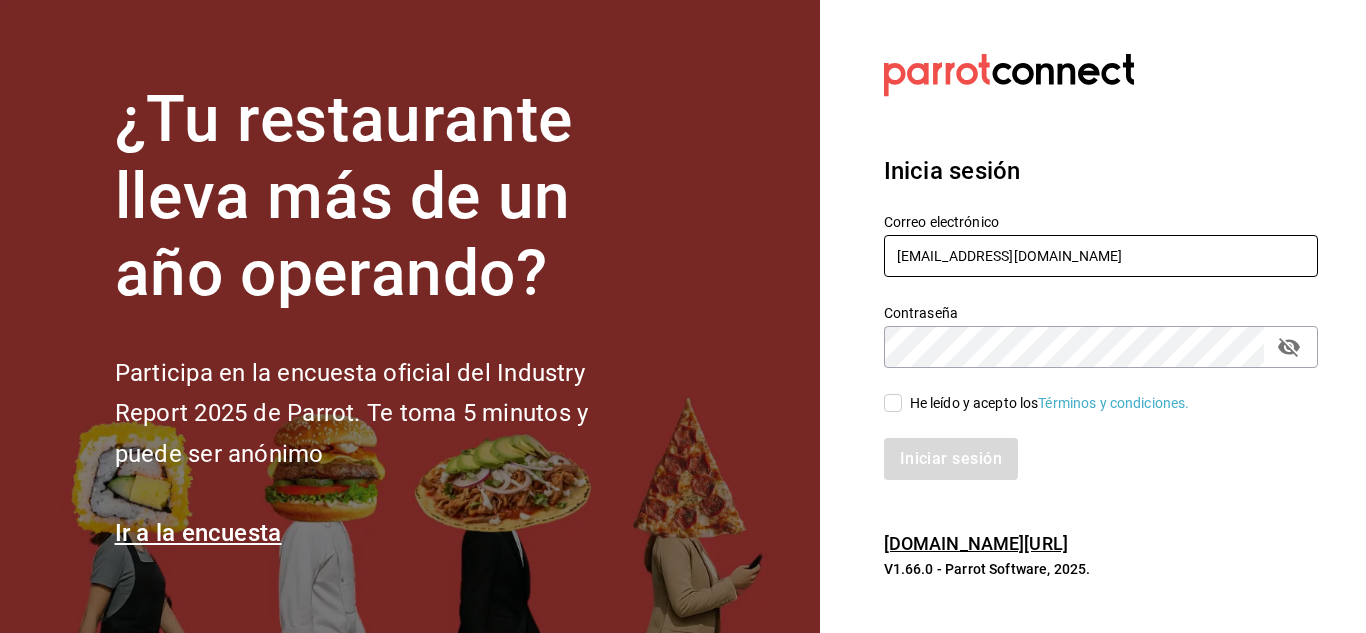 type on "[EMAIL_ADDRESS][DOMAIN_NAME]" 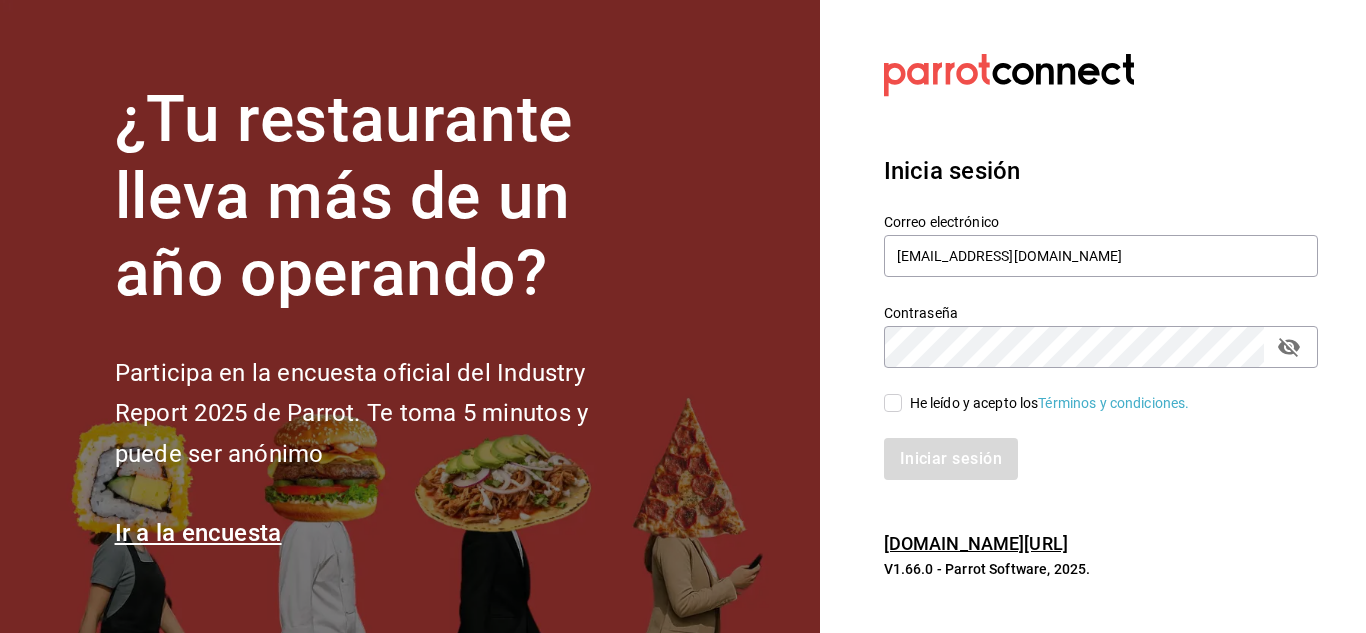 click on "He leído y acepto los  Términos y condiciones." at bounding box center [893, 403] 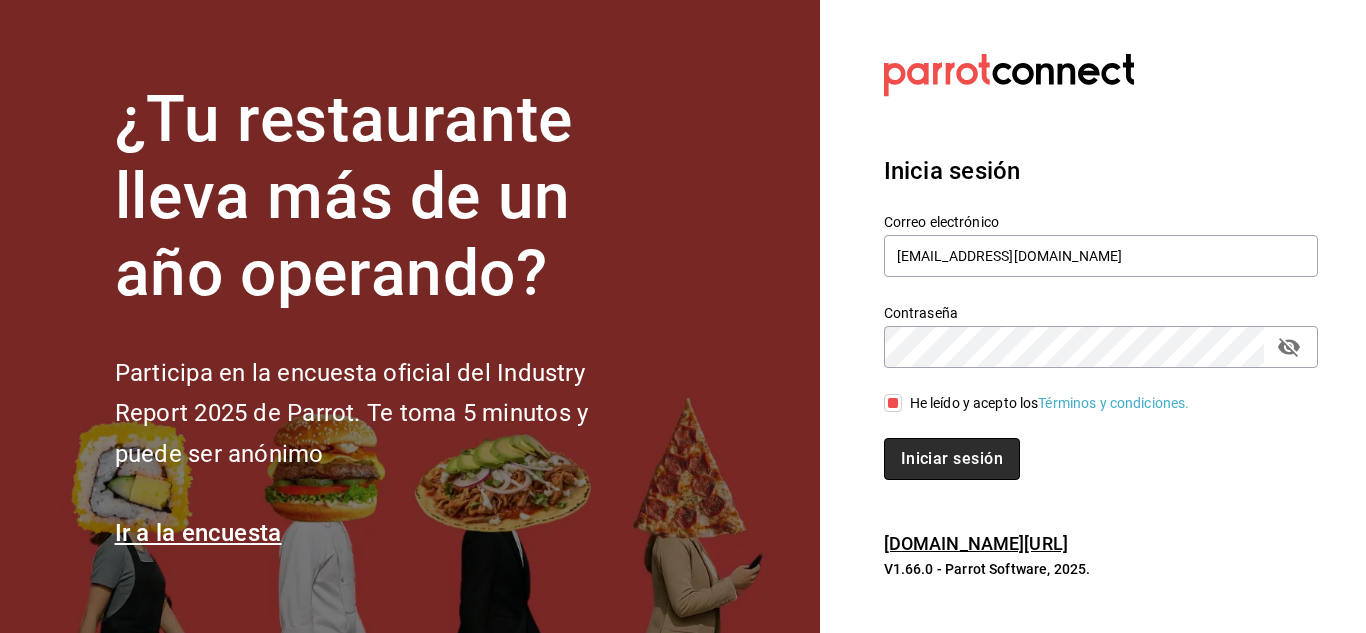 click on "Iniciar sesión" at bounding box center (952, 459) 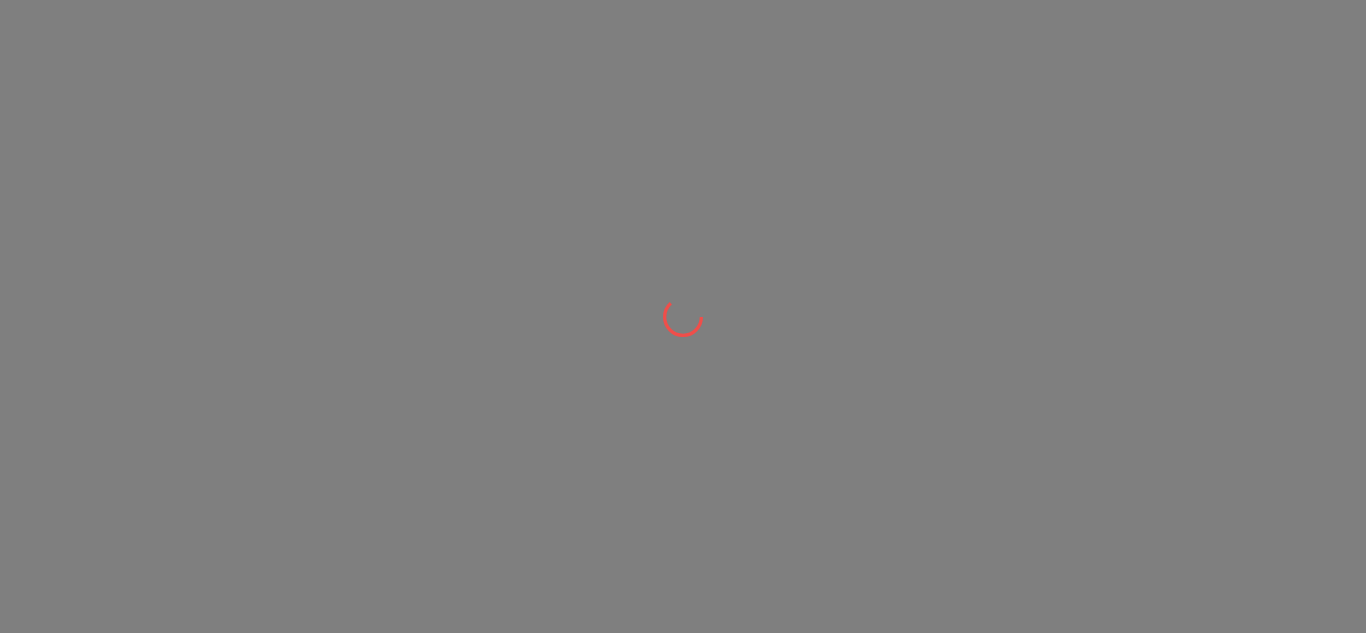 scroll, scrollTop: 0, scrollLeft: 0, axis: both 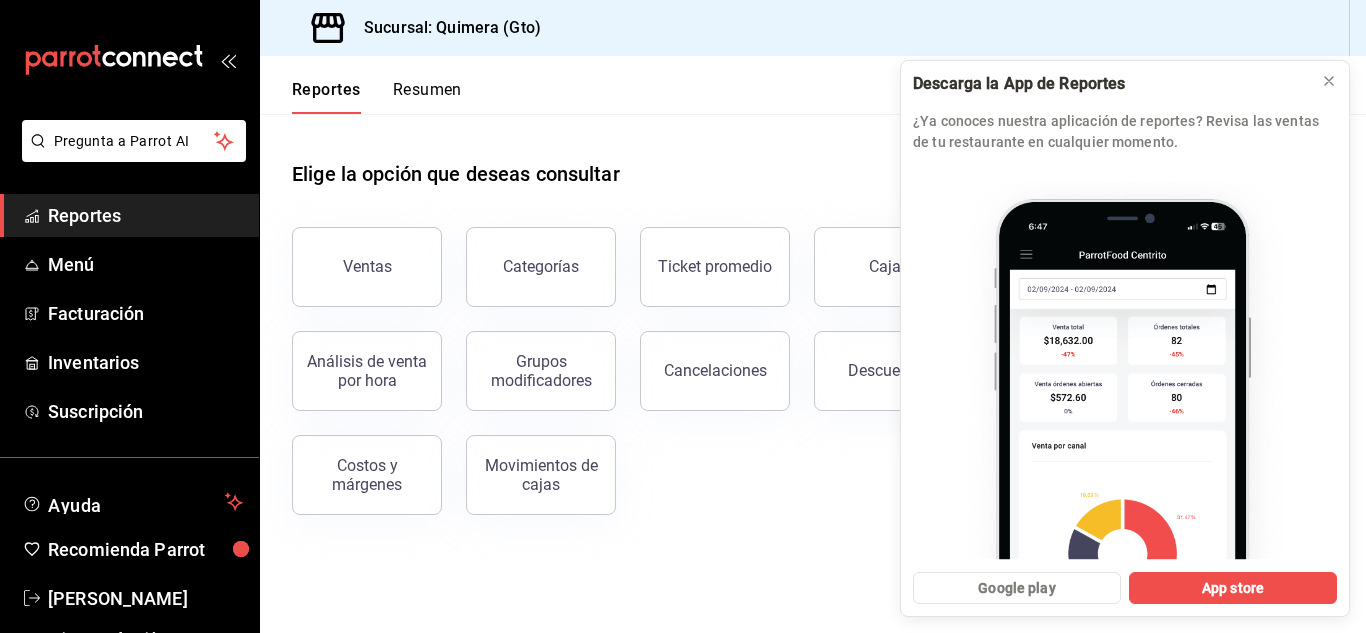 click on "Elige la opción que deseas consultar" at bounding box center [813, 158] 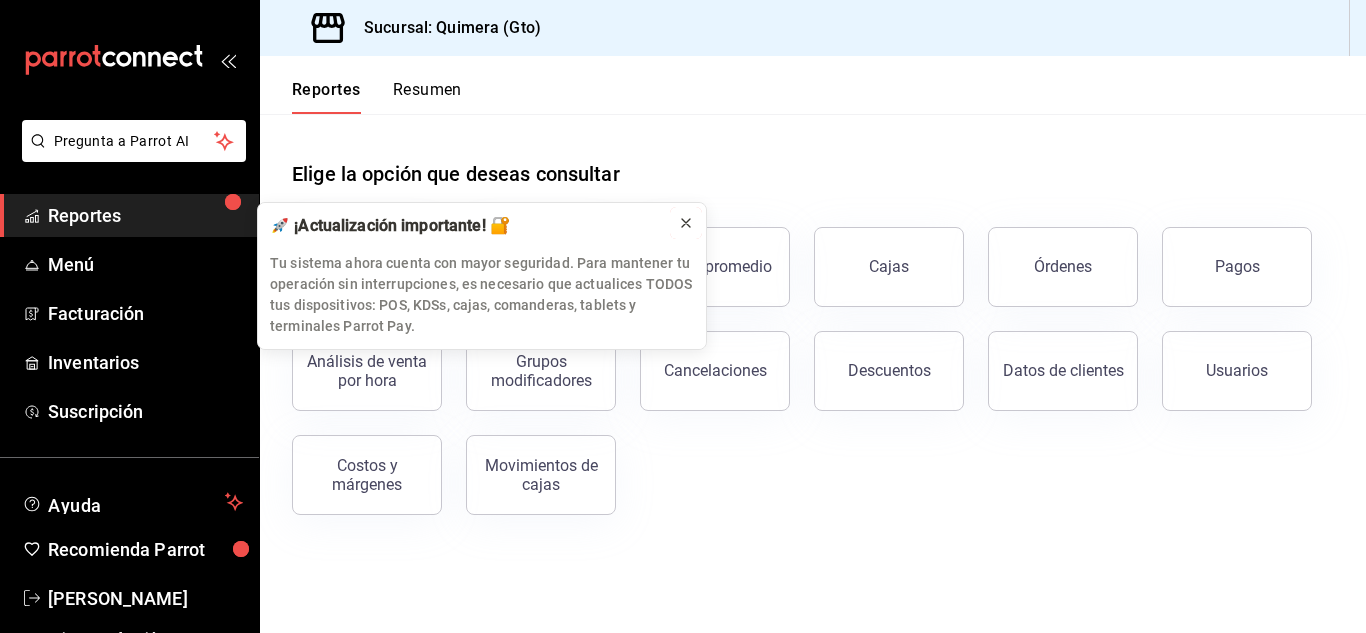 click 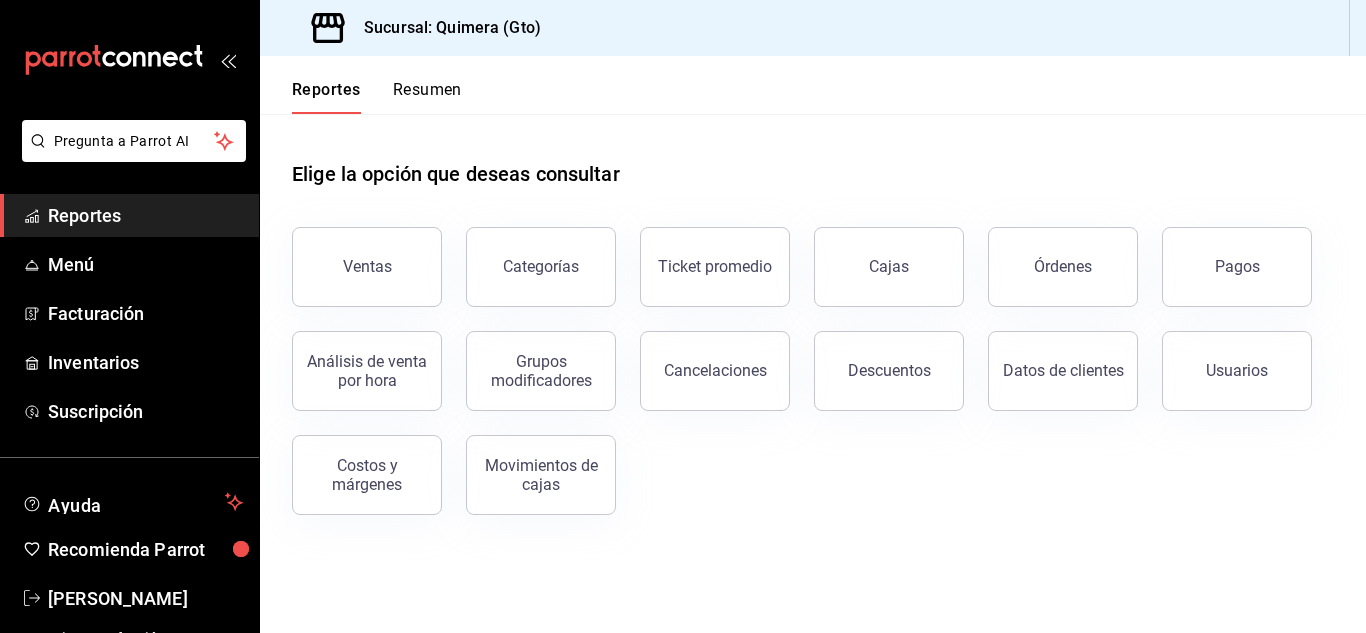 click on "Elige la opción que deseas consultar" at bounding box center (813, 158) 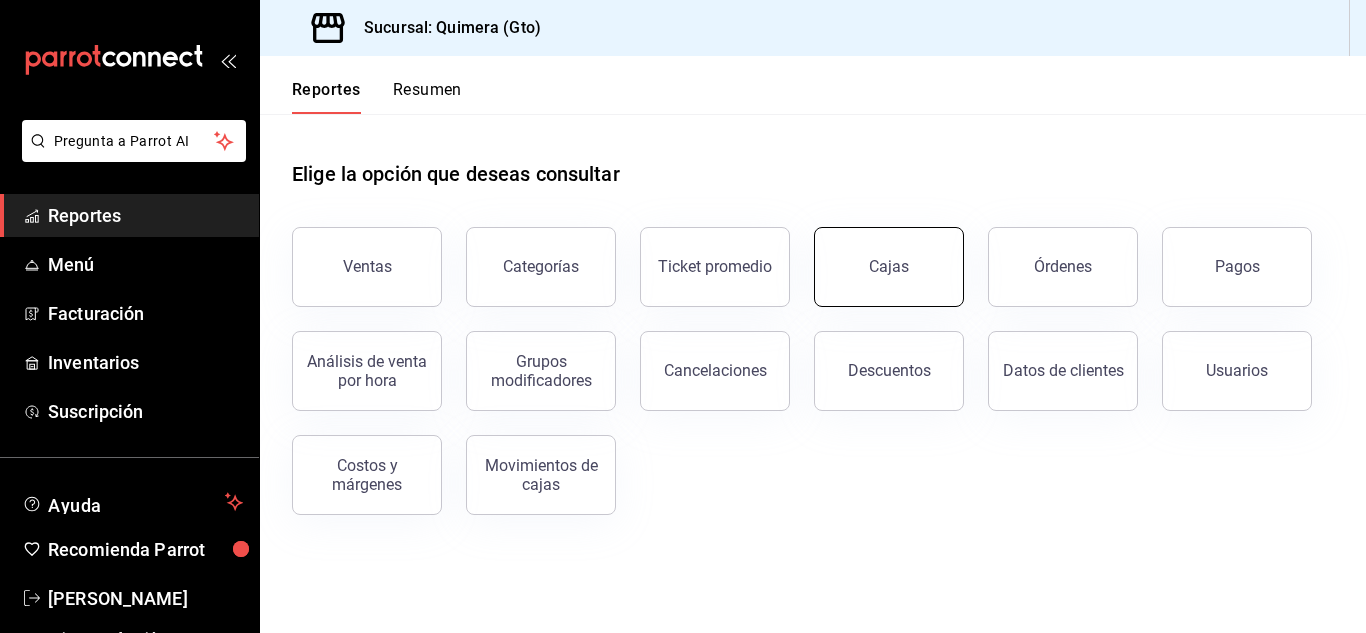 click on "Cajas" at bounding box center [889, 266] 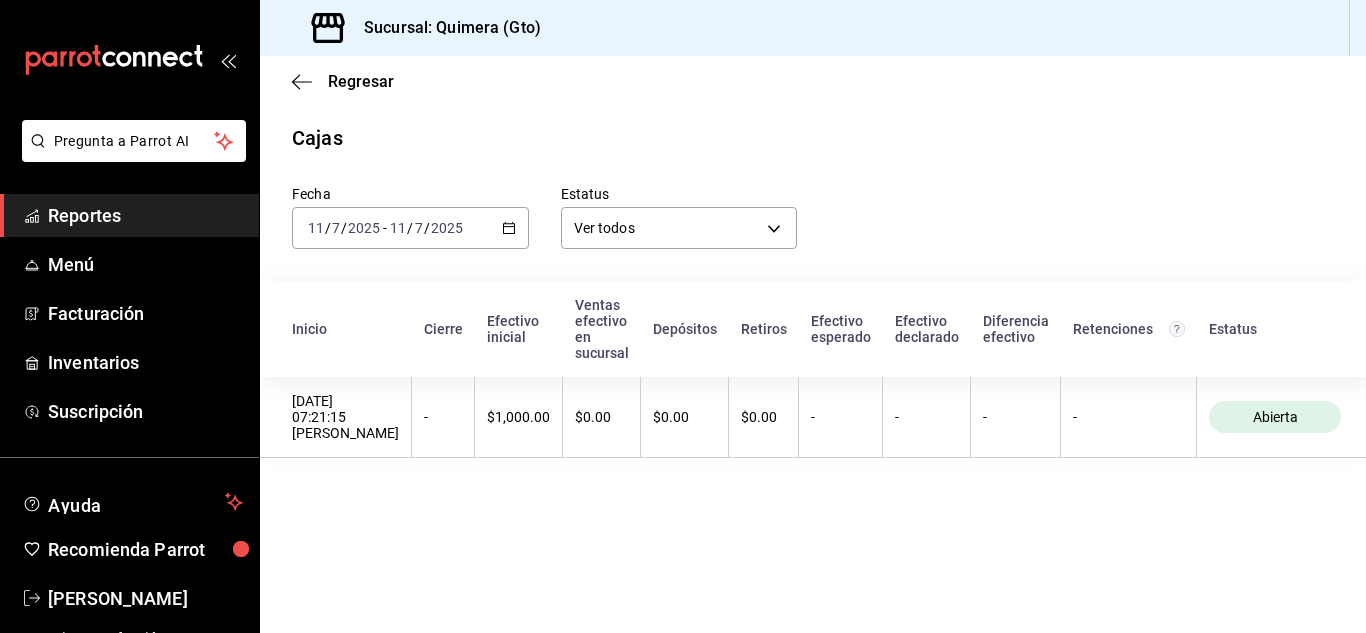 click on "[DATE] [DATE] - [DATE] [DATE]" at bounding box center [410, 228] 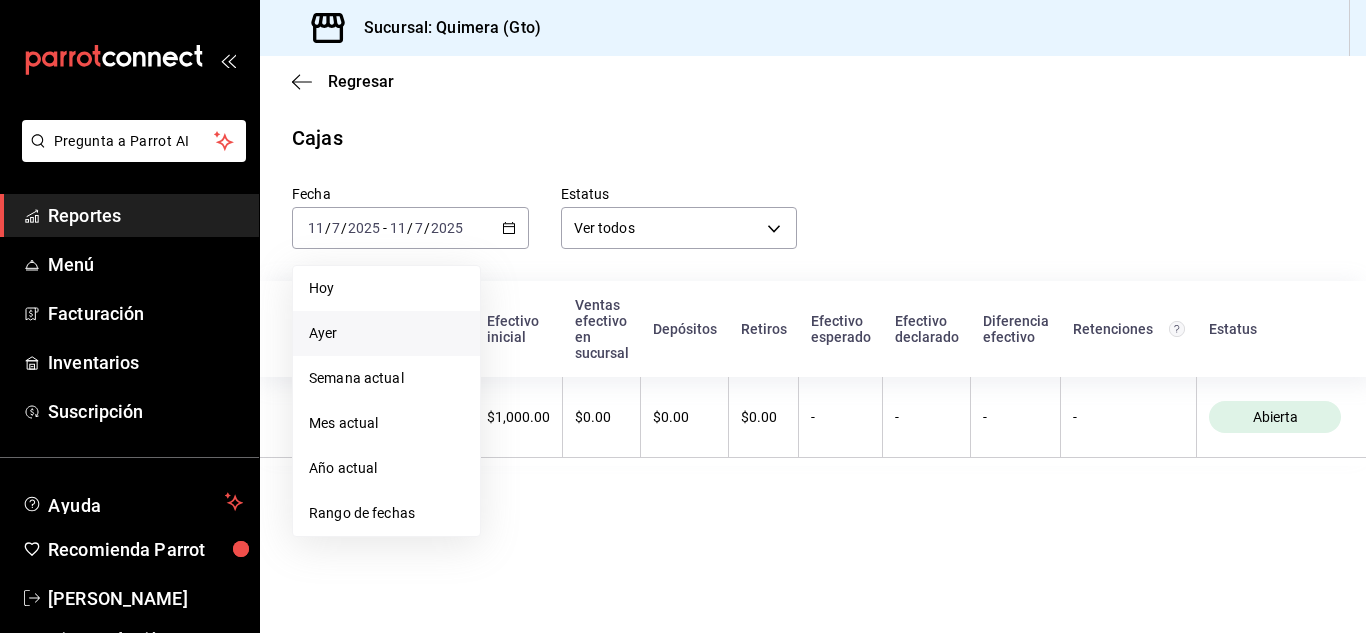 click on "Ayer" at bounding box center [386, 333] 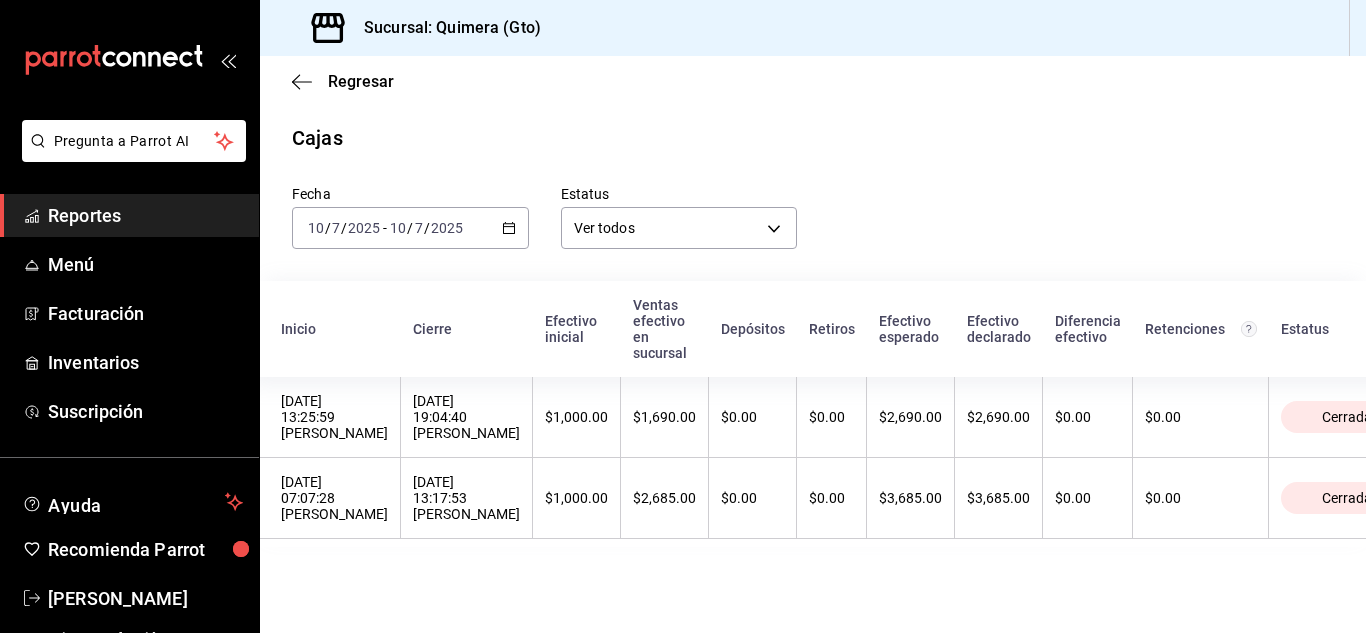 scroll, scrollTop: 0, scrollLeft: 0, axis: both 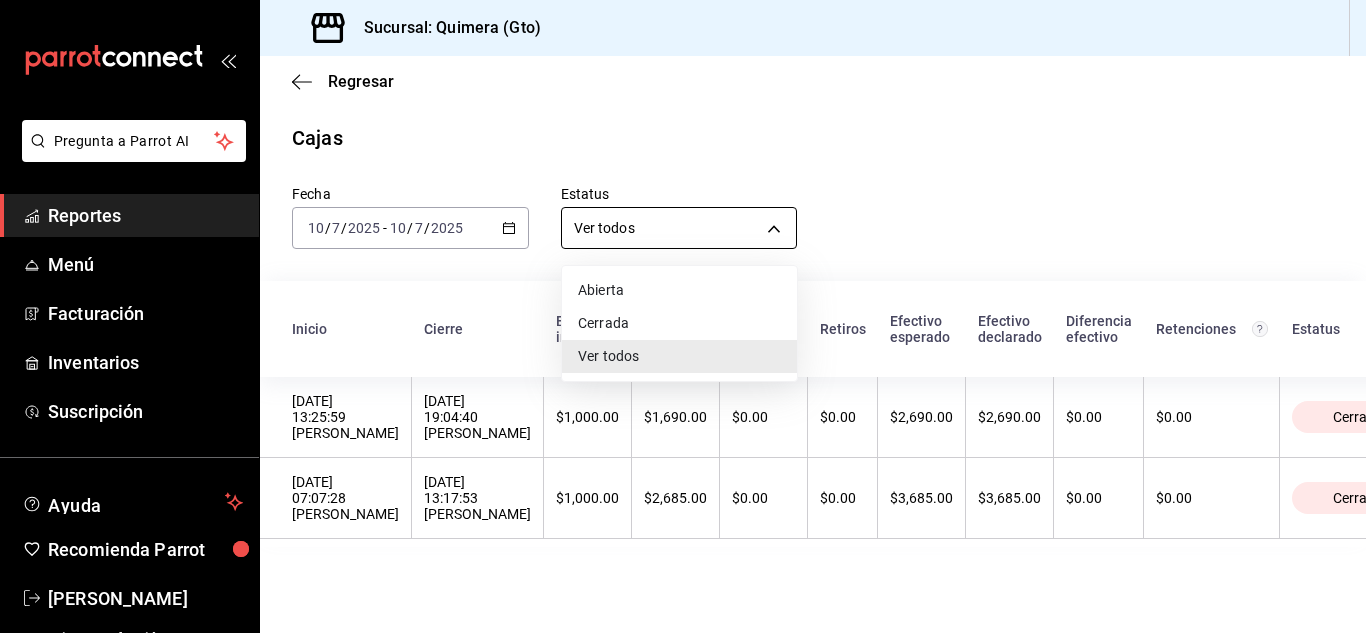 click on "Pregunta a Parrot AI Reportes   Menú   Facturación   Inventarios   Suscripción   Ayuda Recomienda Parrot   [PERSON_NAME]   Sugerir nueva función   Sucursal: Quimera (Gto) Regresar Cajas Fecha [DATE] [DATE] - [DATE] [DATE] Estatus Ver todos ALL Inicio Cierre Efectivo inicial Ventas efectivo en sucursal Depósitos Retiros Efectivo esperado Efectivo declarado Diferencia efectivo Retenciones Estatus [DATE]
13:25:59
[PERSON_NAME] [DATE]
19:04:40
Fer [PERSON_NAME] $1,000.00 $1,690.00 $0.00 $0.00 $2,690.00 $2,690.00 $0.00 $0.00 Cerrada [DATE]
07:07:28
[PERSON_NAME] [DATE]
13:17:53
[PERSON_NAME] $1,000.00 $2,685.00 $0.00 $0.00 $3,685.00 $3,685.00 $0.00 $0.00 Cerrada Pregunta a Parrot AI Reportes   Menú   Facturación   Inventarios   Suscripción   Ayuda Recomienda Parrot   [PERSON_NAME]   Sugerir nueva función   GANA 1 MES GRATIS EN TU SUSCRIPCIÓN AQUÍ Ver video tutorial Ir a video Visitar centro de ayuda [PHONE_NUMBER] [EMAIL_ADDRESS][DOMAIN_NAME] Visitar centro de ayuda [PHONE_NUMBER]" at bounding box center [683, 316] 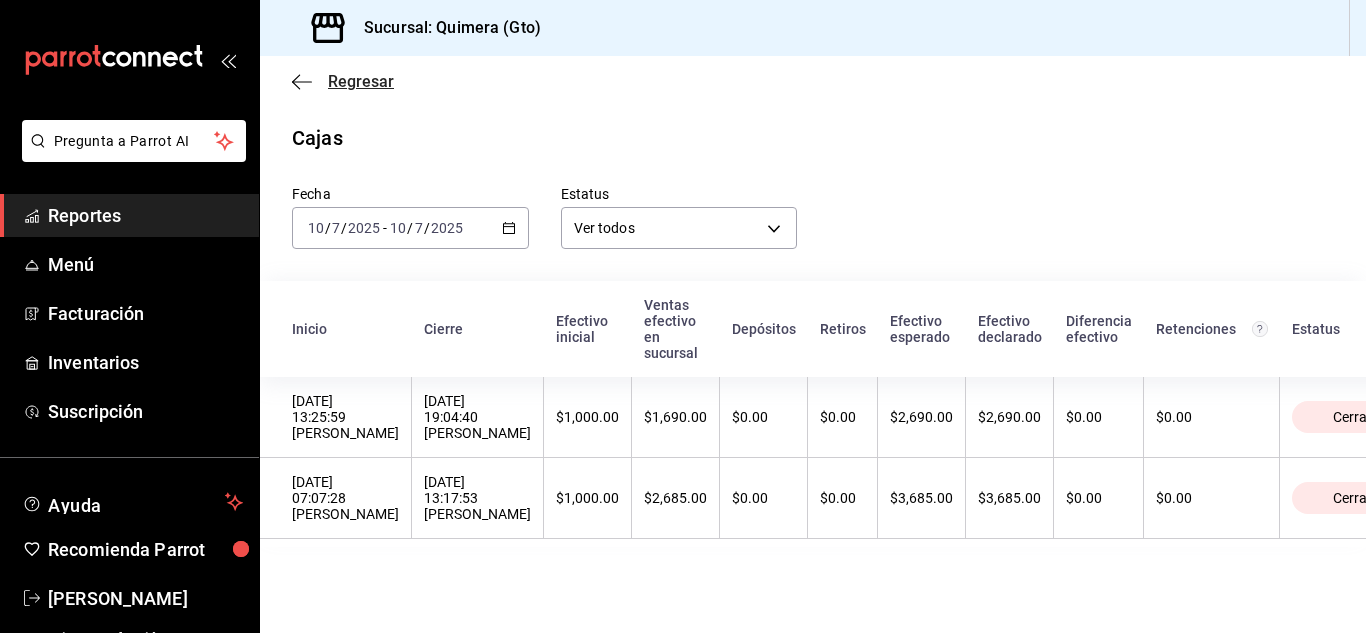 click 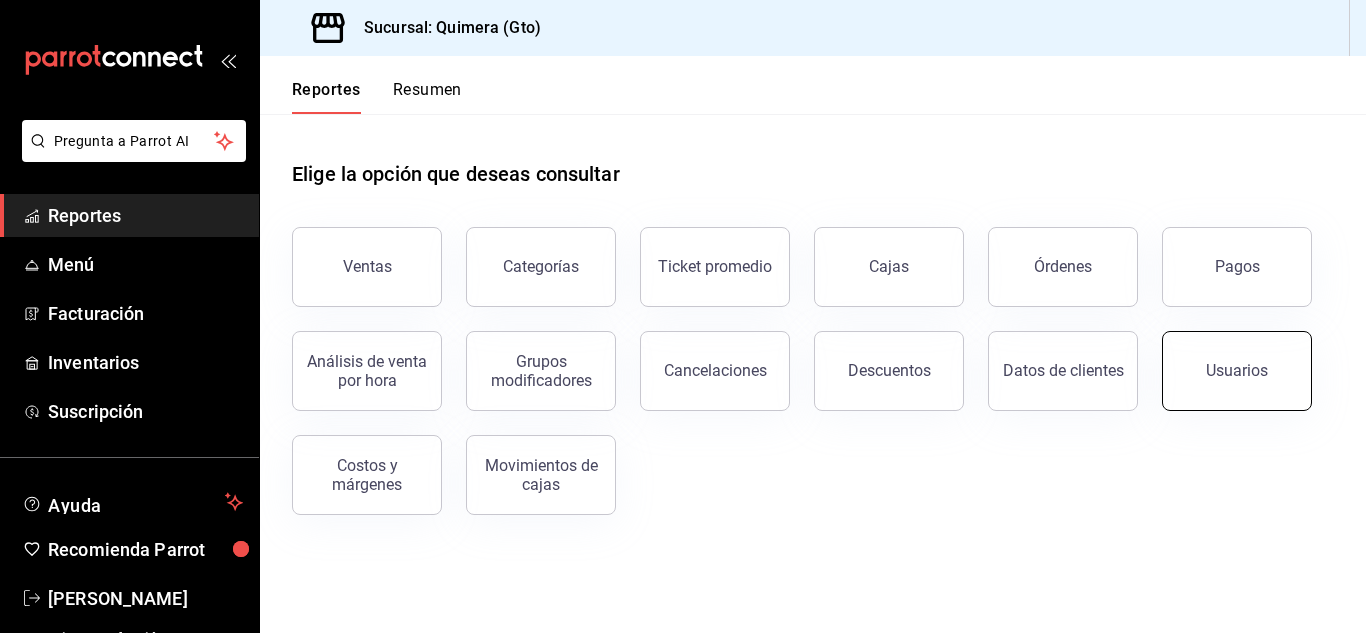 click on "Usuarios" at bounding box center [1237, 371] 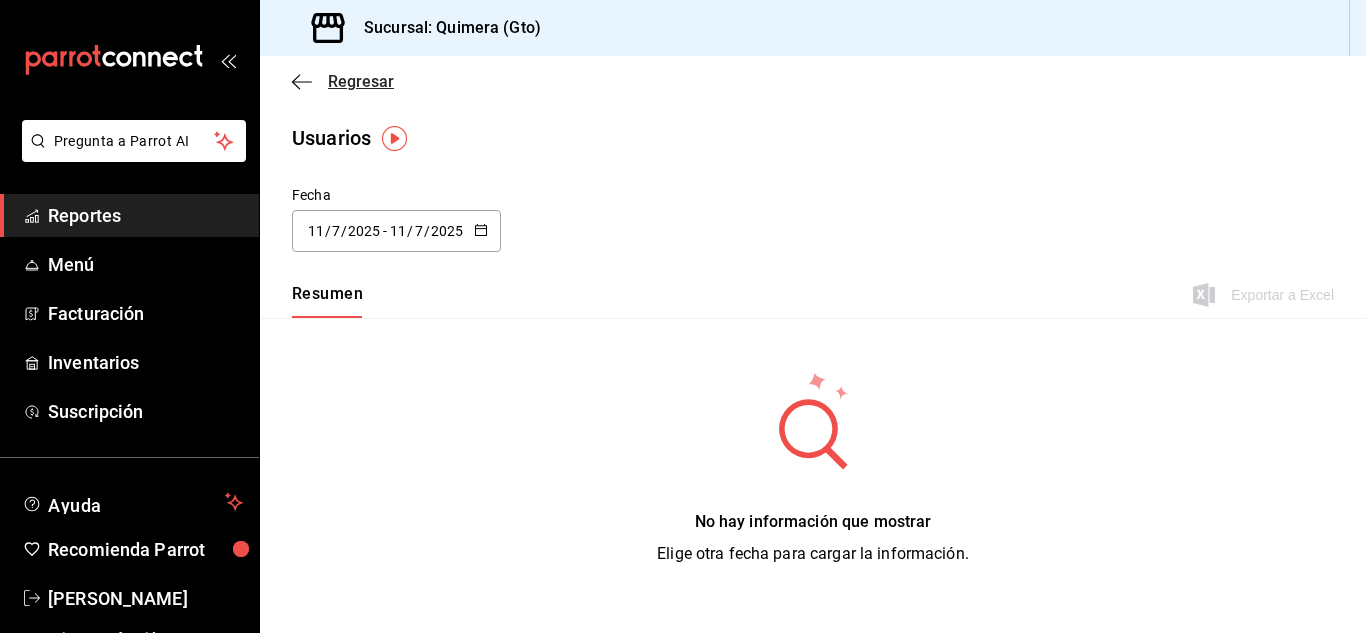 click 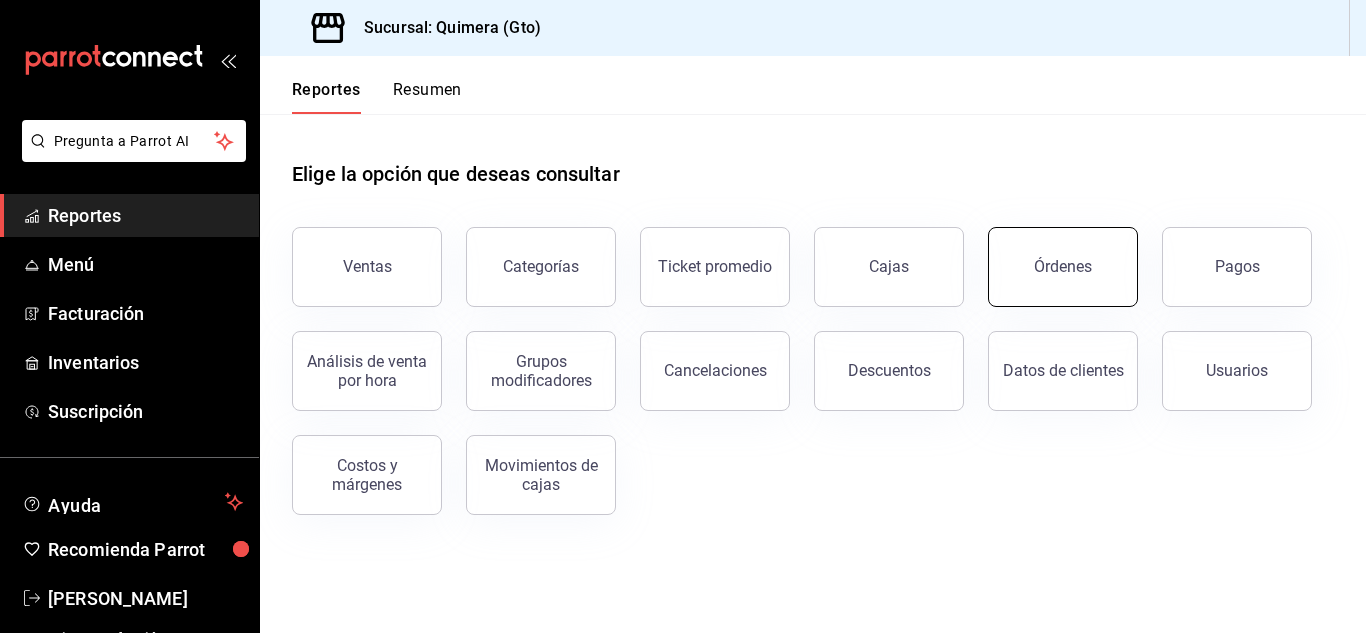 click on "Órdenes" at bounding box center (1063, 266) 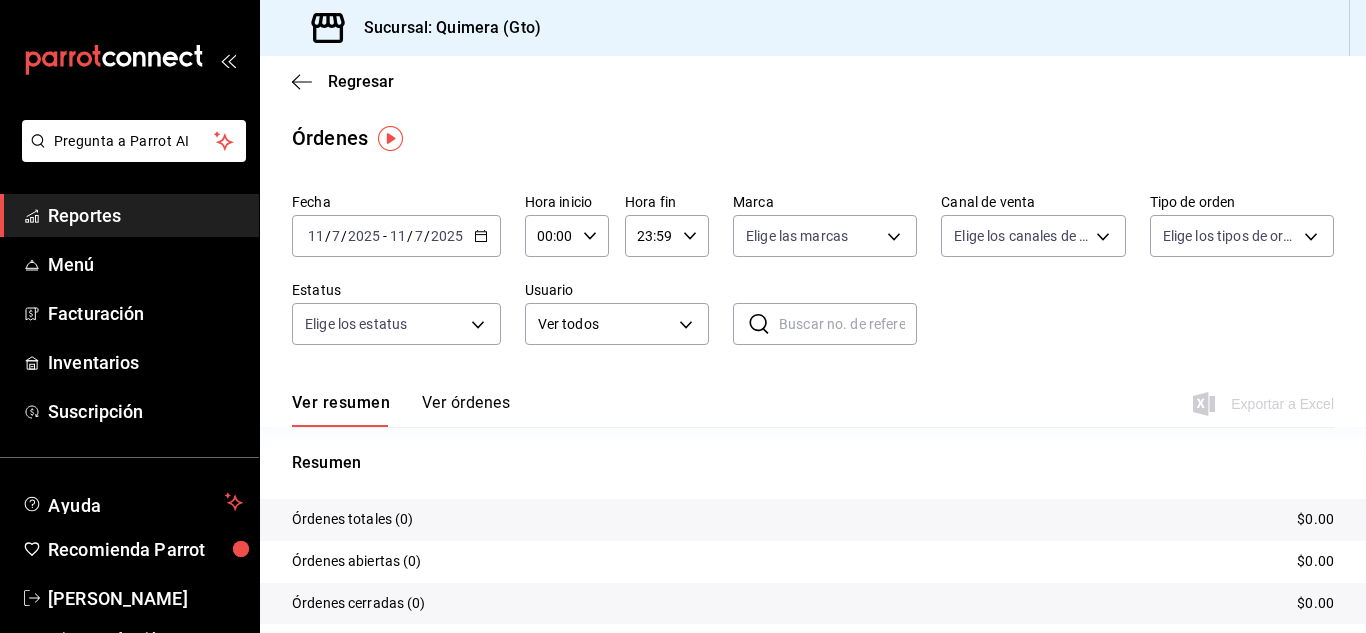 click on "[DATE] [DATE] - [DATE] [DATE]" at bounding box center (396, 236) 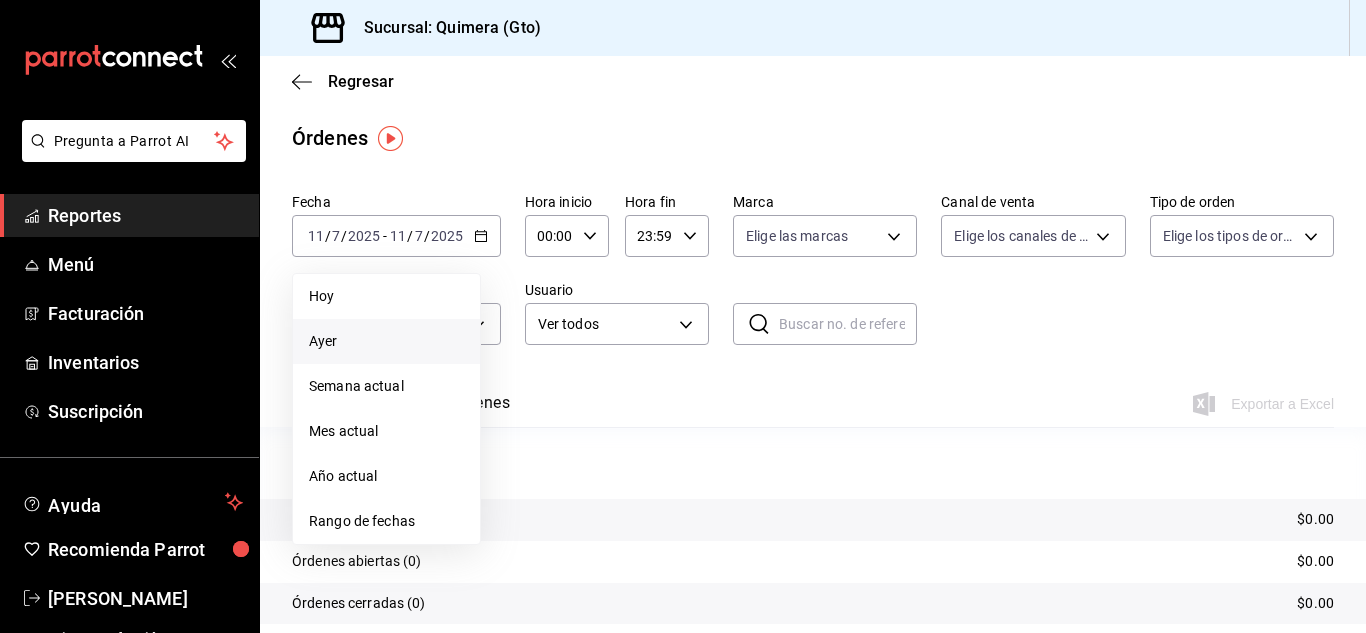 click on "Ayer" at bounding box center [386, 341] 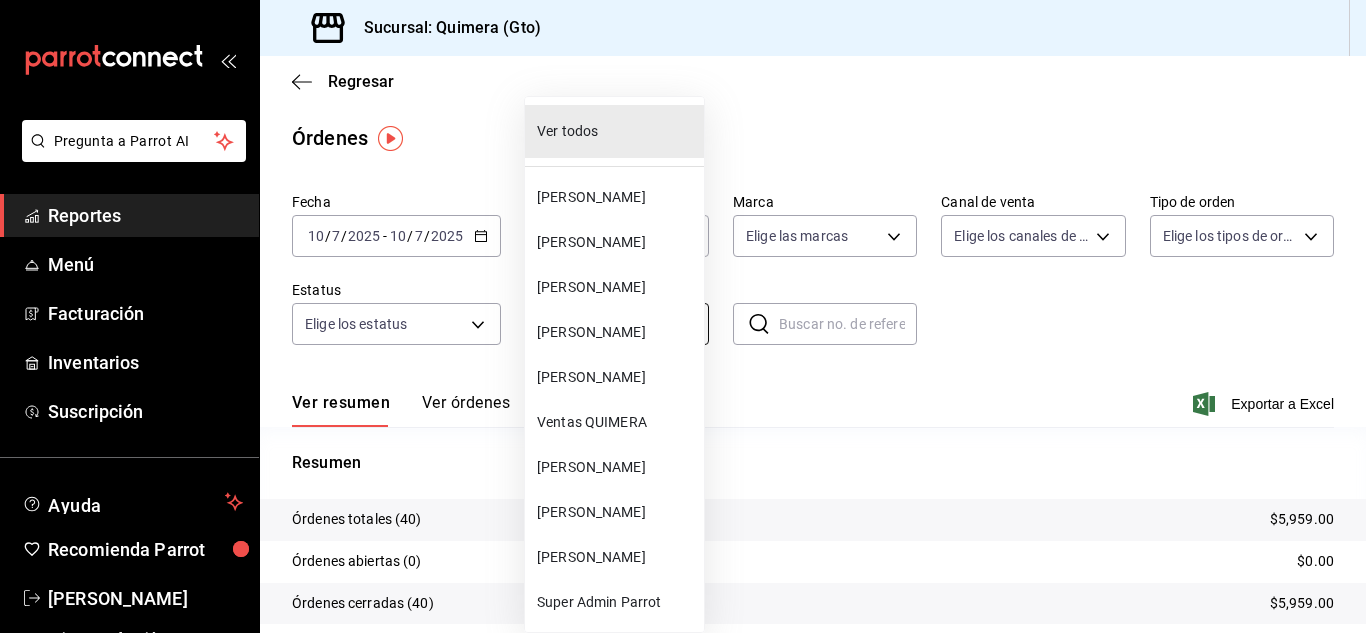 click on "Pregunta a Parrot AI Reportes   Menú   Facturación   Inventarios   Suscripción   Ayuda Recomienda Parrot   [PERSON_NAME]   Sugerir nueva función   Sucursal: Quimera (Gto) Regresar Órdenes Fecha [DATE] [DATE] - [DATE] [DATE] Hora inicio 00:00 Hora inicio Hora fin 23:59 Hora fin Marca Elige las marcas Canal de venta Elige los canales de venta Tipo de orden Elige los tipos de orden Estatus Elige los estatus Usuario Ver todos ALL ​ ​ Ver resumen Ver órdenes Exportar a Excel Resumen Órdenes totales (40) $5,959.00 Órdenes abiertas (0) $0.00 Órdenes cerradas (40) $5,959.00 Órdenes canceladas (0) $0.00 Órdenes negadas (0) $0.00 ¿Quieres ver el consumo promedio por orden y comensal? Ve al reporte de Ticket promedio Pregunta a Parrot AI Reportes   Menú   Facturación   Inventarios   Suscripción   Ayuda Recomienda Parrot   [PERSON_NAME]   Sugerir nueva función   GANA 1 MES GRATIS EN TU SUSCRIPCIÓN AQUÍ Ver video tutorial Ir a video Visitar centro de ayuda [PHONE_NUMBER]" at bounding box center (683, 316) 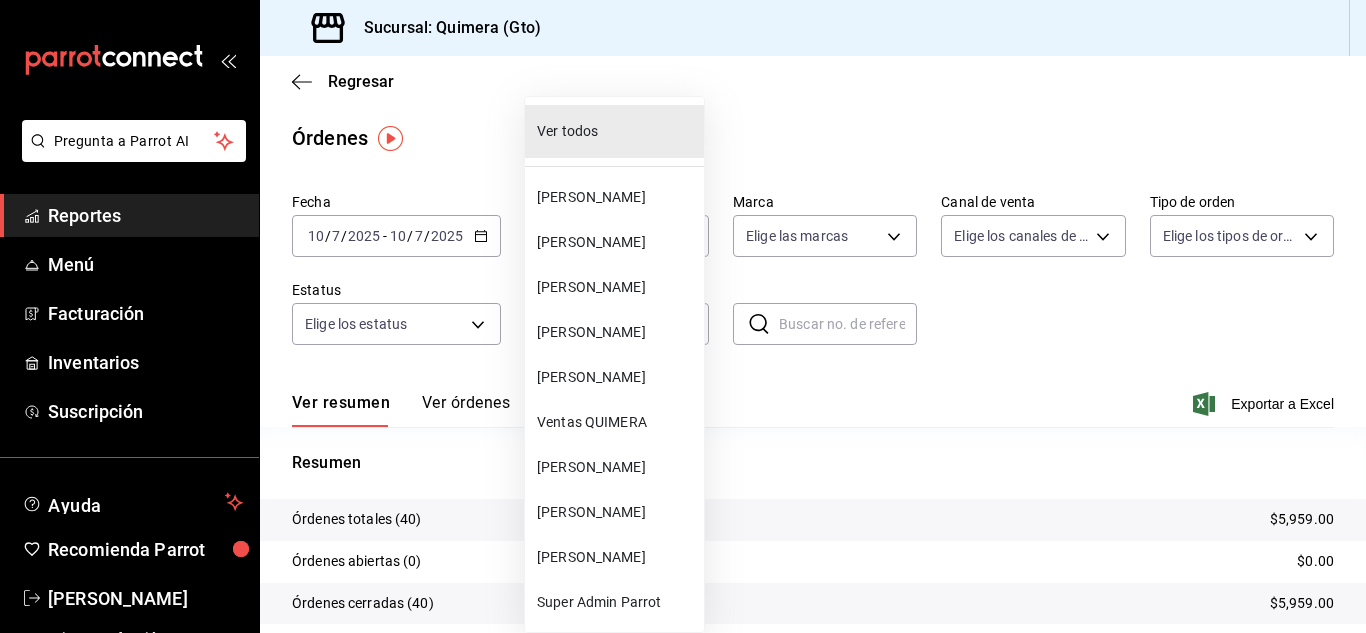 click on "[PERSON_NAME]" at bounding box center (616, 332) 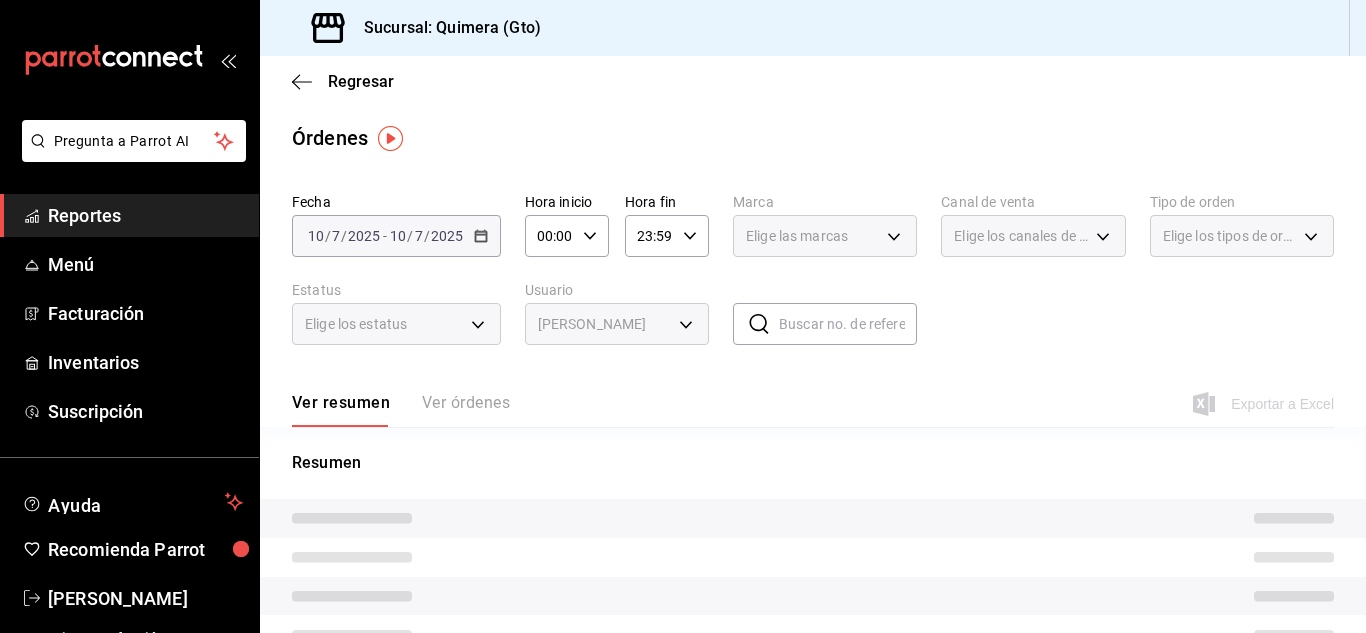 type on "4b142dbc-ccf2-45f4-8513-693692bea301" 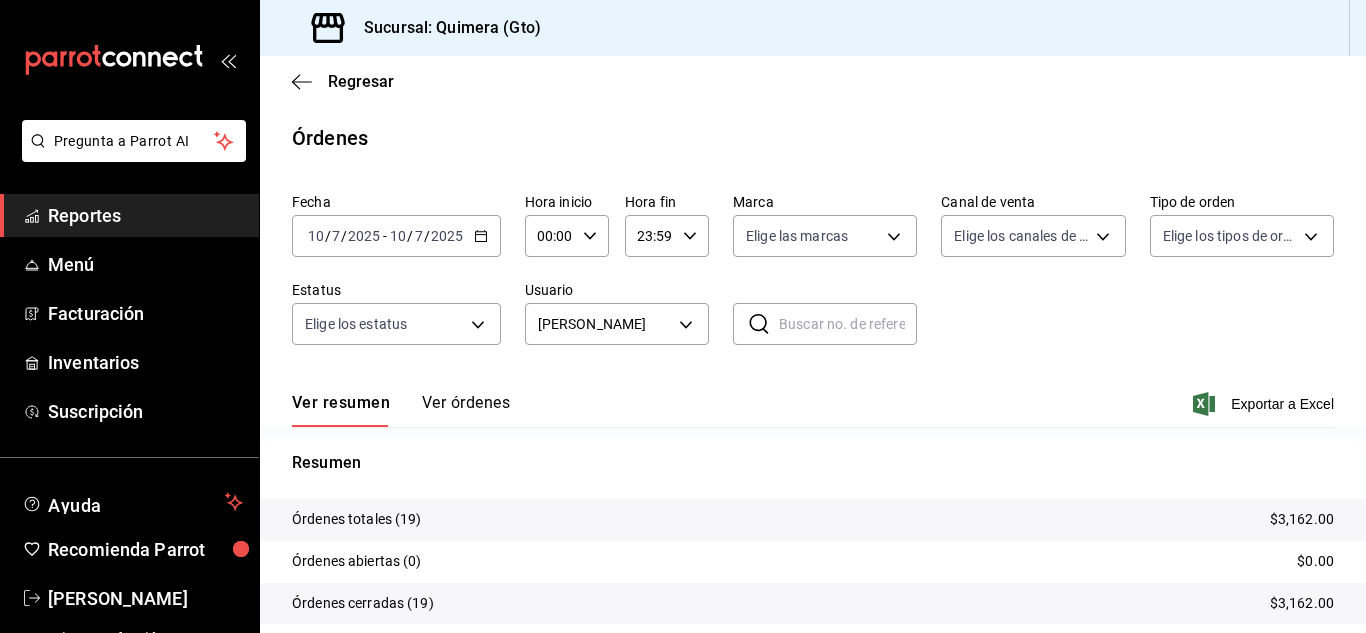 scroll, scrollTop: 152, scrollLeft: 0, axis: vertical 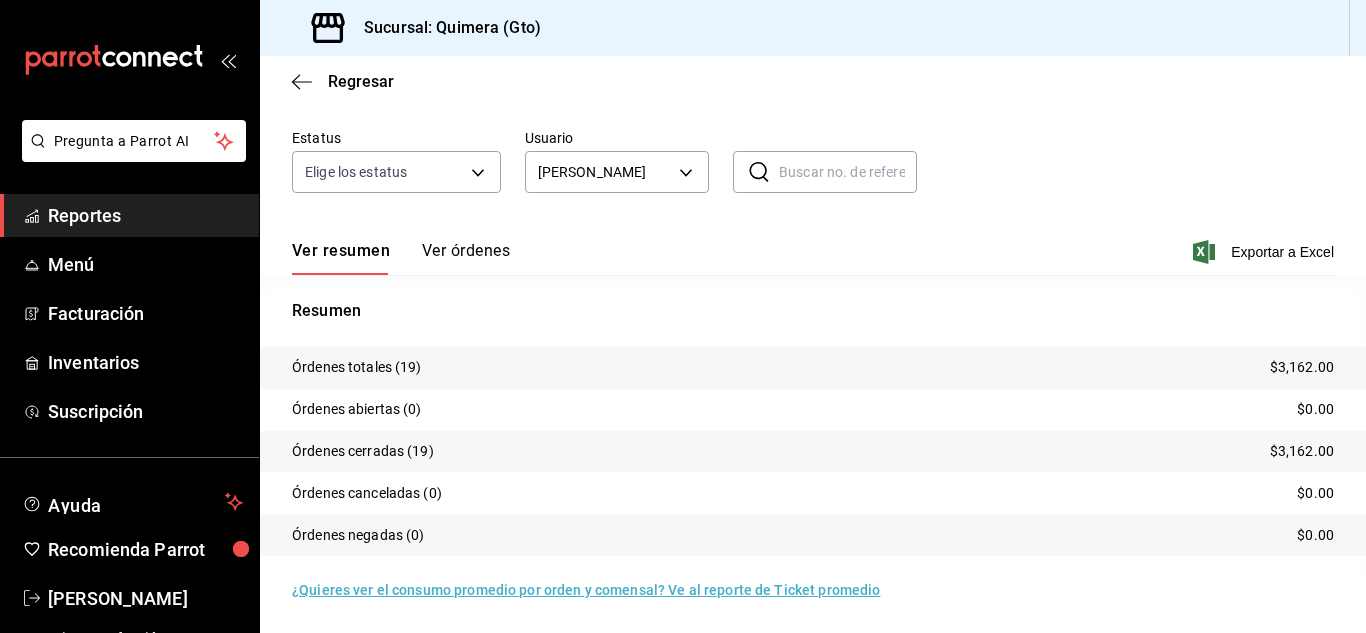 click on "Ver órdenes" at bounding box center [466, 258] 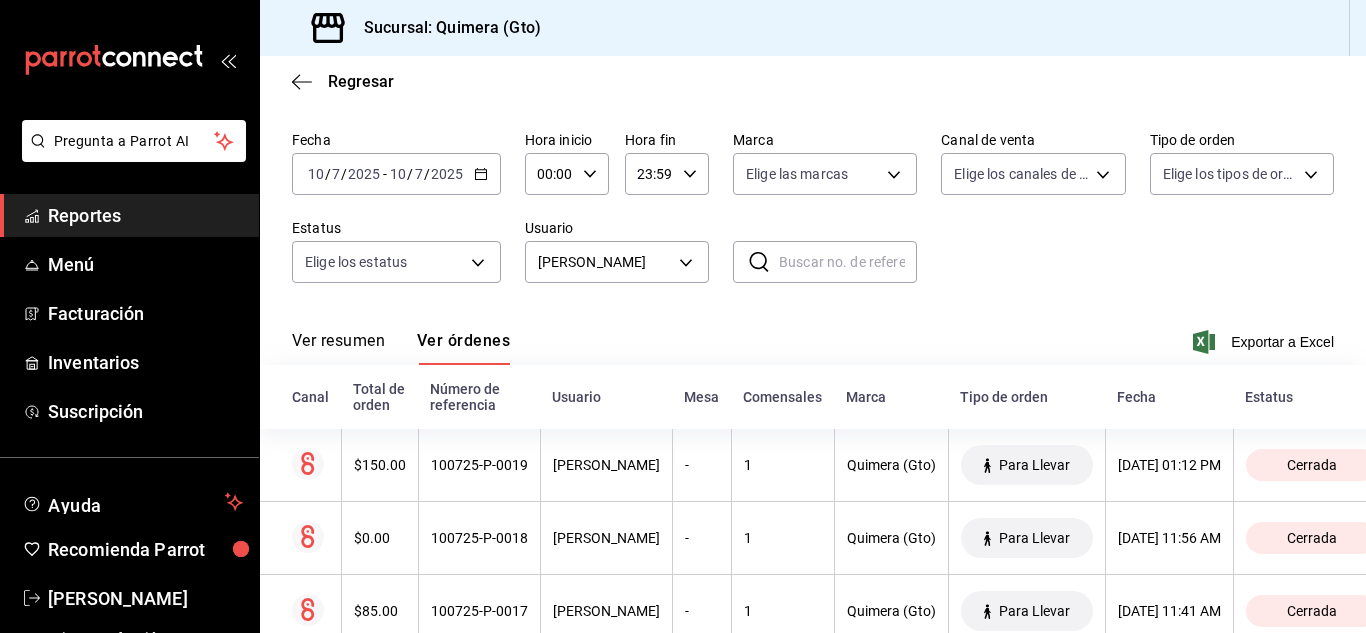 scroll, scrollTop: 152, scrollLeft: 0, axis: vertical 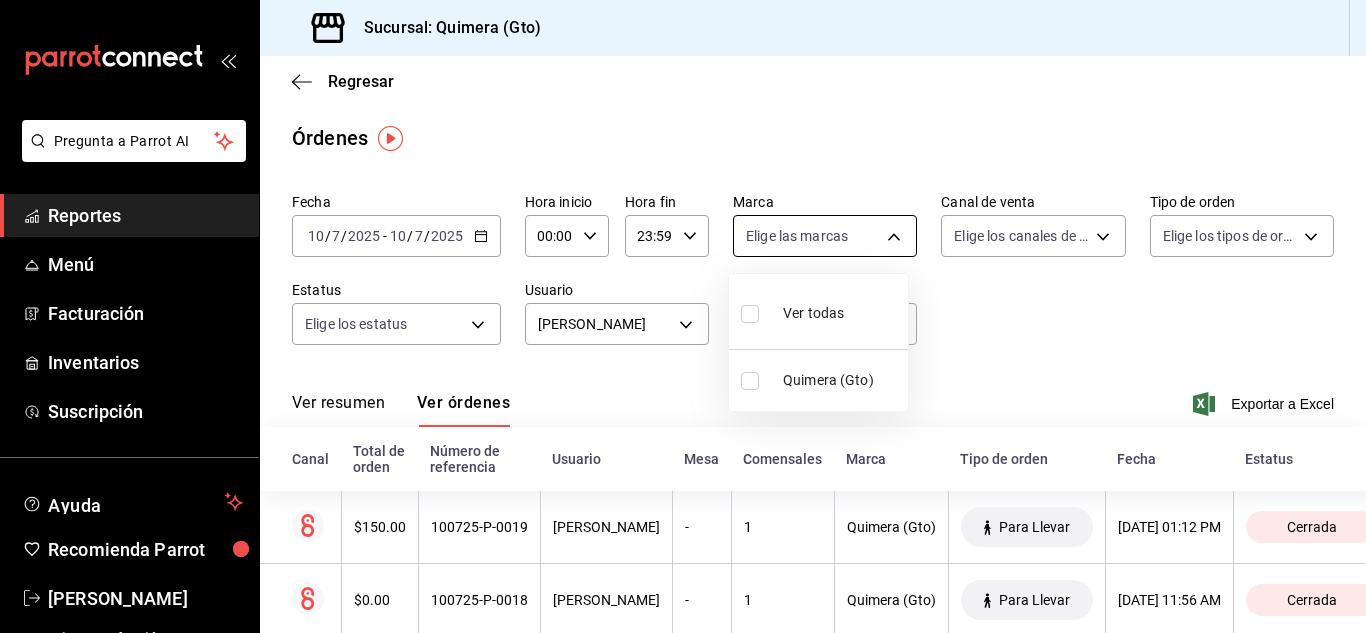 click on "Pregunta a Parrot AI Reportes   Menú   Facturación   Inventarios   Suscripción   Ayuda Recomienda Parrot   [PERSON_NAME]   Sugerir nueva función   Sucursal: Quimera (Gto) Regresar Órdenes Fecha [DATE] [DATE] - [DATE] [DATE] Hora inicio 00:00 Hora inicio Hora fin 23:59 Hora fin Marca Elige las marcas Canal de venta Elige los canales de venta Tipo de orden Elige los tipos de orden Estatus Elige los estatus Usuario [PERSON_NAME] 4b142dbc-ccf2-45f4-8513-693692bea301 ​ ​ Ver resumen Ver órdenes Exportar a Excel Canal Total de orden Número de referencia Usuario Mesa Comensales Marca Tipo de orden Fecha Estatus $150.00 100725-P-0019 [PERSON_NAME] - 1 Quimera (Gto) Para Llevar [DATE] 01:12 PM Cerrada $0.00 100725-P-0018 [PERSON_NAME] - 1 Quimera (Gto) Para Llevar [DATE] 11:56 AM Cerrada $85.00 100725-P-0017 [PERSON_NAME] - 1 Quimera (Gto) Para Llevar [DATE] 11:41 AM Cerrada $85.00 100725-P-0016 [PERSON_NAME] - 1 Quimera (Gto) Para Llevar [DATE] 11:25 AM Cerrada $85.00 100725-P-0015" at bounding box center (683, 316) 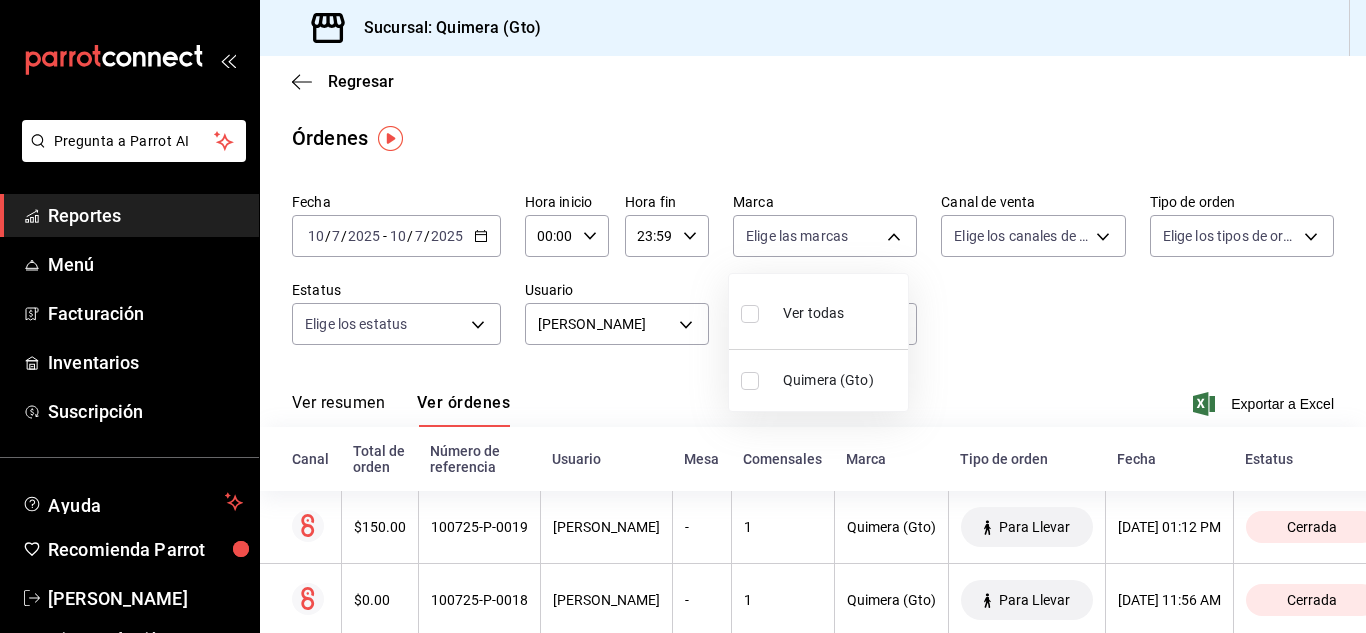 click on "Ver todas" at bounding box center [813, 313] 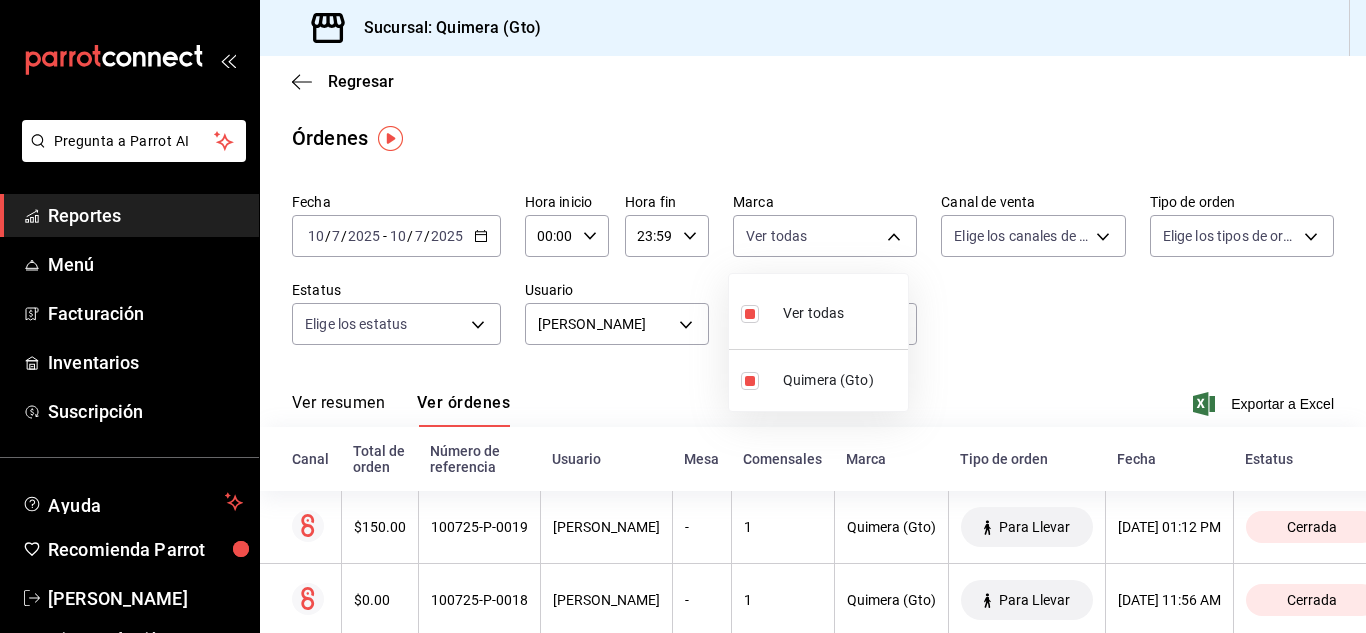 click at bounding box center (683, 316) 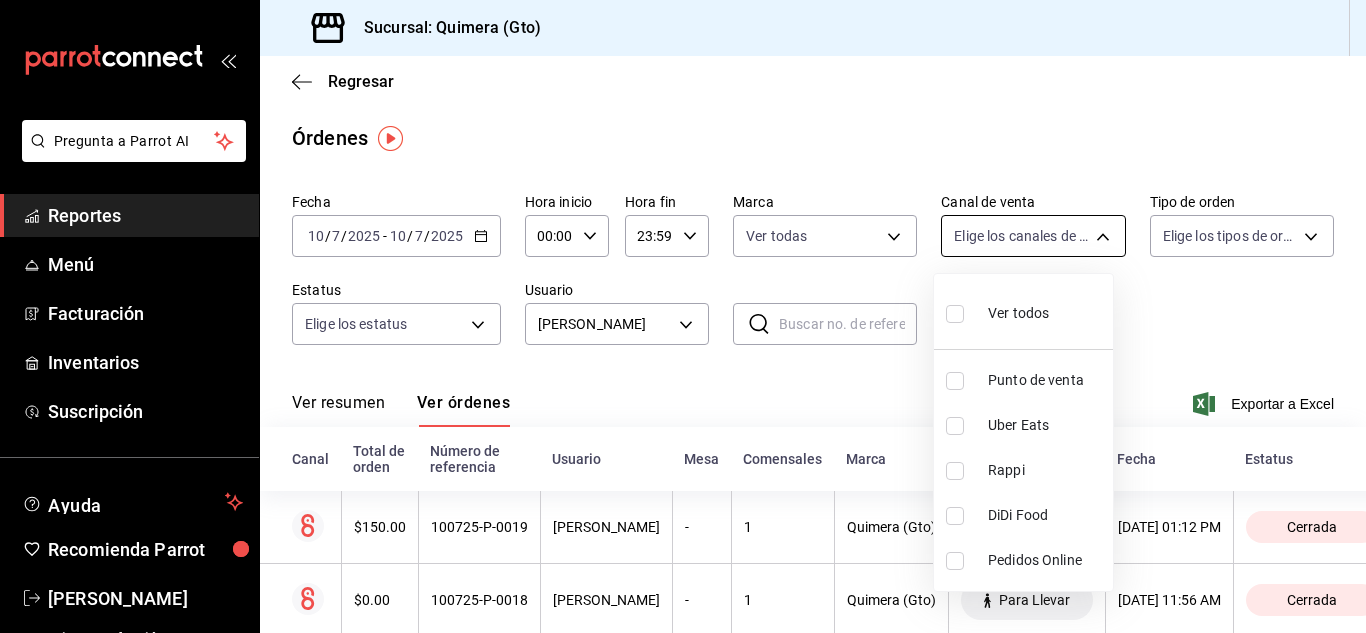 click on "Pregunta a Parrot AI Reportes   Menú   Facturación   Inventarios   Suscripción   Ayuda Recomienda Parrot   [PERSON_NAME]   Sugerir nueva función   Sucursal: Quimera (Gto) Regresar Órdenes Fecha [DATE] [DATE] - [DATE] [DATE] Hora inicio 00:00 Hora inicio Hora fin 23:59 Hora fin Marca Ver todas 07e17c47-eca6-430d-b0ad-2a8f43e0bd5e Canal de venta Elige los canales de venta Tipo de orden Elige los tipos de orden Estatus Elige los estatus Usuario [PERSON_NAME] 4b142dbc-ccf2-45f4-8513-693692bea301 ​ ​ Ver resumen Ver órdenes Exportar a Excel Canal Total de orden Número de referencia Usuario Mesa Comensales Marca Tipo de orden Fecha Estatus $150.00 100725-P-0019 [PERSON_NAME] - 1 Quimera (Gto) Para Llevar [DATE] 01:12 PM Cerrada $0.00 100725-P-0018 [PERSON_NAME] - 1 Quimera (Gto) Para Llevar [DATE] 11:56 AM Cerrada $85.00 100725-P-0017 [PERSON_NAME] - 1 Quimera (Gto) Para Llevar [DATE] 11:41 AM Cerrada $85.00 100725-P-0016 [PERSON_NAME] - 1 Quimera (Gto) Para Llevar Cerrada $85.00 - 1" at bounding box center [683, 316] 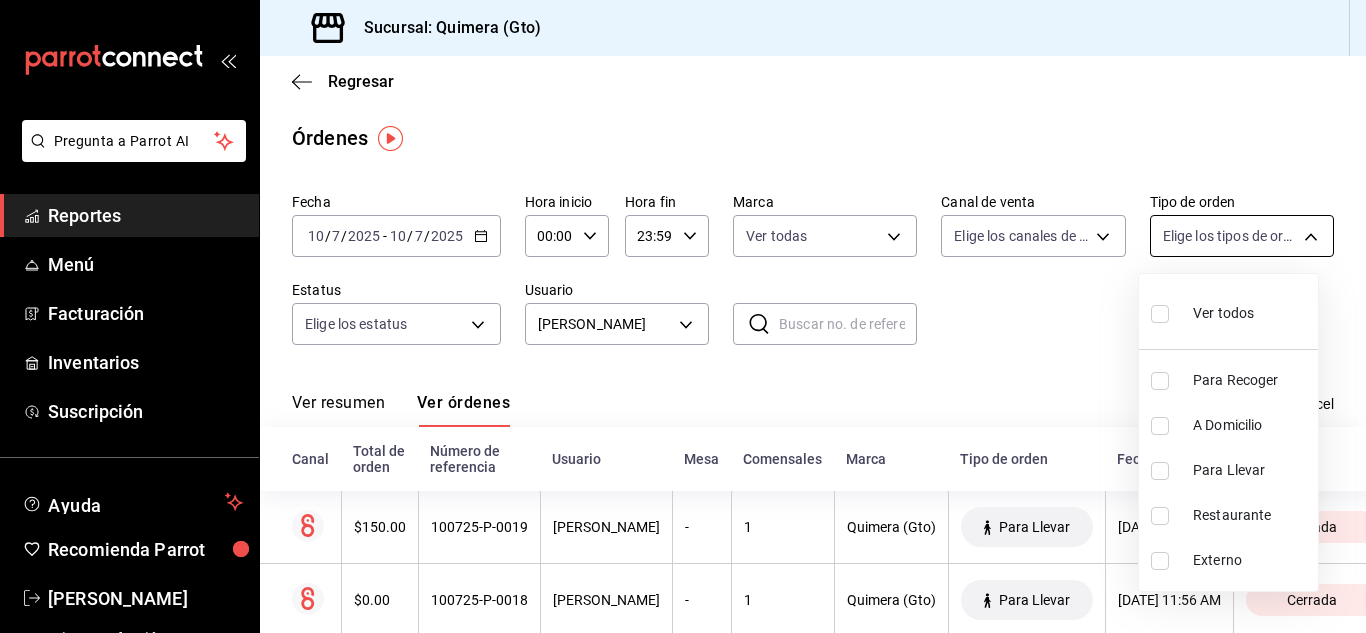 click on "Pregunta a Parrot AI Reportes   Menú   Facturación   Inventarios   Suscripción   Ayuda Recomienda Parrot   [PERSON_NAME]   Sugerir nueva función   Sucursal: Quimera (Gto) Regresar Órdenes Fecha [DATE] [DATE] - [DATE] [DATE] Hora inicio 00:00 Hora inicio Hora fin 23:59 Hora fin Marca Ver todas 07e17c47-eca6-430d-b0ad-2a8f43e0bd5e Canal de venta Elige los canales de venta Tipo de orden Elige los tipos de orden Estatus Elige los estatus Usuario [PERSON_NAME] 4b142dbc-ccf2-45f4-8513-693692bea301 ​ ​ Ver resumen Ver órdenes Exportar a Excel Canal Total de orden Número de referencia Usuario Mesa Comensales Marca Tipo de orden Fecha Estatus $150.00 100725-P-0019 [PERSON_NAME] - 1 Quimera (Gto) Para Llevar [DATE] 01:12 PM Cerrada $0.00 100725-P-0018 [PERSON_NAME] - 1 Quimera (Gto) Para Llevar [DATE] 11:56 AM Cerrada $85.00 100725-P-0017 [PERSON_NAME] - 1 Quimera (Gto) Para Llevar [DATE] 11:41 AM Cerrada $85.00 100725-P-0016 [PERSON_NAME] - 1 Quimera (Gto) Para Llevar Cerrada $85.00 - 1" at bounding box center [683, 316] 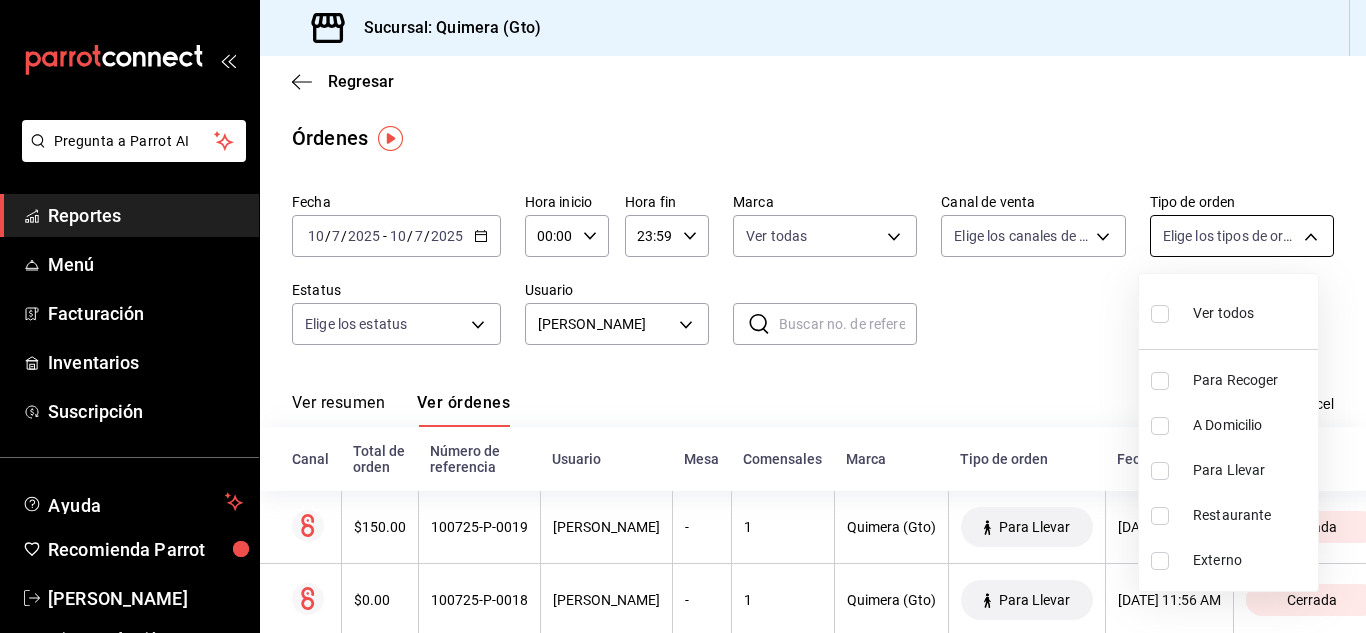 click at bounding box center (683, 316) 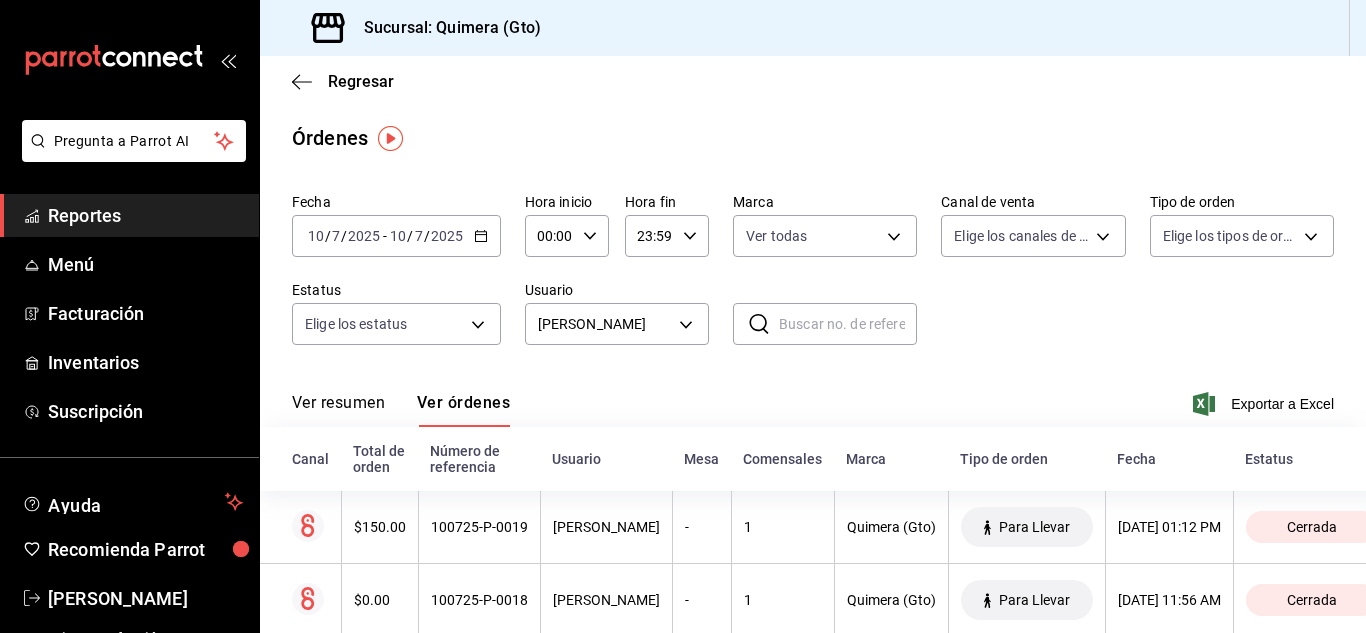 click on "Ver resumen Ver órdenes Exportar a Excel" at bounding box center (813, 398) 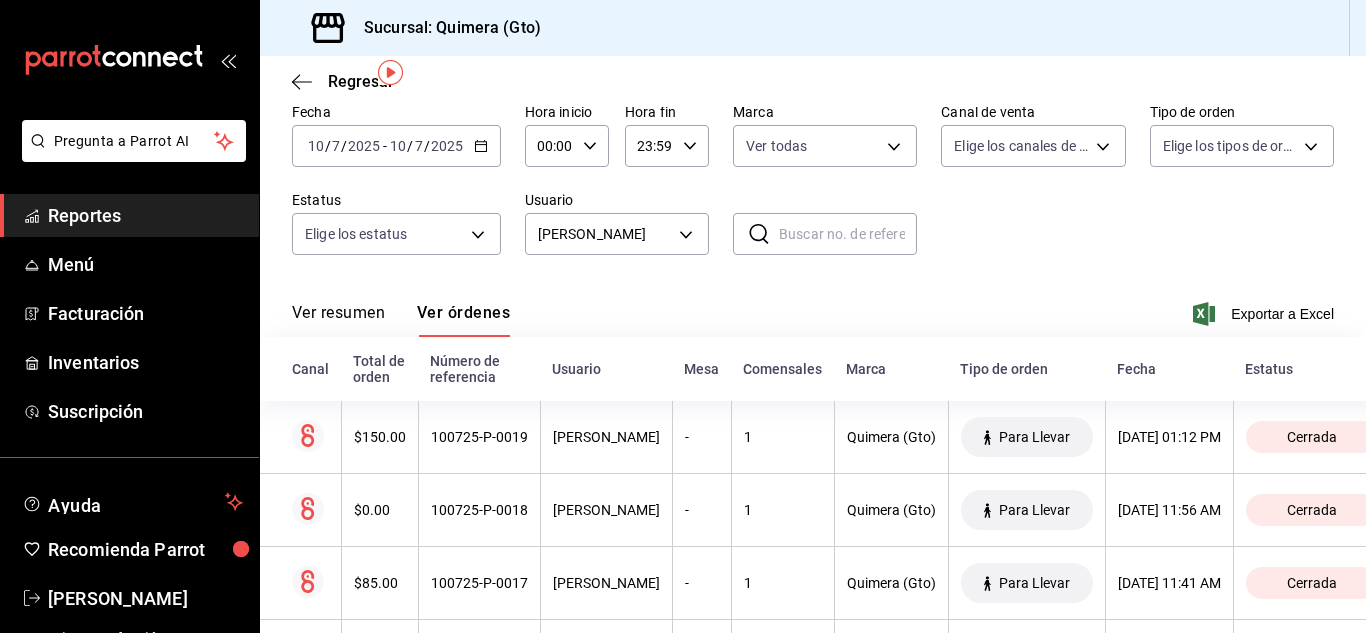 scroll, scrollTop: 0, scrollLeft: 0, axis: both 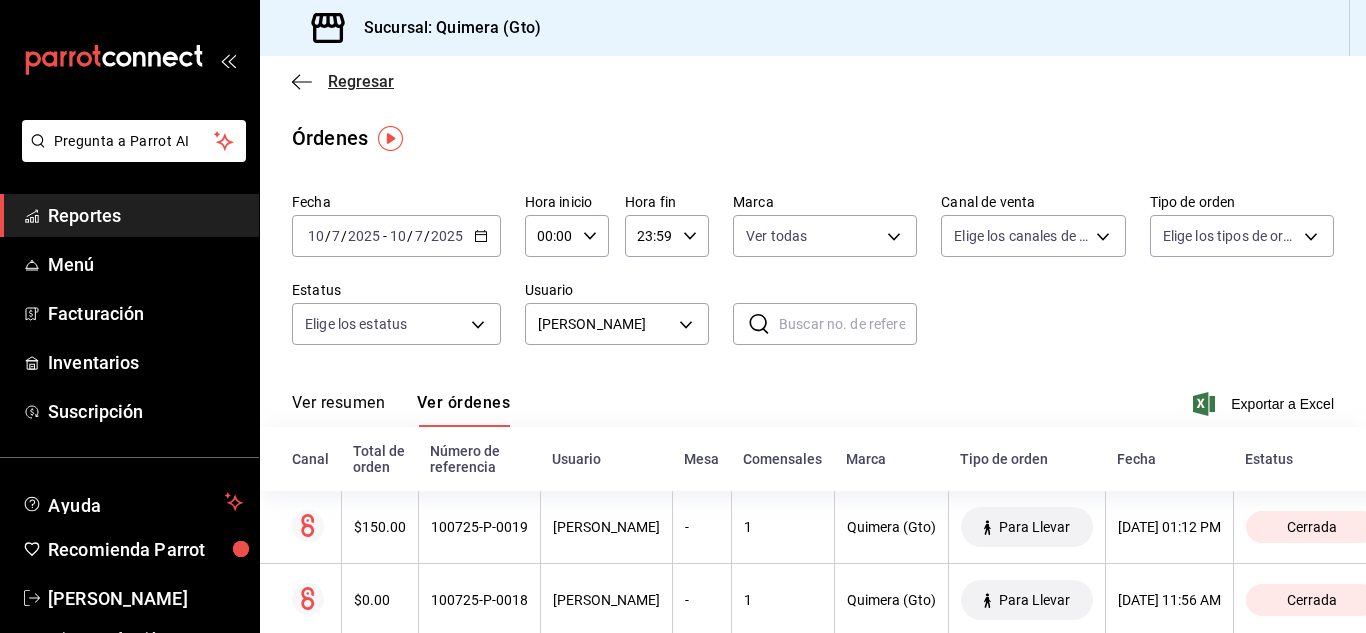 click 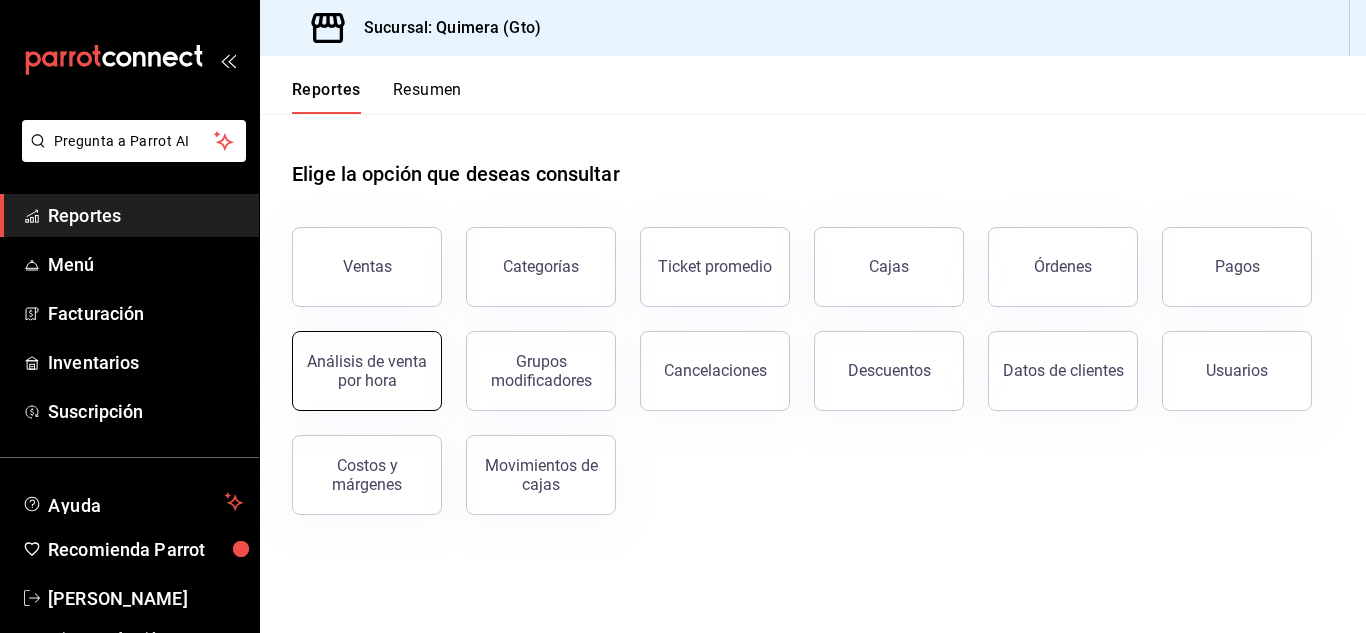 click on "Análisis de venta por hora" at bounding box center [367, 371] 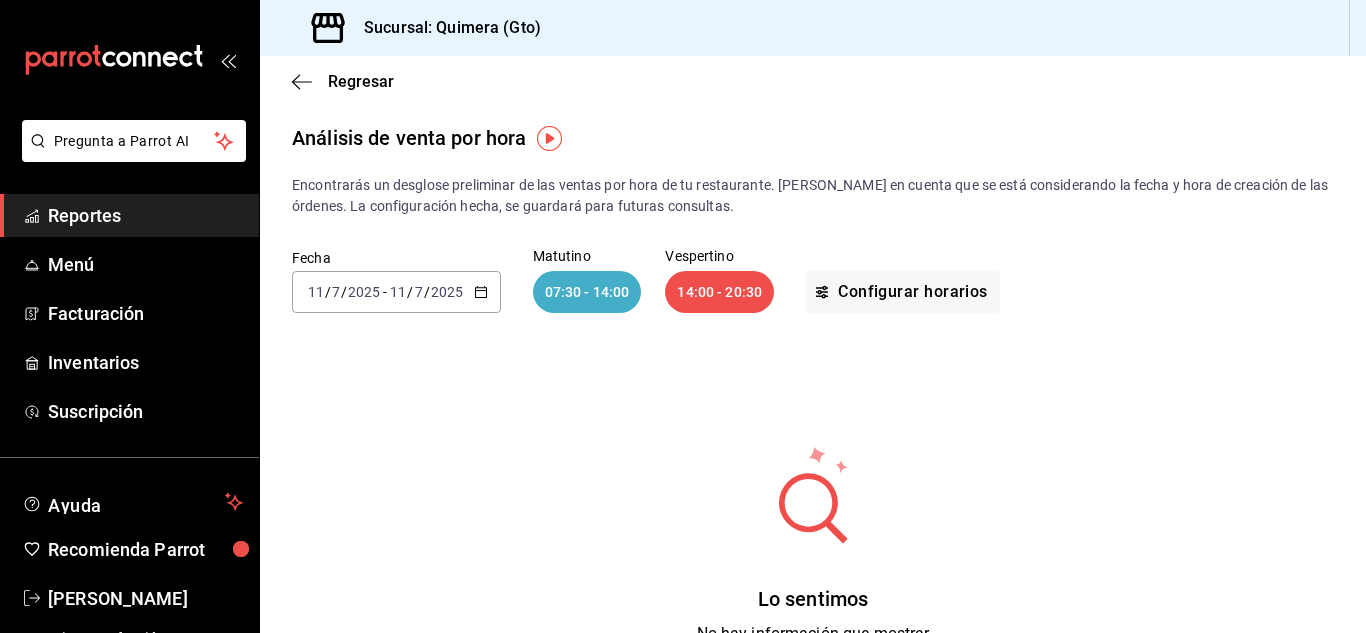 click on "[DATE] [DATE] - [DATE] [DATE]" at bounding box center [396, 292] 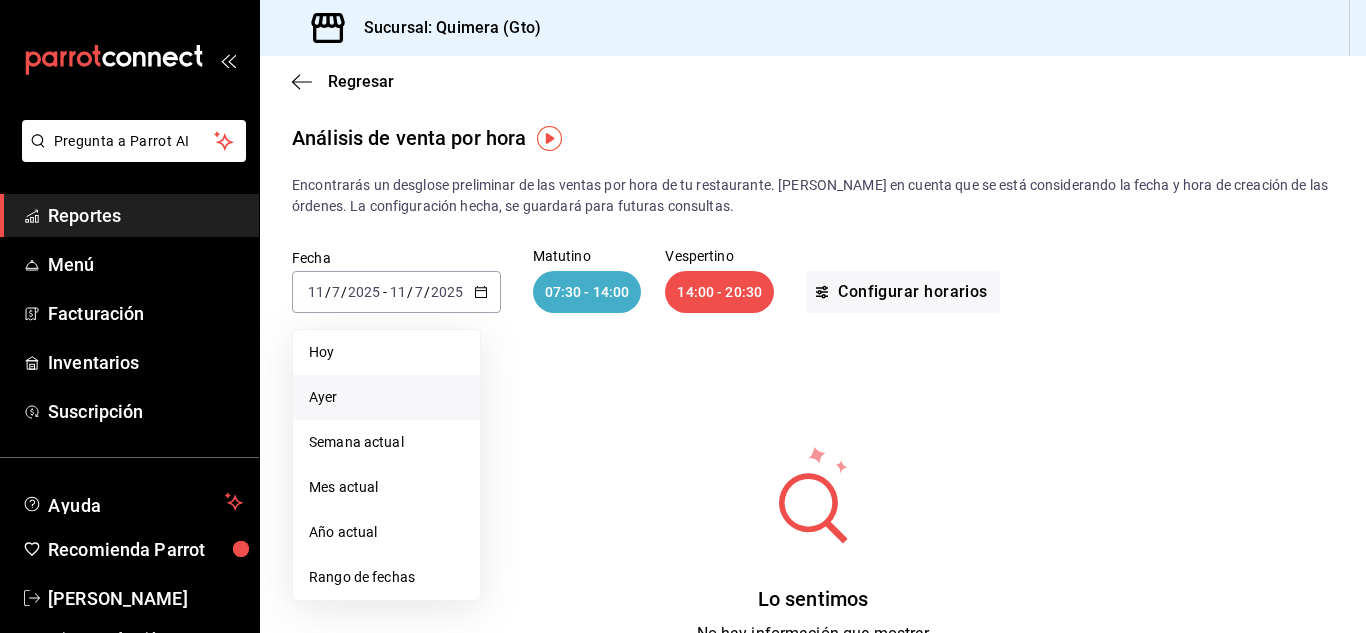 click on "Ayer" at bounding box center [386, 397] 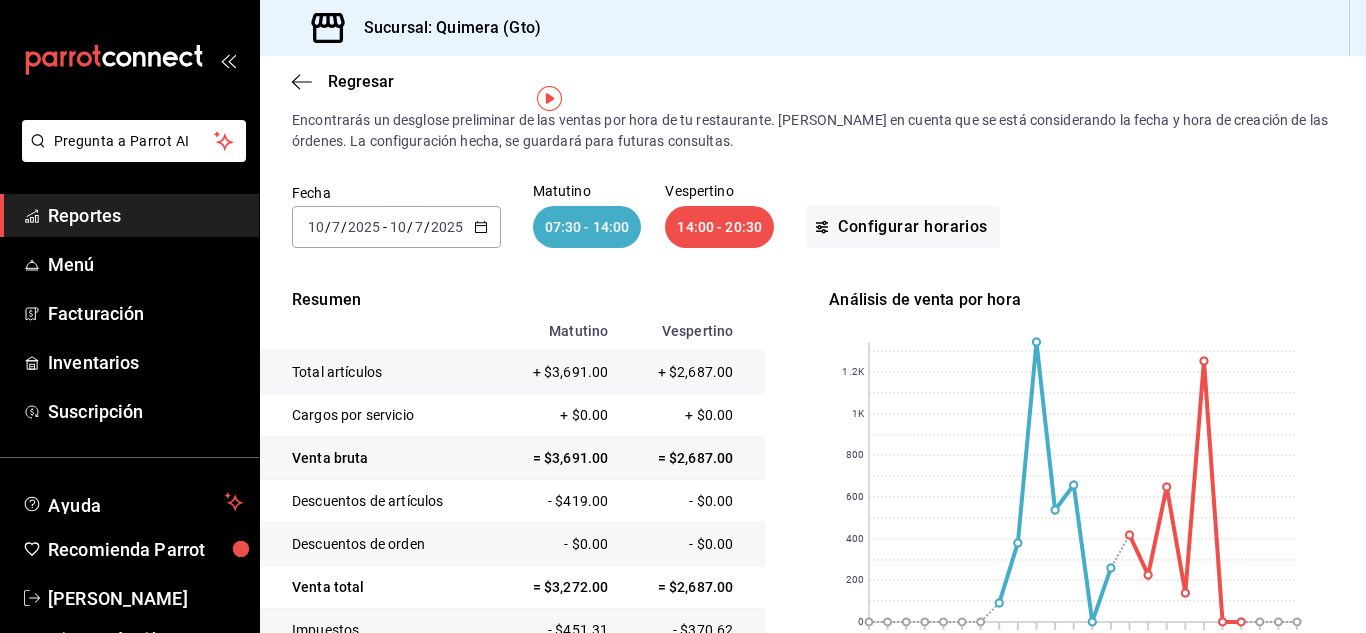 scroll, scrollTop: 0, scrollLeft: 0, axis: both 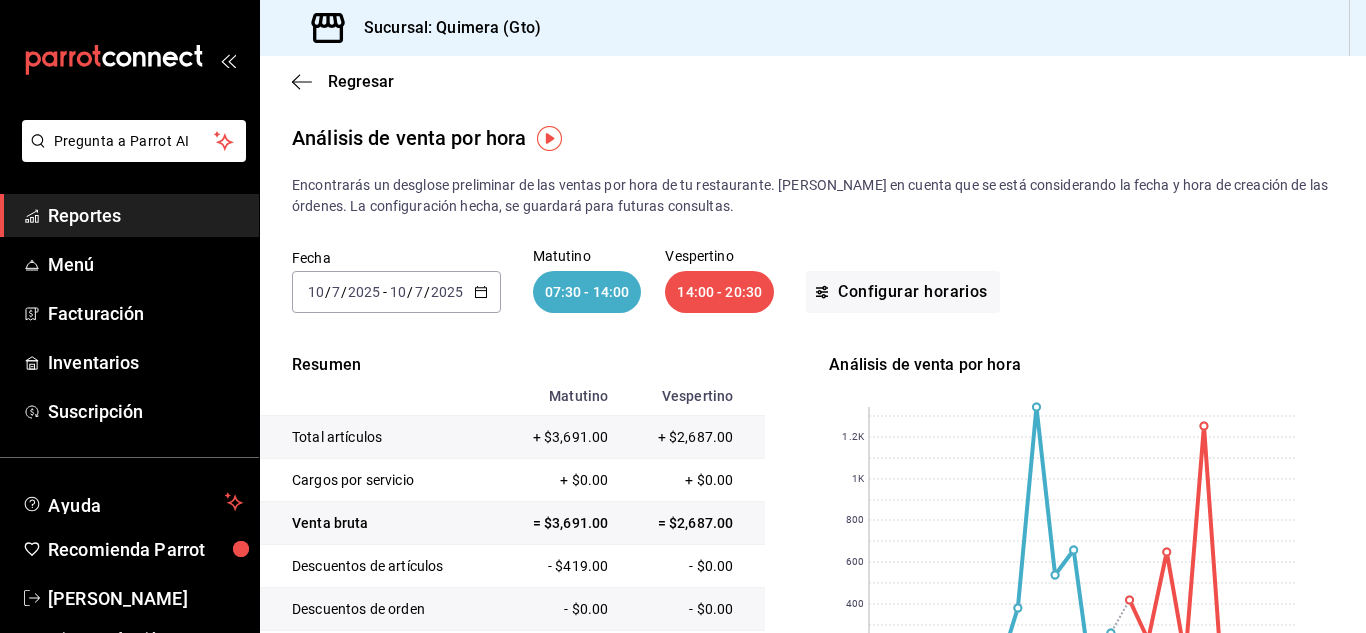 click on "[DATE] [DATE] - [DATE] [DATE]" at bounding box center [396, 292] 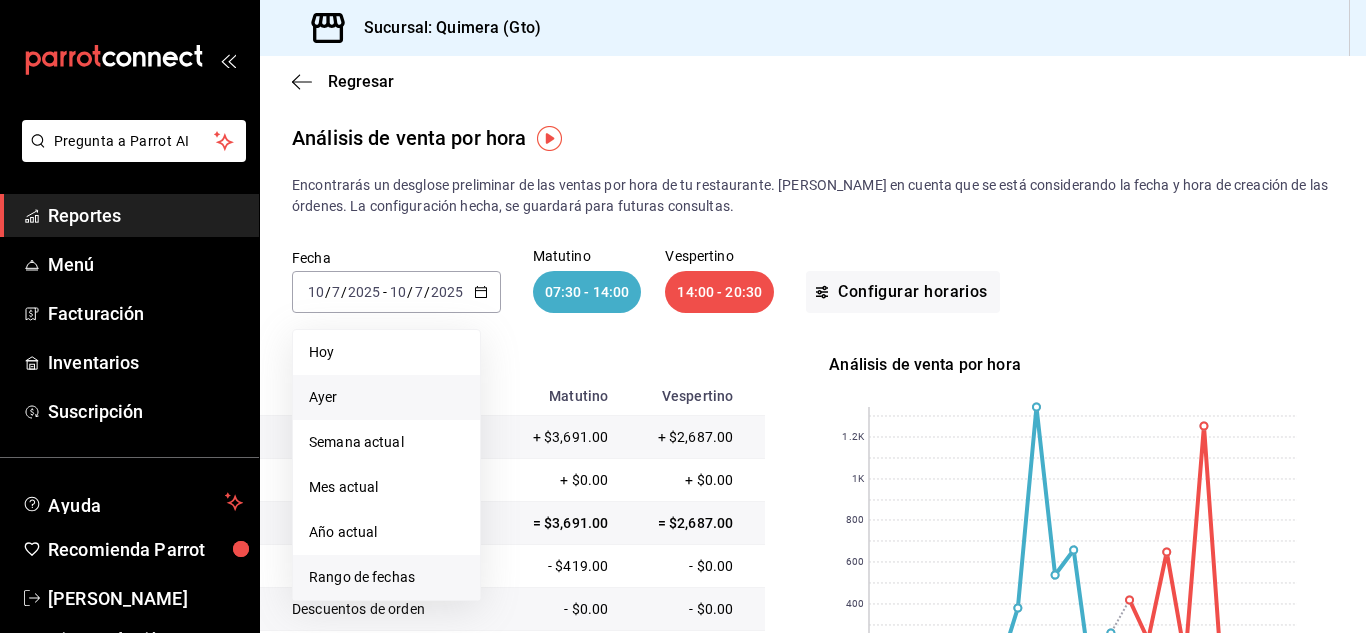 click on "Rango de fechas" at bounding box center (386, 577) 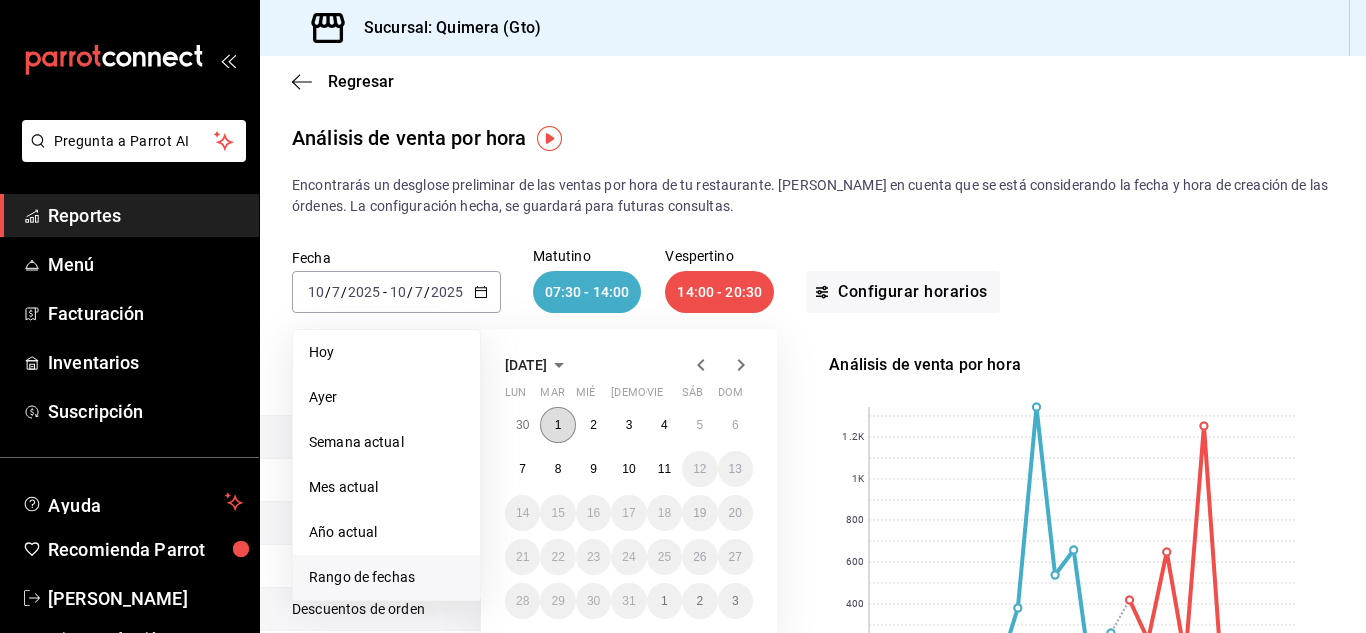 click on "1" at bounding box center [558, 425] 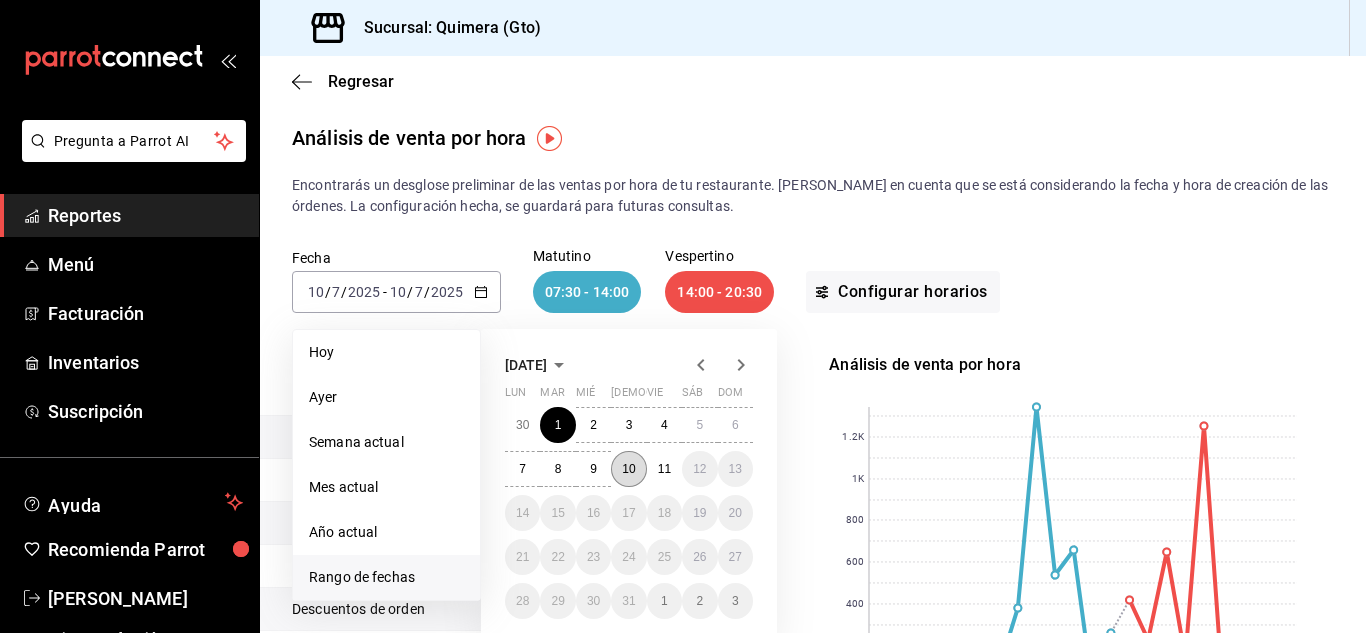 click on "10" at bounding box center [628, 469] 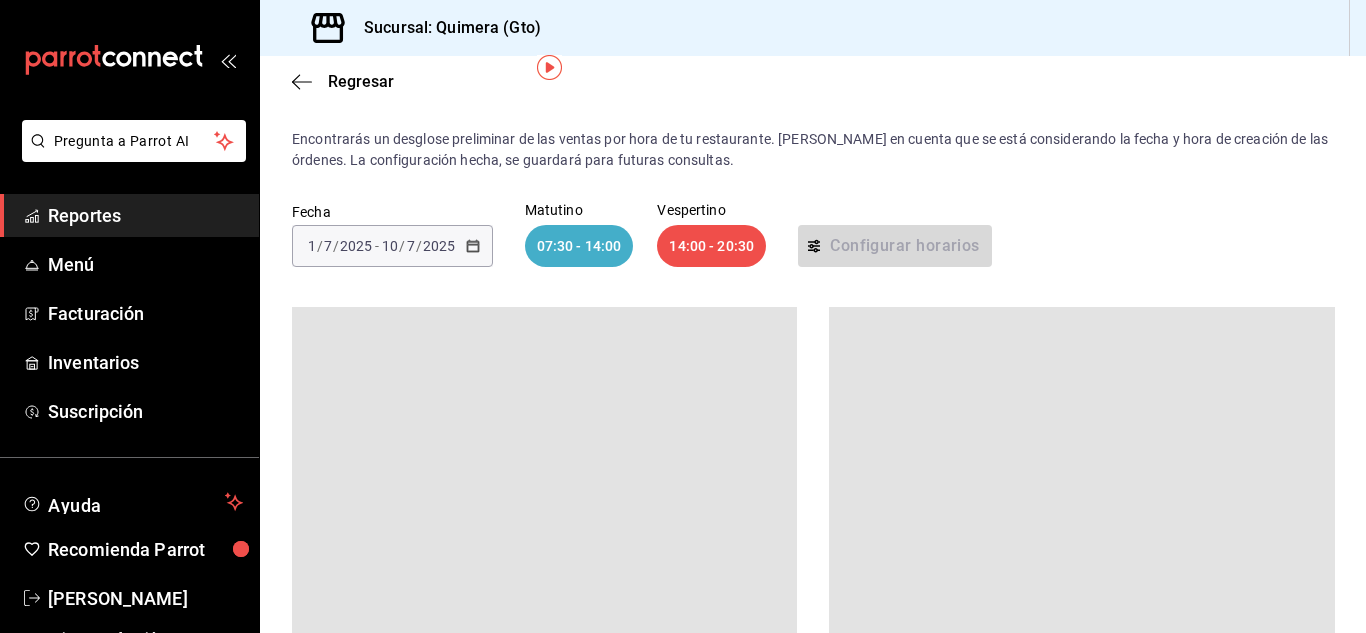 scroll, scrollTop: 0, scrollLeft: 0, axis: both 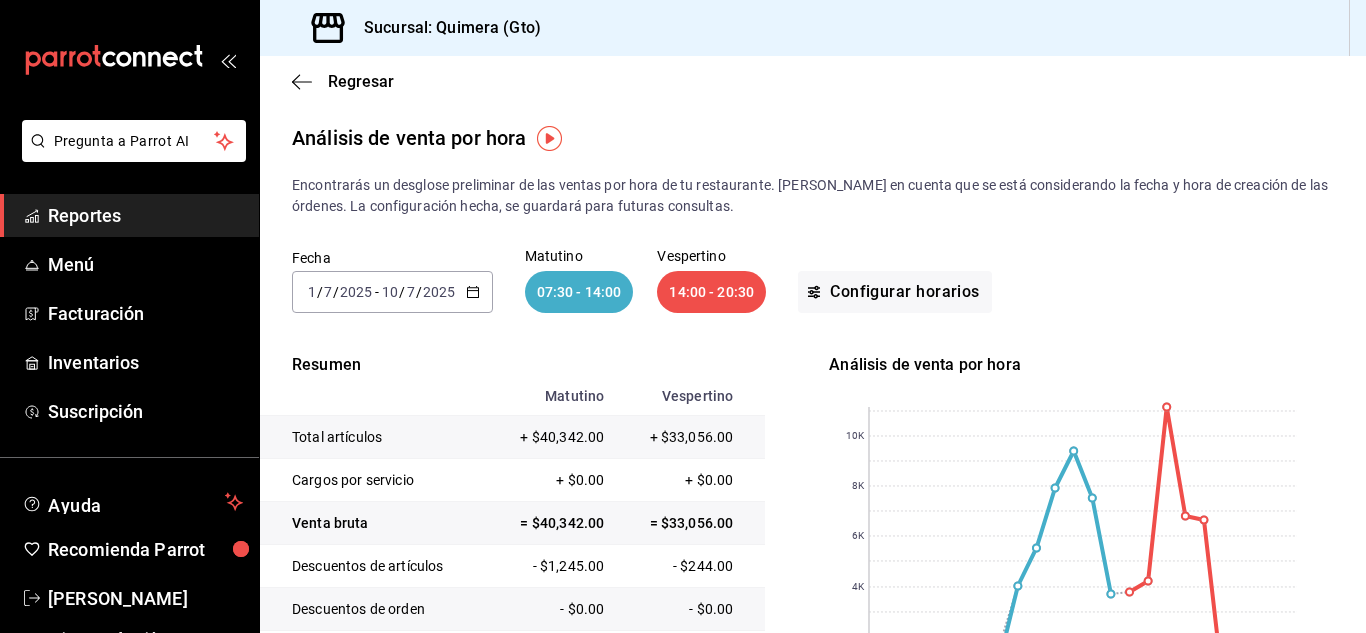 click on "[DATE] [DATE] - [DATE] [DATE]" at bounding box center (392, 292) 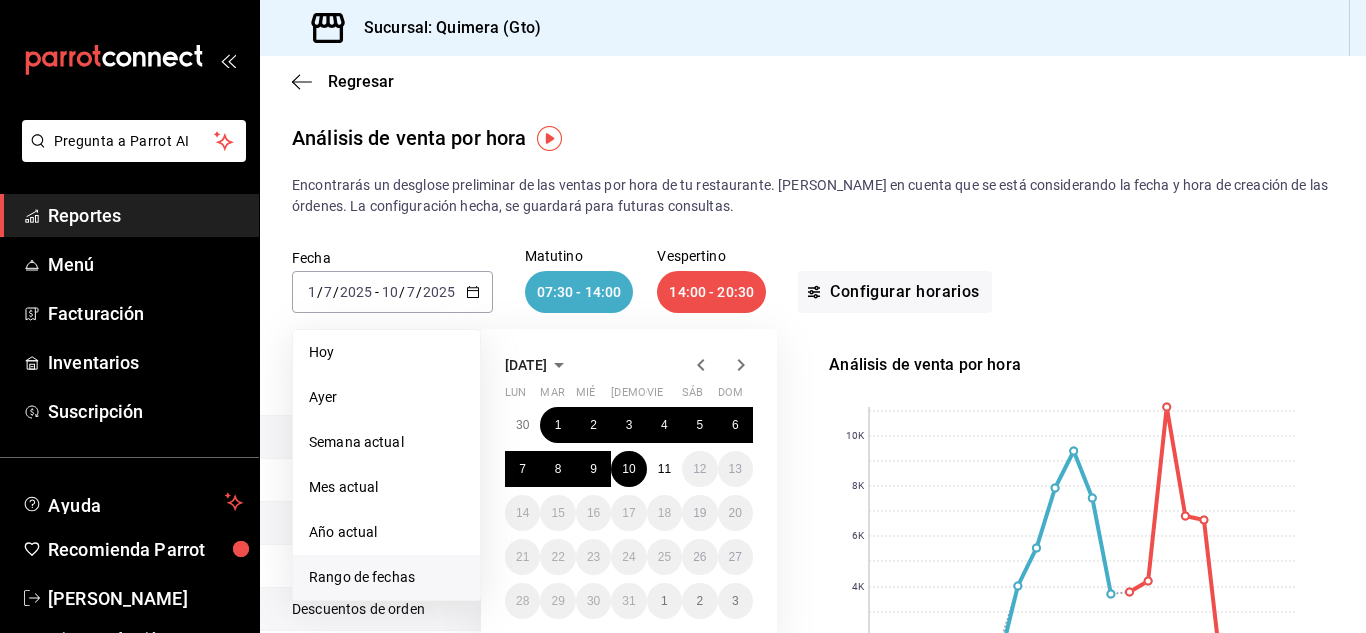 click 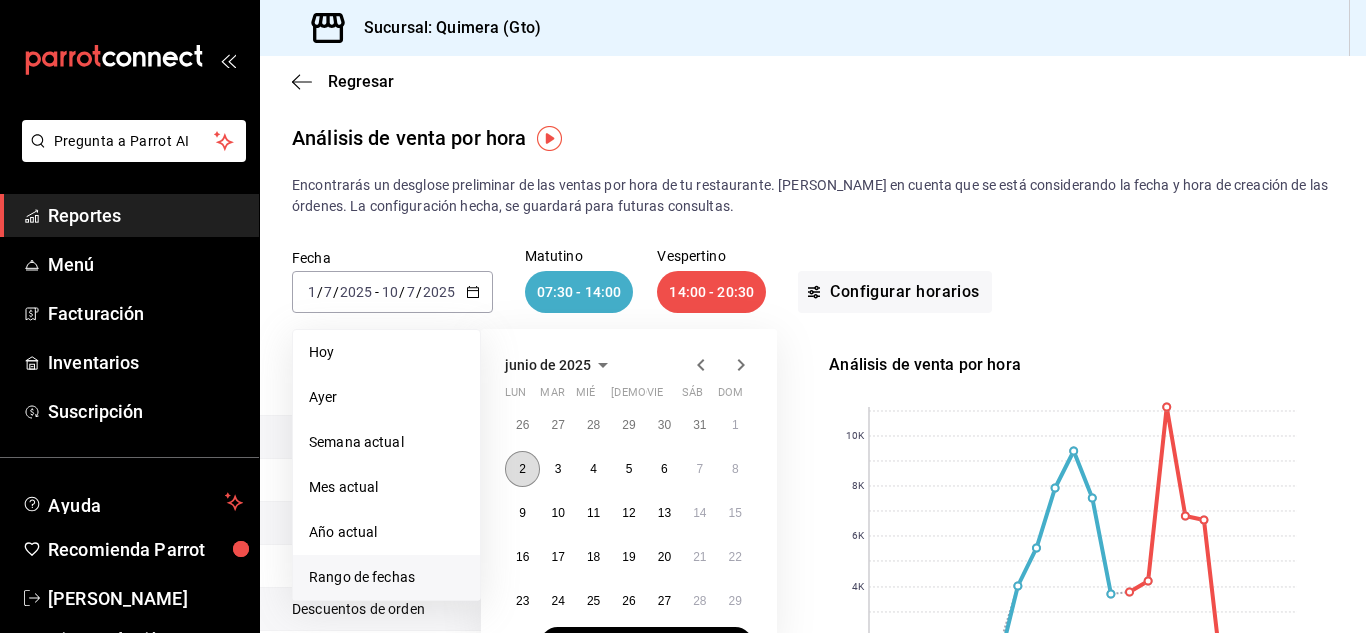 click on "2" at bounding box center (522, 469) 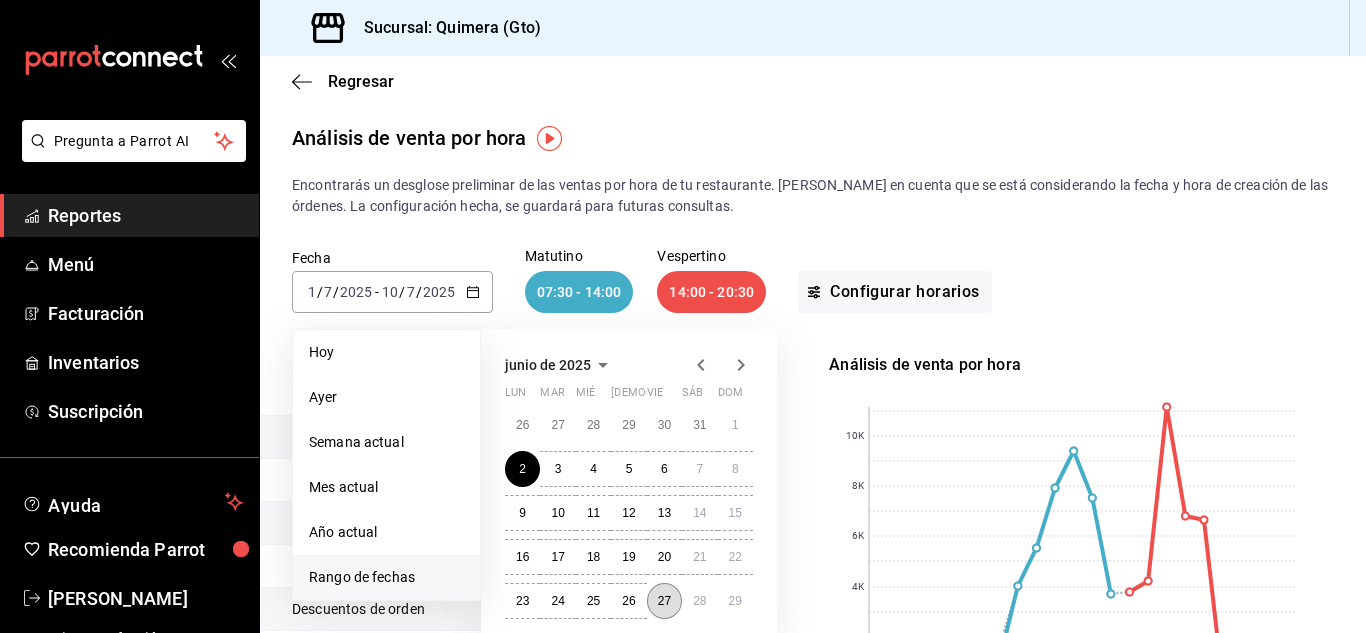 click on "27" at bounding box center (664, 601) 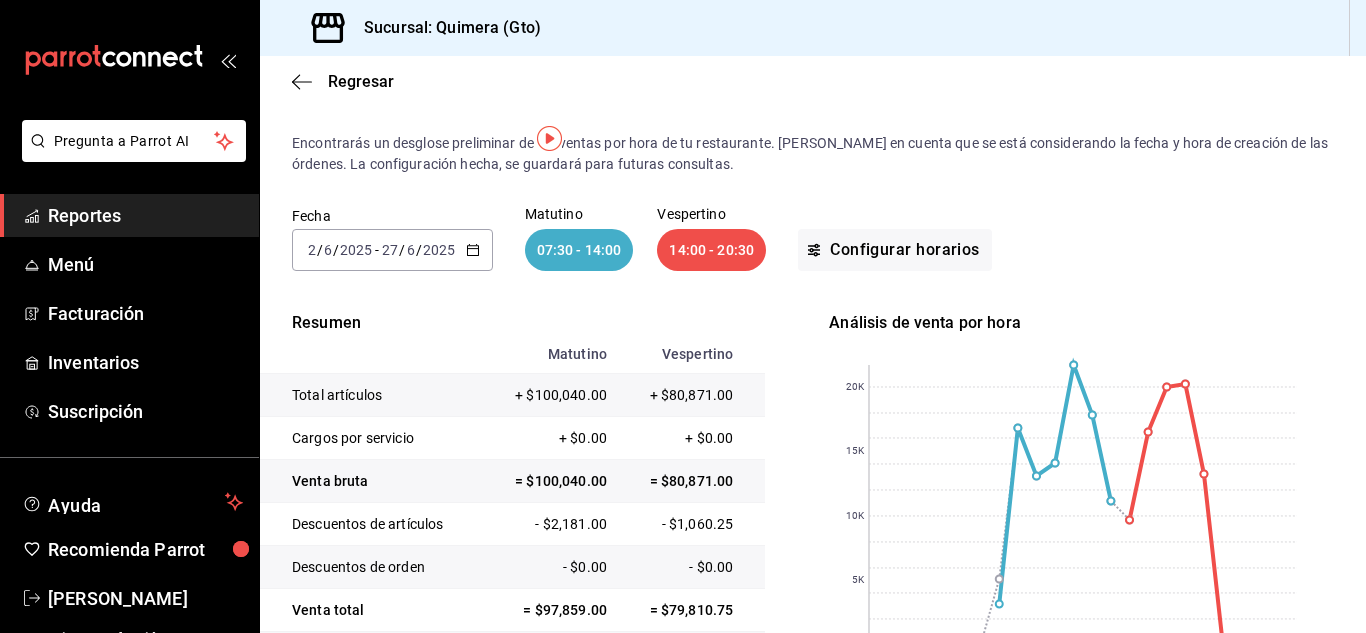 scroll, scrollTop: 0, scrollLeft: 0, axis: both 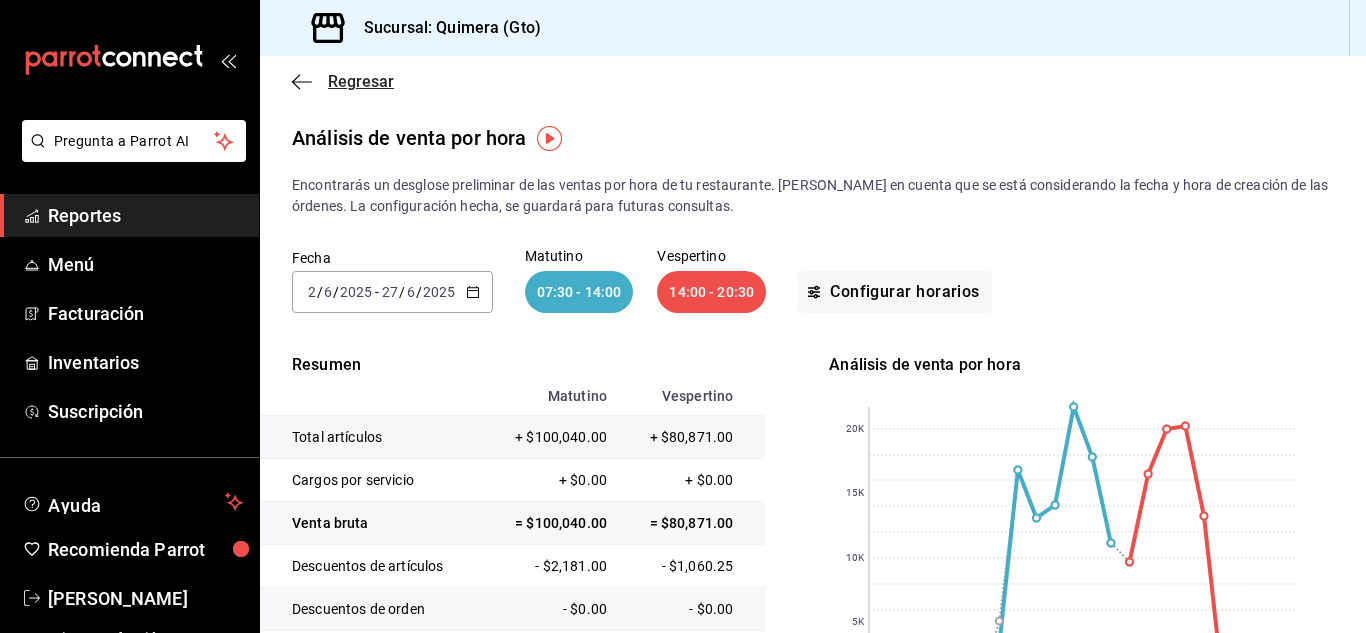 click 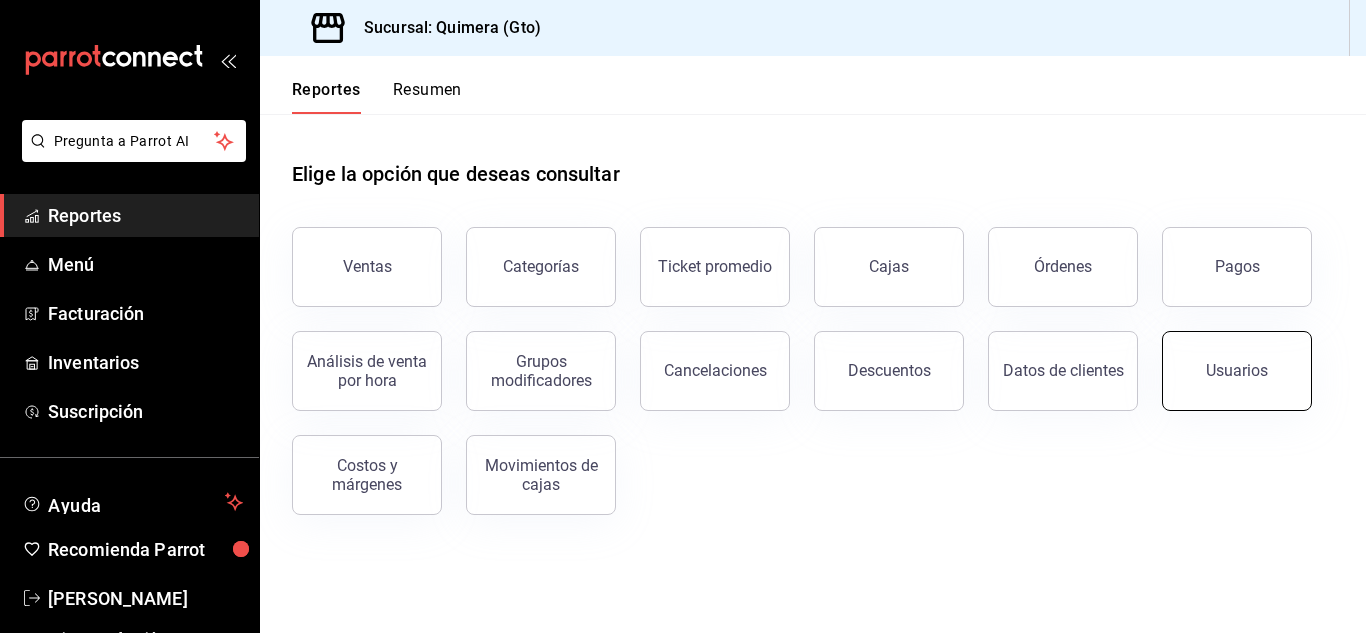 click on "Usuarios" at bounding box center [1237, 371] 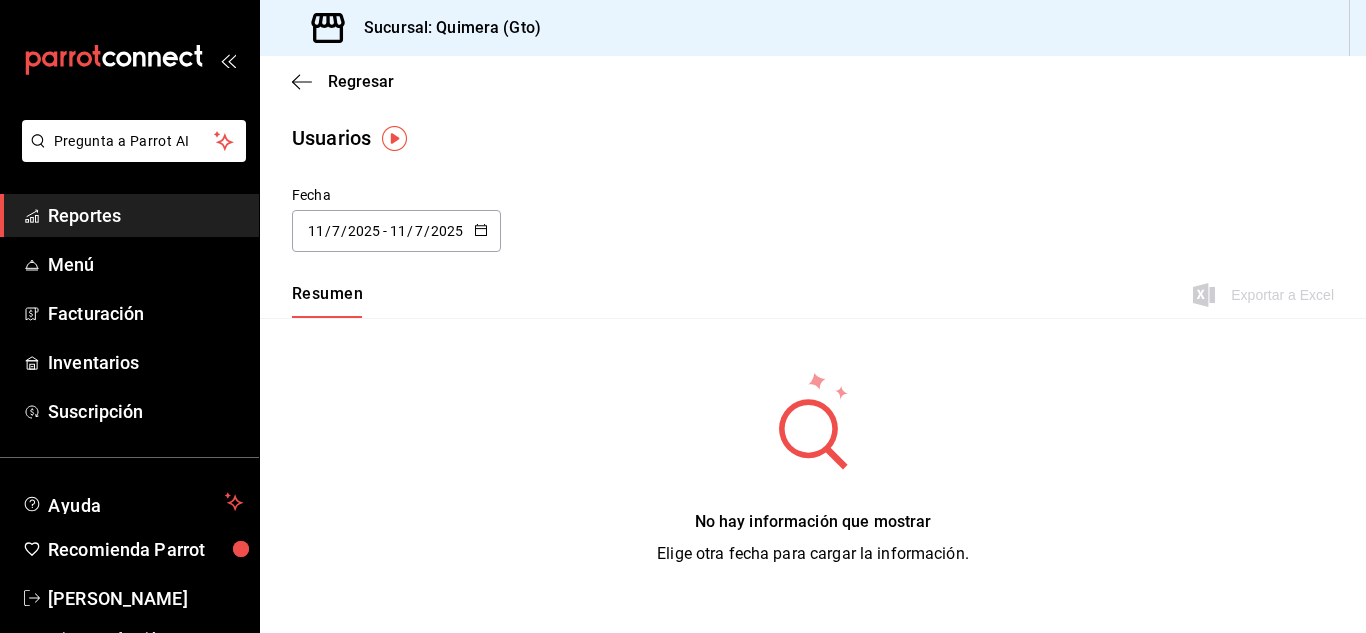 click on "[DATE] [DATE] - [DATE] [DATE]" at bounding box center (396, 231) 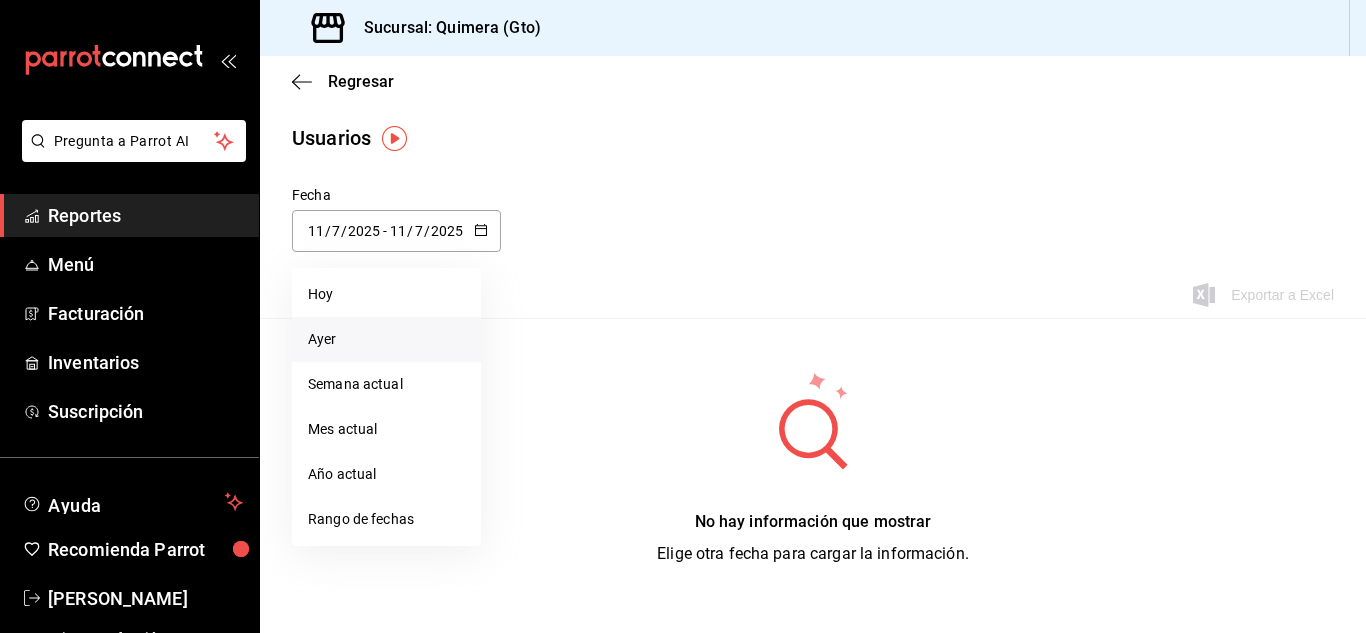 click on "Ayer" at bounding box center [386, 339] 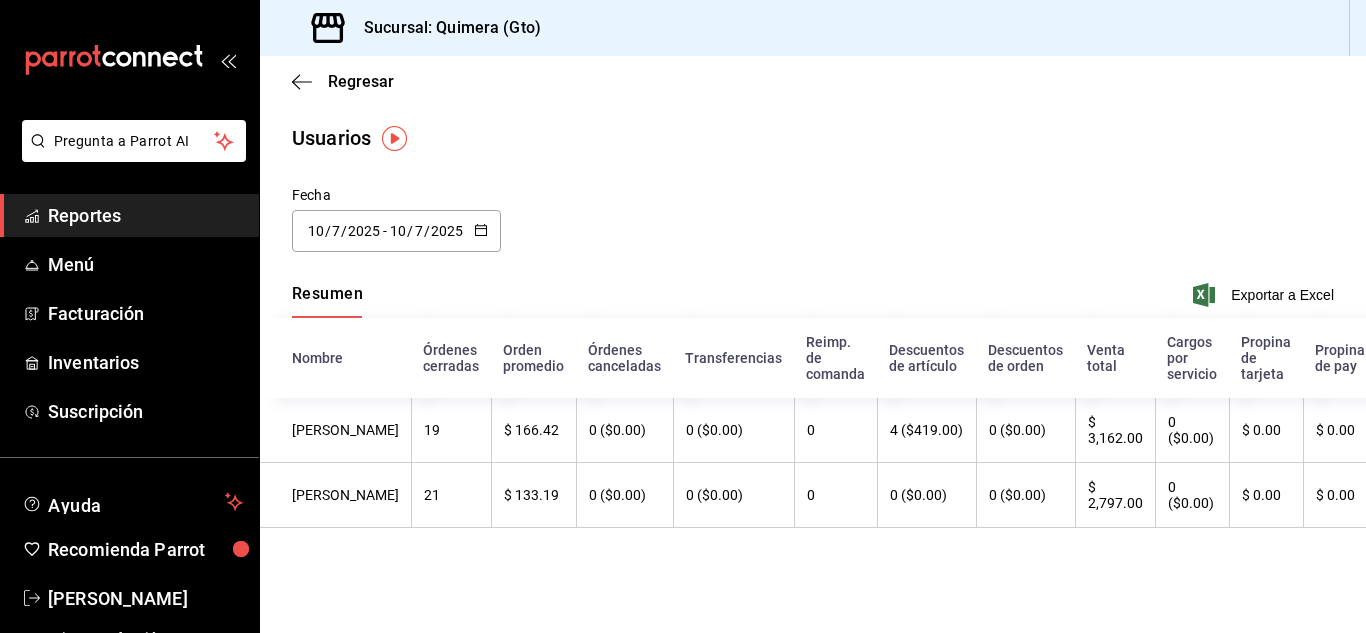 click 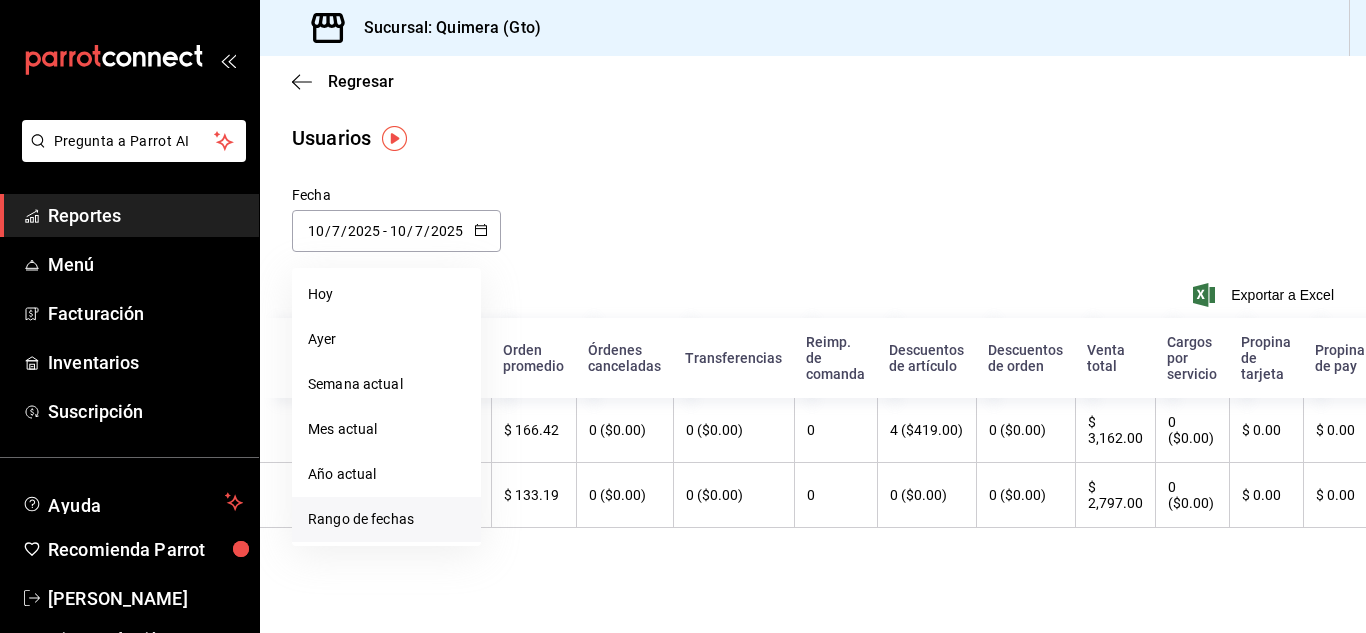 click on "Rango de fechas" at bounding box center (386, 519) 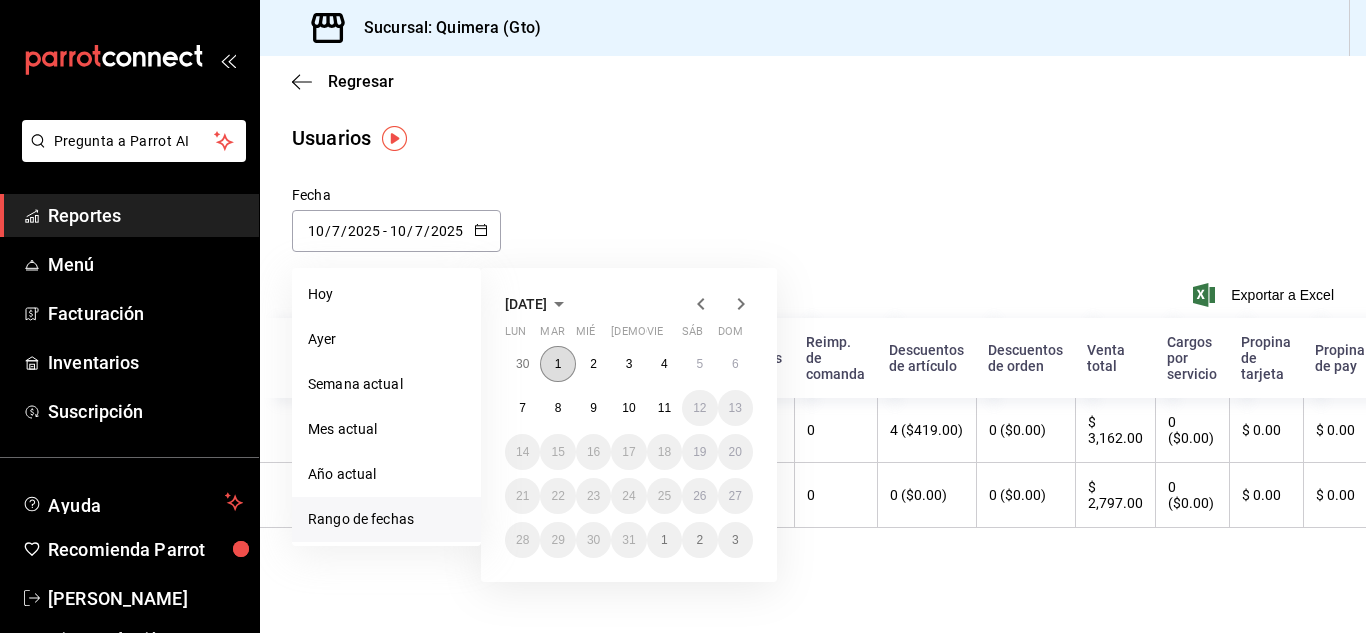 click on "1" at bounding box center [558, 364] 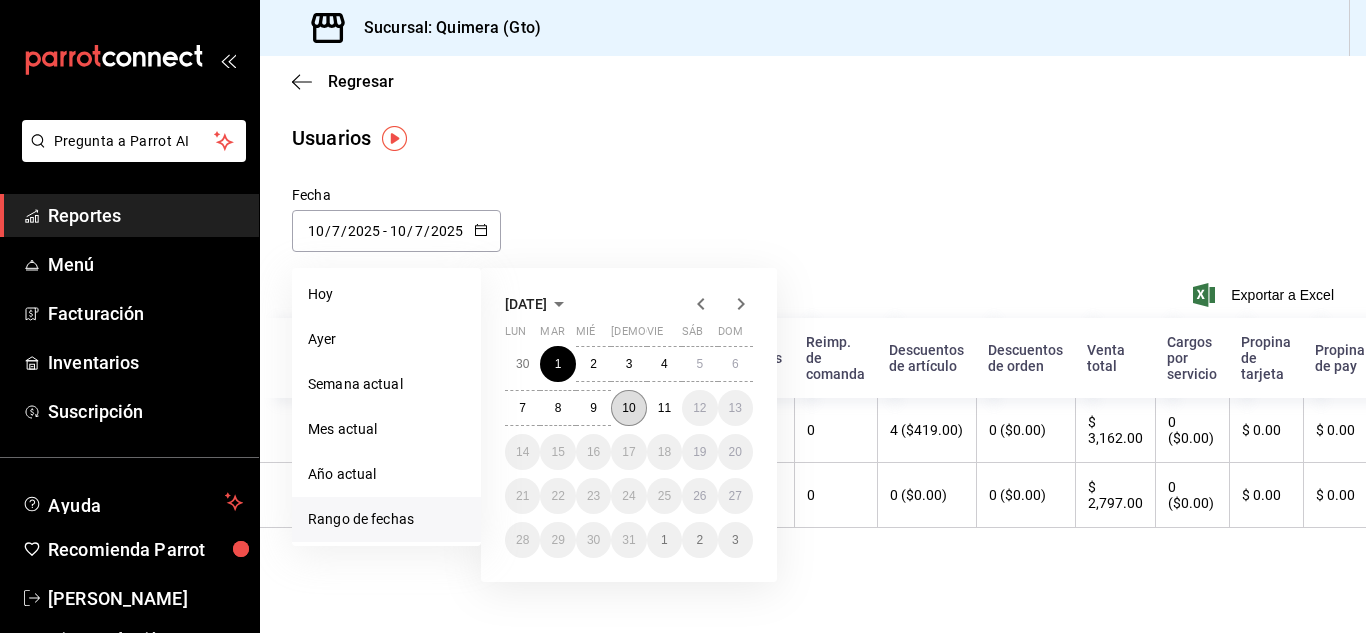 click on "10" at bounding box center (628, 408) 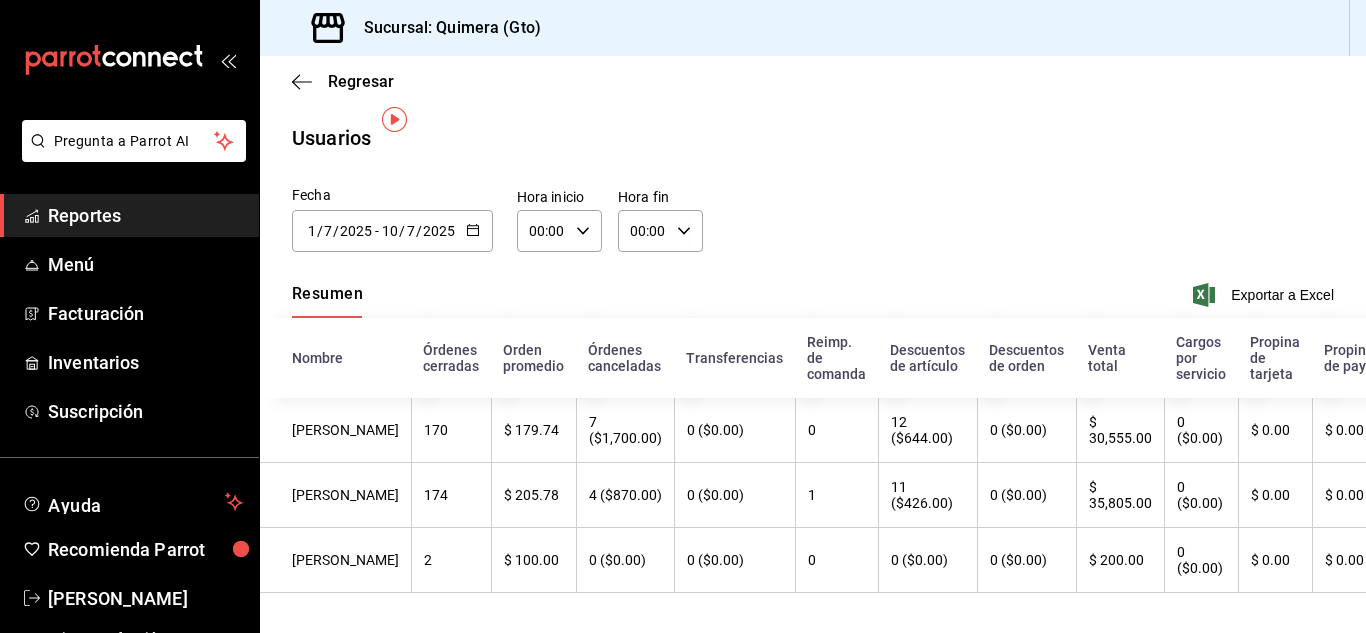 scroll, scrollTop: 33, scrollLeft: 0, axis: vertical 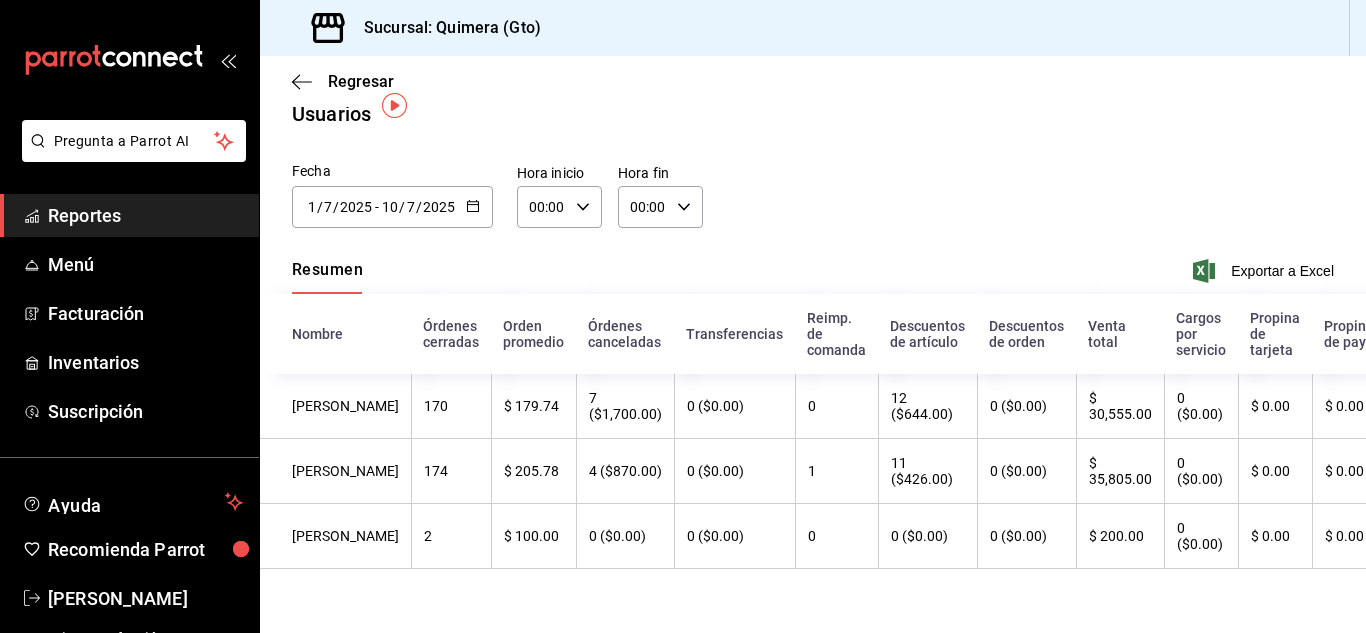 click 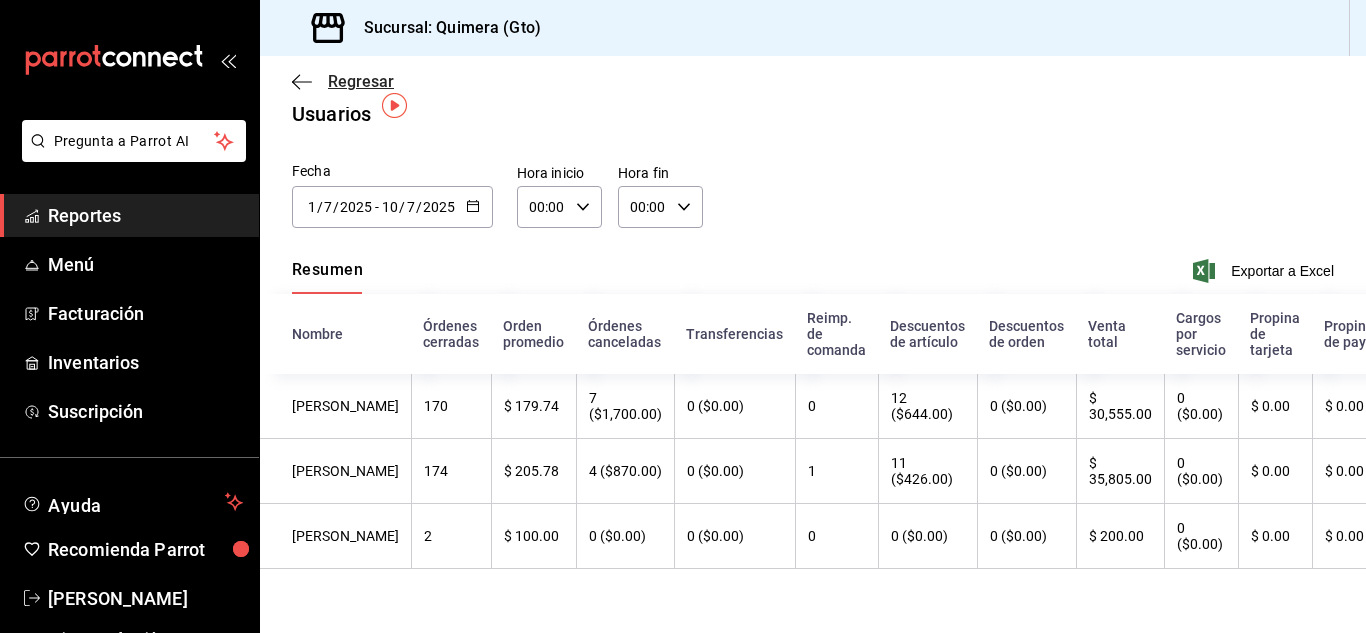 click 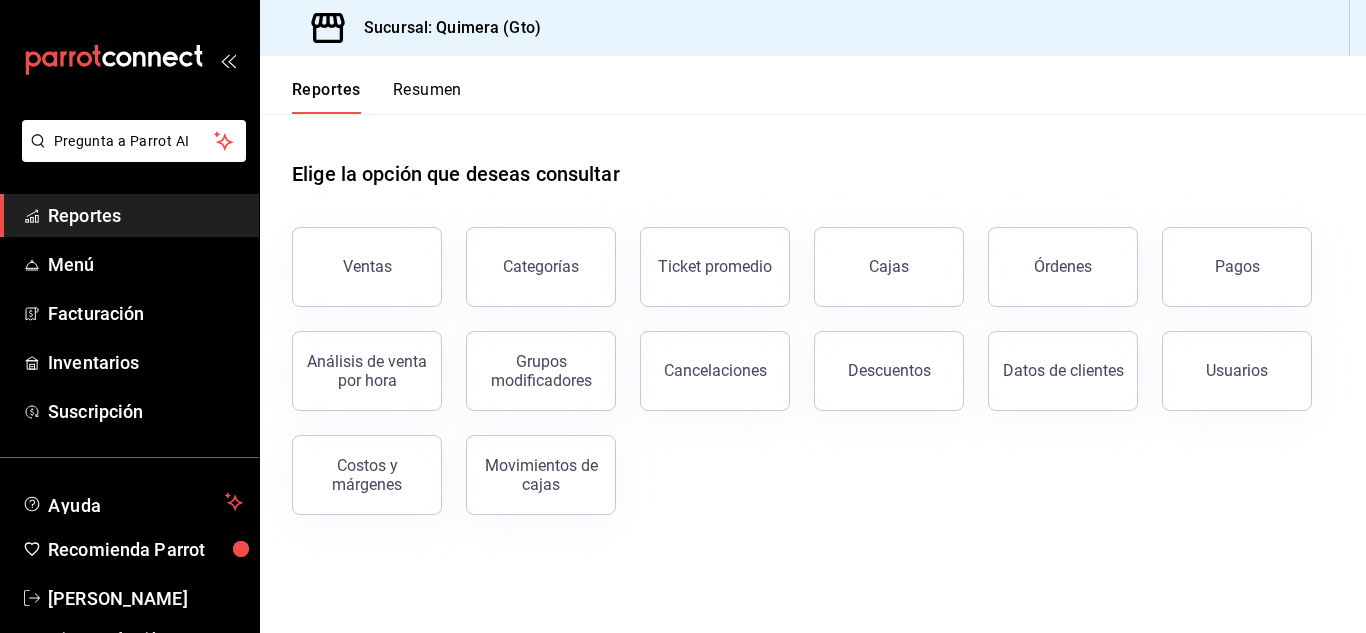 click on "Ventas Categorías Ticket promedio Cajas Órdenes Pagos Análisis de venta por hora Grupos modificadores Cancelaciones Descuentos Datos de clientes Usuarios Costos y márgenes Movimientos [PERSON_NAME]" at bounding box center [801, 359] 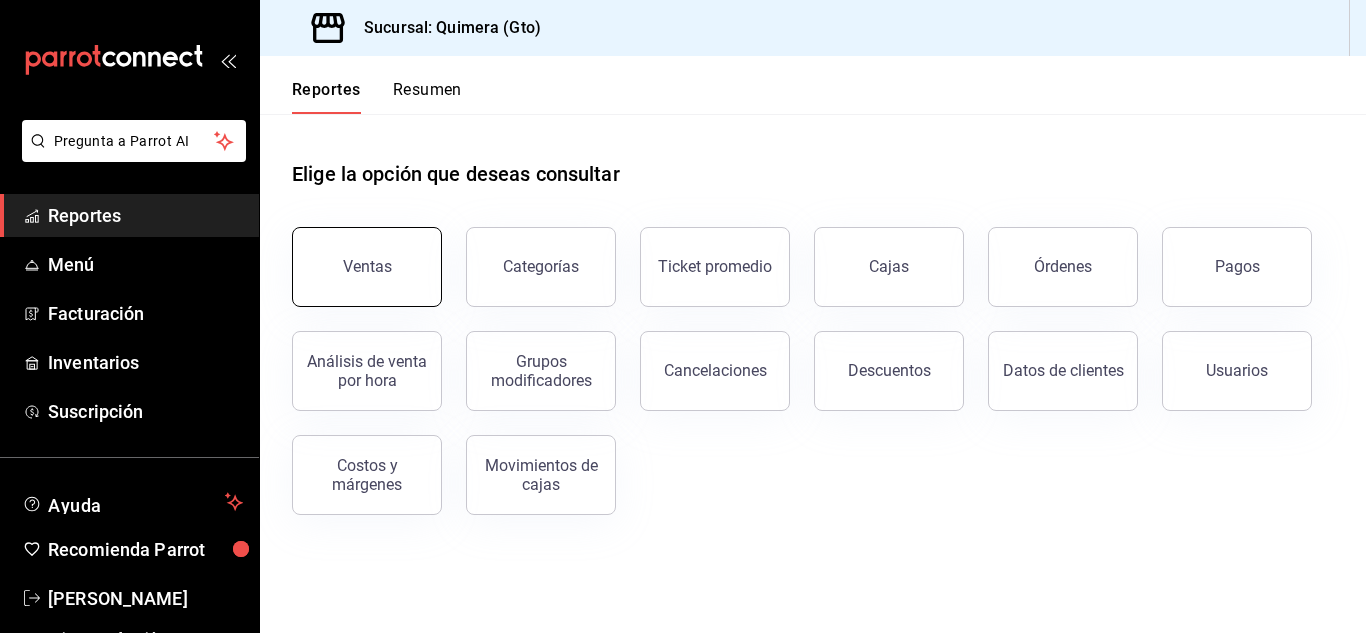click on "Ventas" at bounding box center [367, 267] 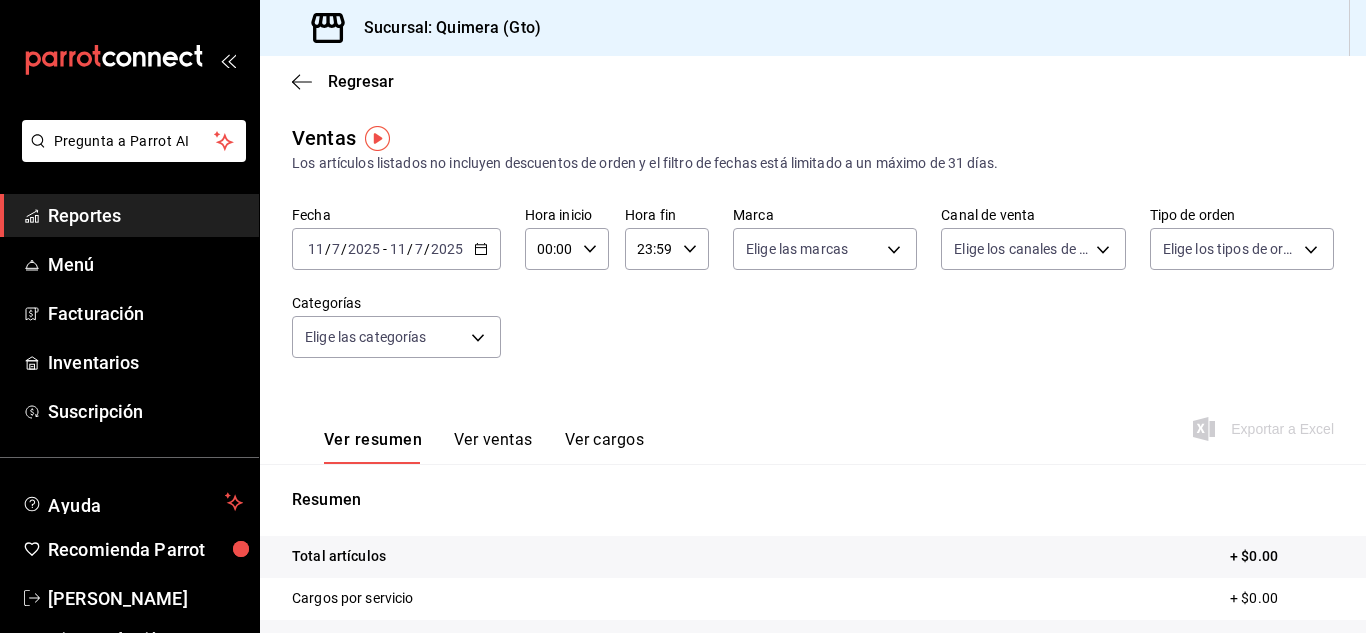 click on "[DATE] [DATE] - [DATE] [DATE]" at bounding box center [396, 249] 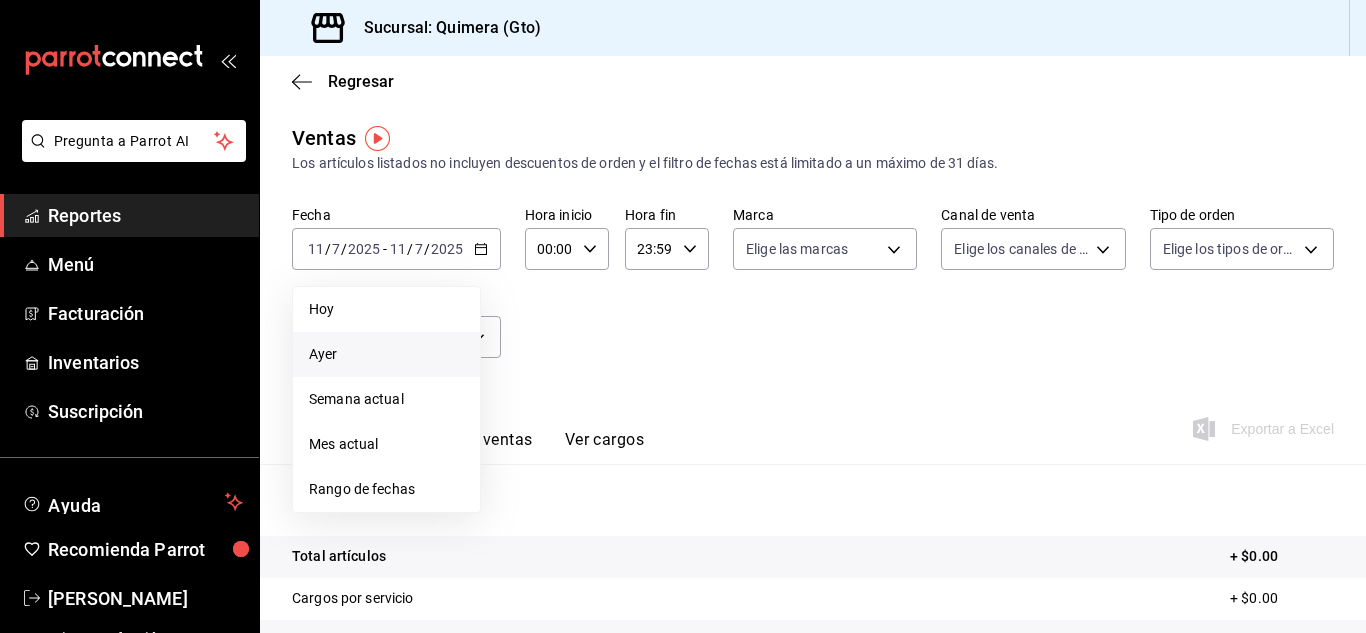 click on "Ayer" at bounding box center [386, 354] 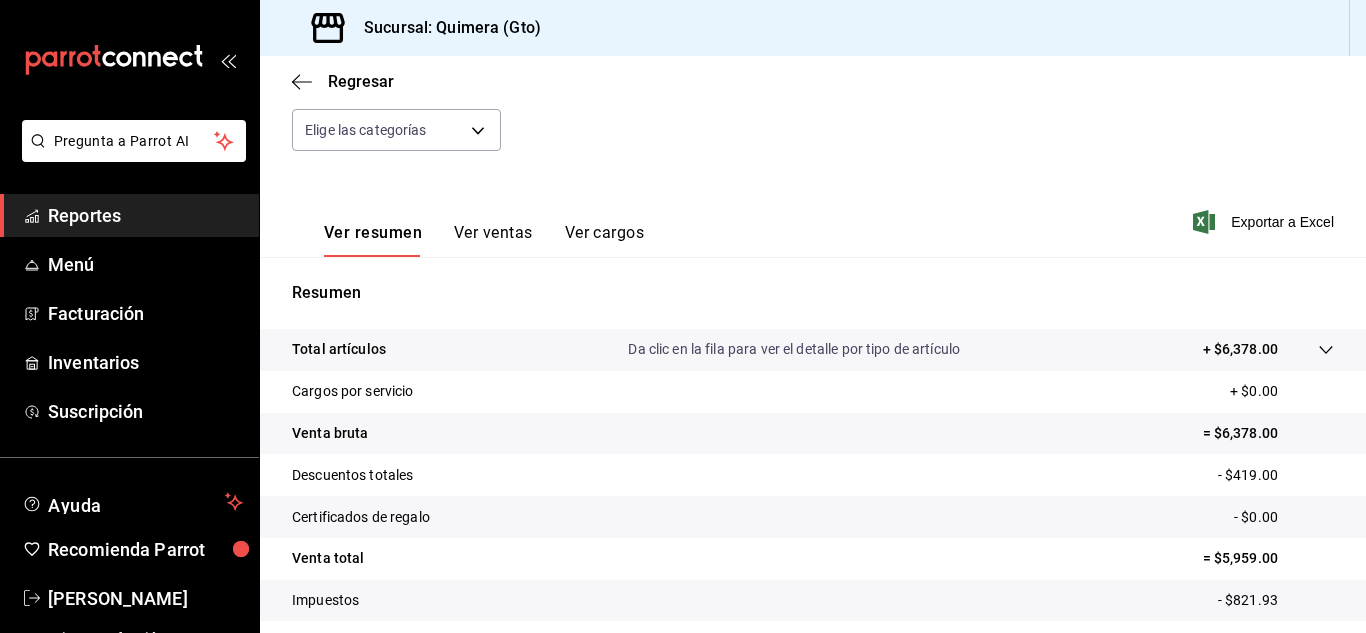 scroll, scrollTop: 232, scrollLeft: 0, axis: vertical 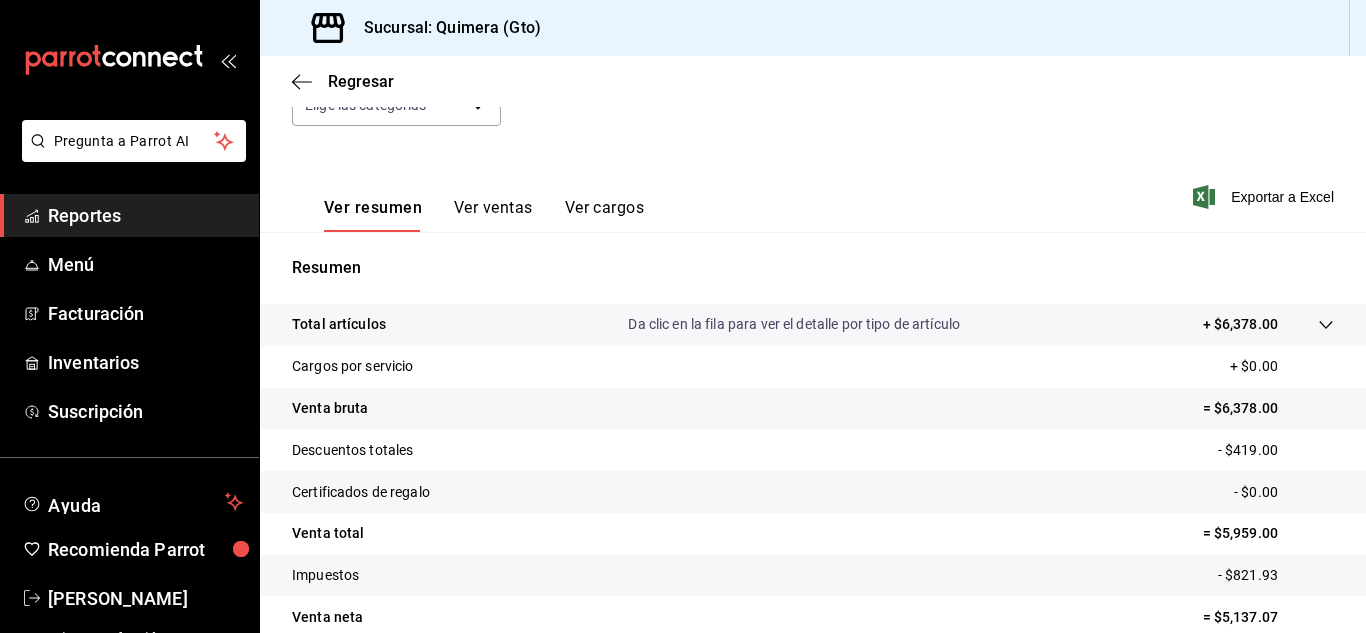 click on "Ver ventas" at bounding box center (493, 215) 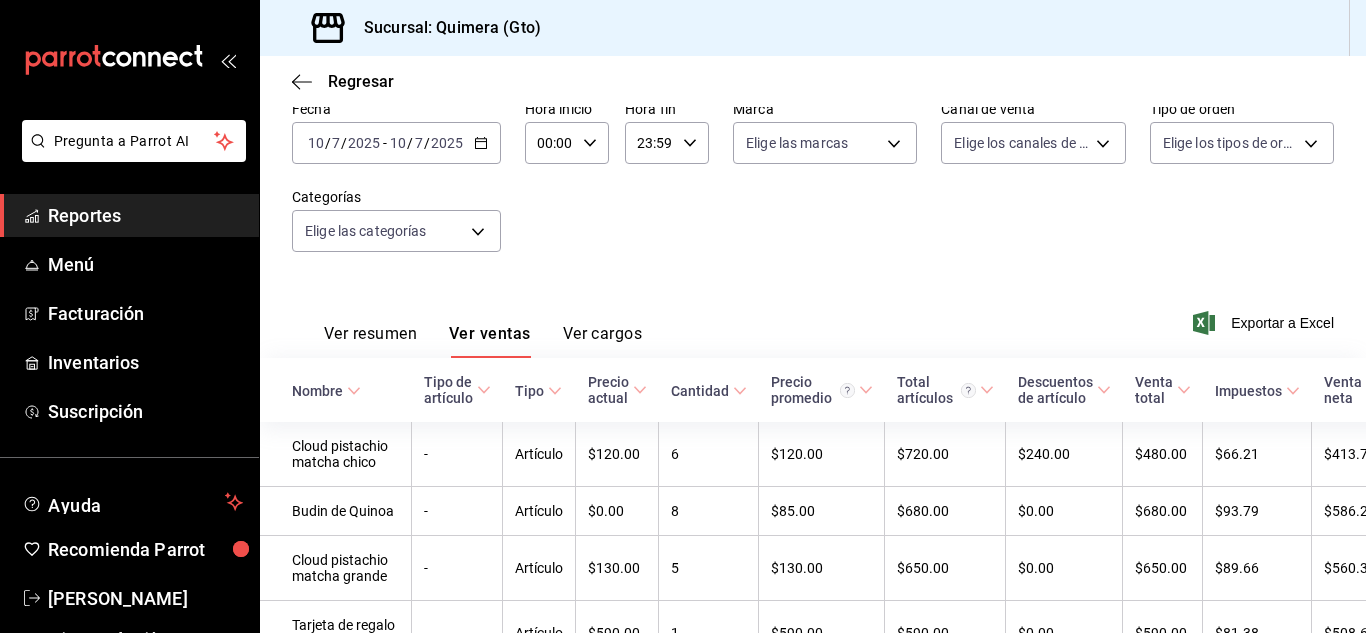 scroll, scrollTop: 232, scrollLeft: 0, axis: vertical 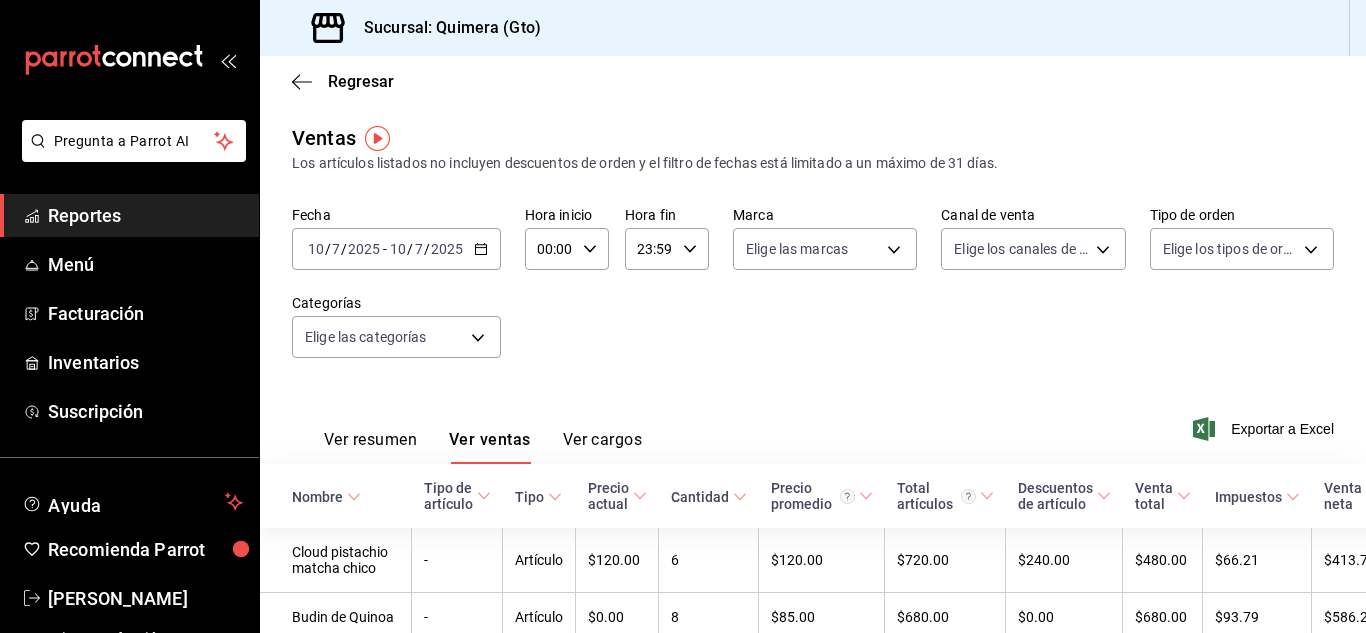 click 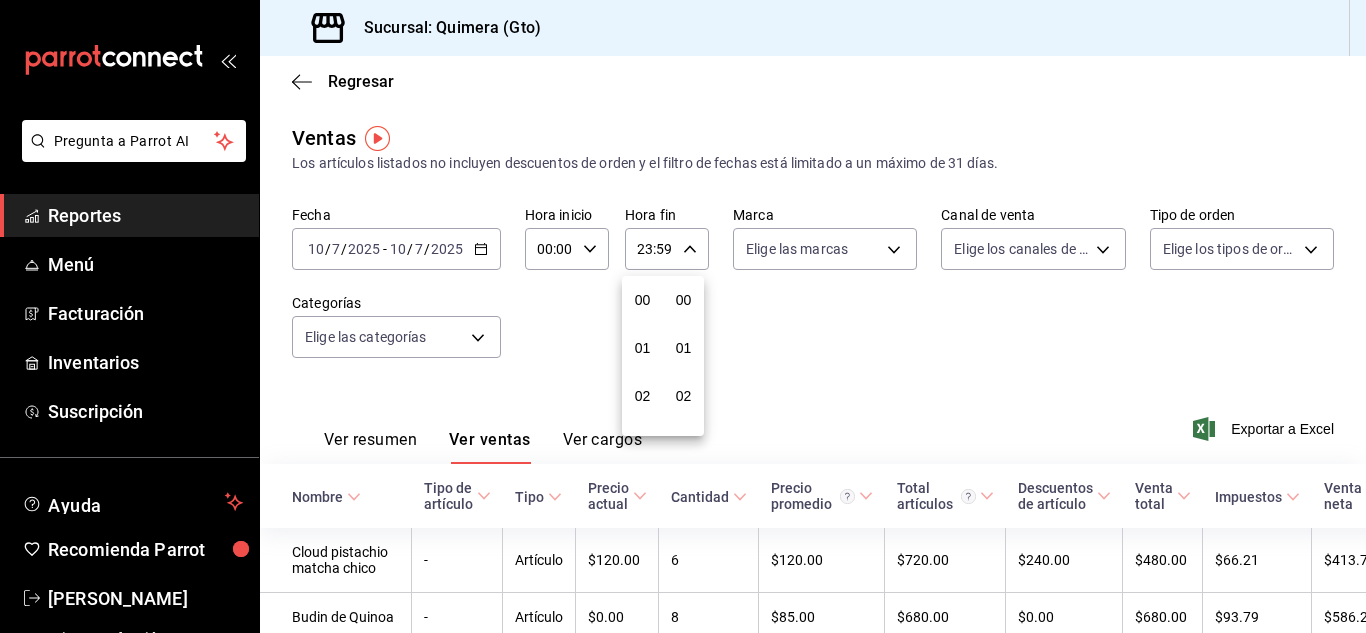 scroll, scrollTop: 992, scrollLeft: 0, axis: vertical 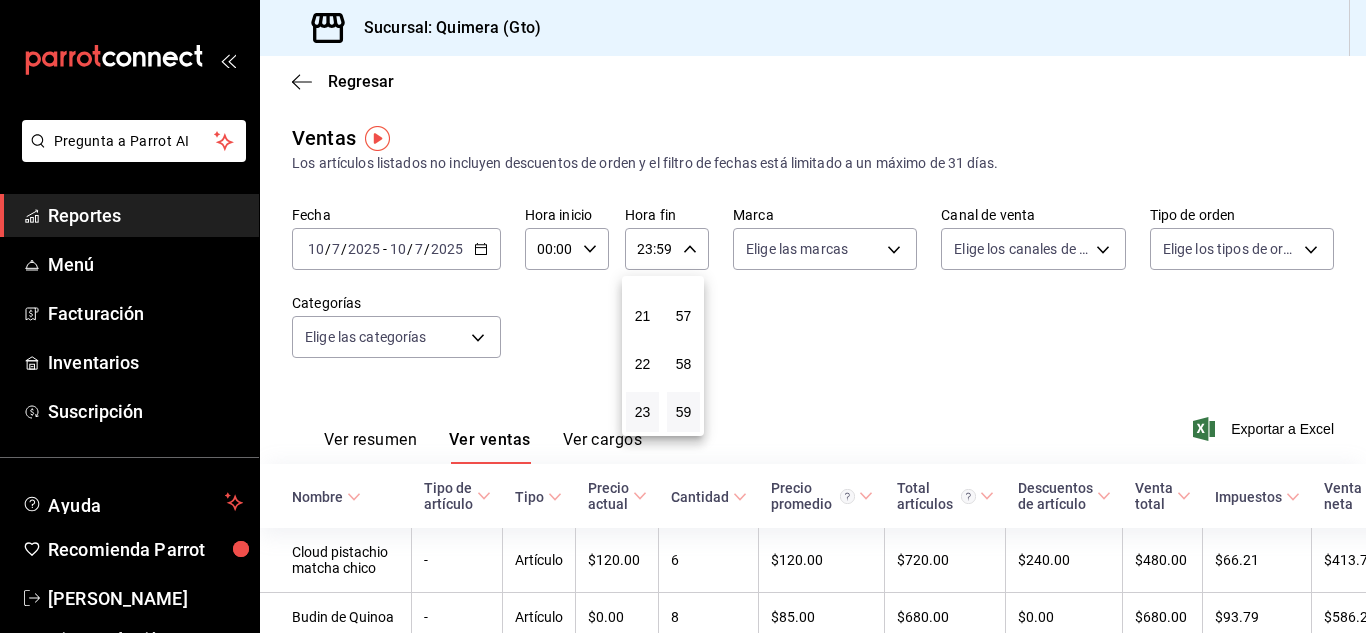 click at bounding box center (683, 316) 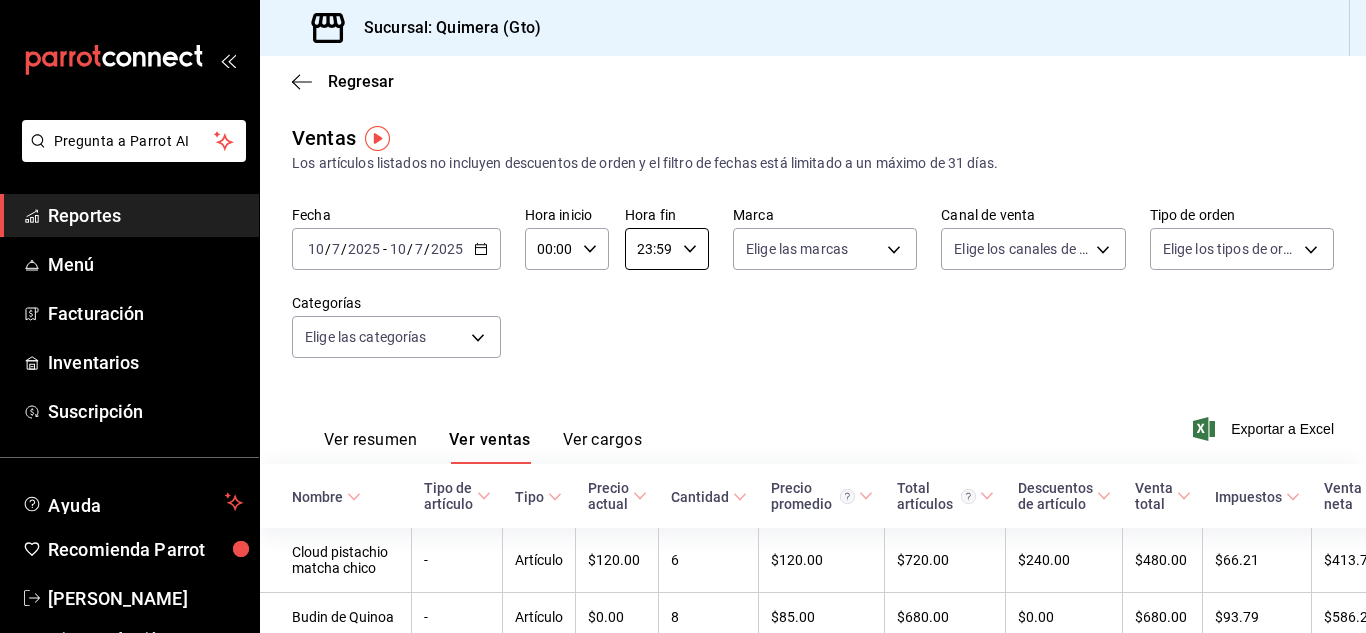 click on "23:59" at bounding box center (650, 249) 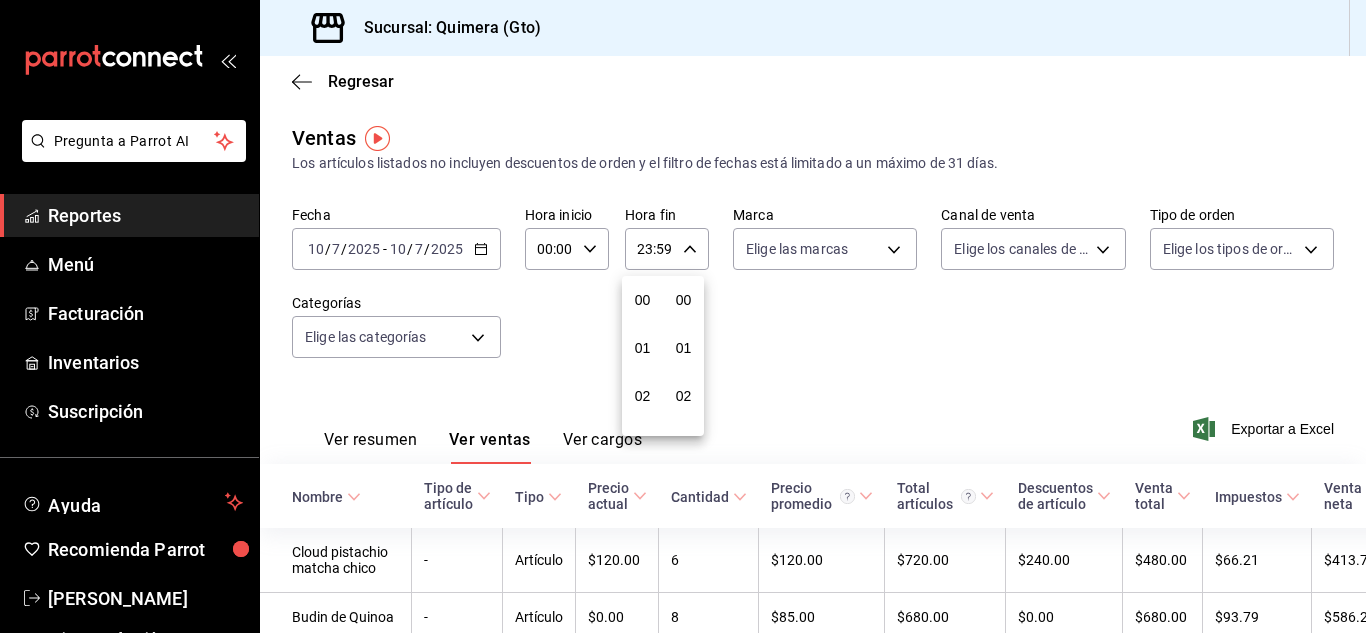 scroll, scrollTop: 992, scrollLeft: 0, axis: vertical 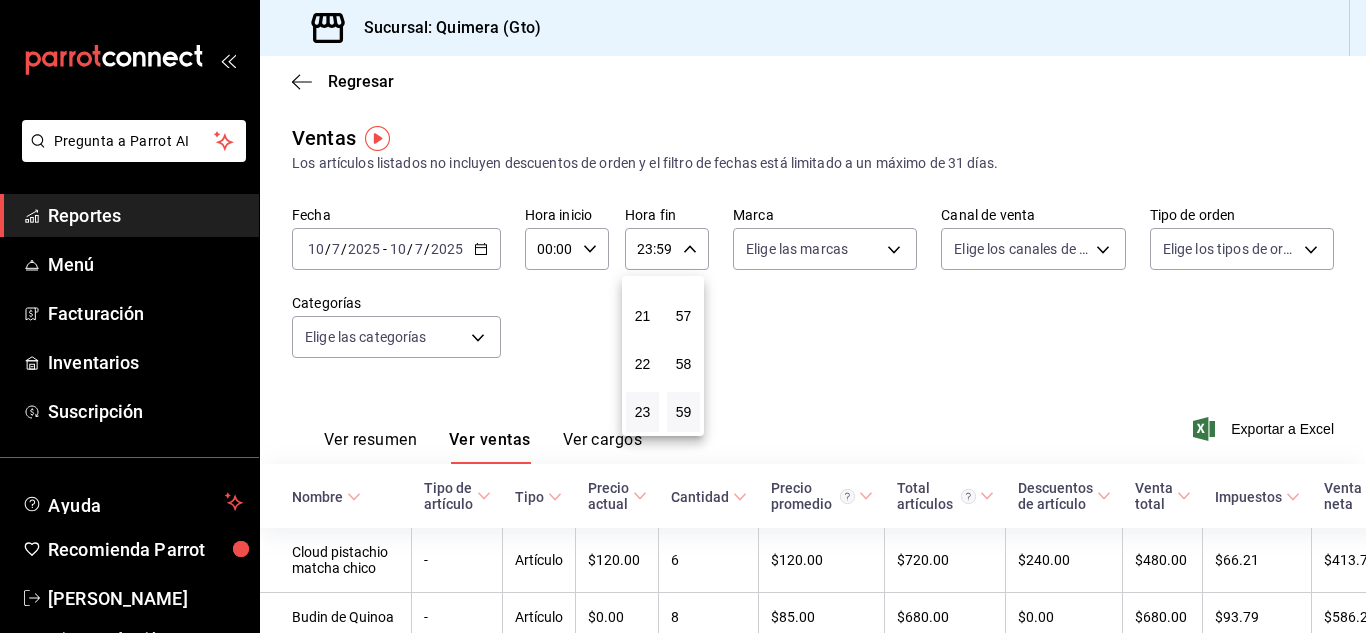 click at bounding box center [683, 316] 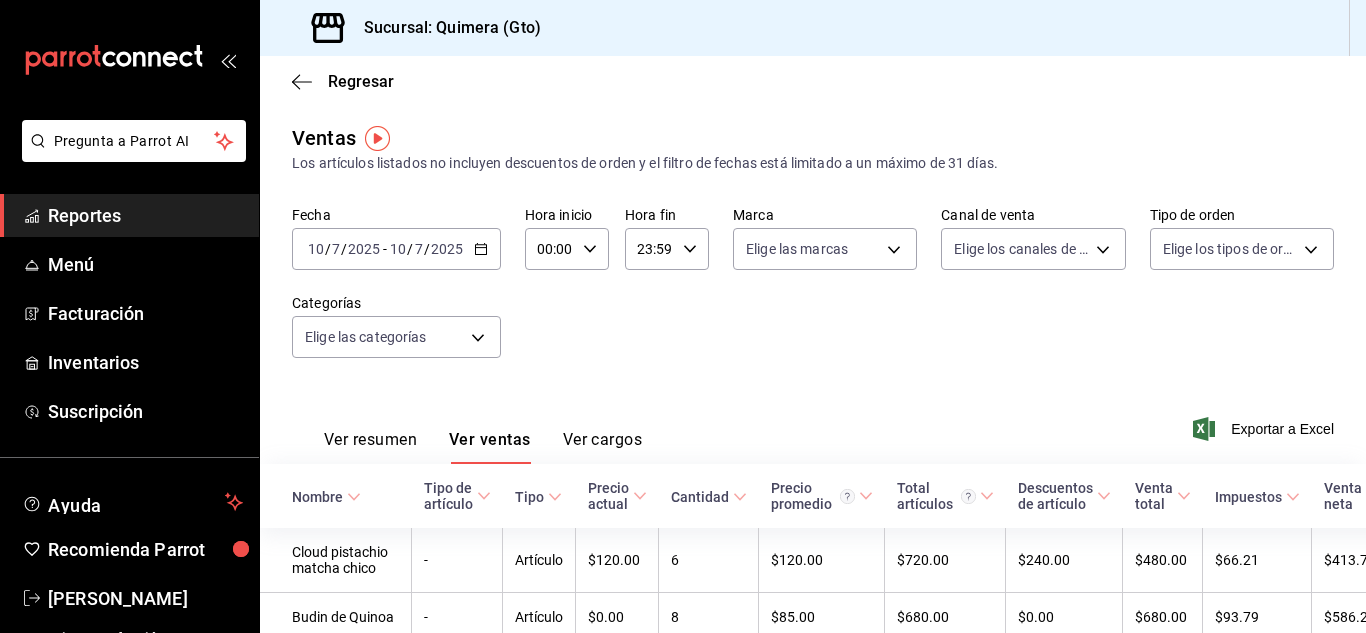 click at bounding box center (683, 316) 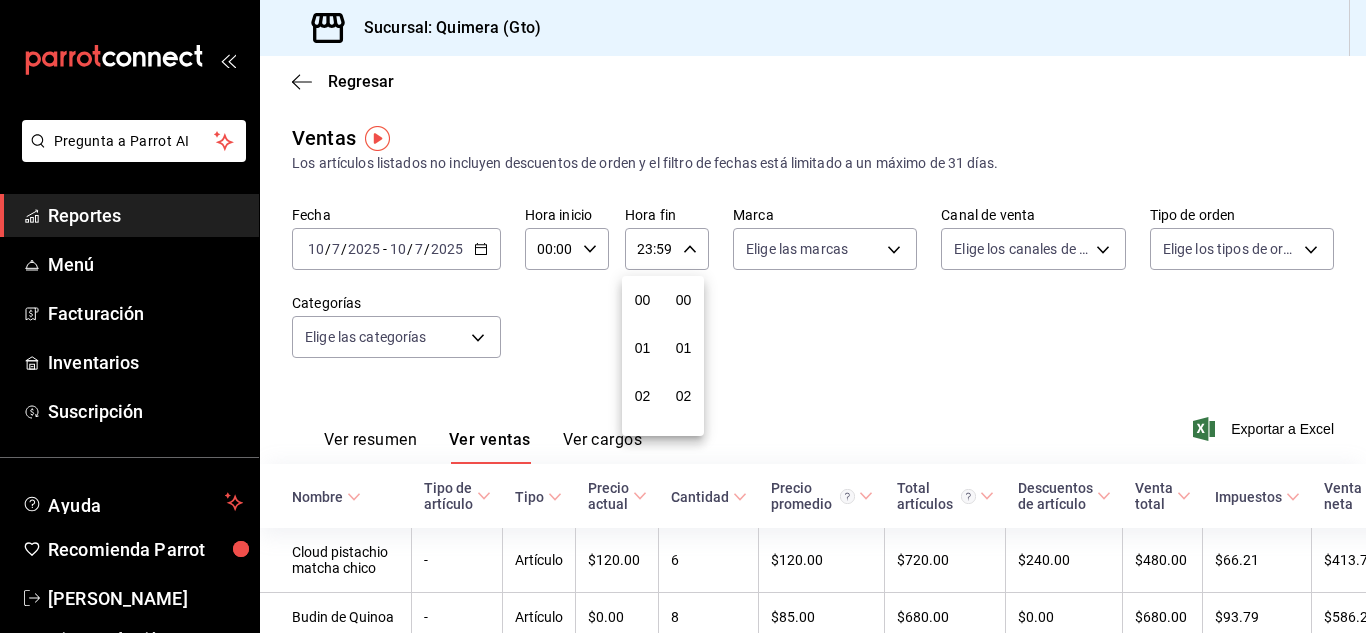 click at bounding box center [683, 316] 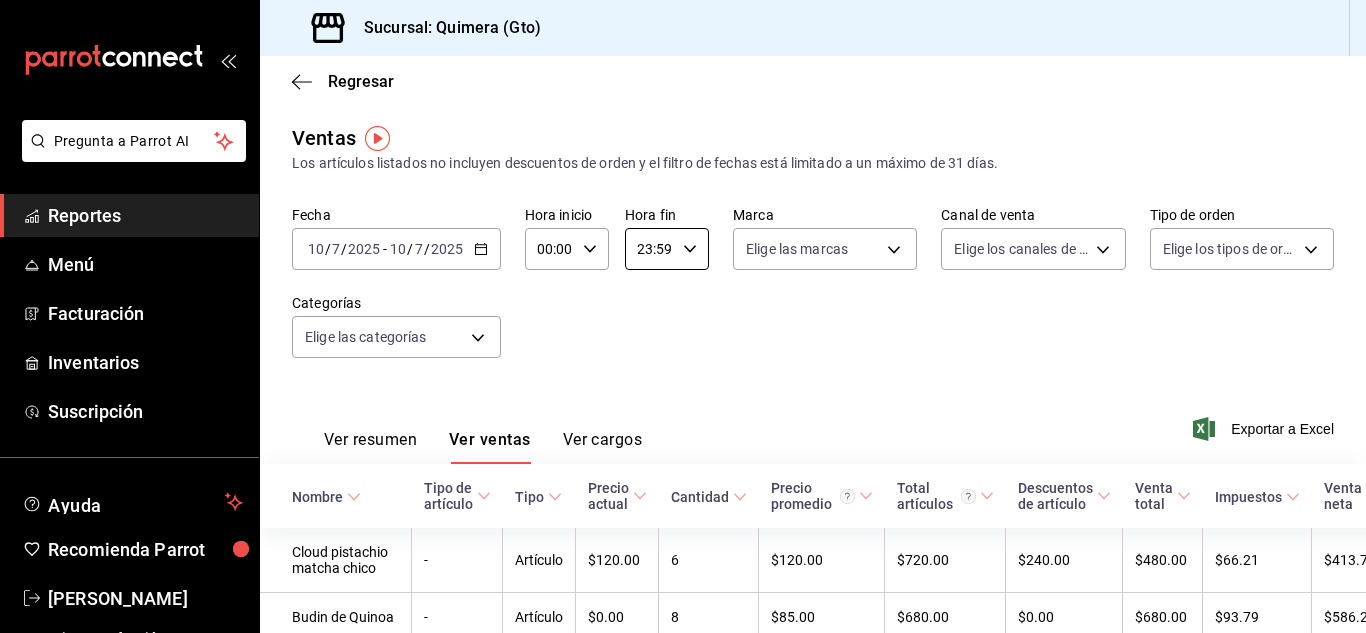 scroll, scrollTop: 992, scrollLeft: 0, axis: vertical 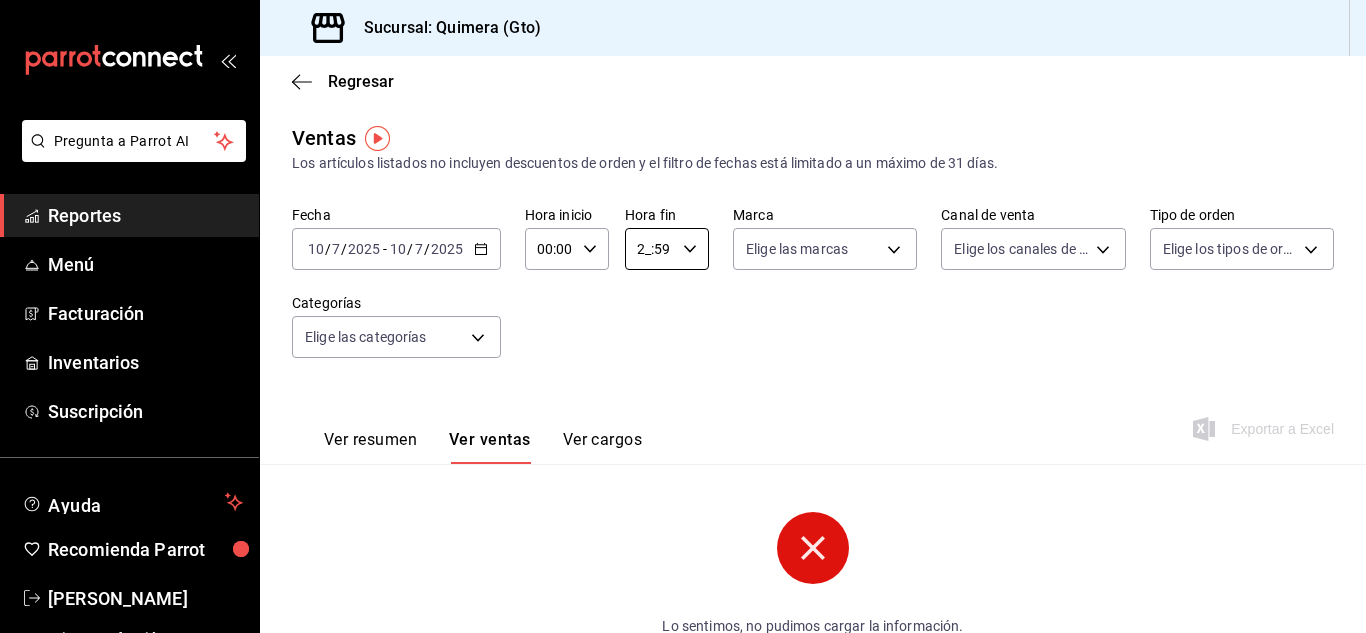 click on "2_:59" at bounding box center [650, 249] 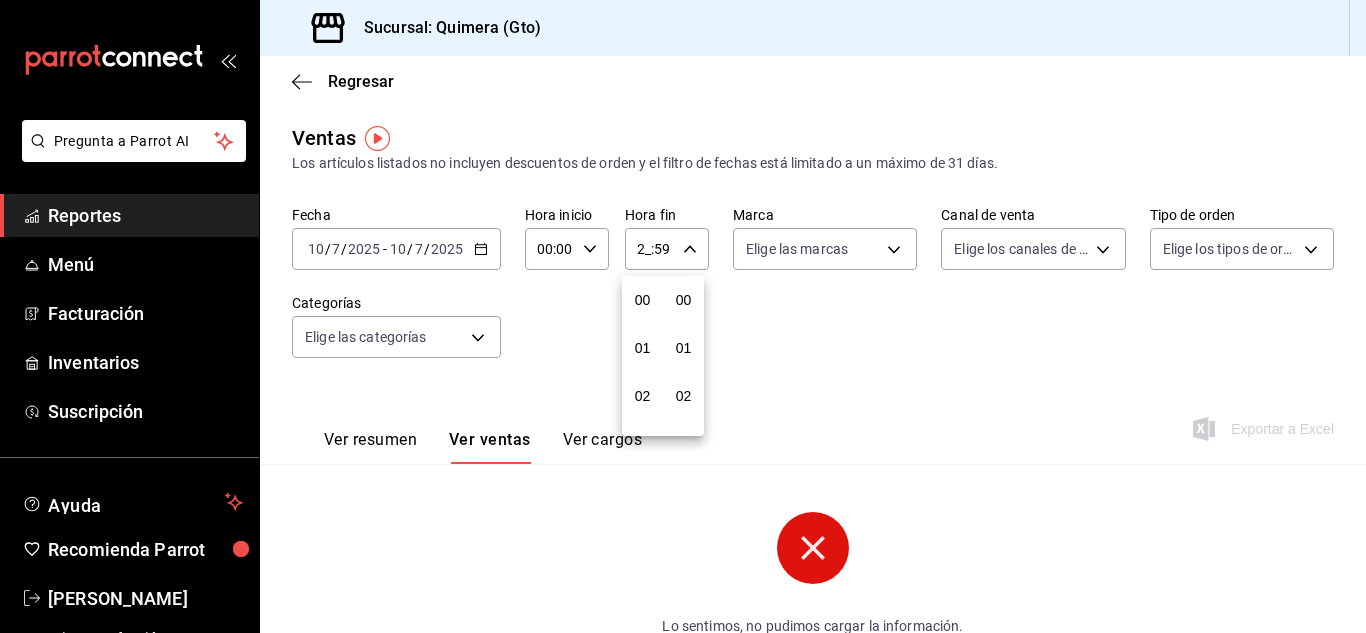 scroll, scrollTop: 2720, scrollLeft: 0, axis: vertical 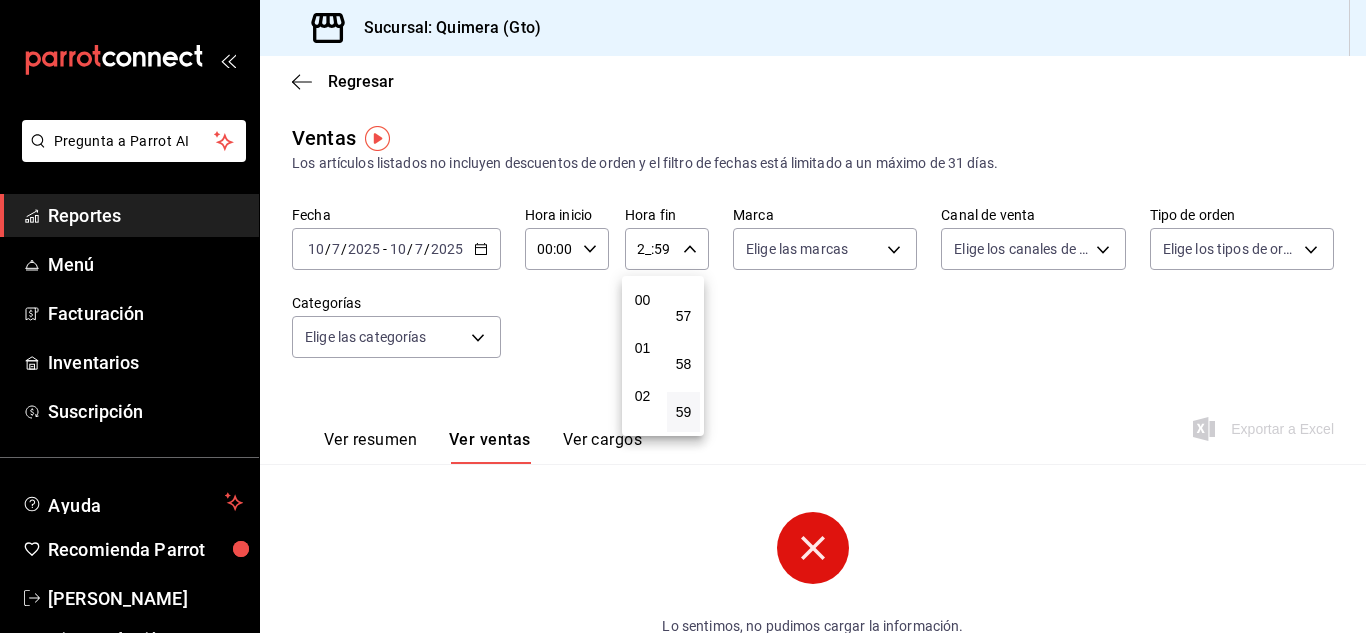click at bounding box center (683, 316) 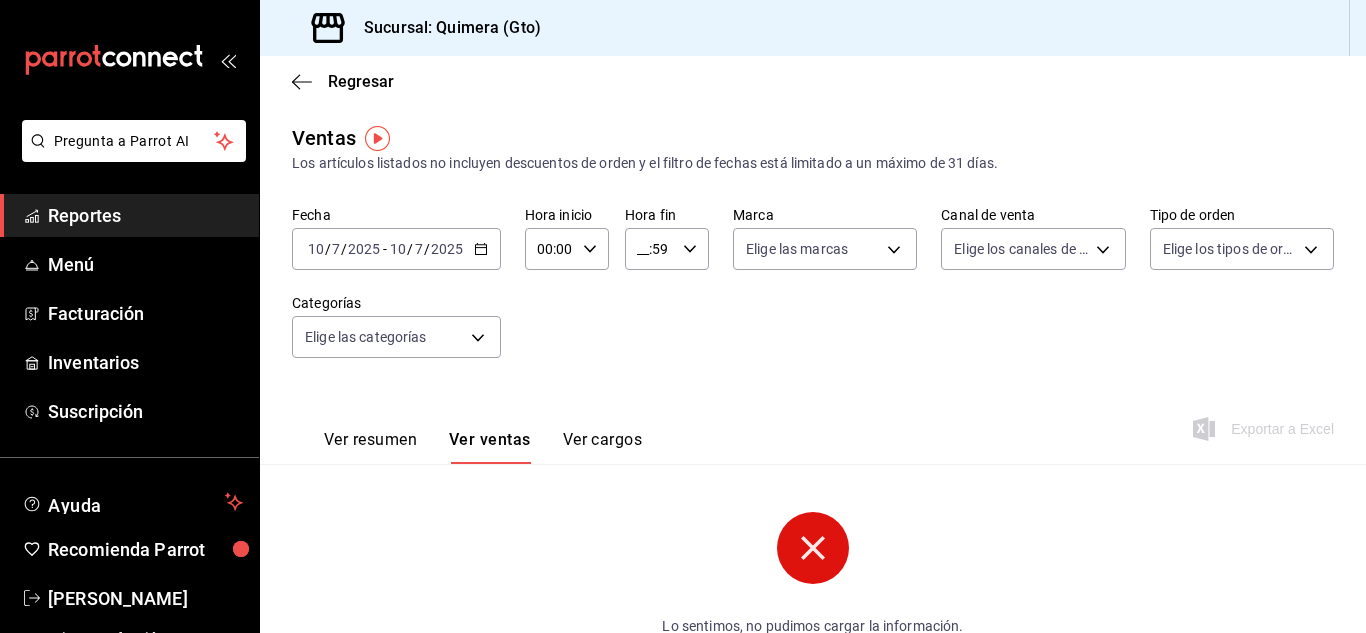 click on "__:59" at bounding box center [650, 249] 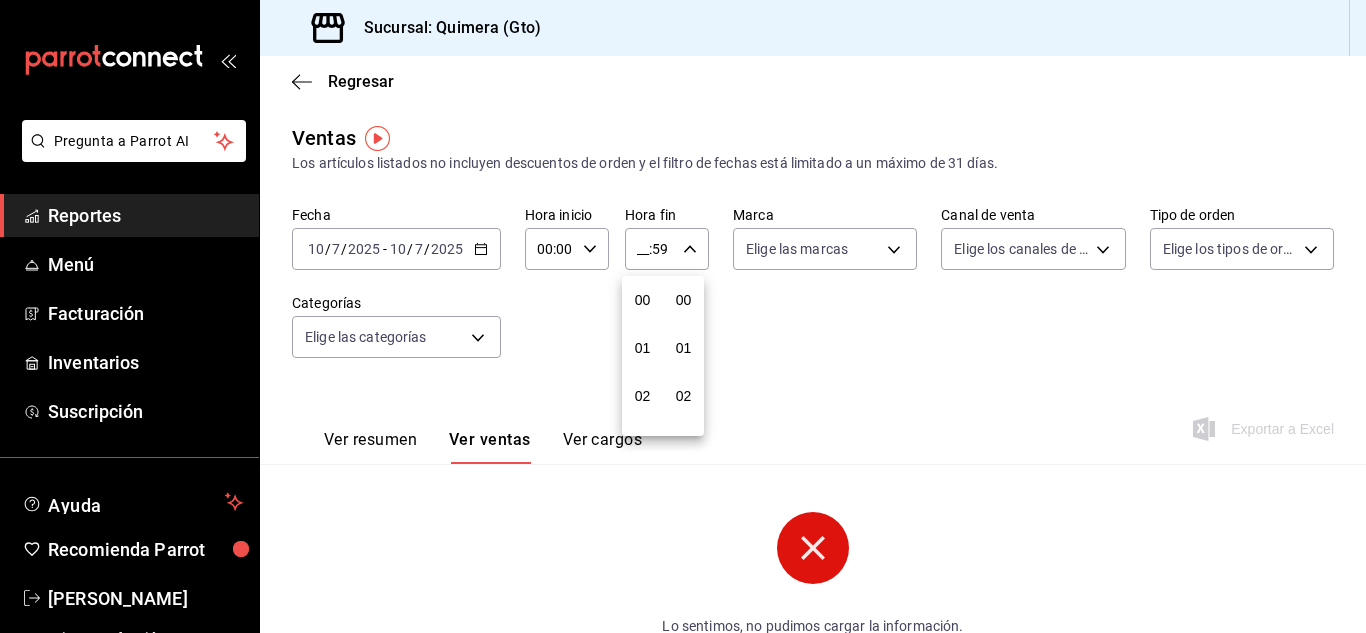 click at bounding box center [683, 316] 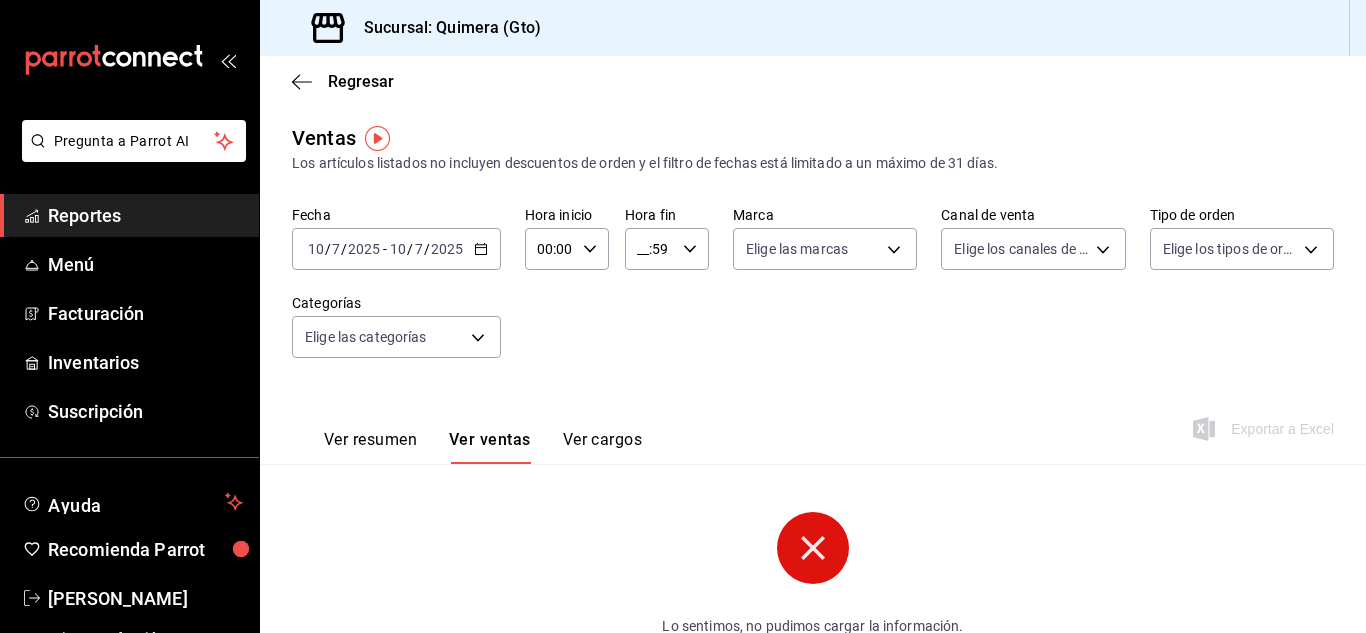 scroll, scrollTop: 2720, scrollLeft: 0, axis: vertical 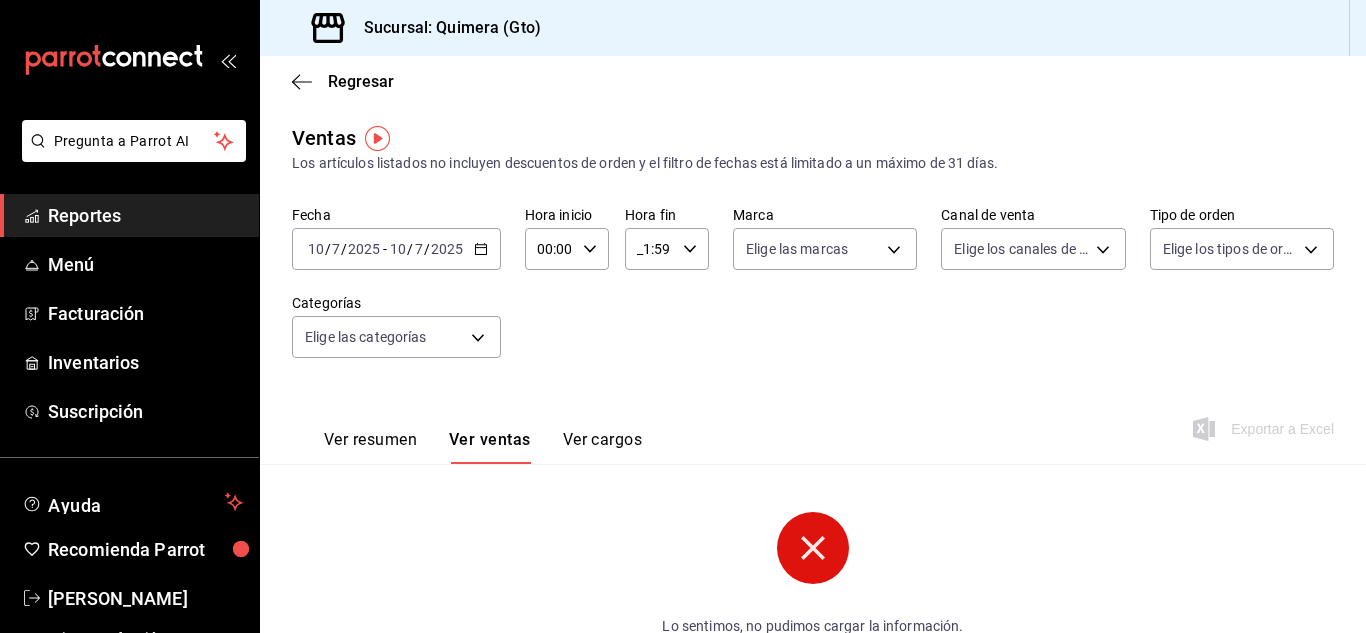 click on "_1:59" at bounding box center [650, 249] 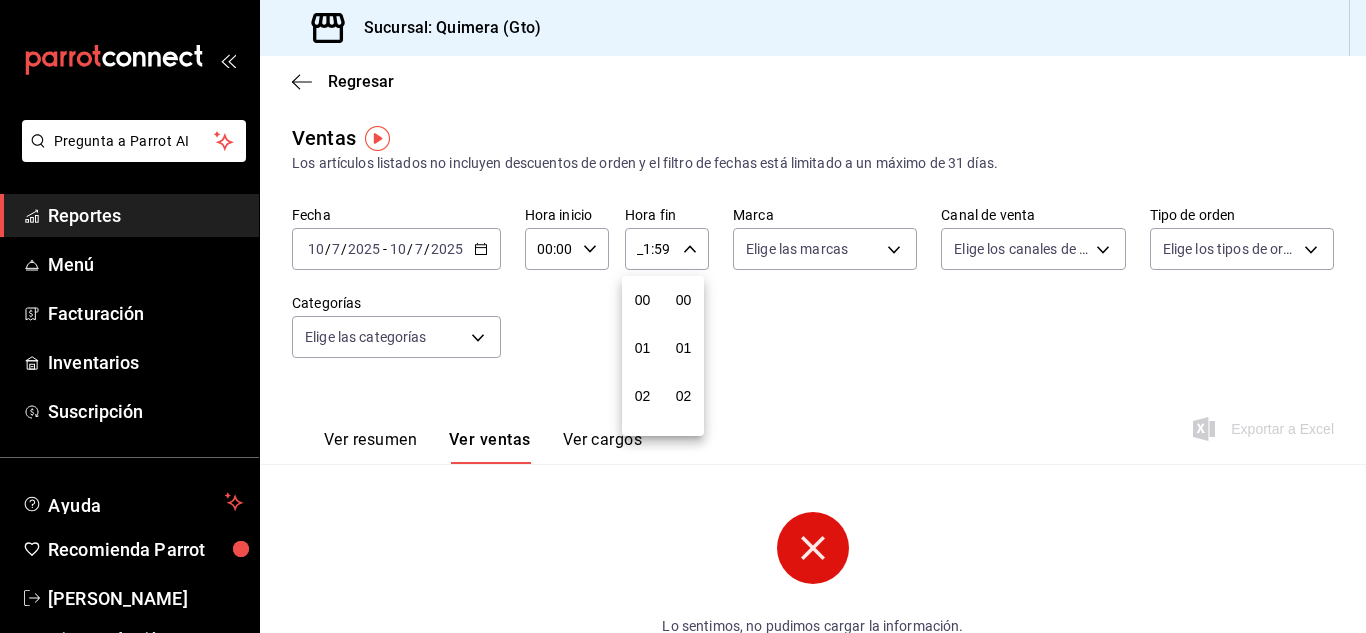 click at bounding box center [683, 316] 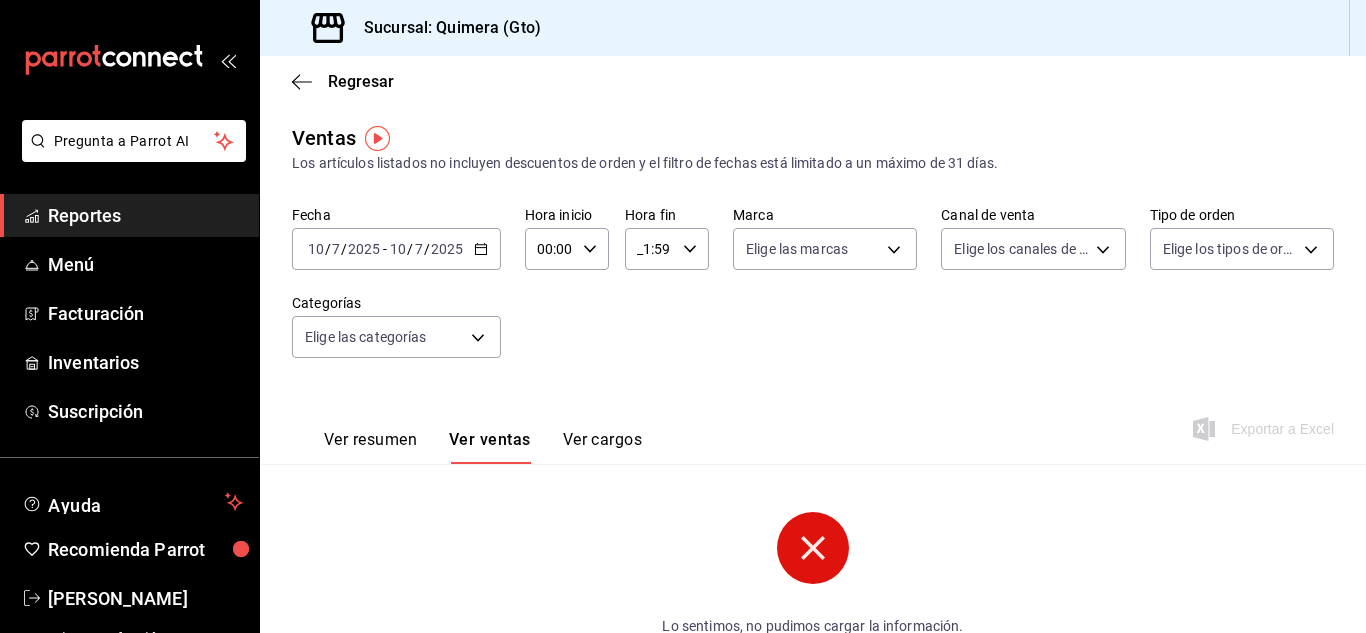 click on "_1:59" at bounding box center (650, 249) 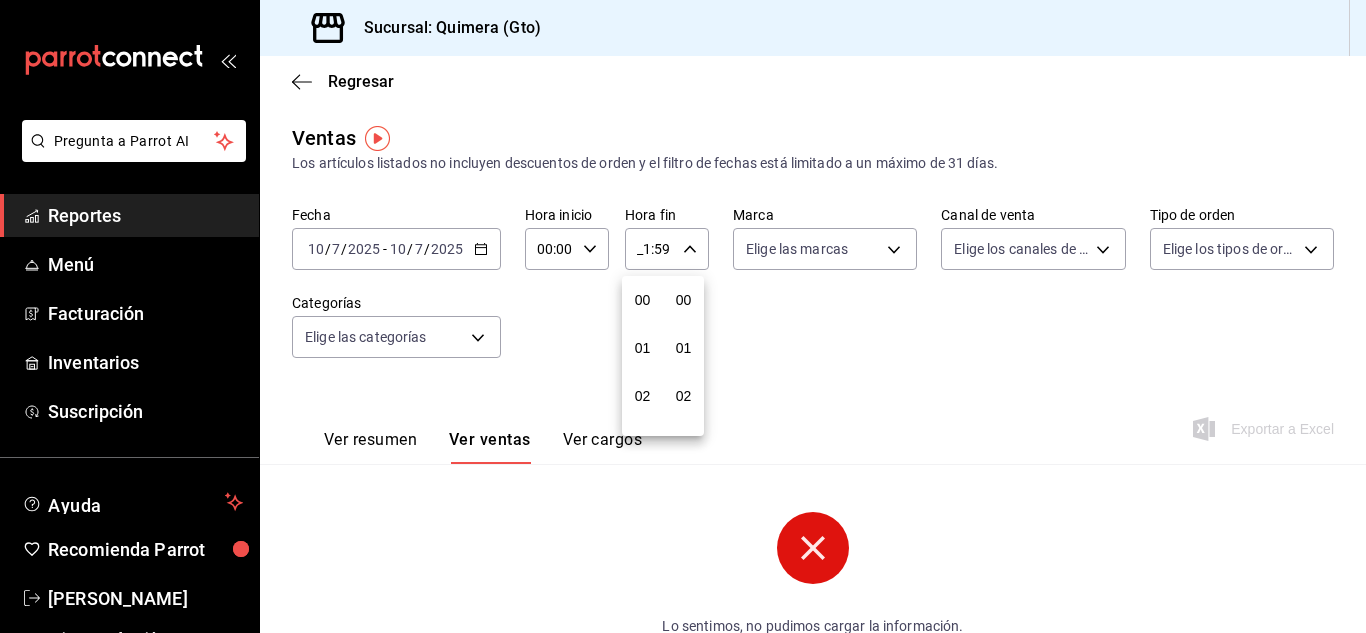 click at bounding box center (683, 316) 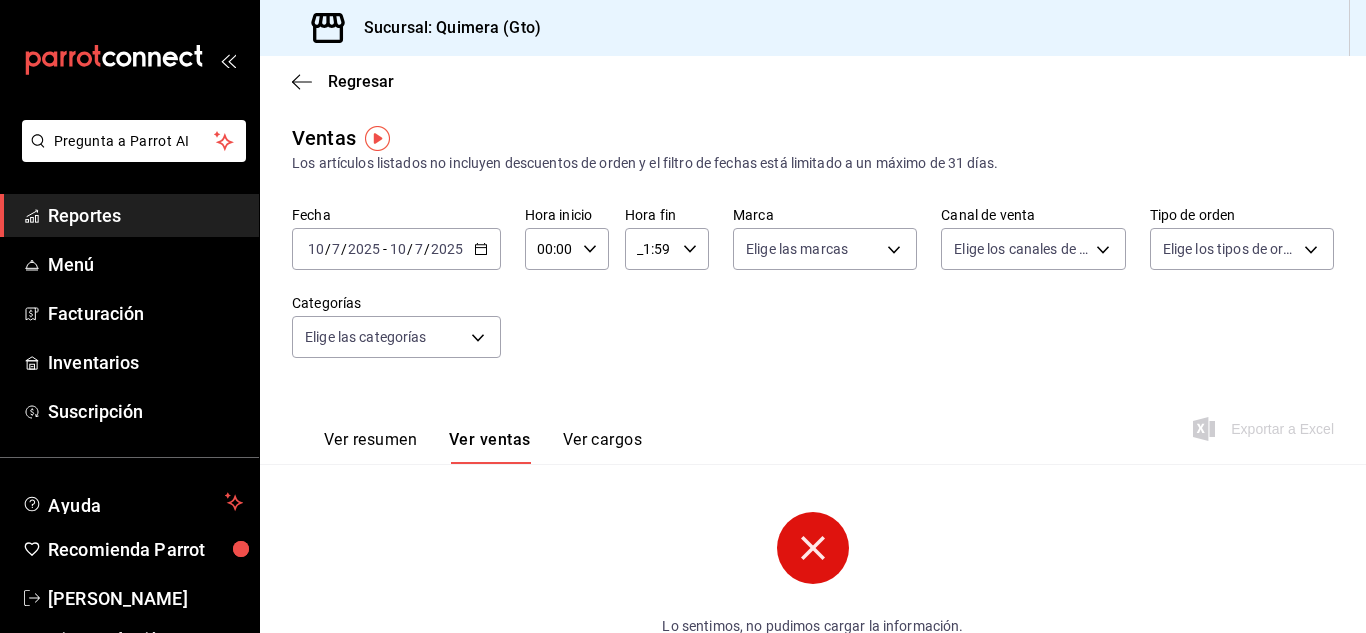 click on "_1:59" at bounding box center (650, 249) 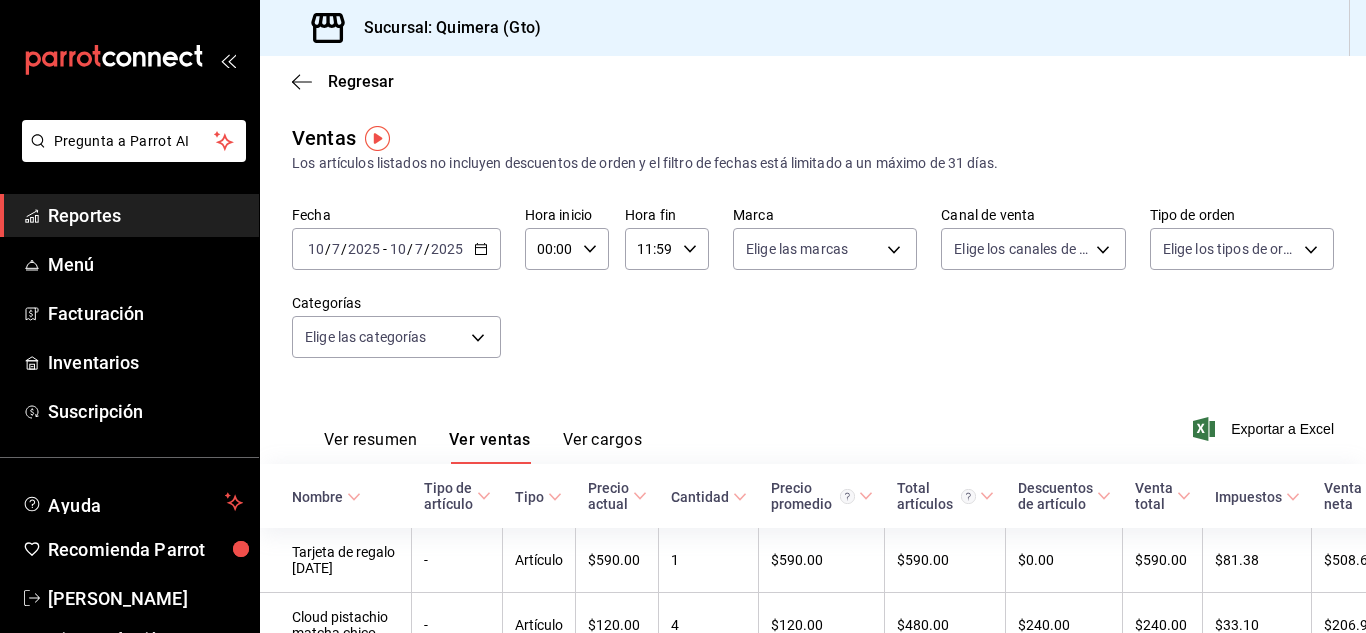 click on "11:59" at bounding box center [650, 249] 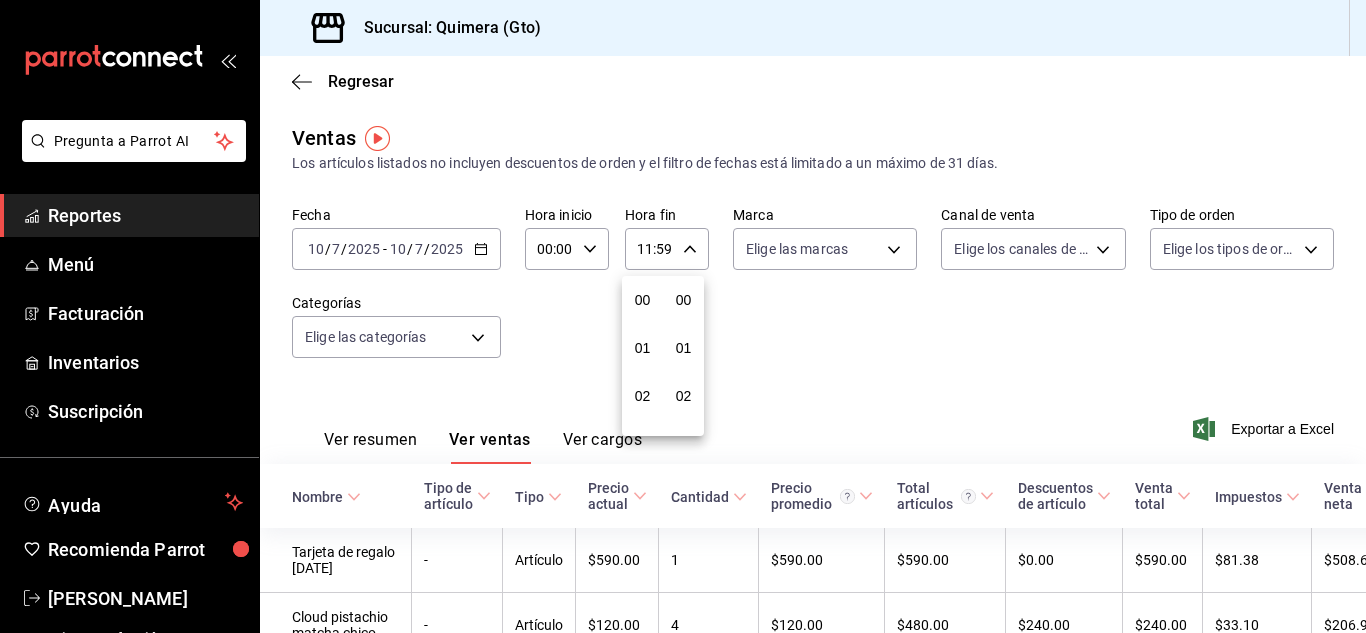 click at bounding box center [683, 316] 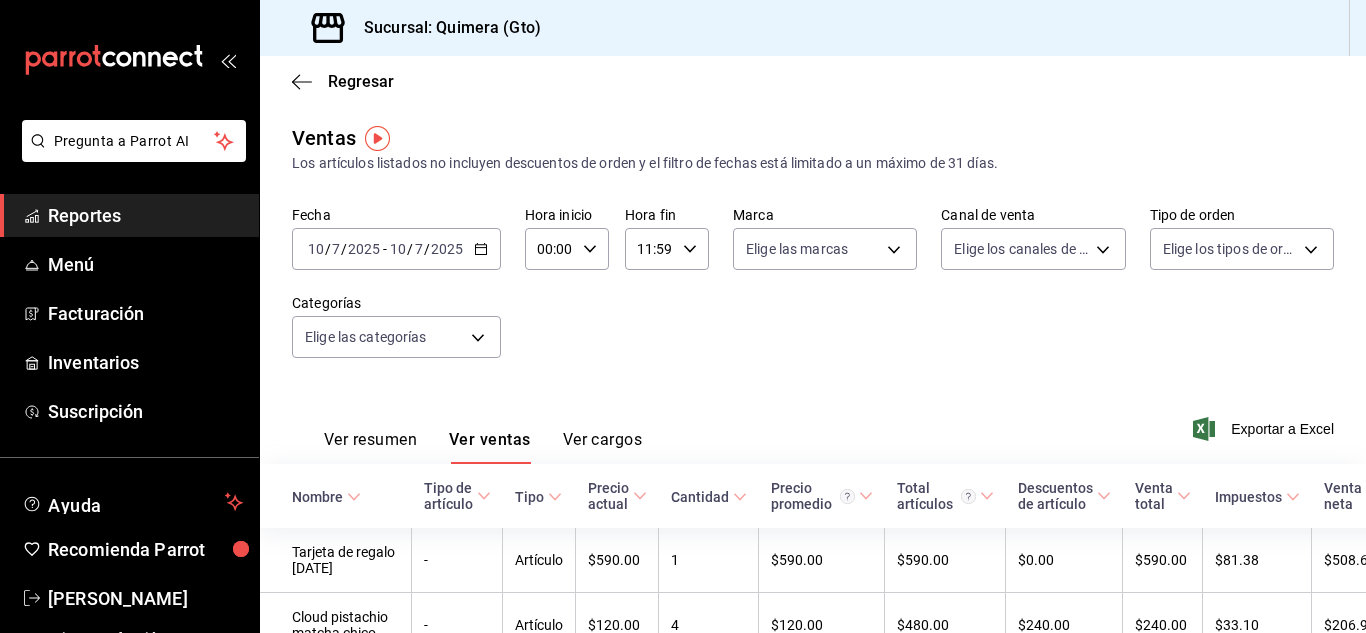 scroll, scrollTop: 528, scrollLeft: 0, axis: vertical 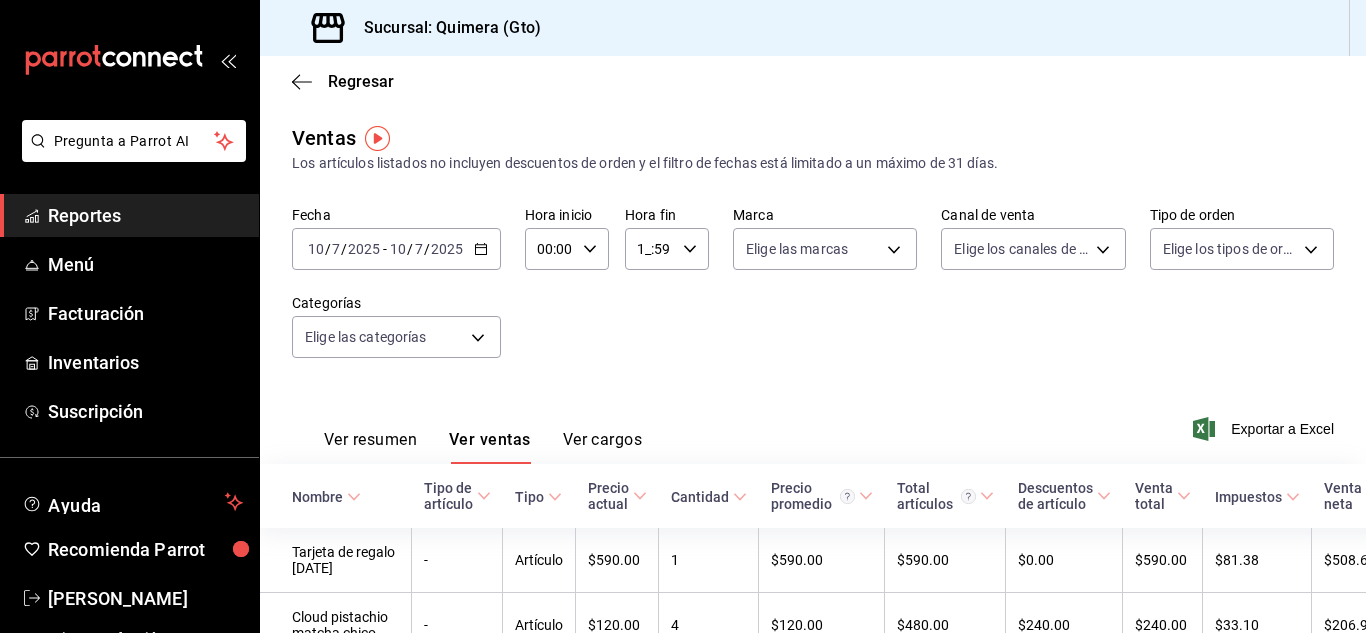 type on "13:59" 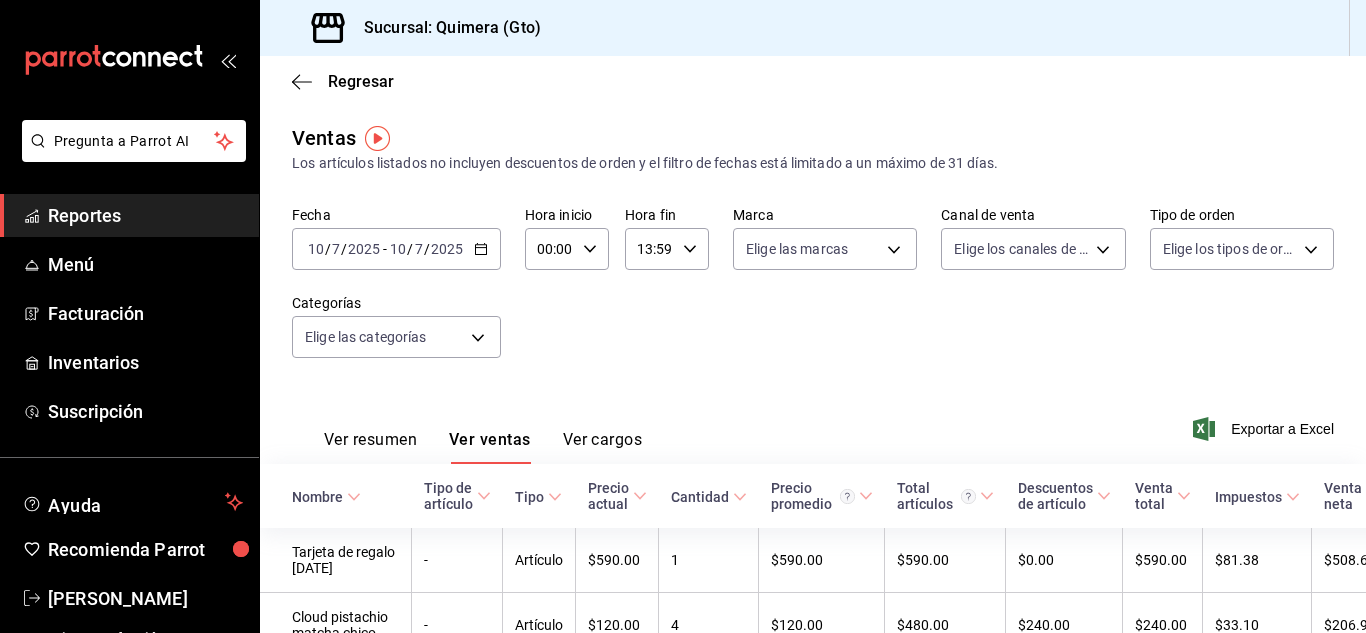 click on "Fecha [DATE] [DATE] - [DATE] [DATE] Hora inicio 00:00 Hora inicio Hora fin 13:59 Hora fin Marca Elige las marcas Canal de venta Elige los canales de venta Tipo de orden Elige los tipos de orden Categorías Elige las categorías" at bounding box center [813, 294] 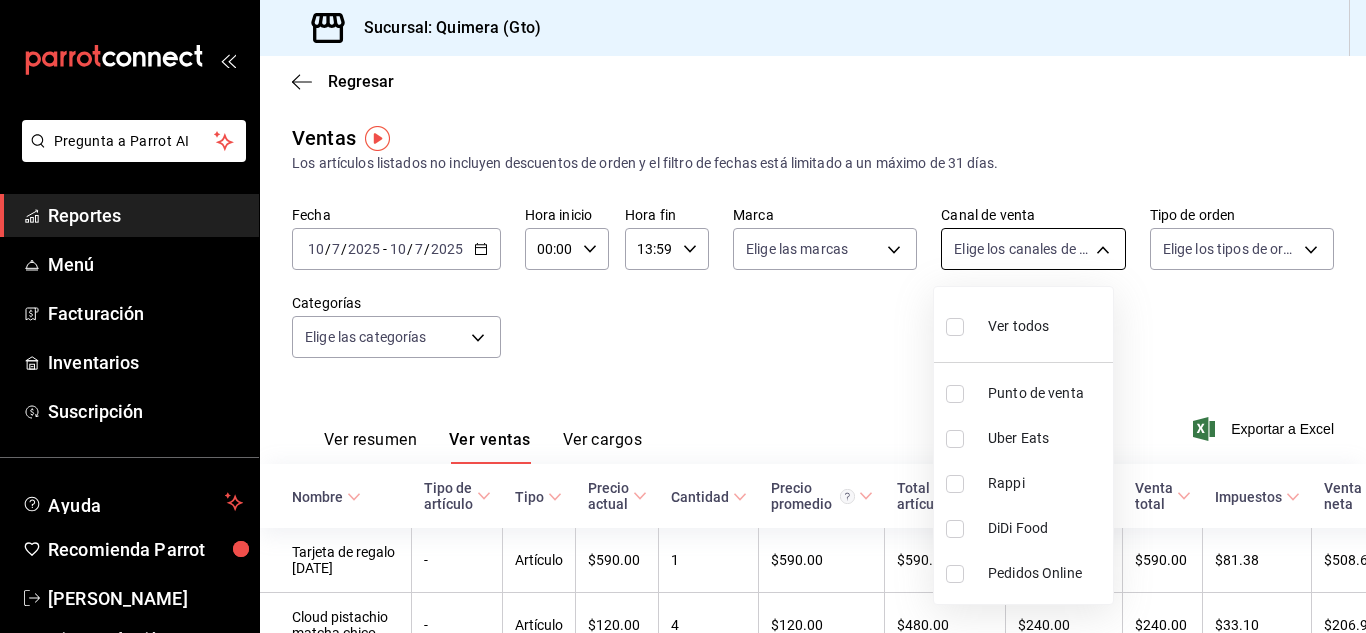 click on "Pregunta a Parrot AI Reportes   Menú   Facturación   Inventarios   Suscripción   Ayuda Recomienda Parrot   [PERSON_NAME]   Sugerir nueva función   Sucursal: Quimera (Gto) Regresar Ventas Los artículos listados no incluyen descuentos de orden y el filtro de fechas está limitado a un máximo de 31 días. Fecha [DATE] [DATE] - [DATE] [DATE] Hora inicio 00:00 Hora inicio Hora fin 13:59 Hora fin Marca Elige las marcas Canal de venta Elige los canales de venta Tipo de orden Elige los tipos de orden Categorías Elige las categorías Ver resumen Ver ventas Ver cargos Exportar a Excel Nombre Tipo de artículo Tipo Precio actual Cantidad Precio promedio   Total artículos   Descuentos de artículo Venta total Impuestos Venta neta Tarjeta de regalo [DATE] - Artículo $590.00 1 $590.00 $590.00 $0.00 $590.00 $81.38 $508.62 Cloud pistachio matcha chico - Artículo $120.00 4 $120.00 $480.00 $240.00 $240.00 $33.10 $206.90 1Salted Caramel Latte Frío - Artículo $100.00 3 $125.00 $375.00 $125.00" at bounding box center [683, 316] 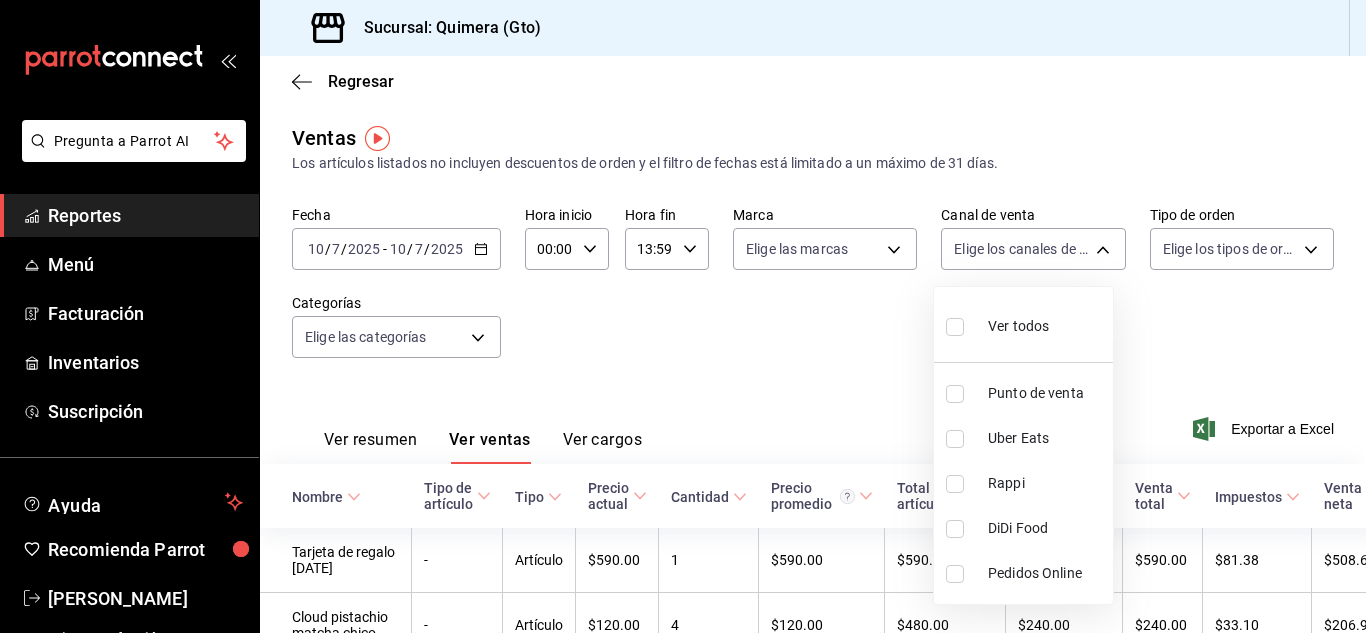click at bounding box center [683, 316] 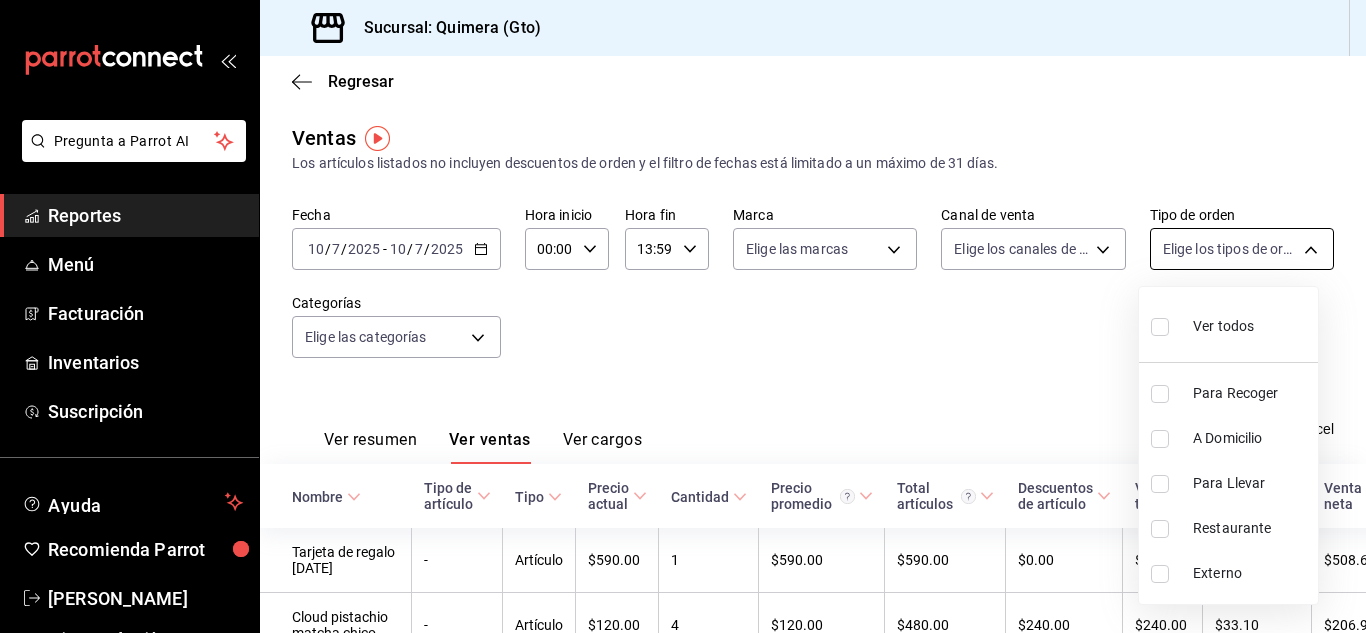 click on "Pregunta a Parrot AI Reportes   Menú   Facturación   Inventarios   Suscripción   Ayuda Recomienda Parrot   [PERSON_NAME]   Sugerir nueva función   Sucursal: Quimera (Gto) Regresar Ventas Los artículos listados no incluyen descuentos de orden y el filtro de fechas está limitado a un máximo de 31 días. Fecha [DATE] [DATE] - [DATE] [DATE] Hora inicio 00:00 Hora inicio Hora fin 13:59 Hora fin Marca Elige las marcas Canal de venta Elige los canales de venta Tipo de orden Elige los tipos de orden Categorías Elige las categorías Ver resumen Ver ventas Ver cargos Exportar a Excel Nombre Tipo de artículo Tipo Precio actual Cantidad Precio promedio   Total artículos   Descuentos de artículo Venta total Impuestos Venta neta Tarjeta de regalo [DATE] - Artículo $590.00 1 $590.00 $590.00 $0.00 $590.00 $81.38 $508.62 Cloud pistachio matcha chico - Artículo $120.00 4 $120.00 $480.00 $240.00 $240.00 $33.10 $206.90 1Salted Caramel Latte Frío - Artículo $100.00 3 $125.00 $375.00 $125.00" at bounding box center [683, 316] 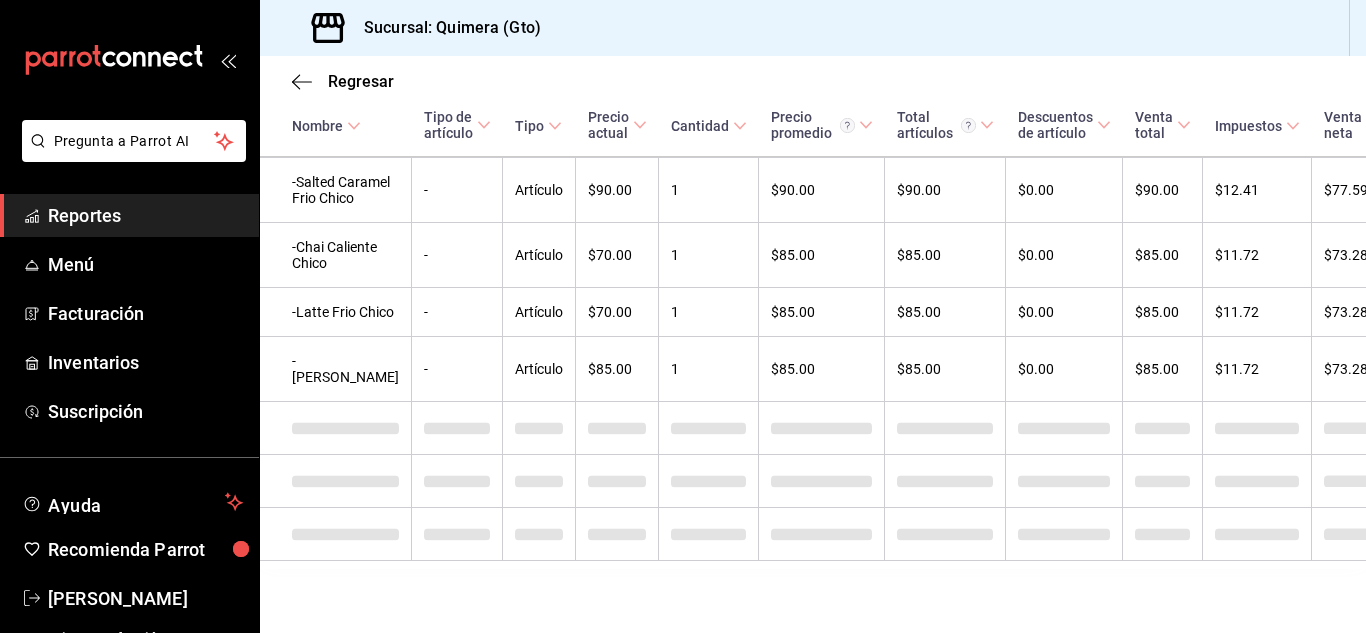 scroll, scrollTop: 1677, scrollLeft: 0, axis: vertical 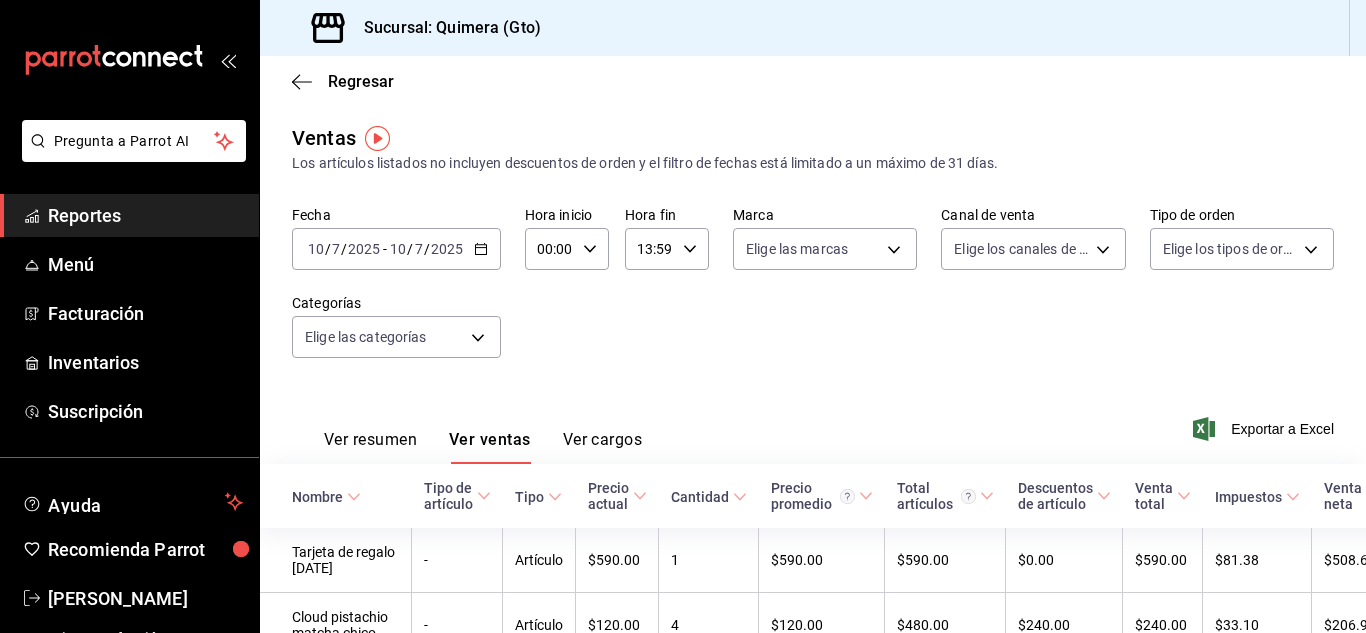 click on "Ver resumen Ver ventas Ver cargos Exportar a Excel" at bounding box center [813, 423] 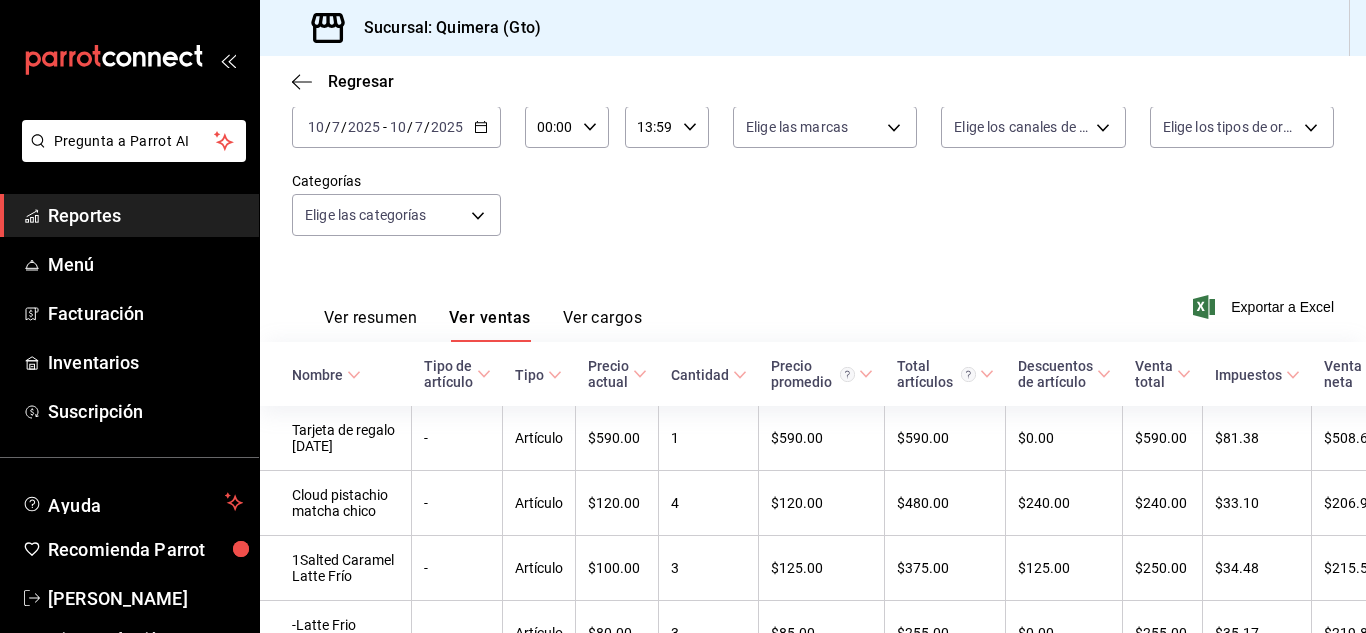 scroll, scrollTop: 120, scrollLeft: 0, axis: vertical 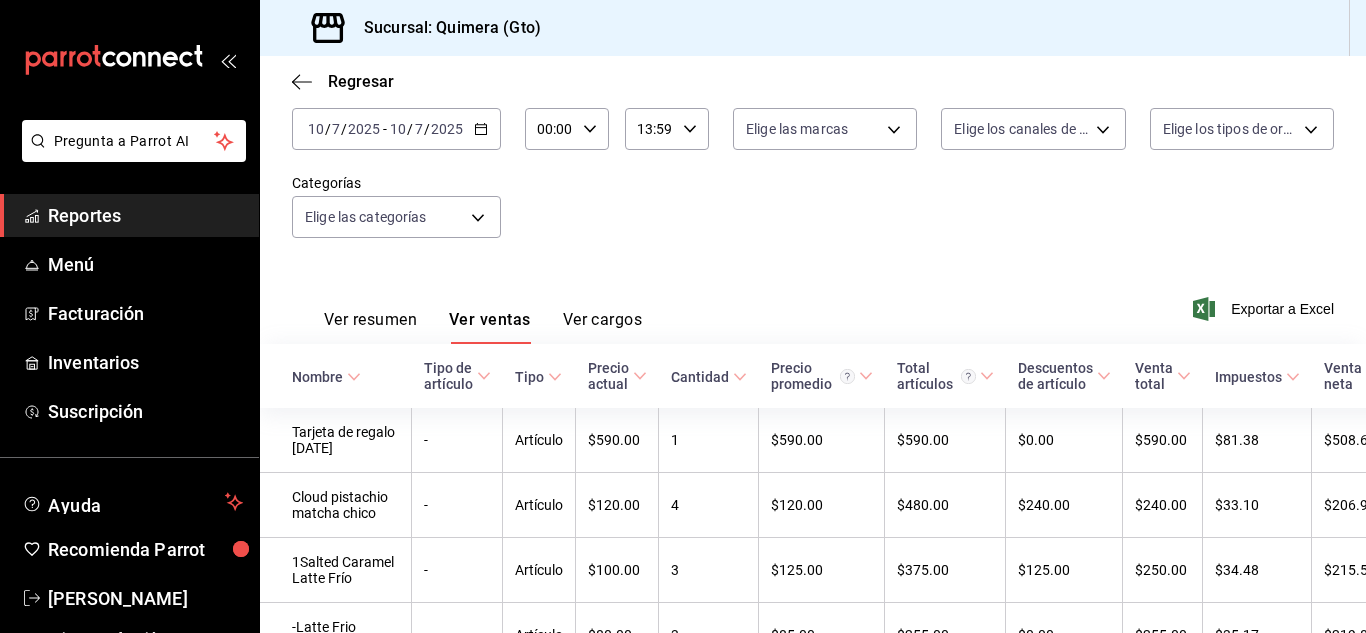 click on "Ver cargos" at bounding box center [603, 327] 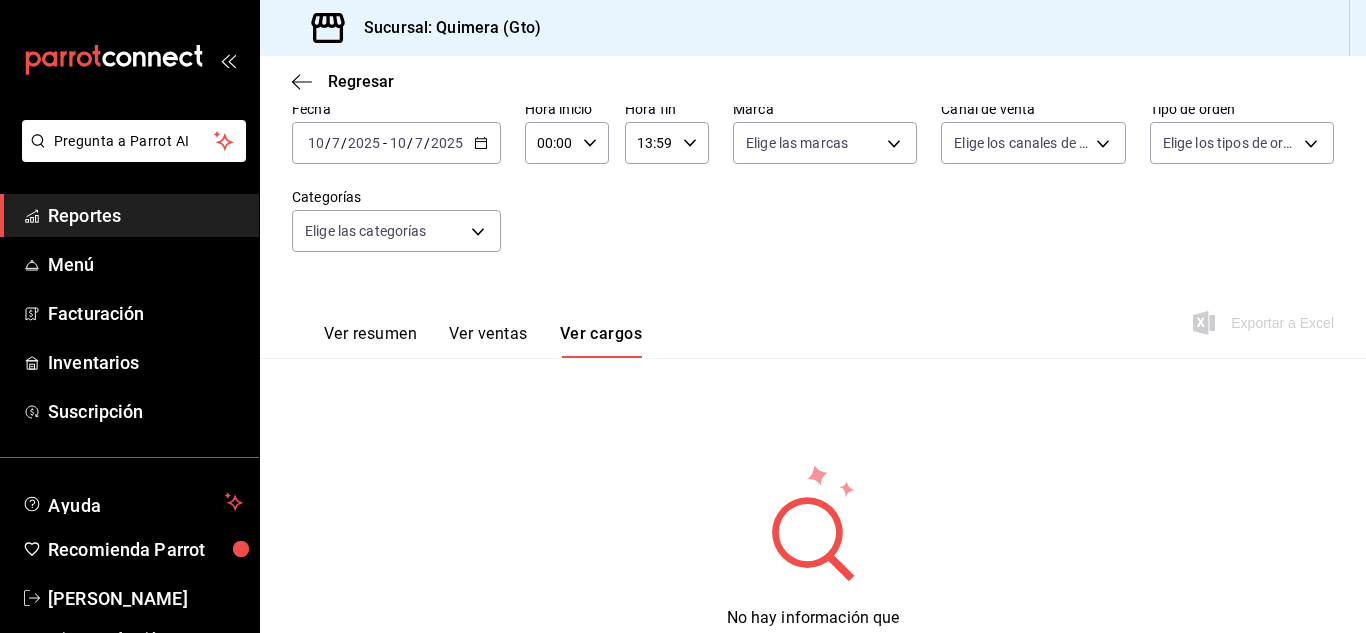 scroll, scrollTop: 120, scrollLeft: 0, axis: vertical 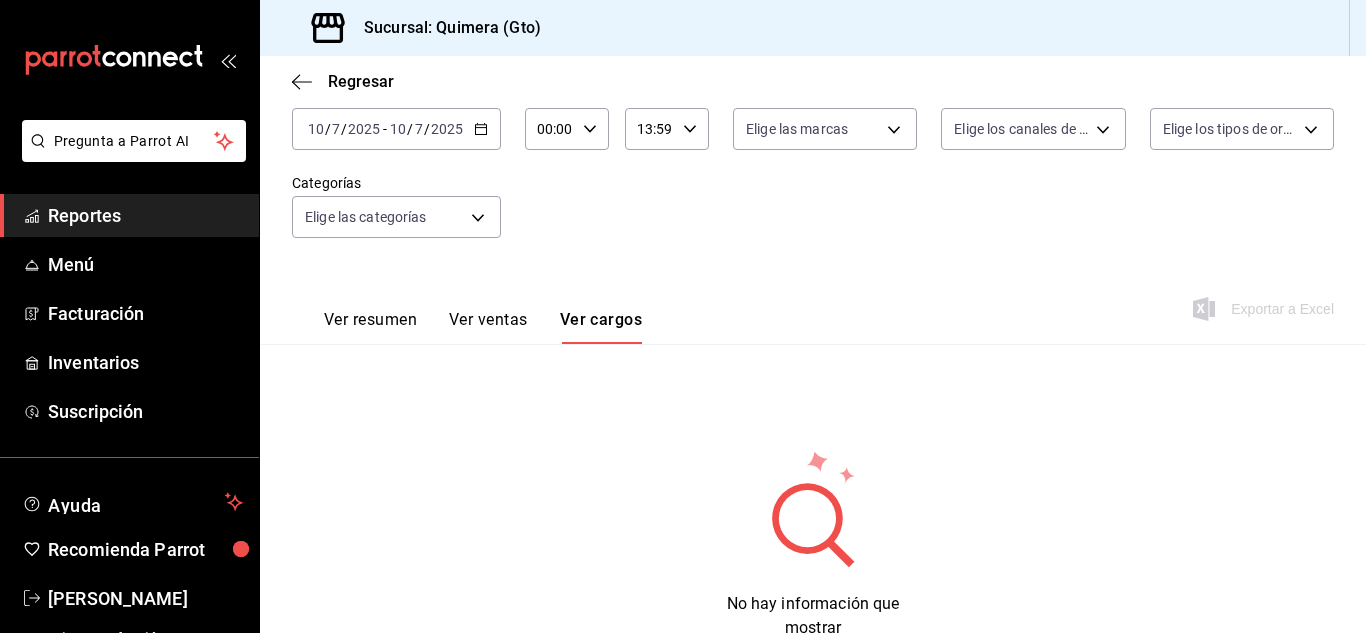 click on "Ver ventas" at bounding box center (488, 327) 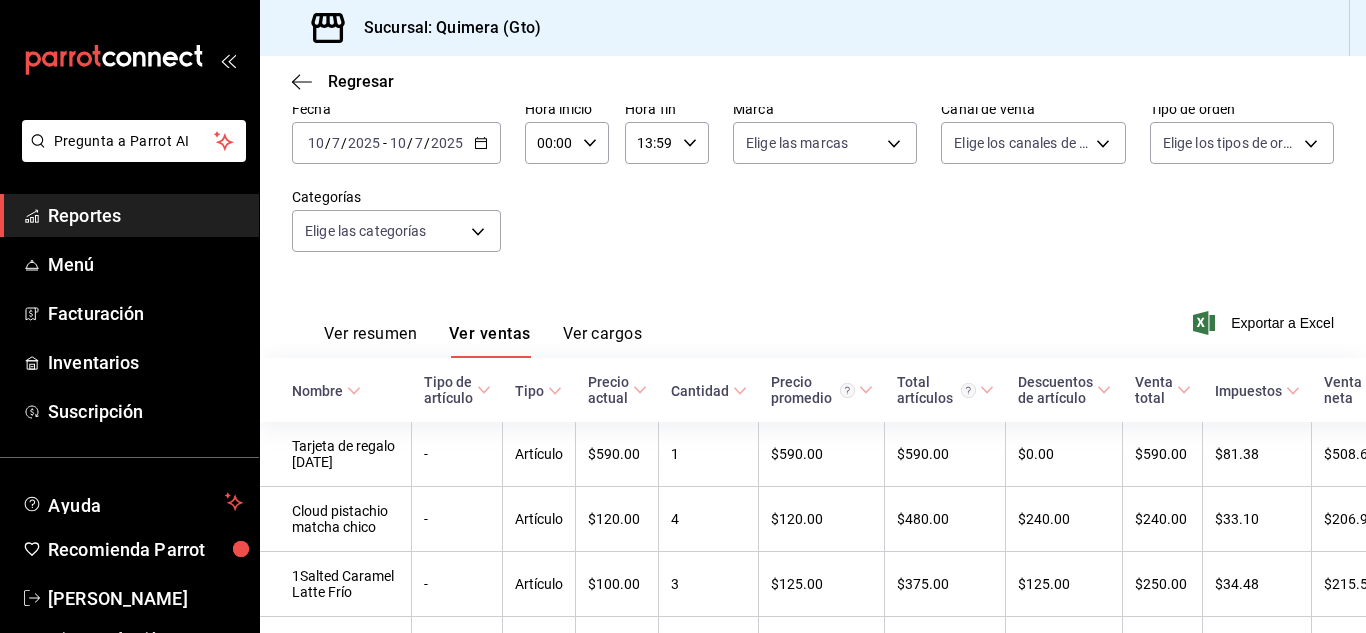 scroll, scrollTop: 120, scrollLeft: 0, axis: vertical 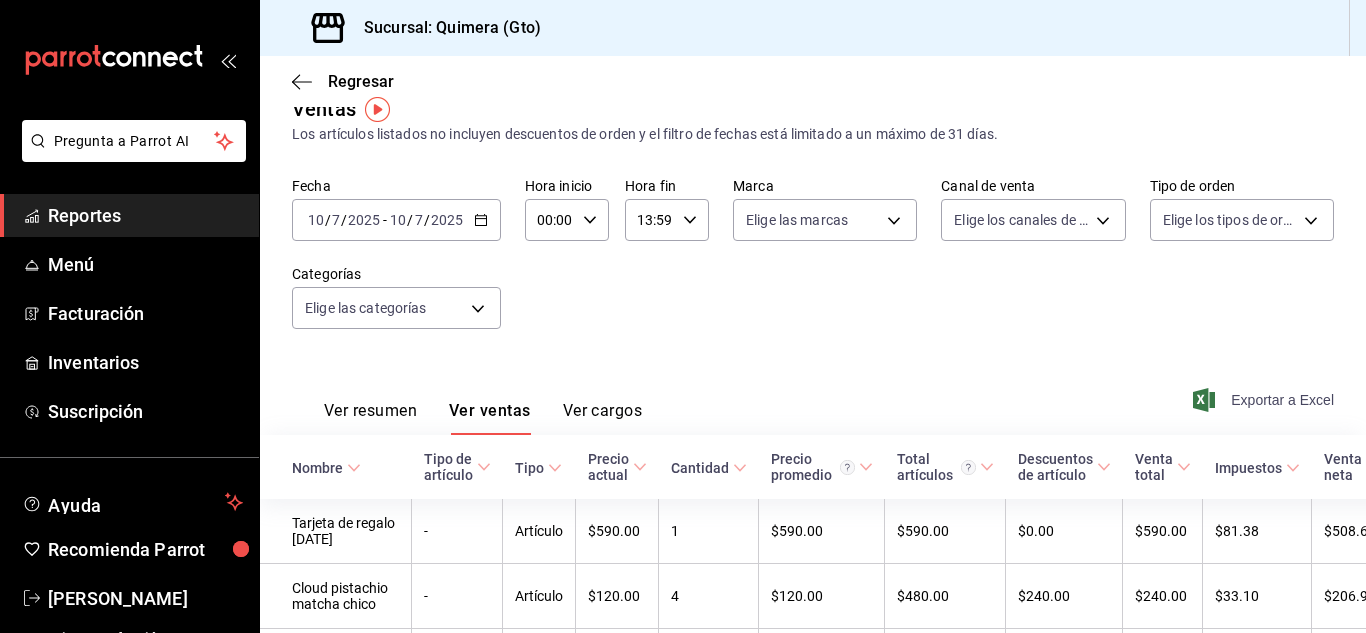 click on "Exportar a Excel" at bounding box center (1265, 400) 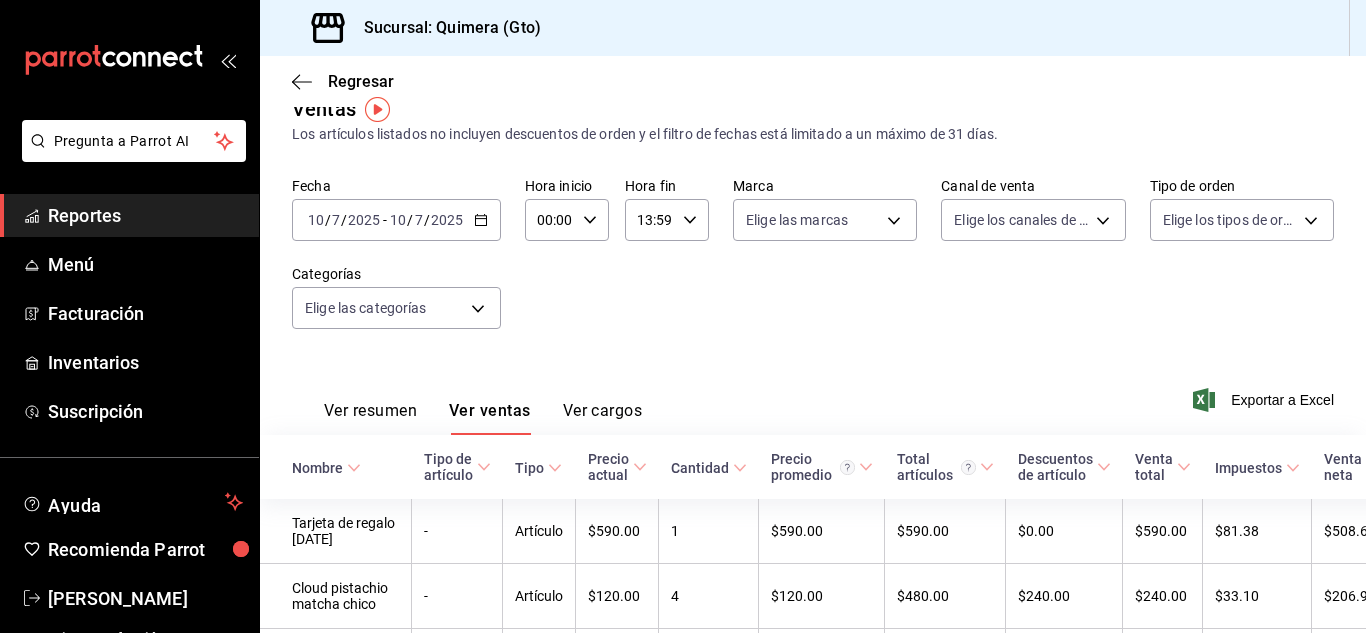click on "00:00" at bounding box center [550, 220] 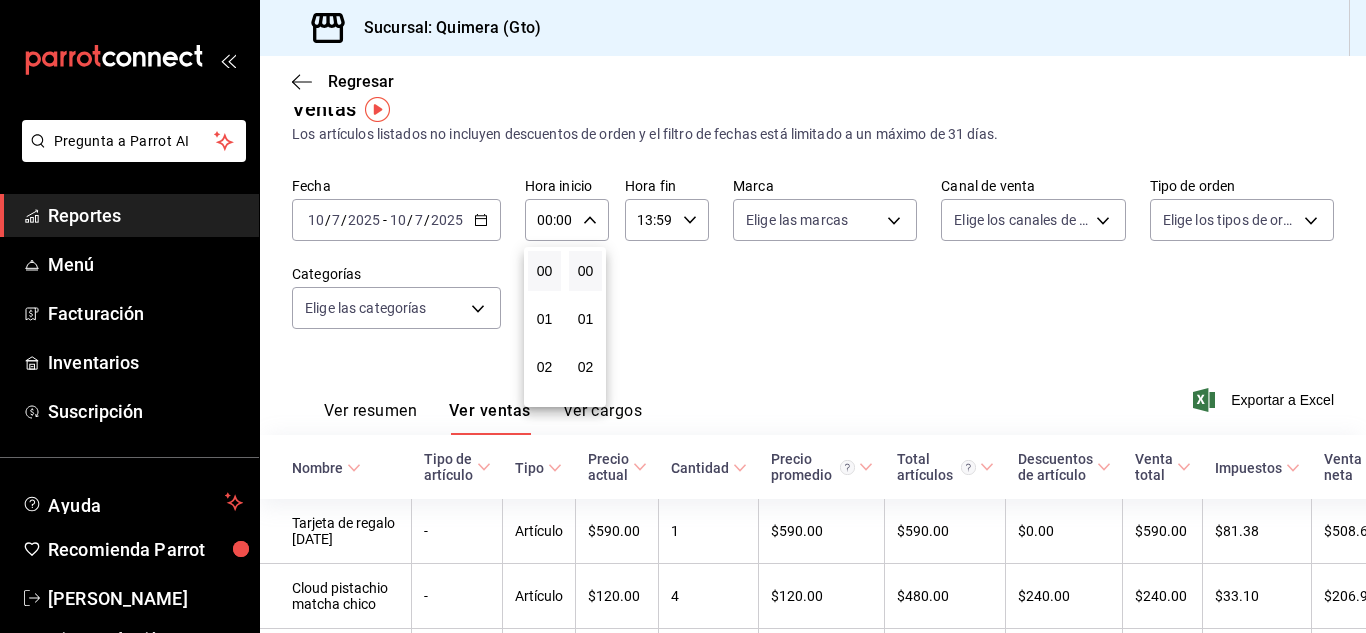 click at bounding box center (683, 316) 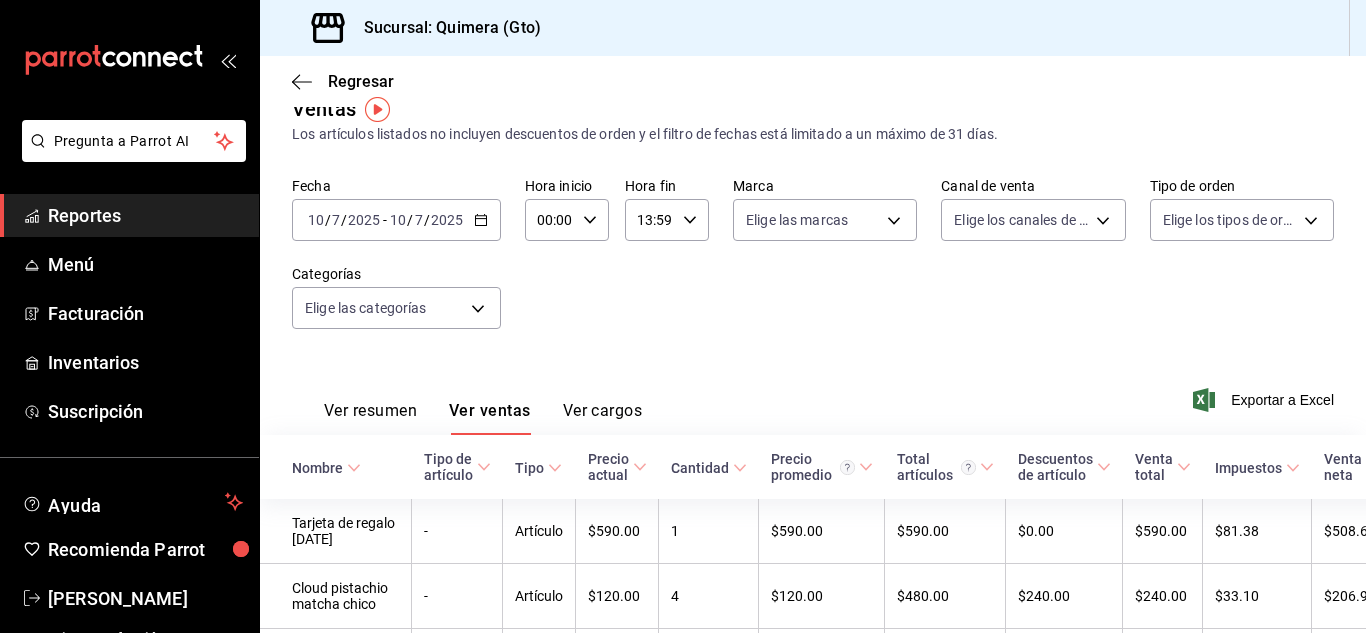 click at bounding box center (683, 316) 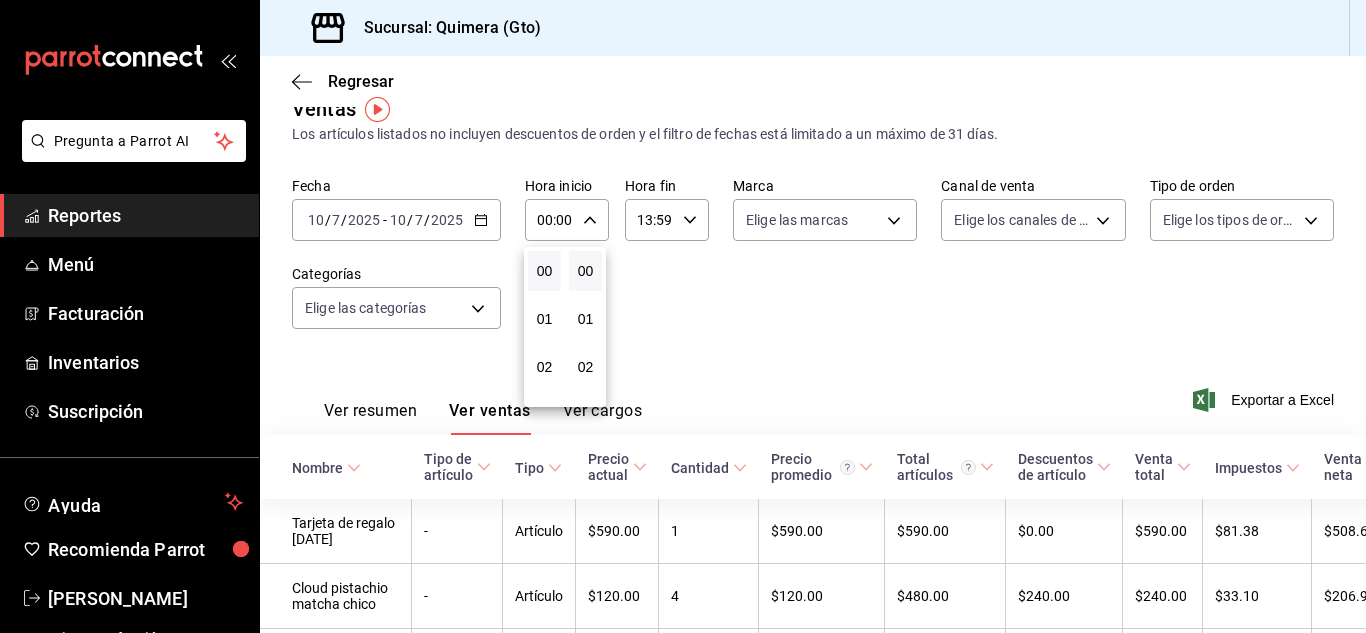 click at bounding box center (683, 316) 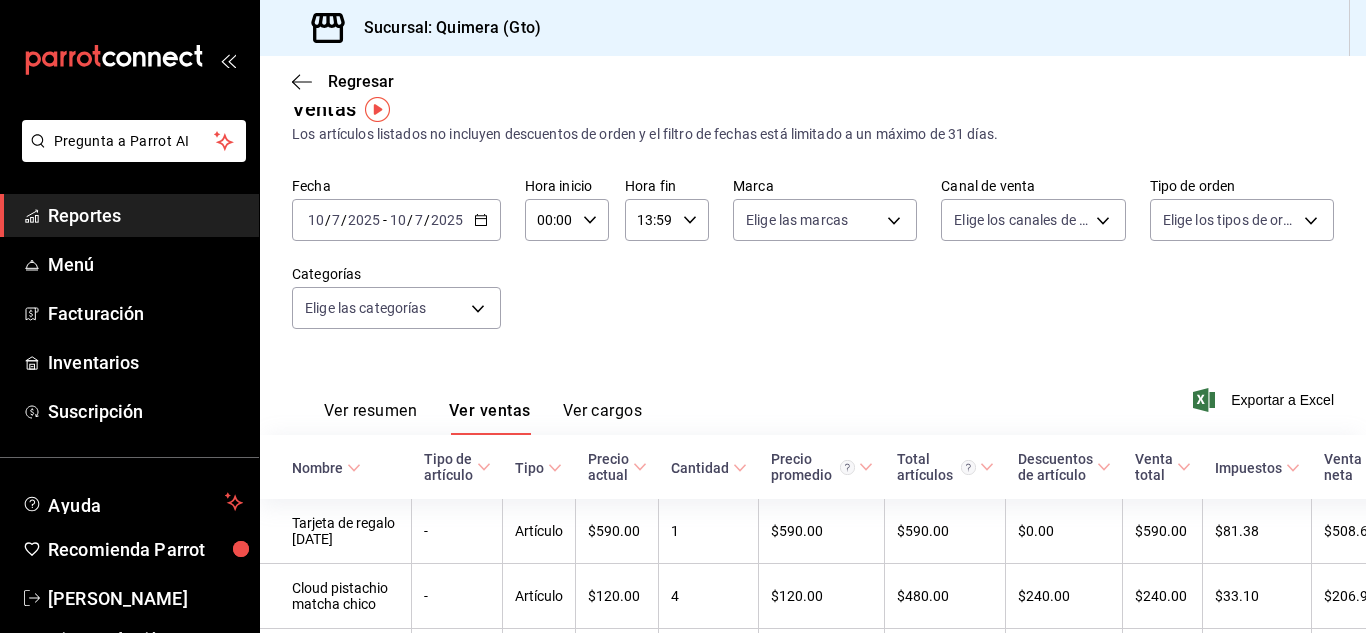 click on "00:00" at bounding box center (550, 220) 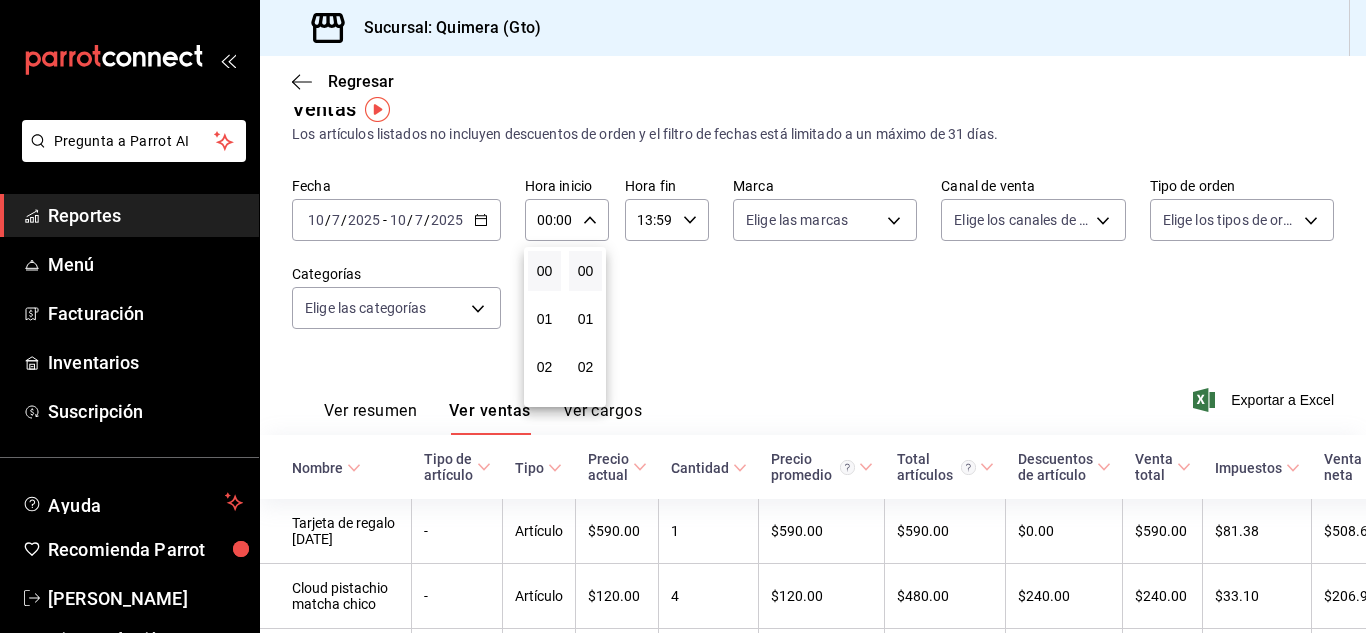 click at bounding box center [683, 316] 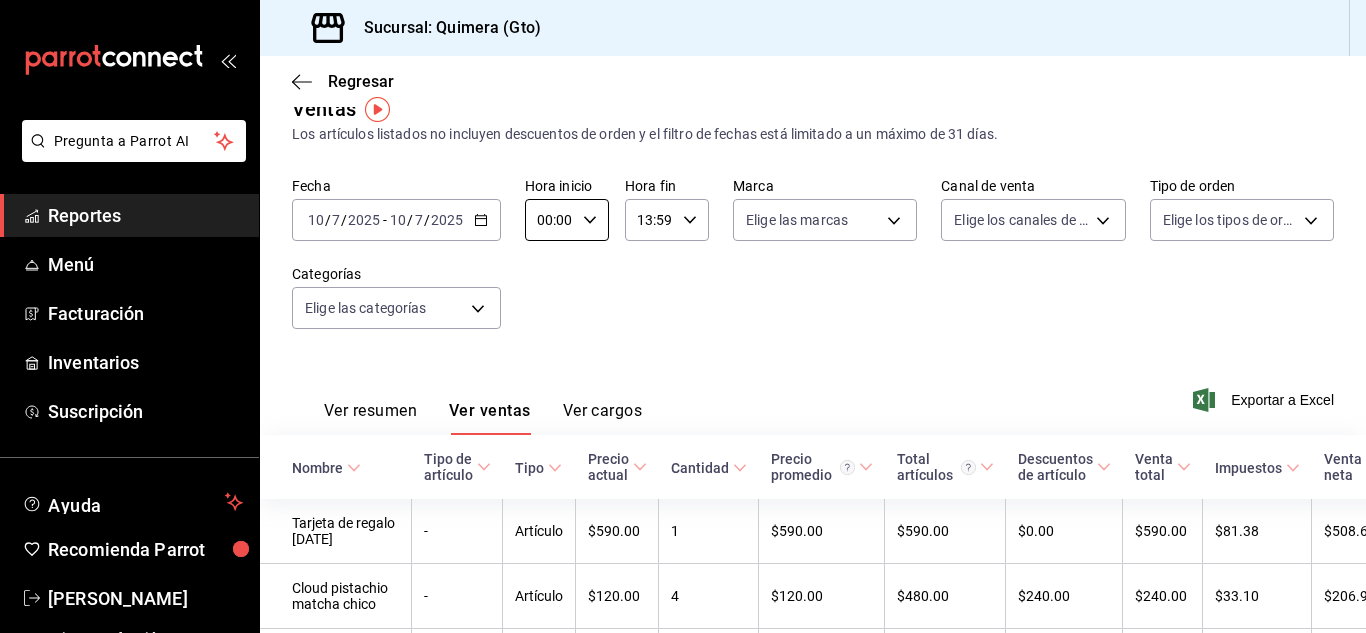 click on "00:00" at bounding box center [550, 220] 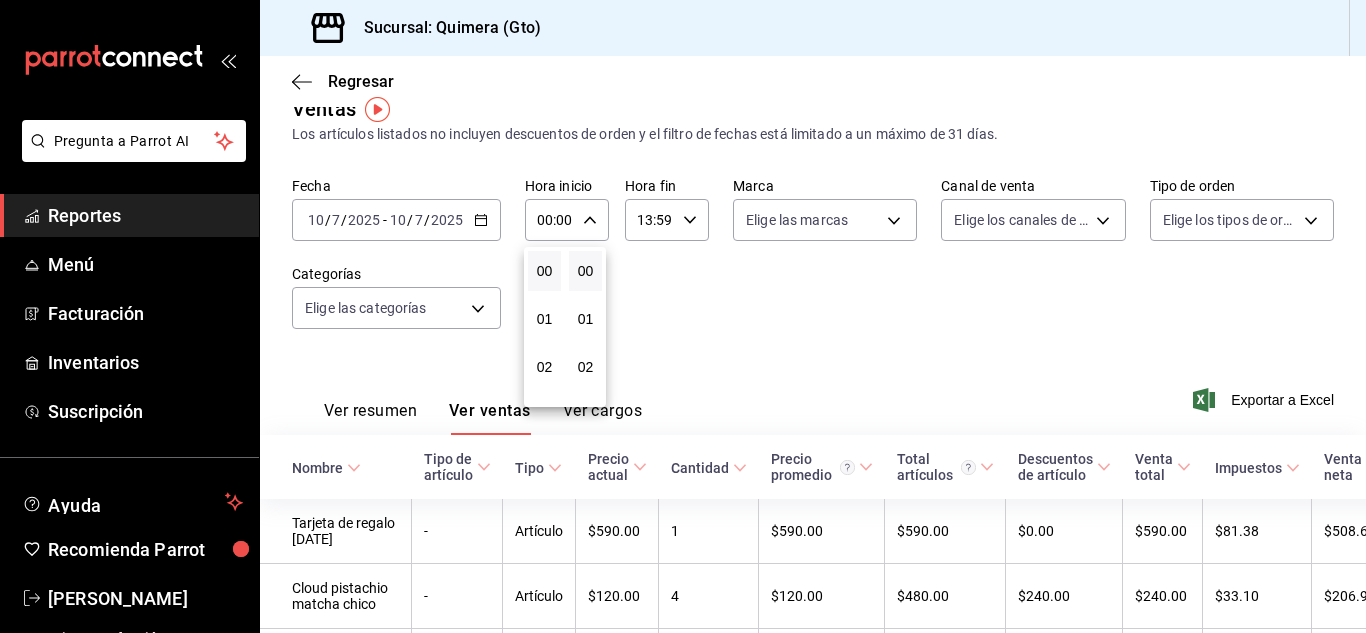 click at bounding box center (683, 316) 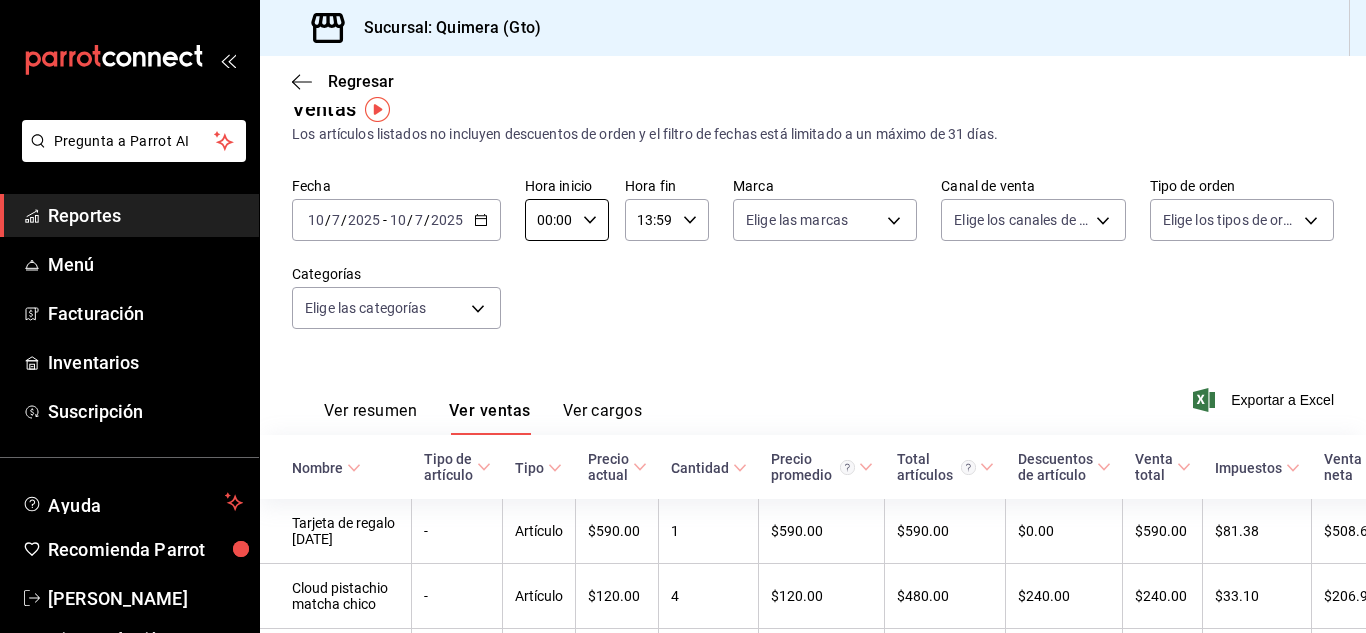 click on "00:00" at bounding box center [550, 220] 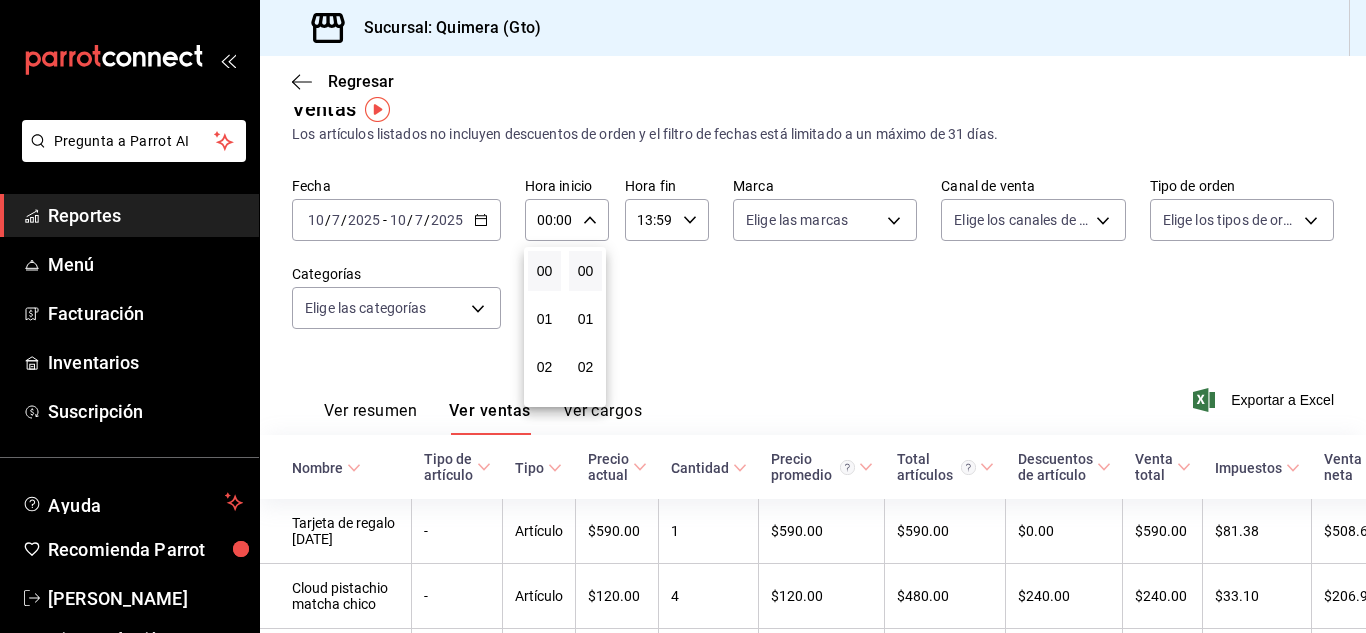 click at bounding box center [683, 316] 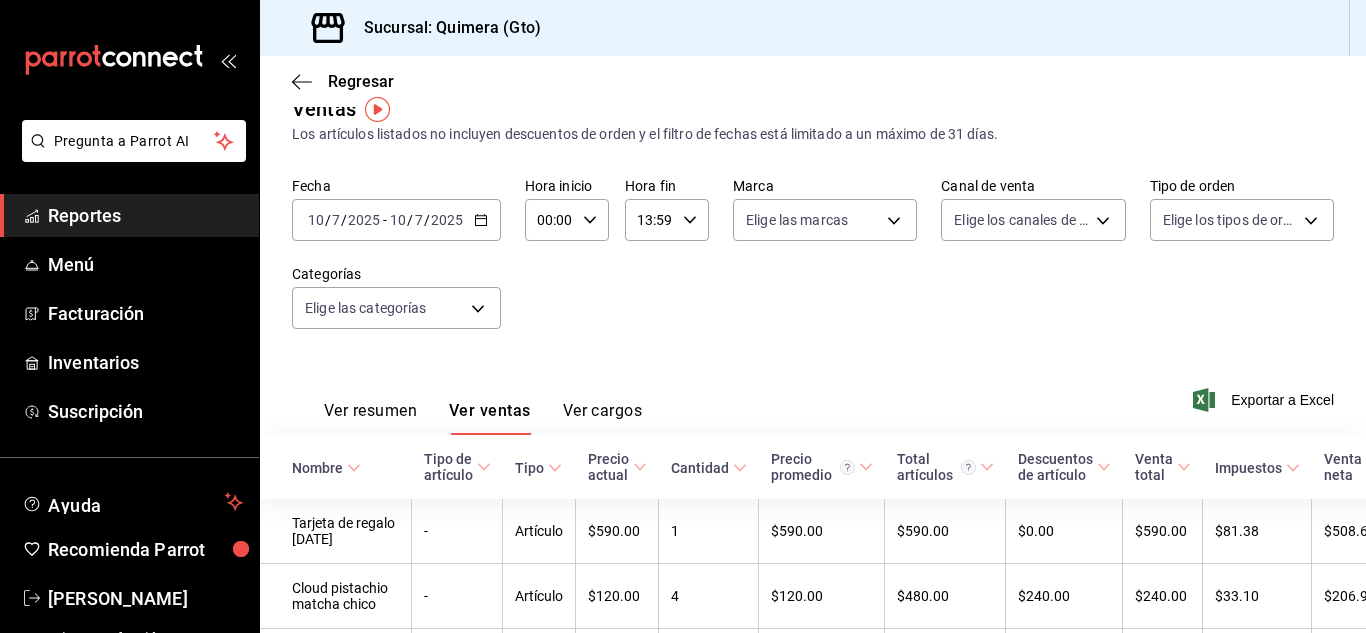 click on "00:00" at bounding box center (550, 220) 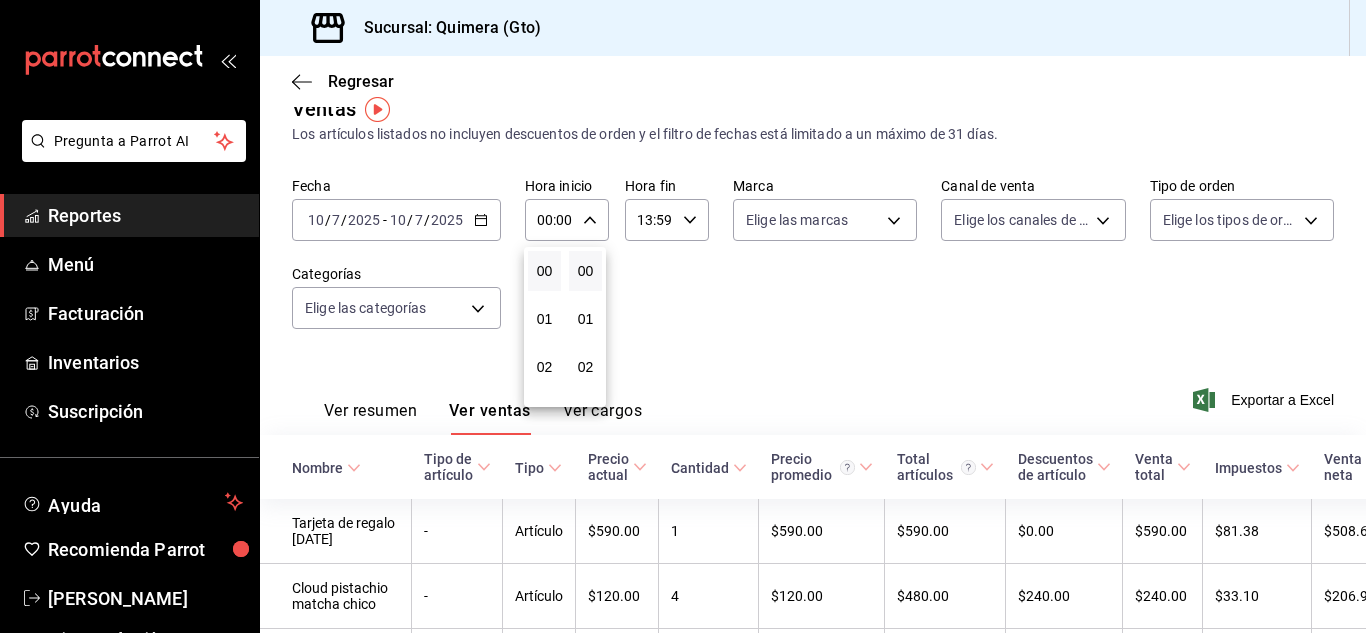 click at bounding box center [683, 316] 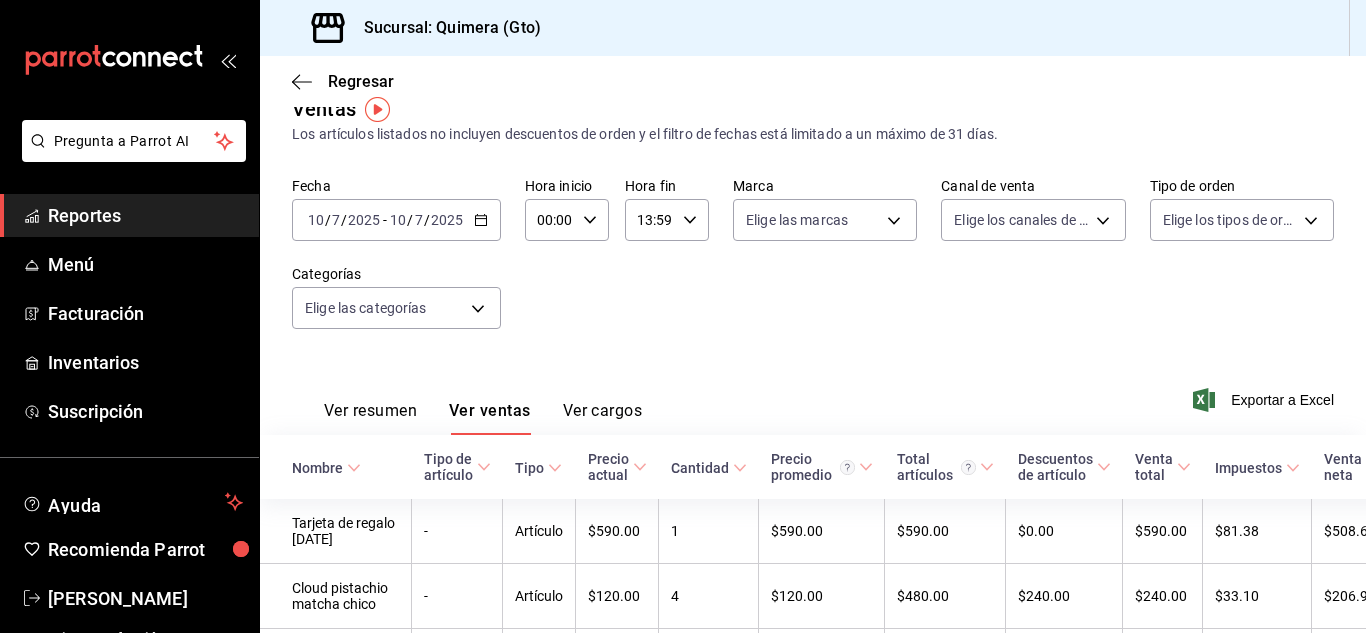 click at bounding box center [683, 316] 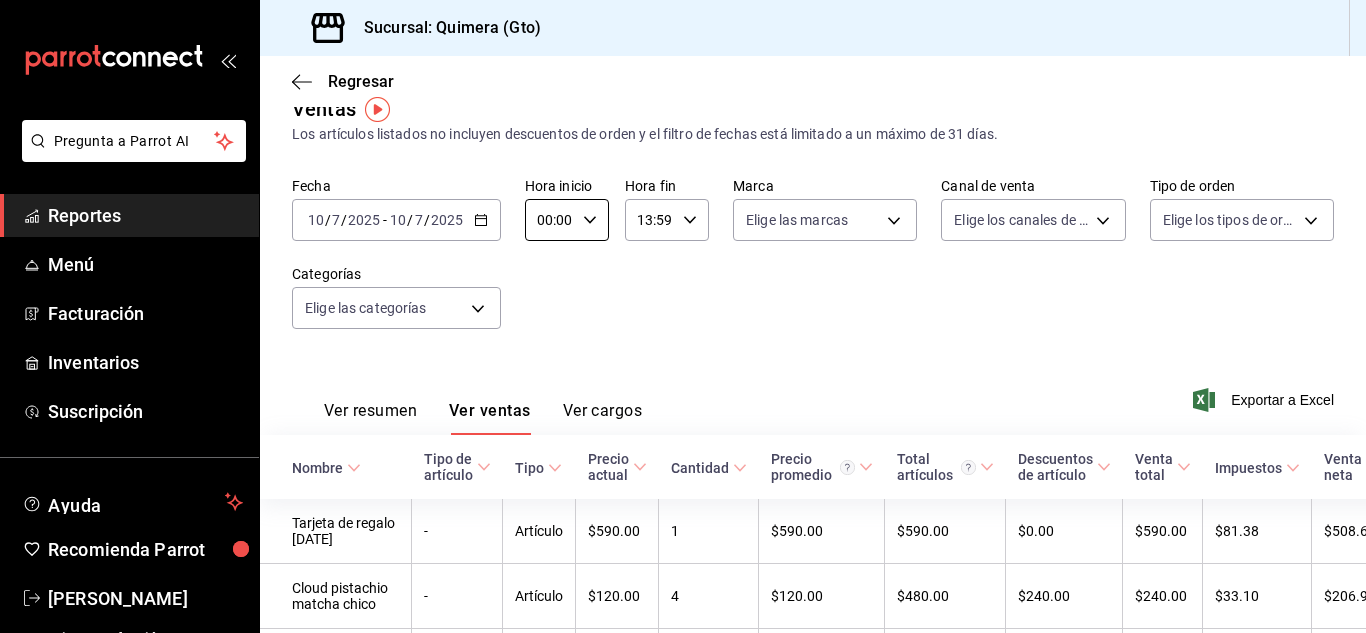 click on "00:00" at bounding box center (550, 220) 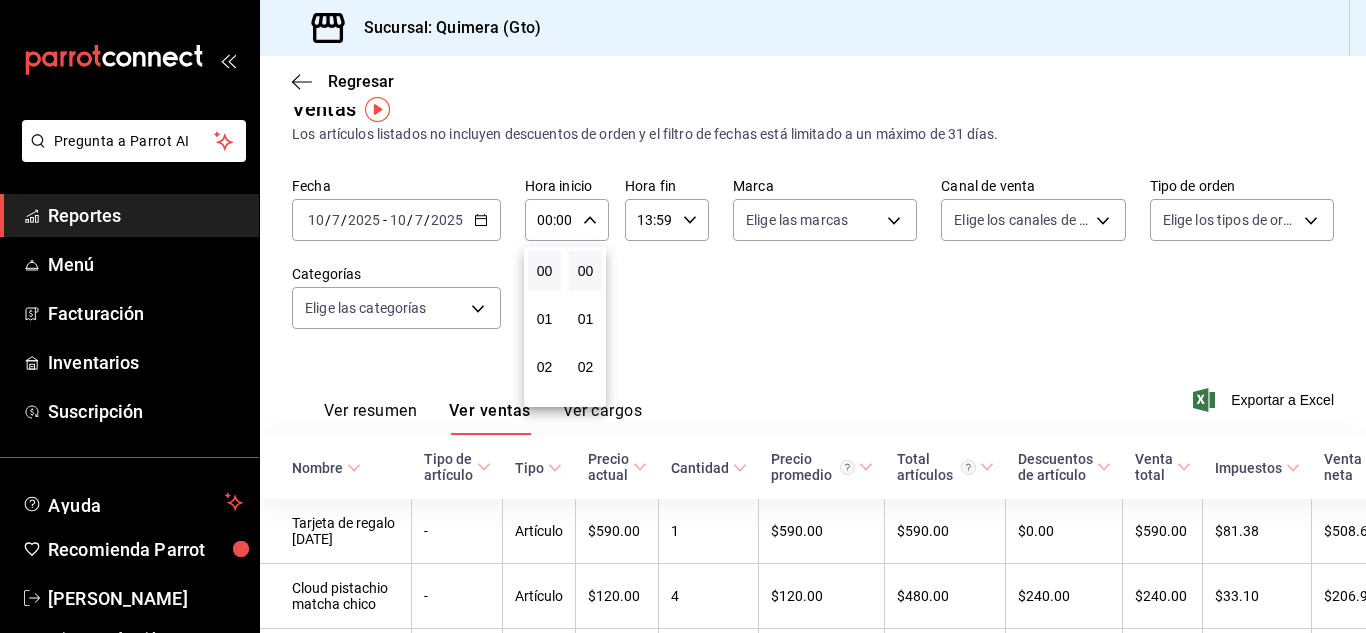 click at bounding box center [683, 316] 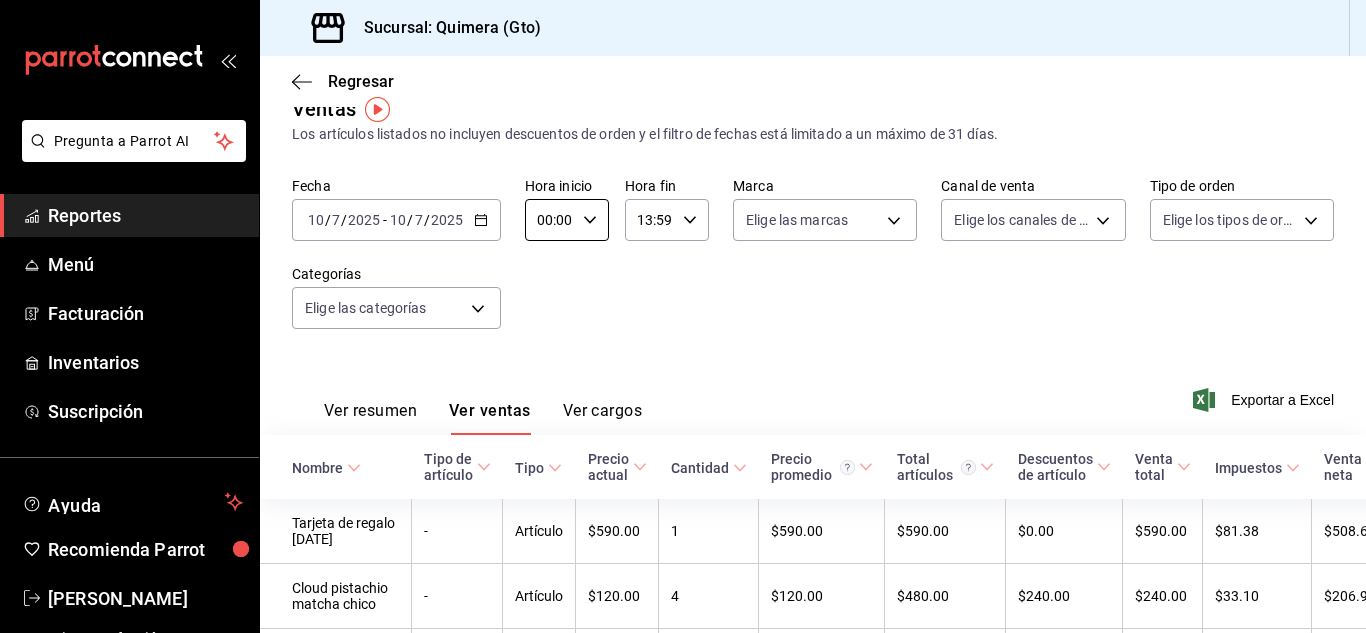 click on "00:00" at bounding box center [550, 220] 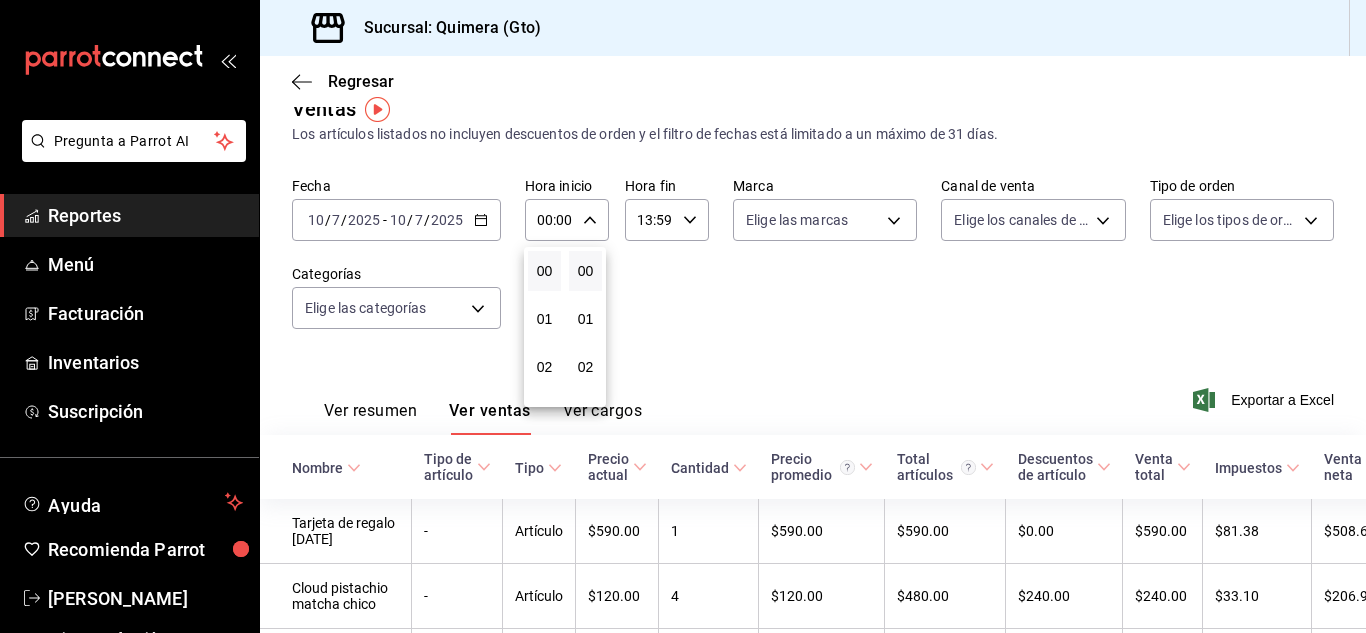 click at bounding box center (683, 316) 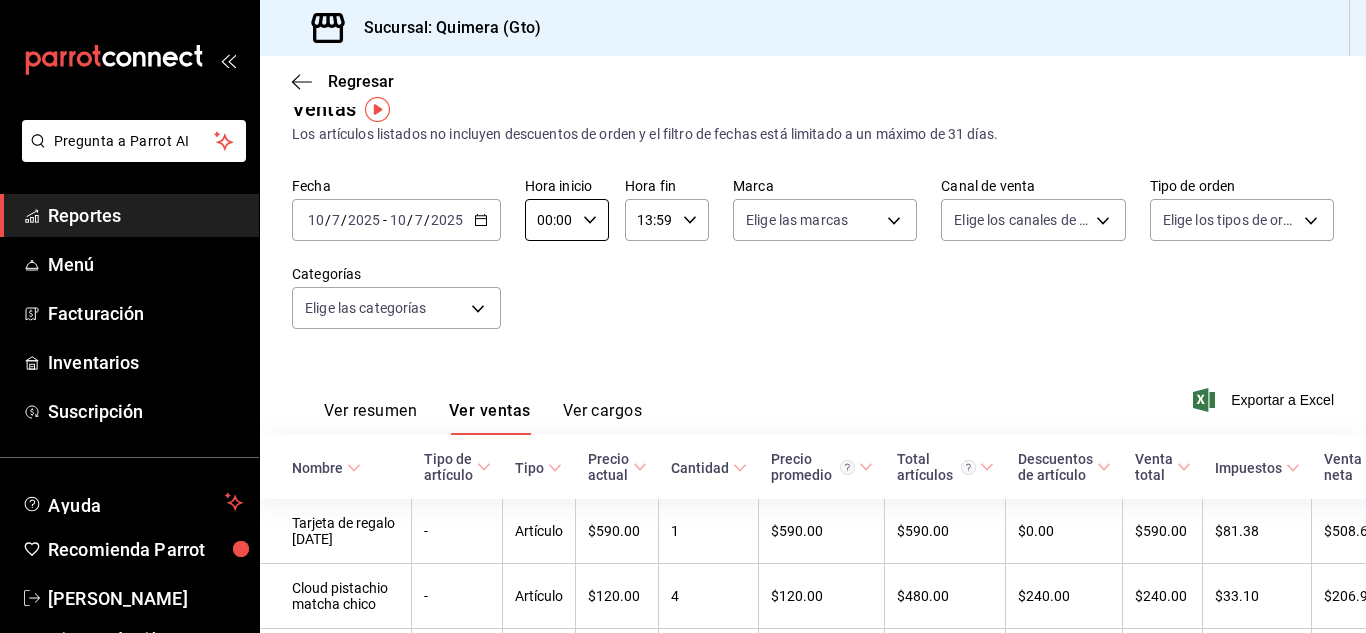 click on "00:00" at bounding box center [550, 220] 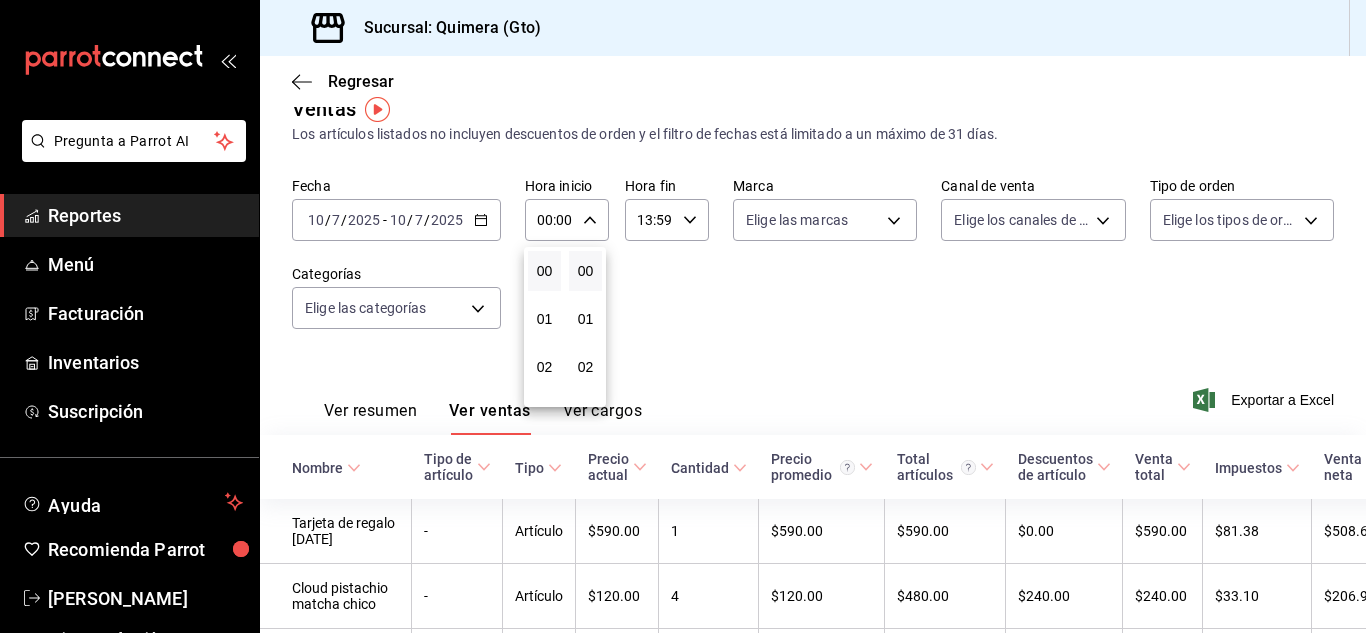 click at bounding box center [683, 316] 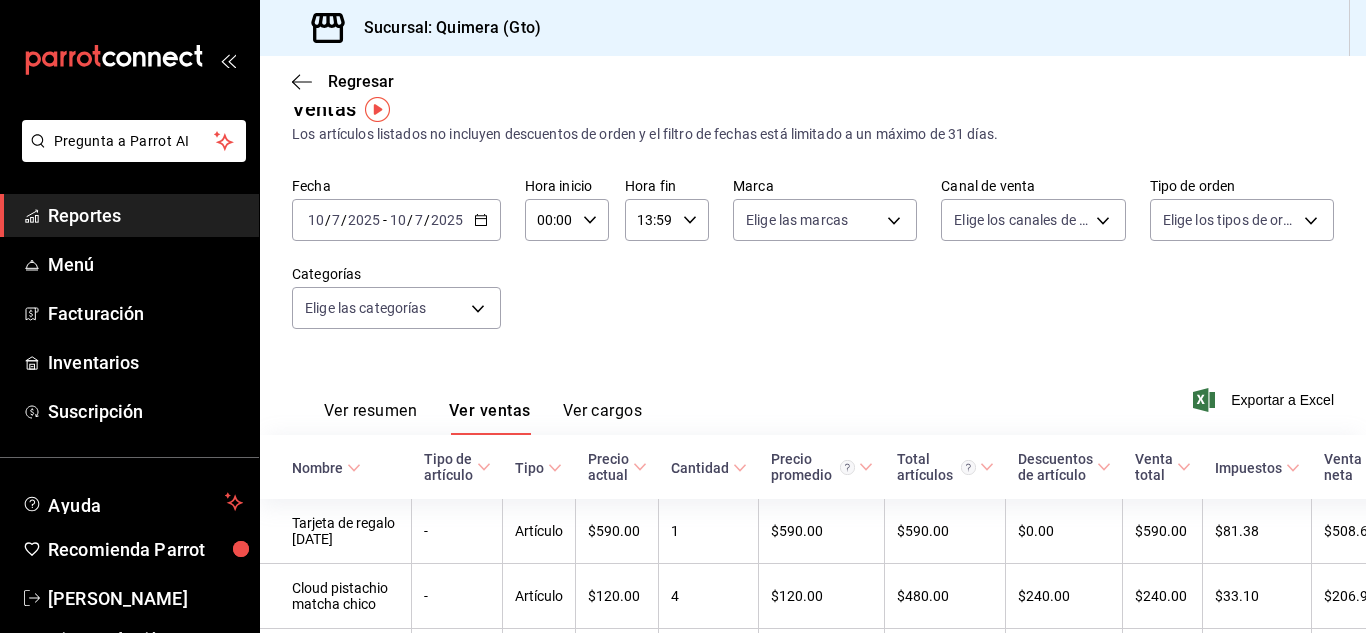 click on "00:00" at bounding box center (550, 220) 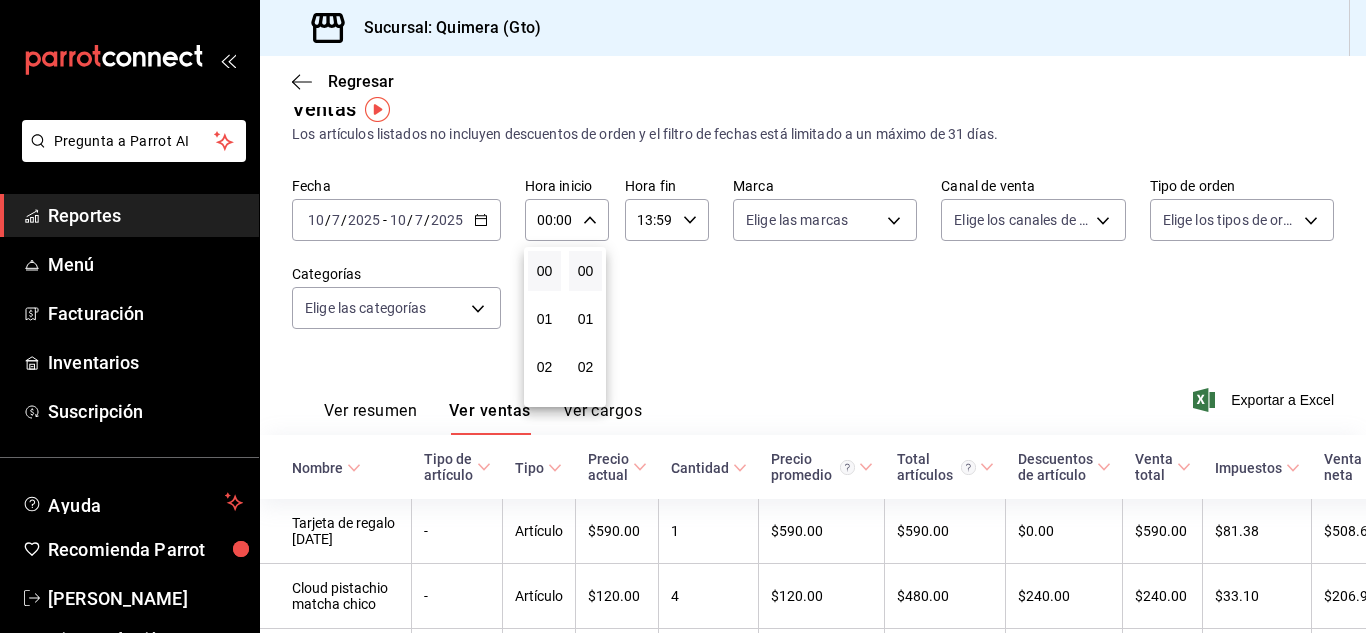 click at bounding box center [683, 316] 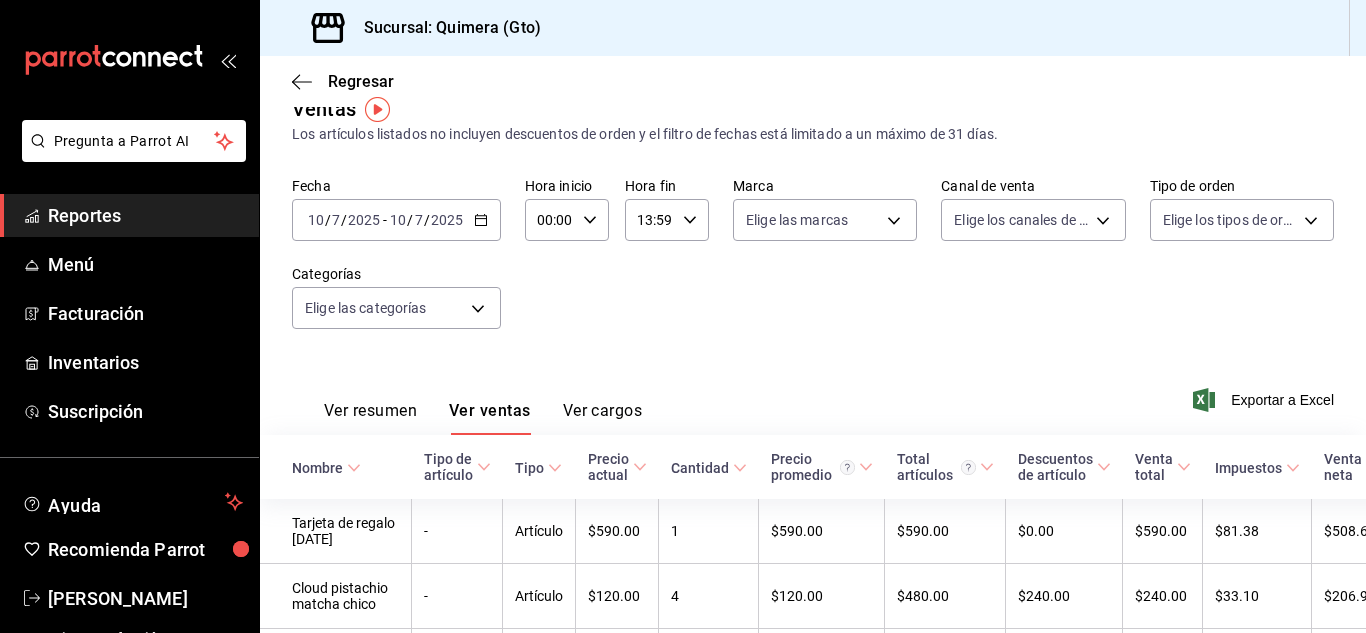 click on "00:00" at bounding box center [550, 220] 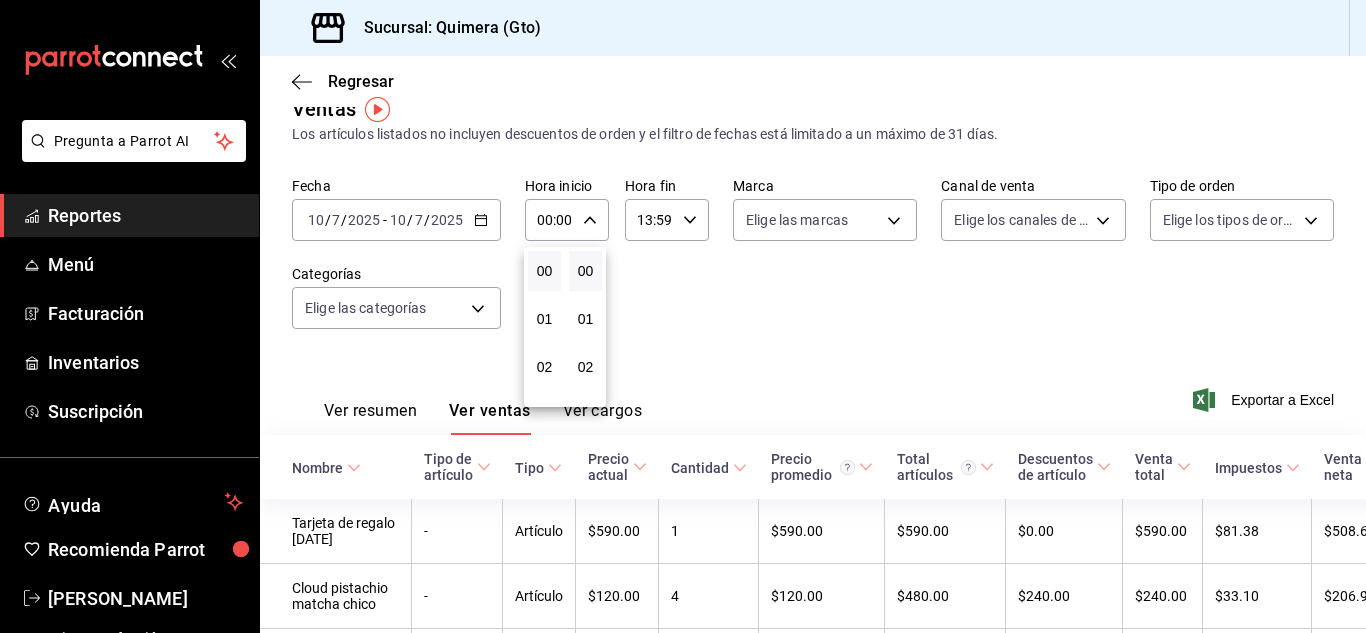 click at bounding box center (683, 316) 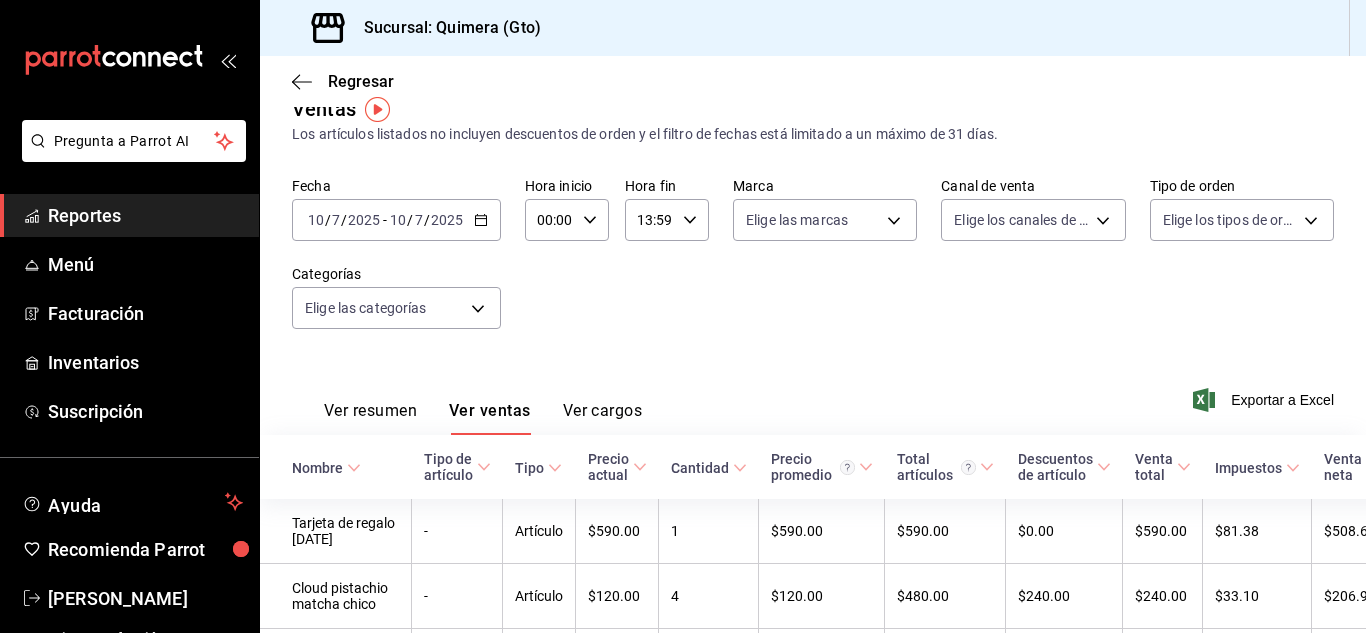 click on "00:00" at bounding box center (550, 220) 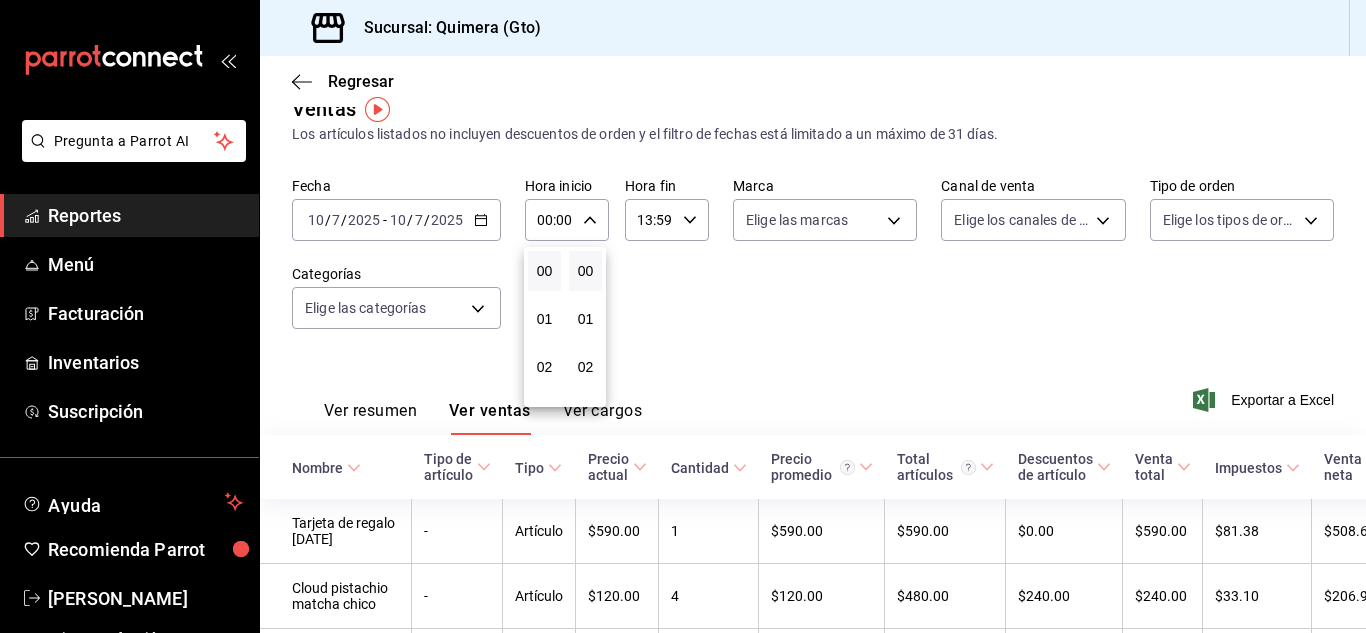 click at bounding box center [683, 316] 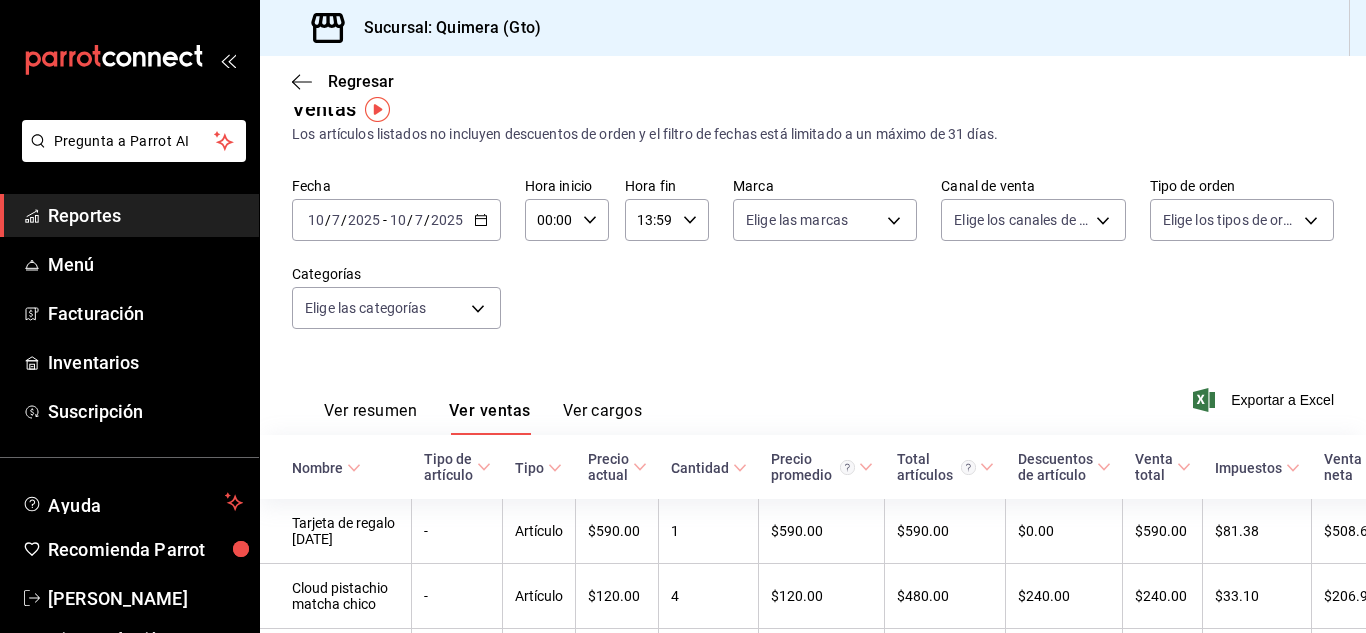 click on "00:00" at bounding box center (550, 220) 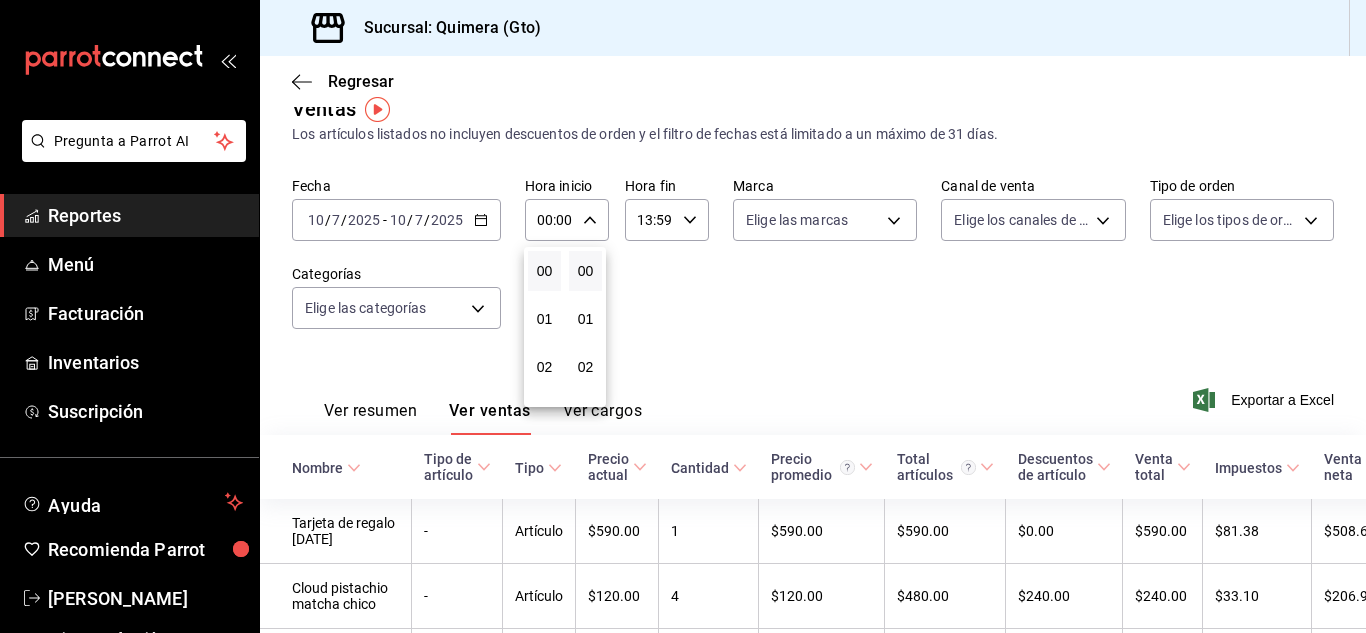 click at bounding box center (683, 316) 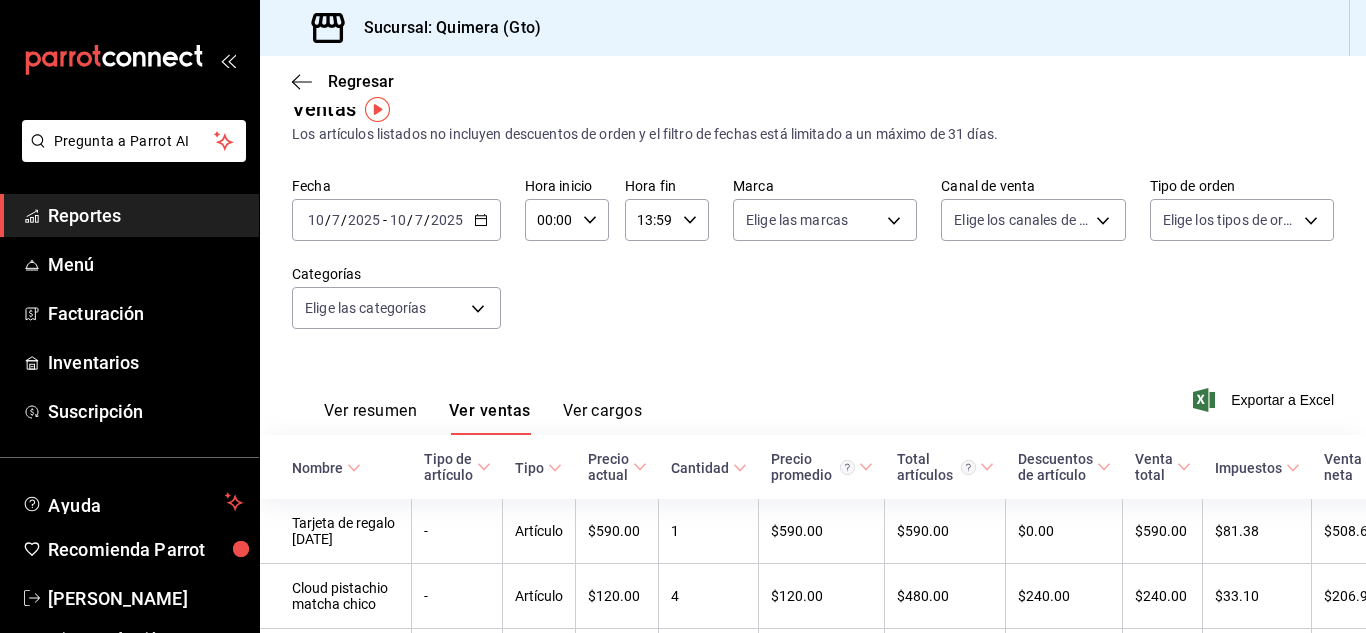 click on "13:59" at bounding box center [650, 220] 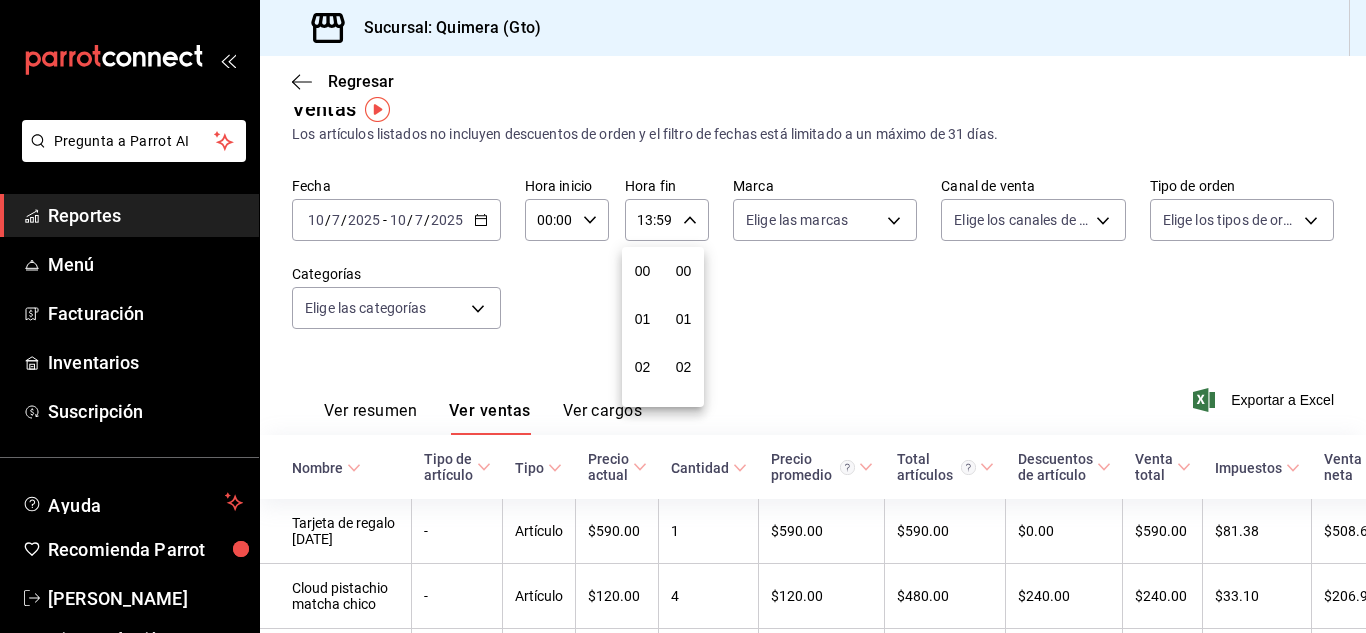 scroll, scrollTop: 624, scrollLeft: 0, axis: vertical 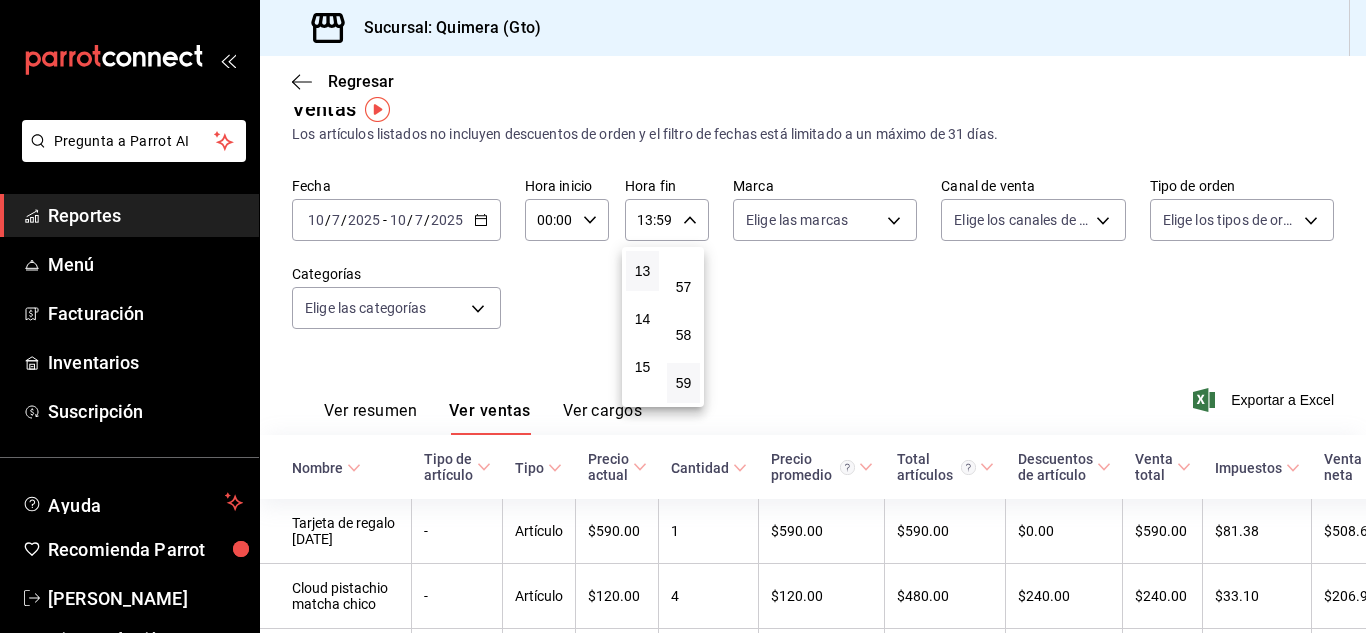 click at bounding box center (683, 316) 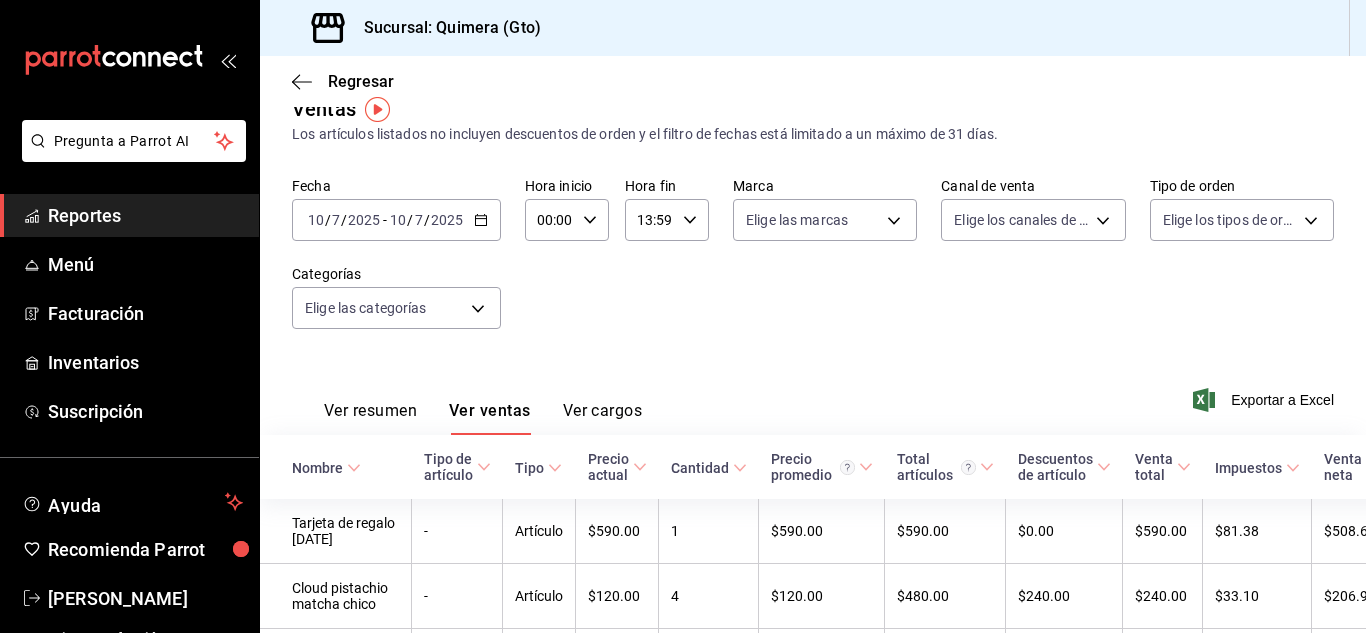 click on "13:59" at bounding box center [650, 220] 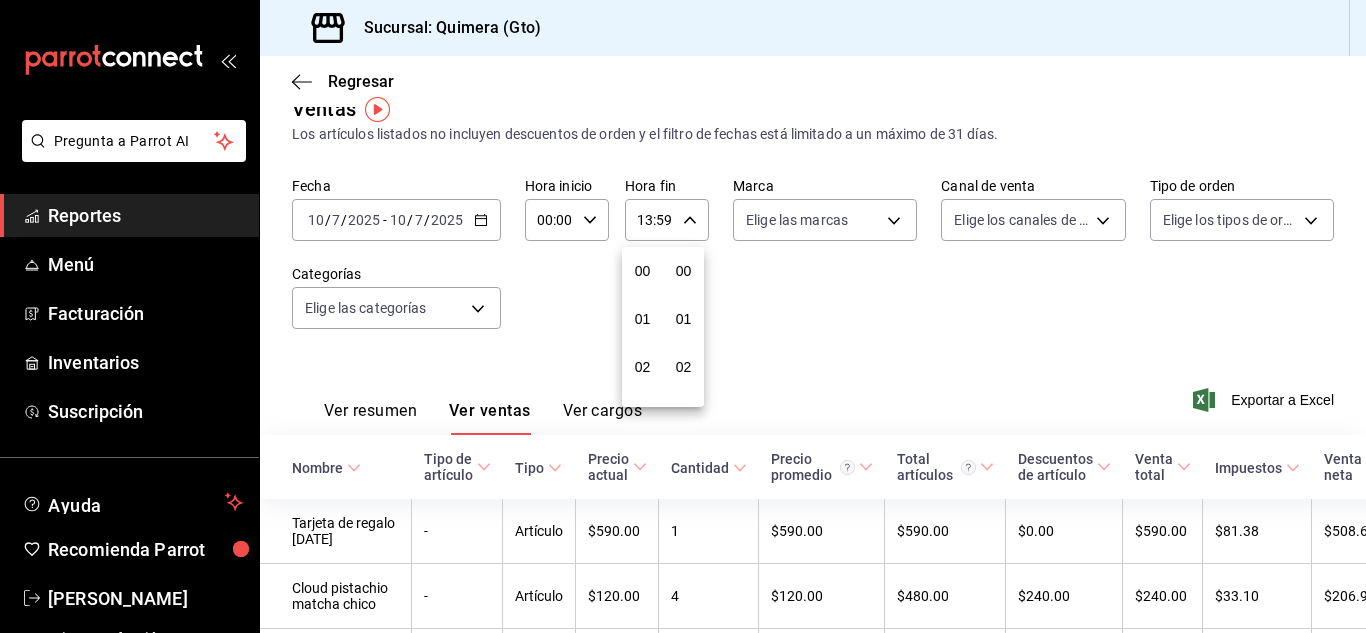 scroll, scrollTop: 624, scrollLeft: 0, axis: vertical 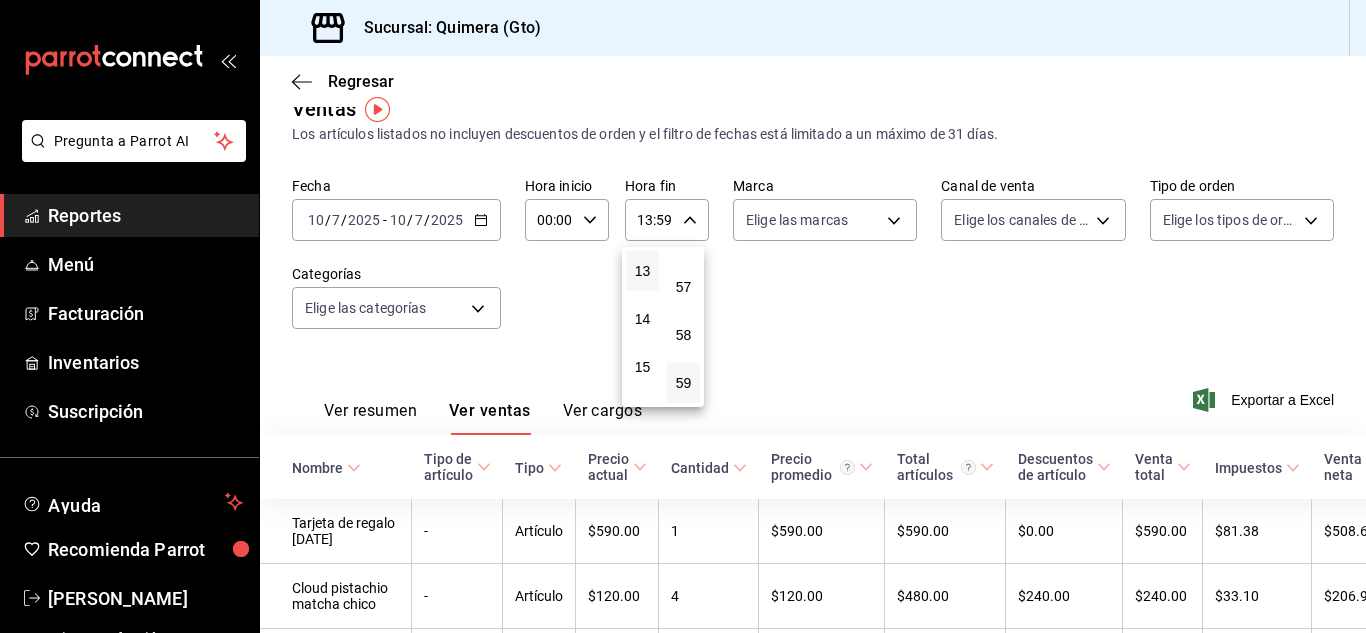 click at bounding box center [683, 316] 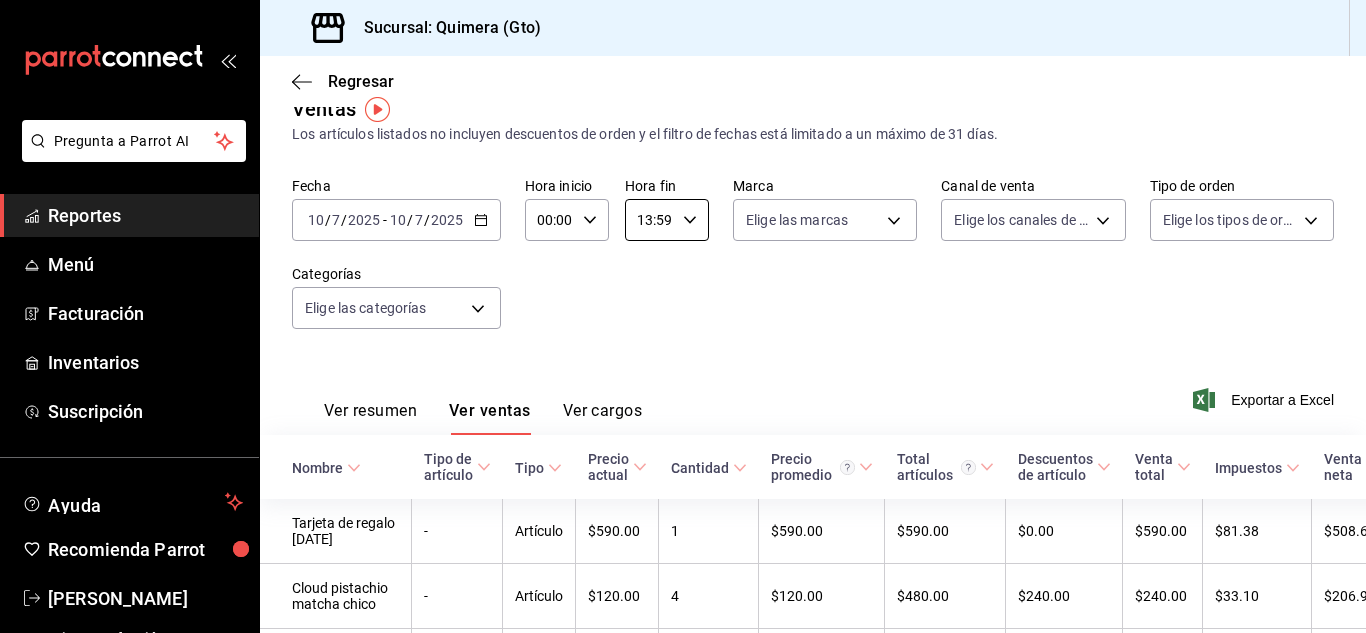 click on "13:59" at bounding box center [650, 220] 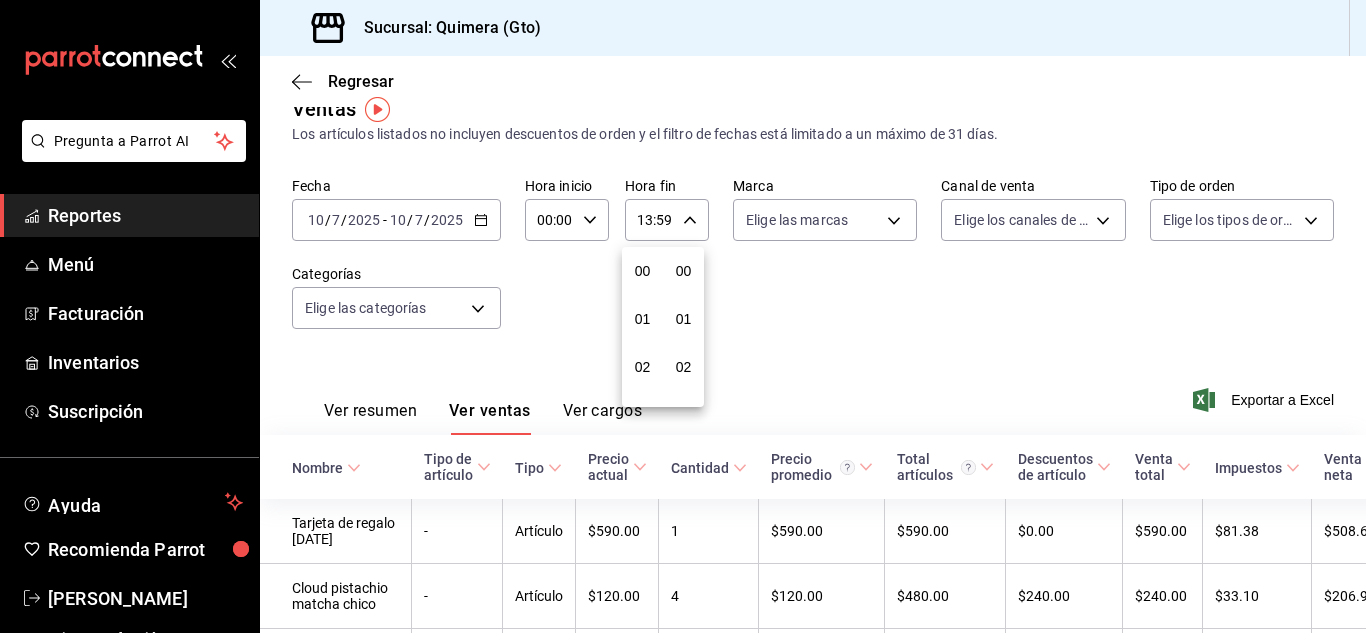 scroll, scrollTop: 624, scrollLeft: 0, axis: vertical 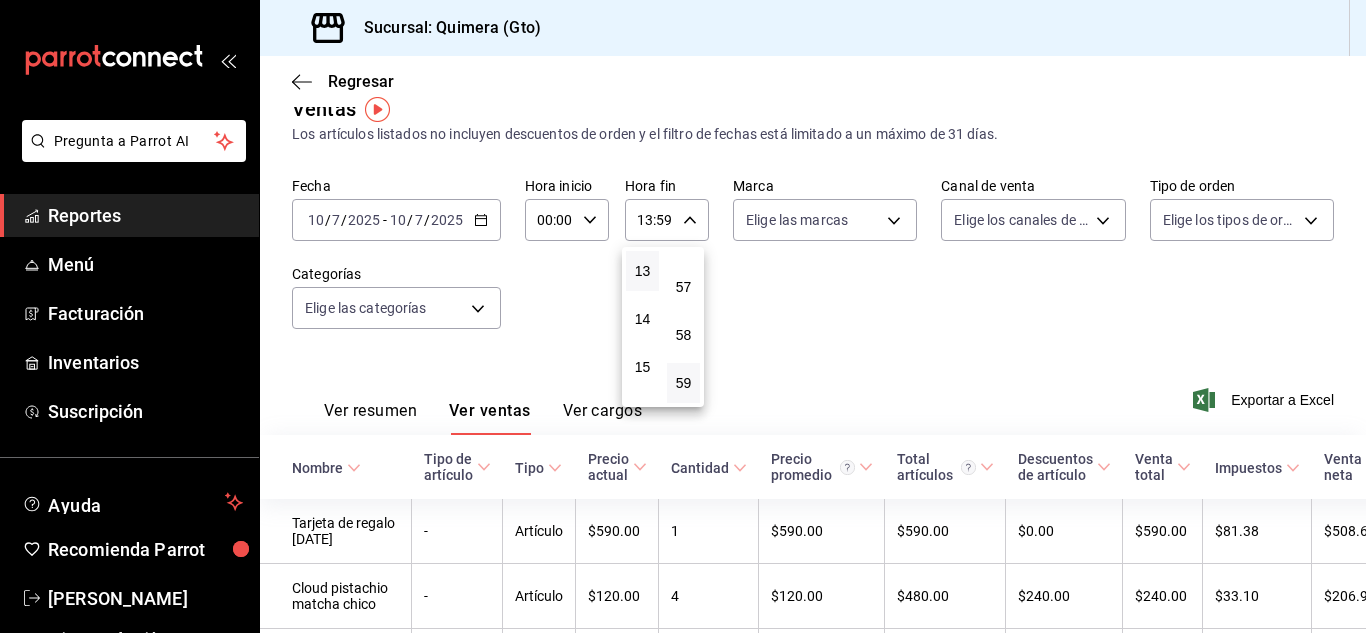 click at bounding box center (683, 316) 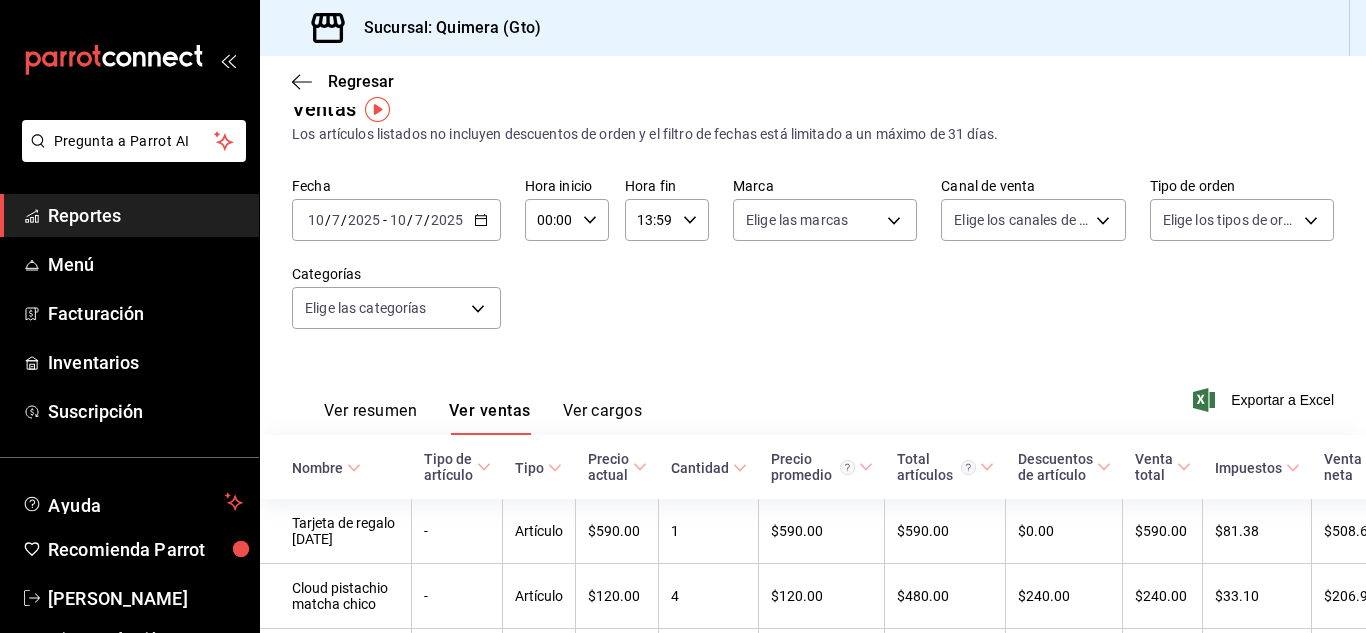 click at bounding box center (683, 316) 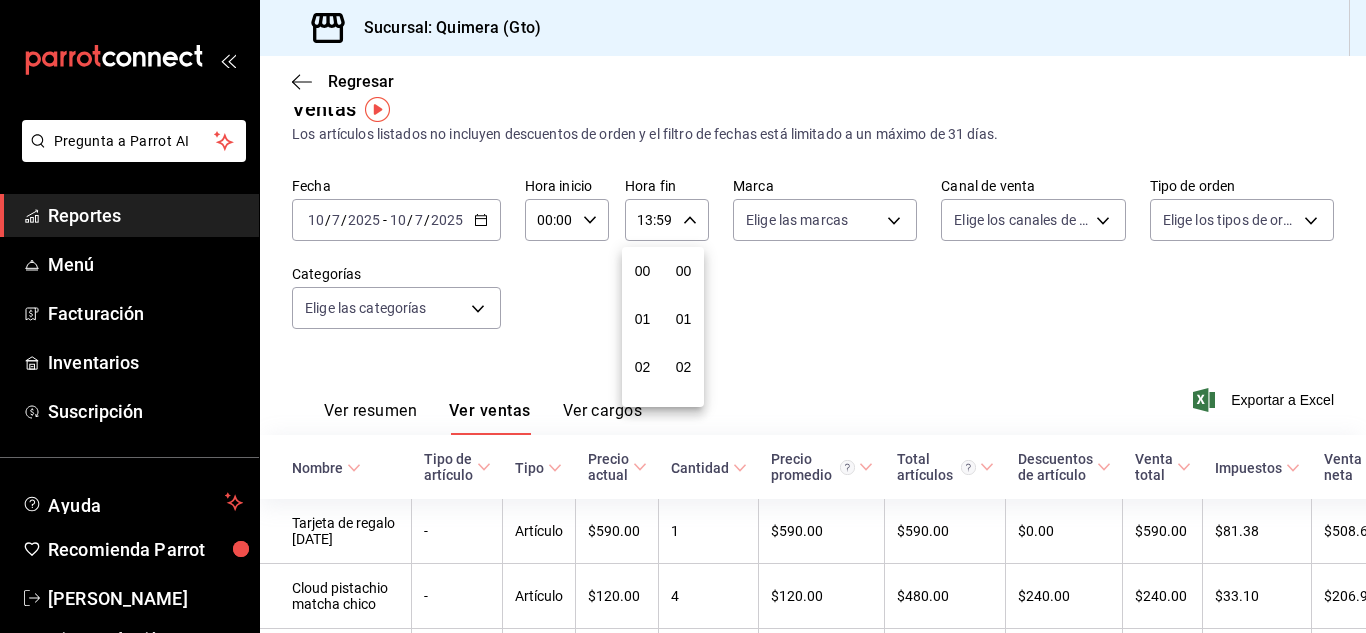 scroll, scrollTop: 624, scrollLeft: 0, axis: vertical 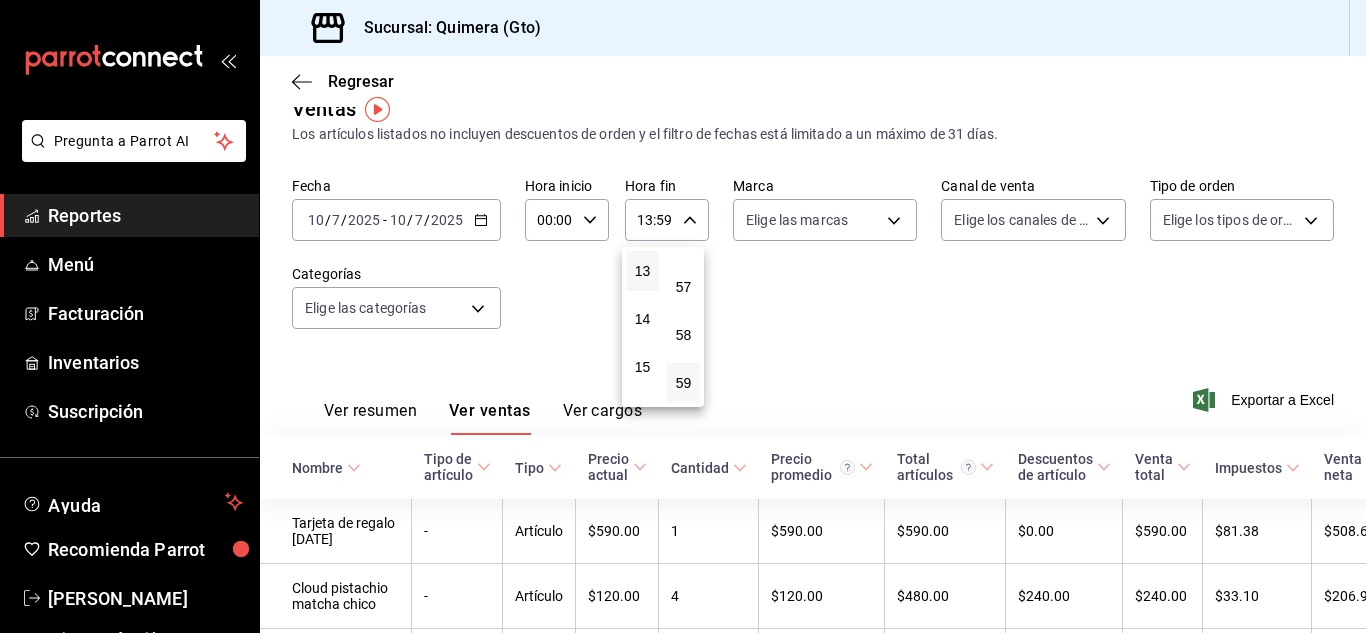 click at bounding box center (683, 316) 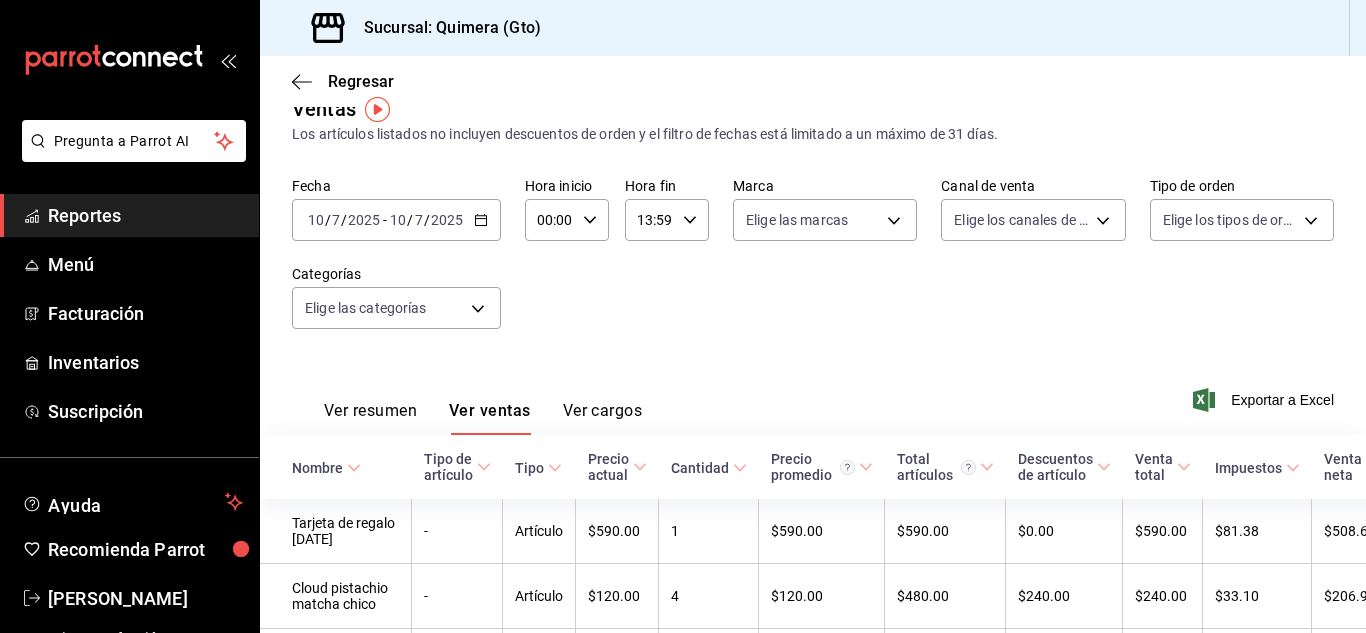 click on "13:59" at bounding box center [650, 220] 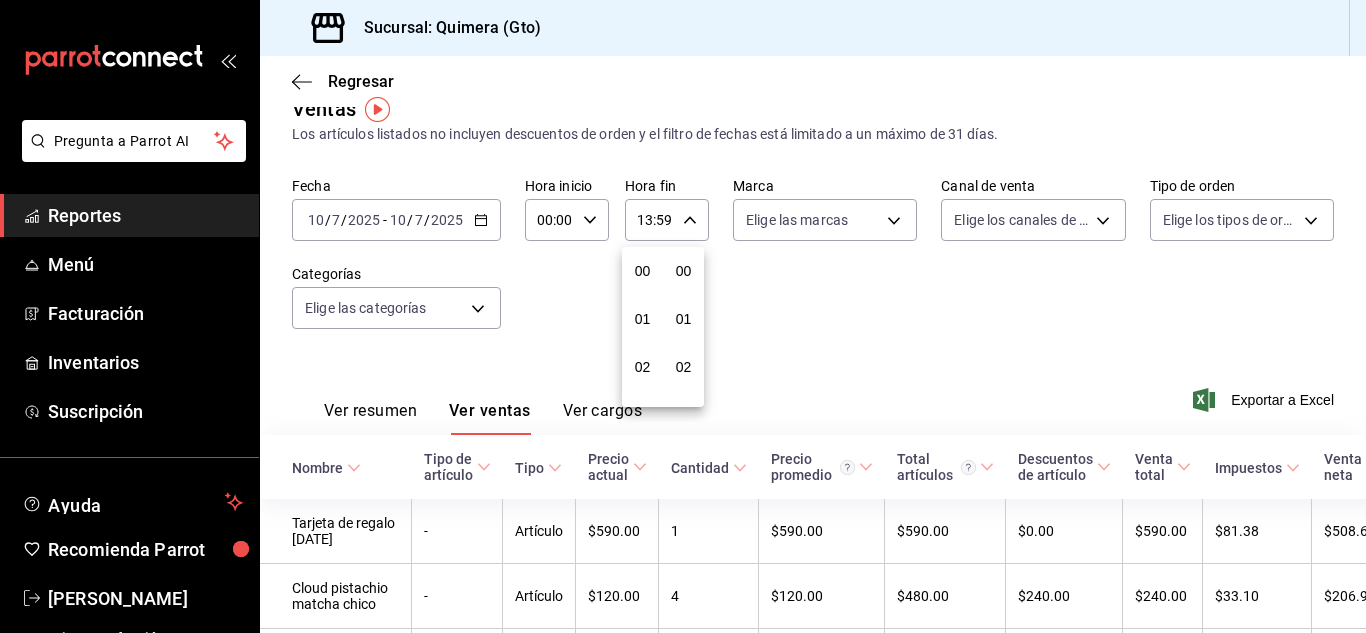 scroll, scrollTop: 624, scrollLeft: 0, axis: vertical 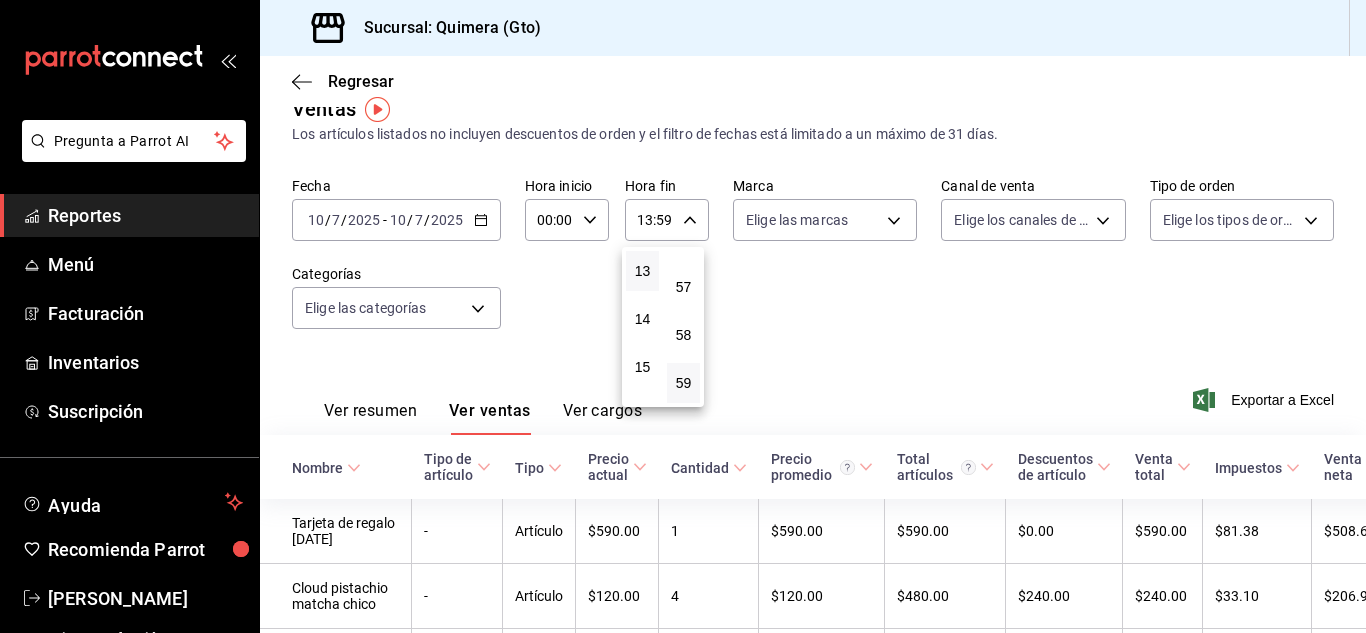click at bounding box center [683, 316] 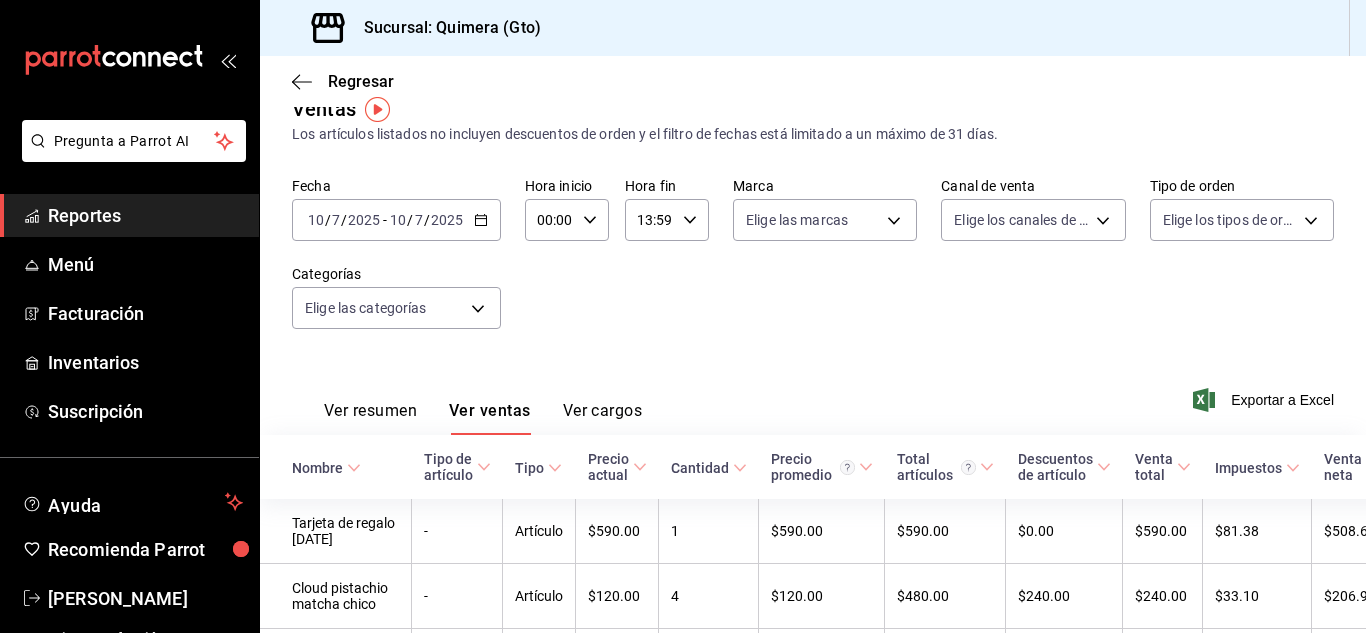 click on "13:59" at bounding box center [650, 220] 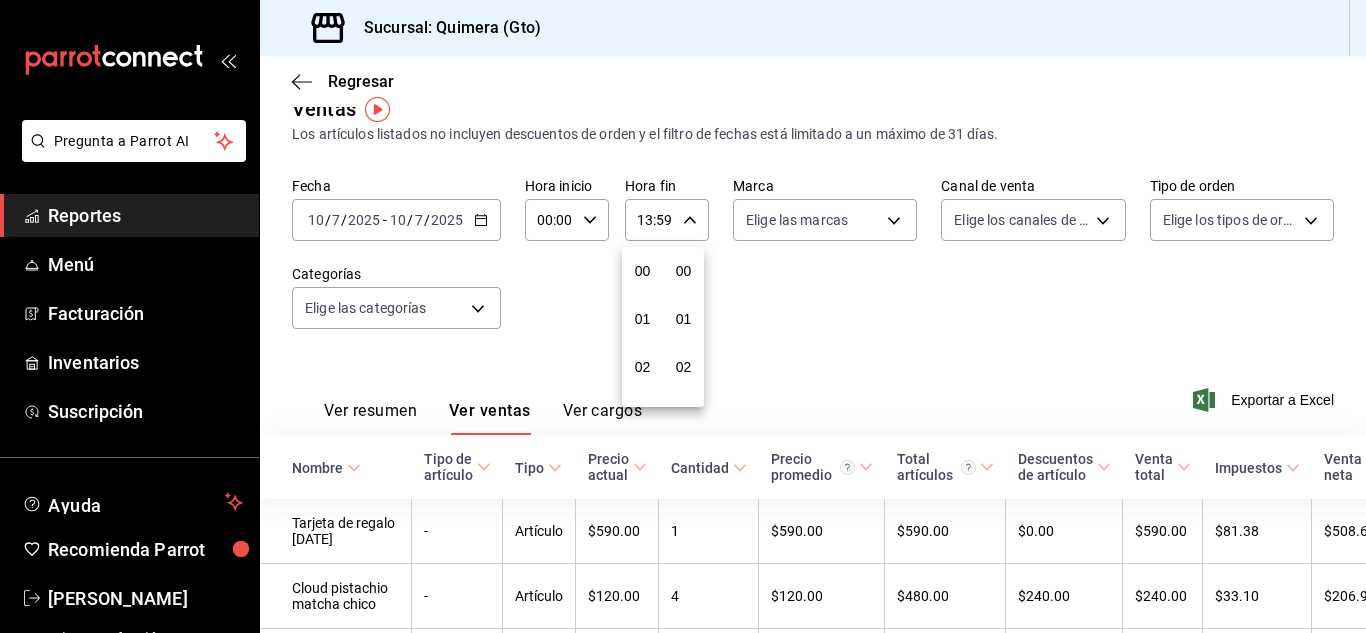 scroll, scrollTop: 624, scrollLeft: 0, axis: vertical 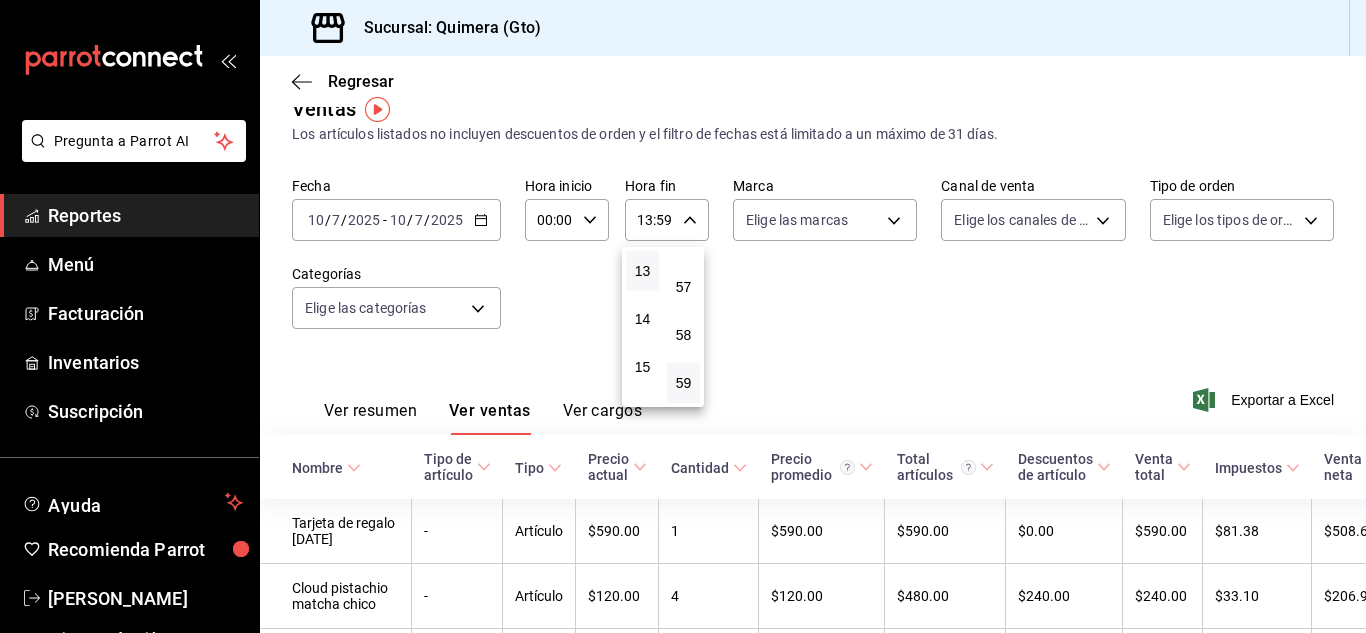 click at bounding box center [683, 316] 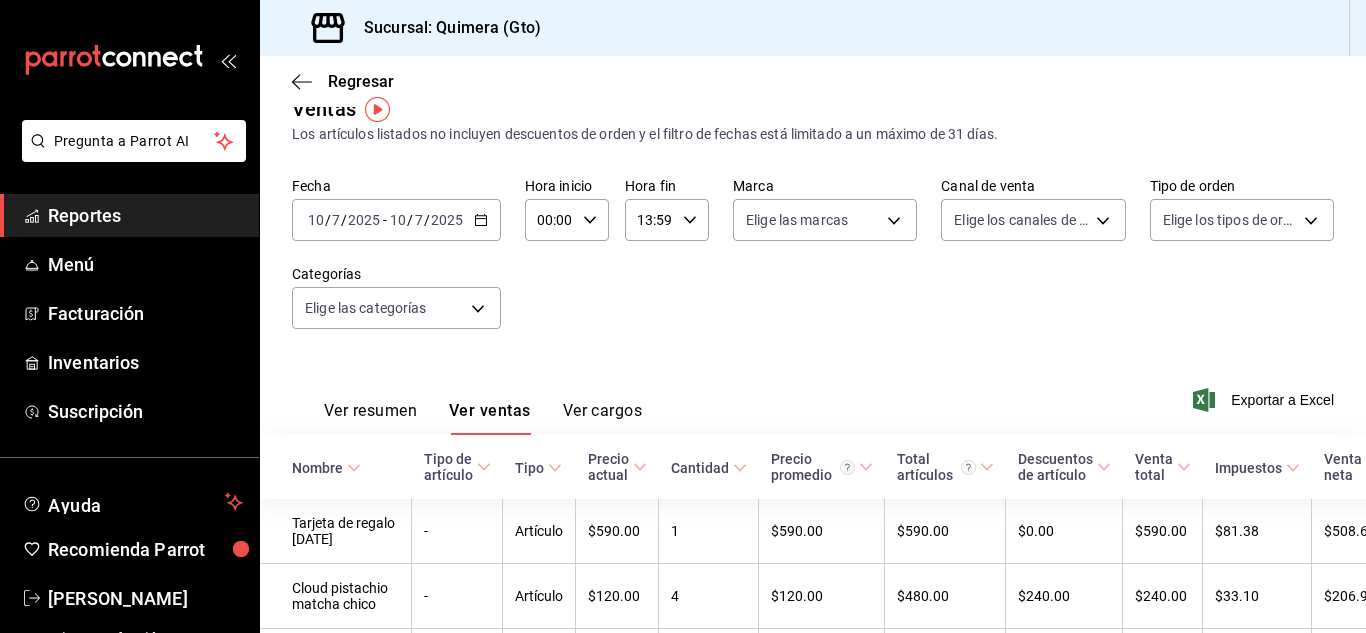 click on "13:59" at bounding box center [650, 220] 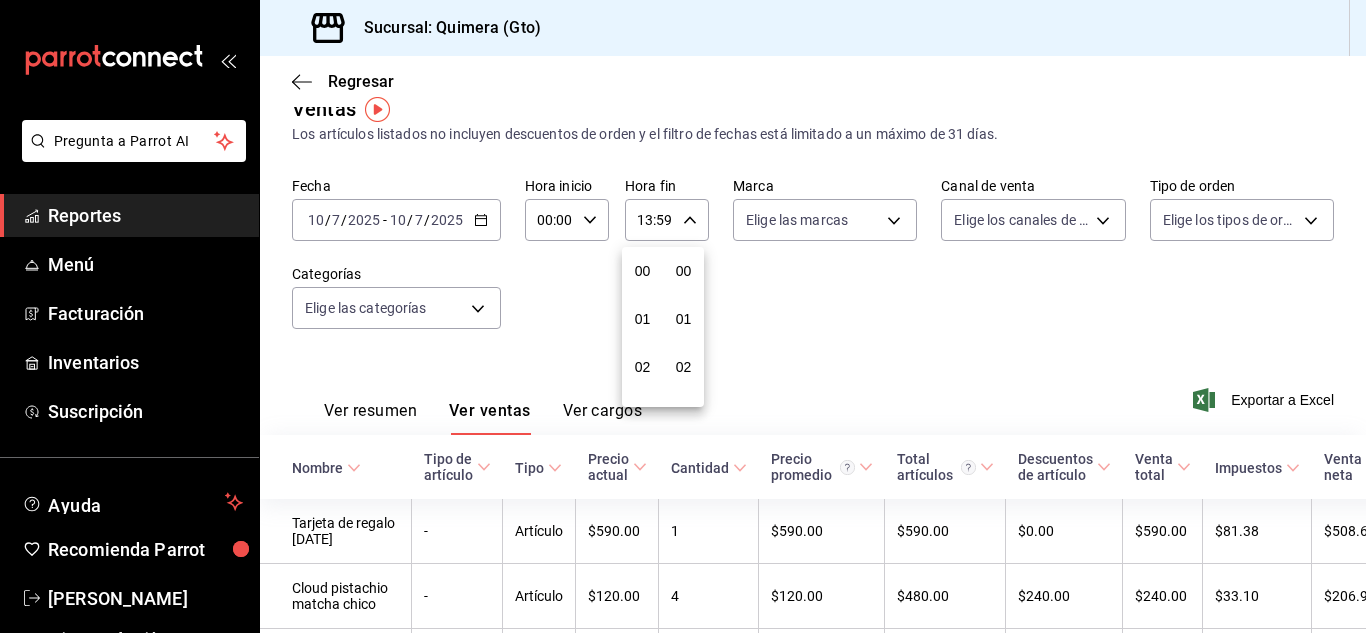 scroll, scrollTop: 624, scrollLeft: 0, axis: vertical 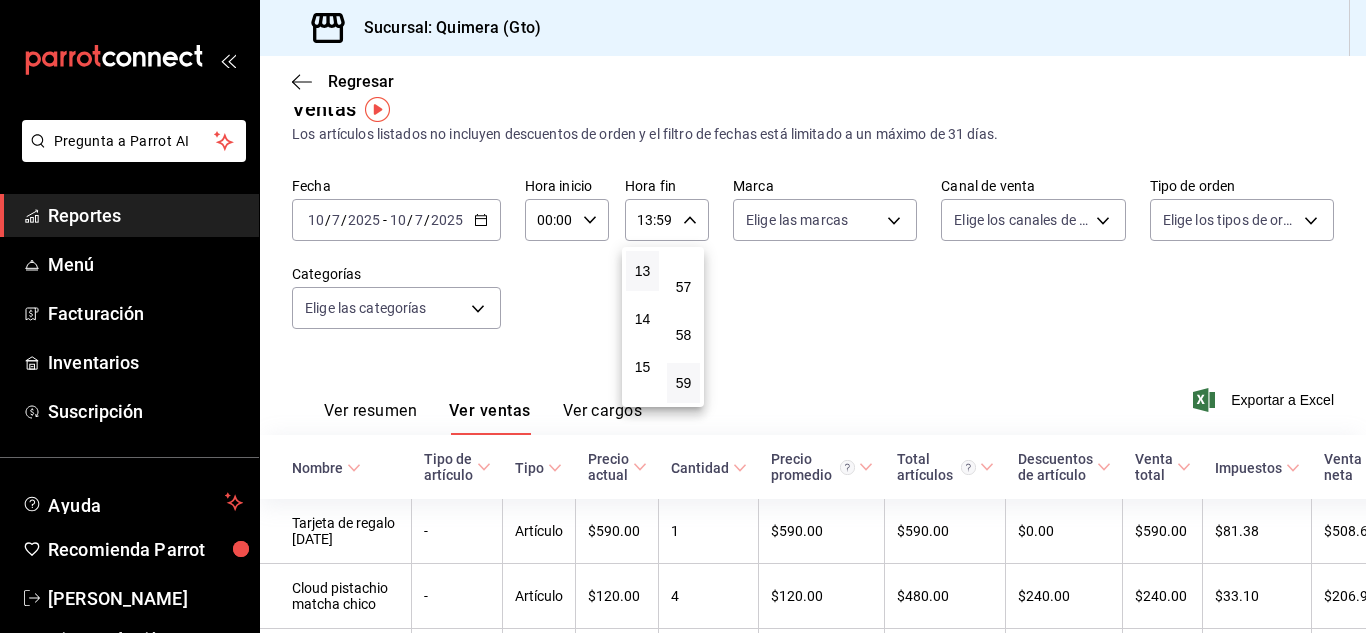click at bounding box center (683, 316) 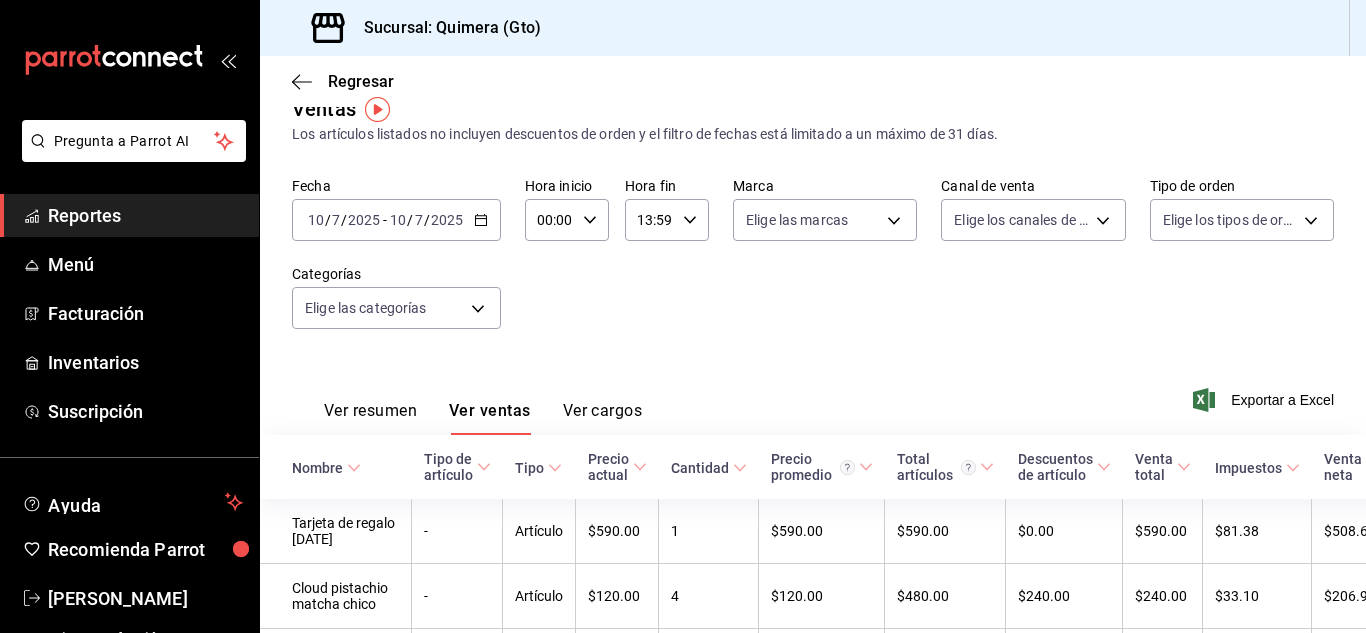 click at bounding box center [683, 316] 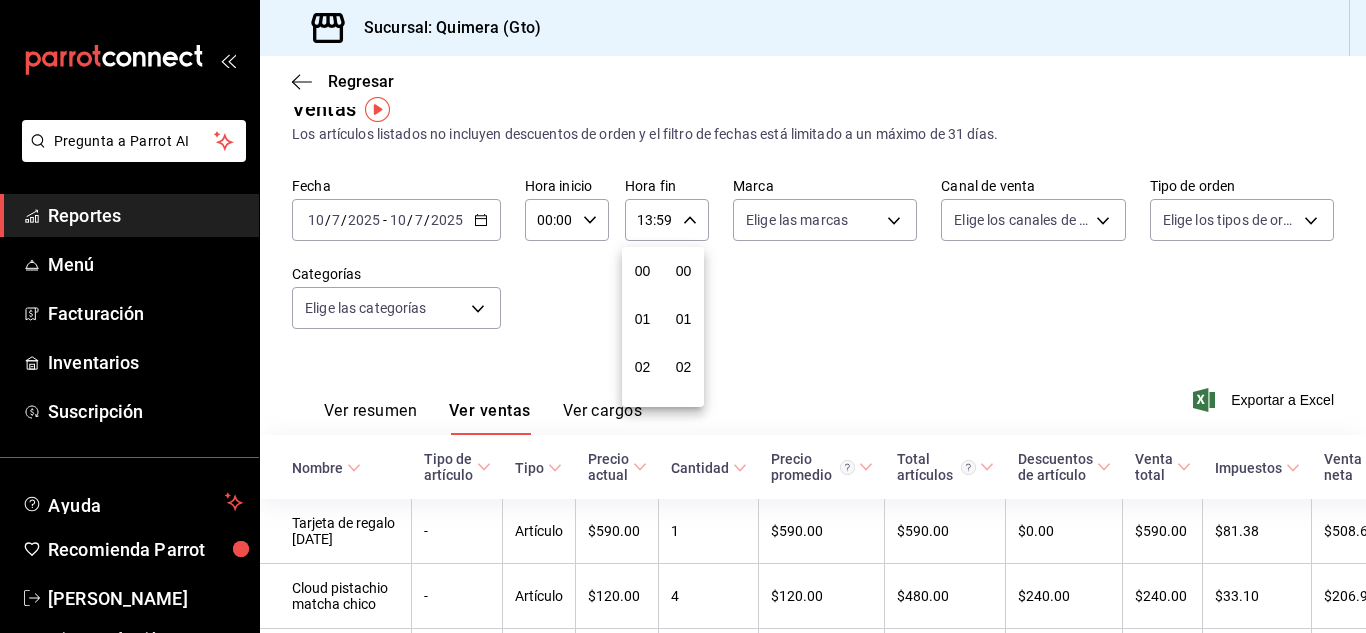 scroll, scrollTop: 624, scrollLeft: 0, axis: vertical 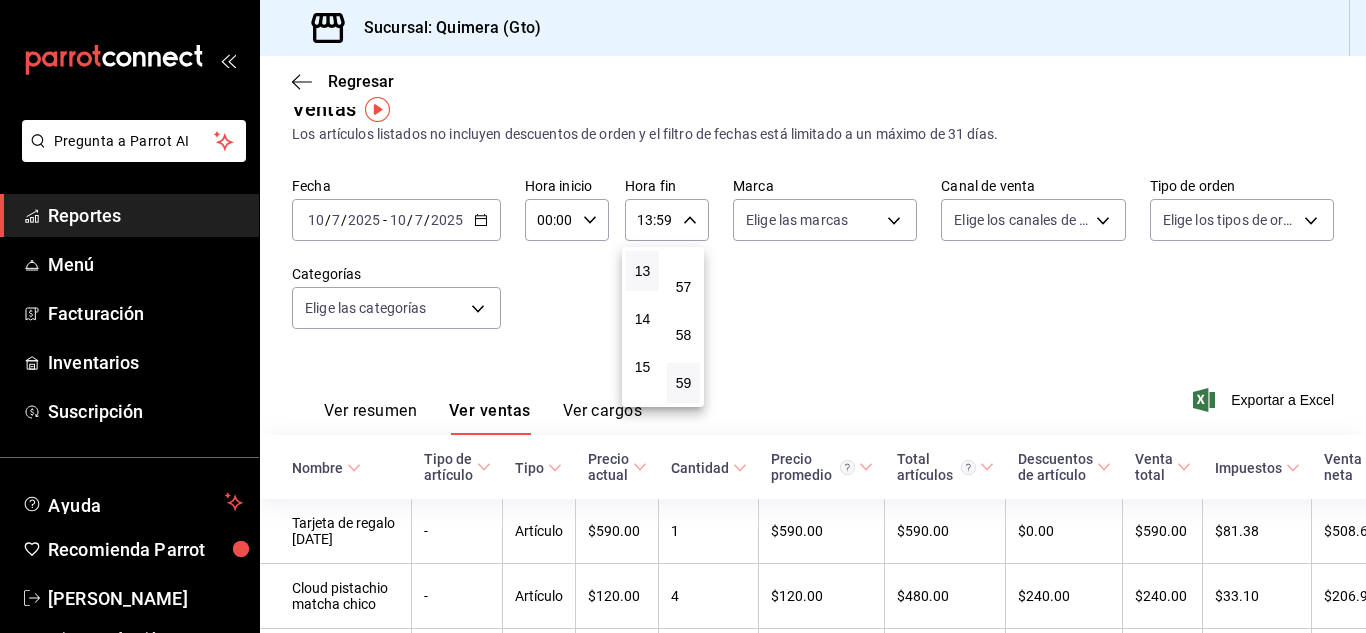 click at bounding box center [683, 316] 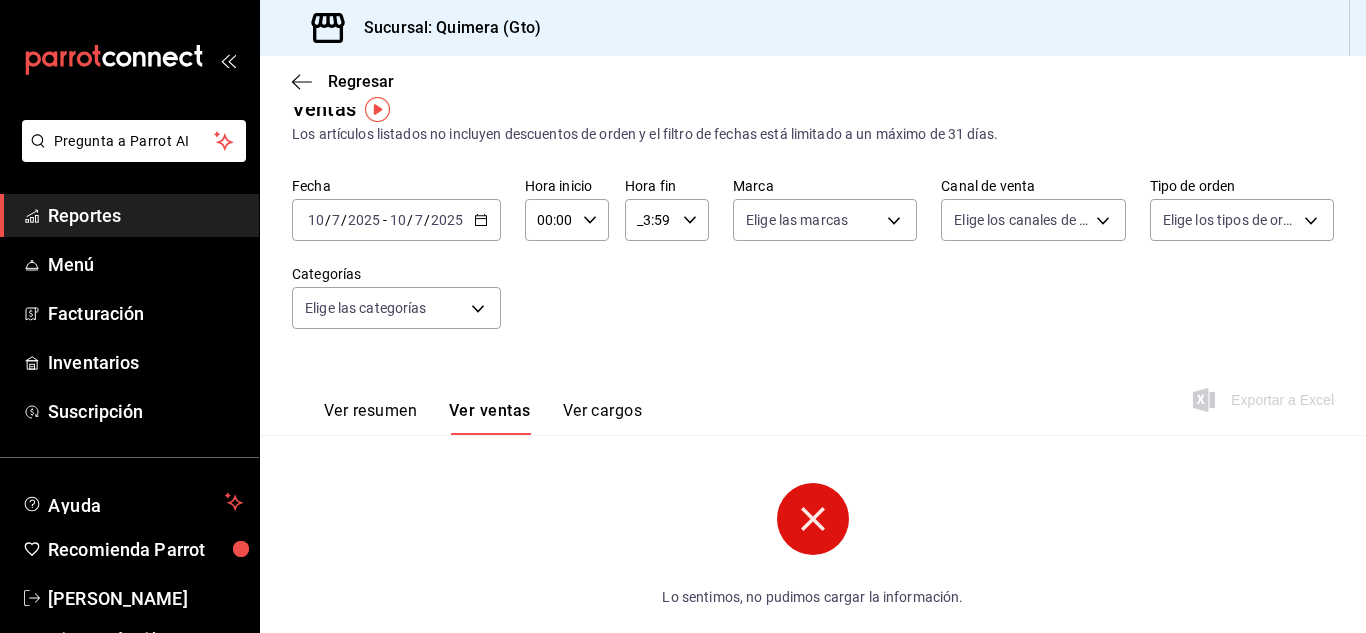 click on "_3:59" at bounding box center (650, 220) 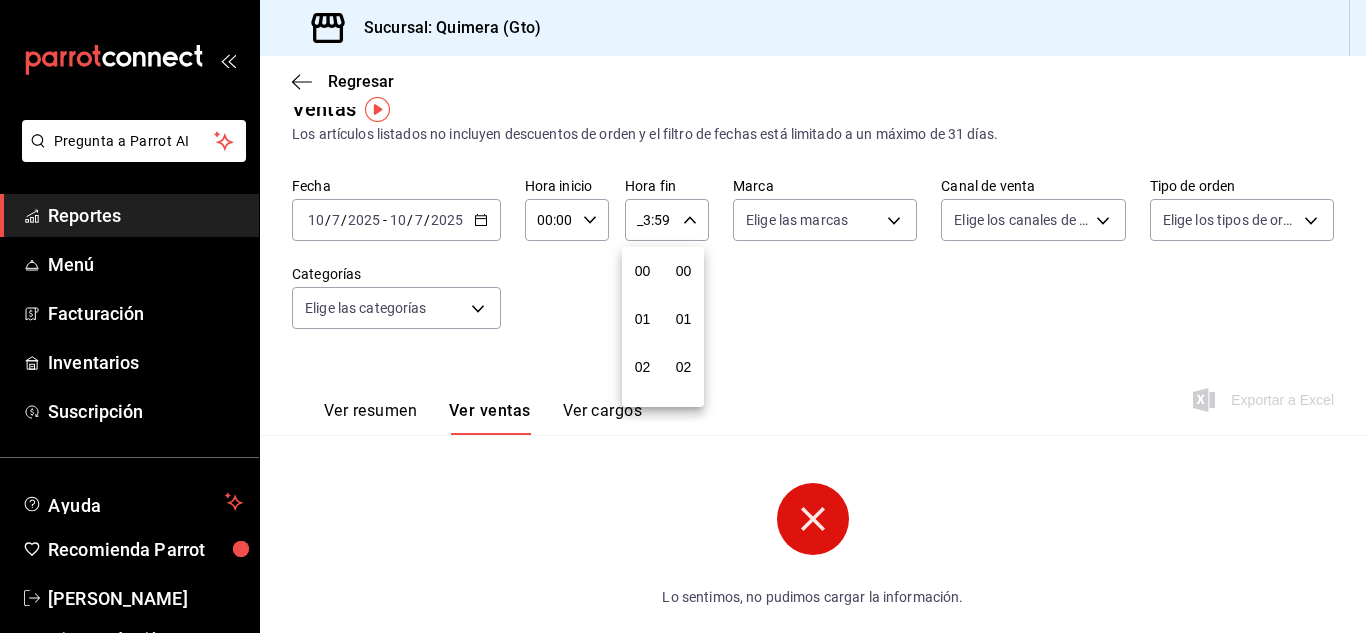 scroll, scrollTop: 2720, scrollLeft: 0, axis: vertical 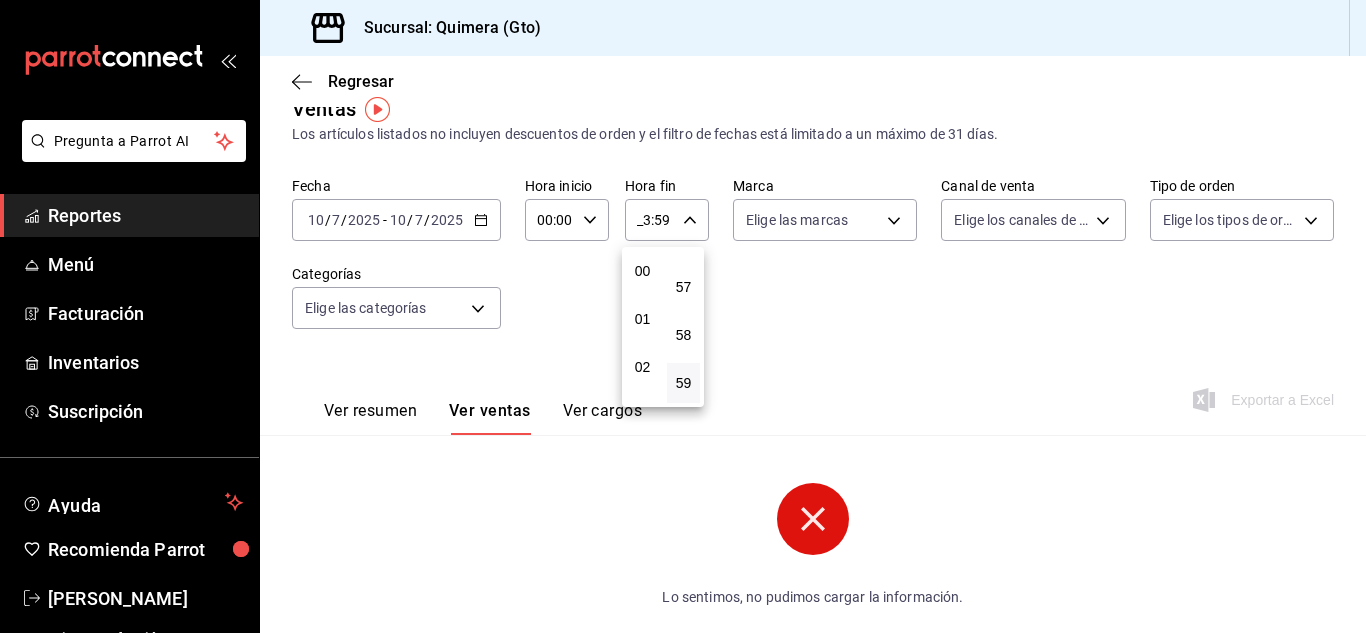 click at bounding box center [683, 316] 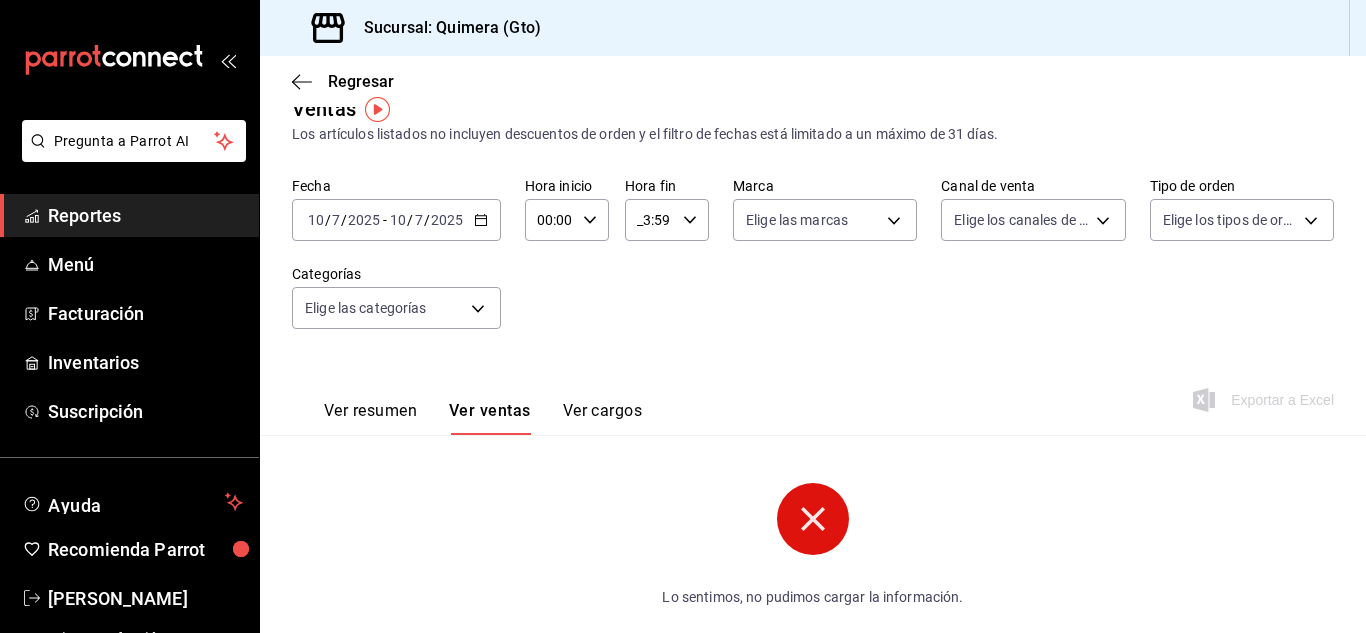 click at bounding box center (683, 316) 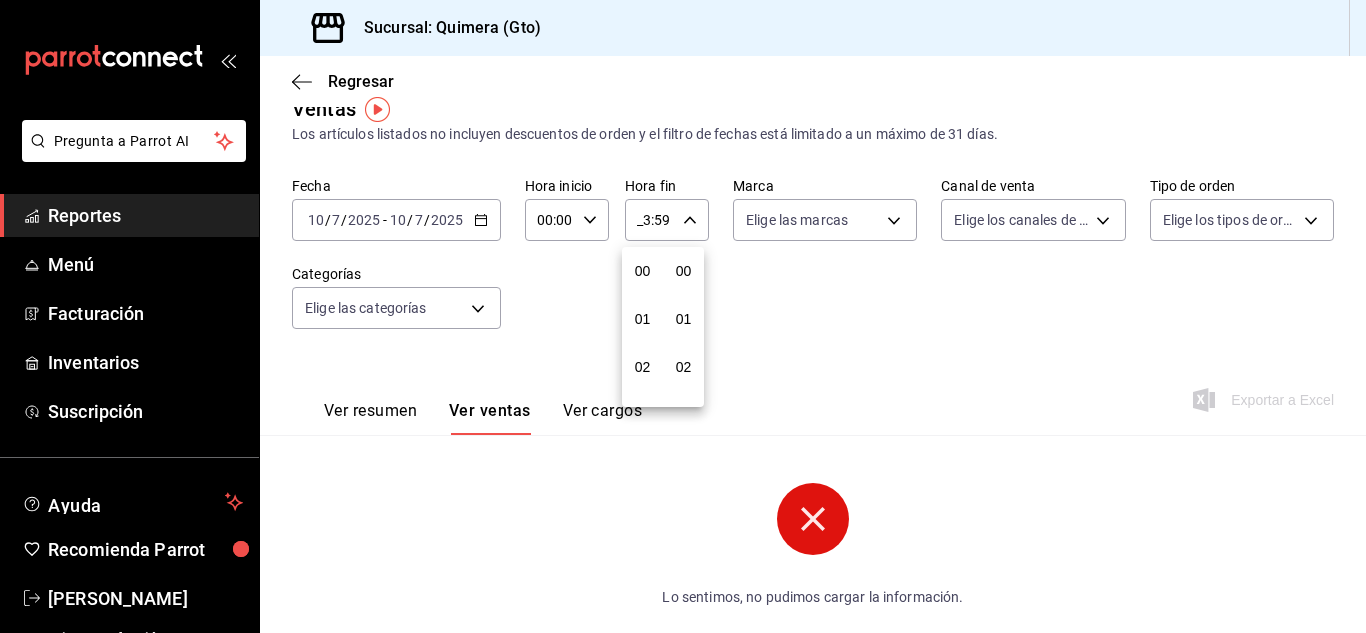 scroll, scrollTop: 2720, scrollLeft: 0, axis: vertical 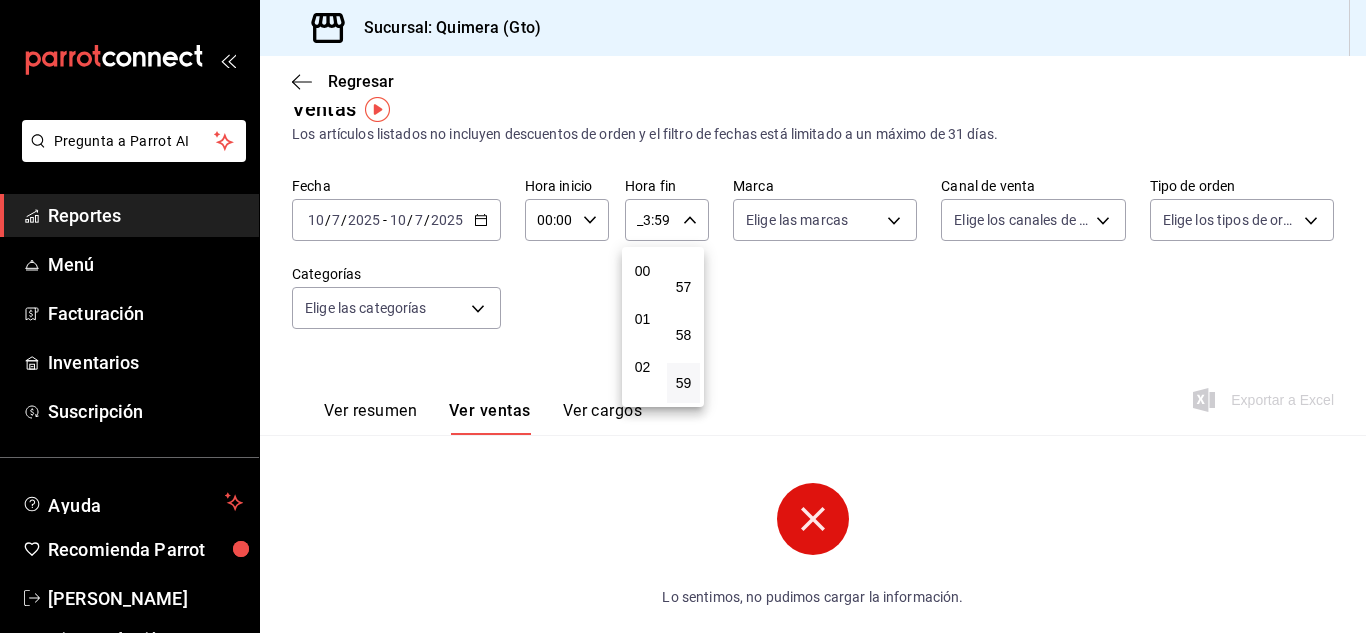 click at bounding box center (683, 316) 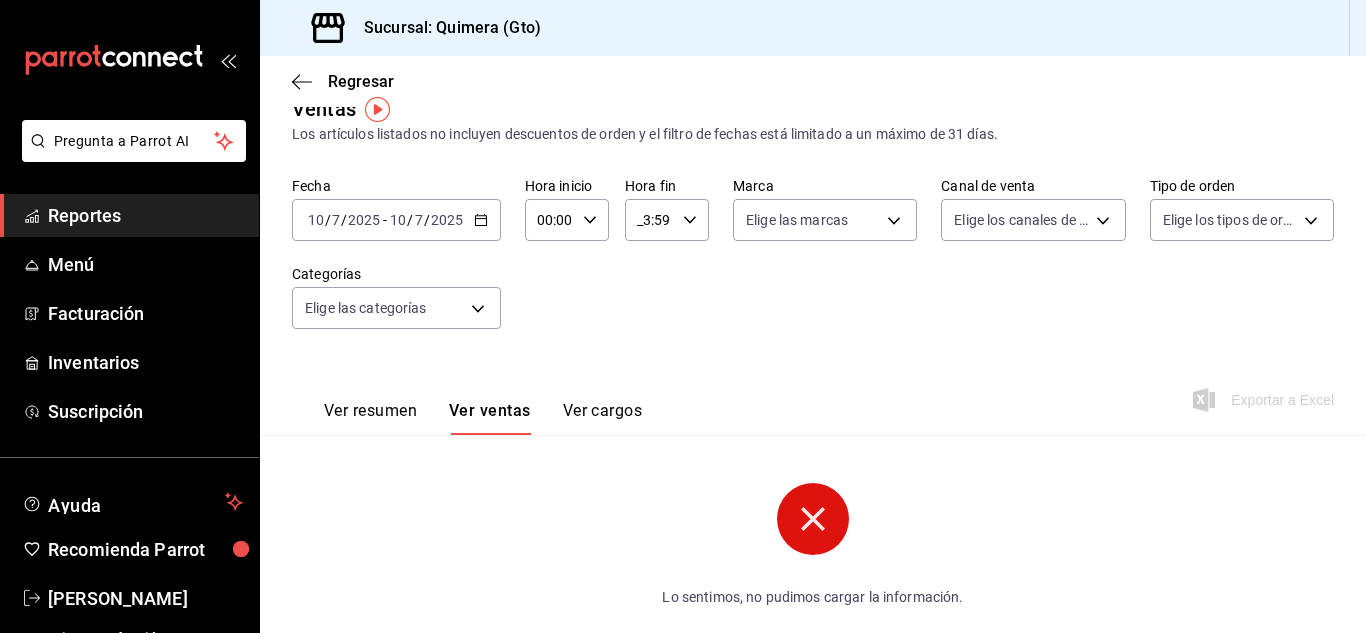 click at bounding box center [683, 316] 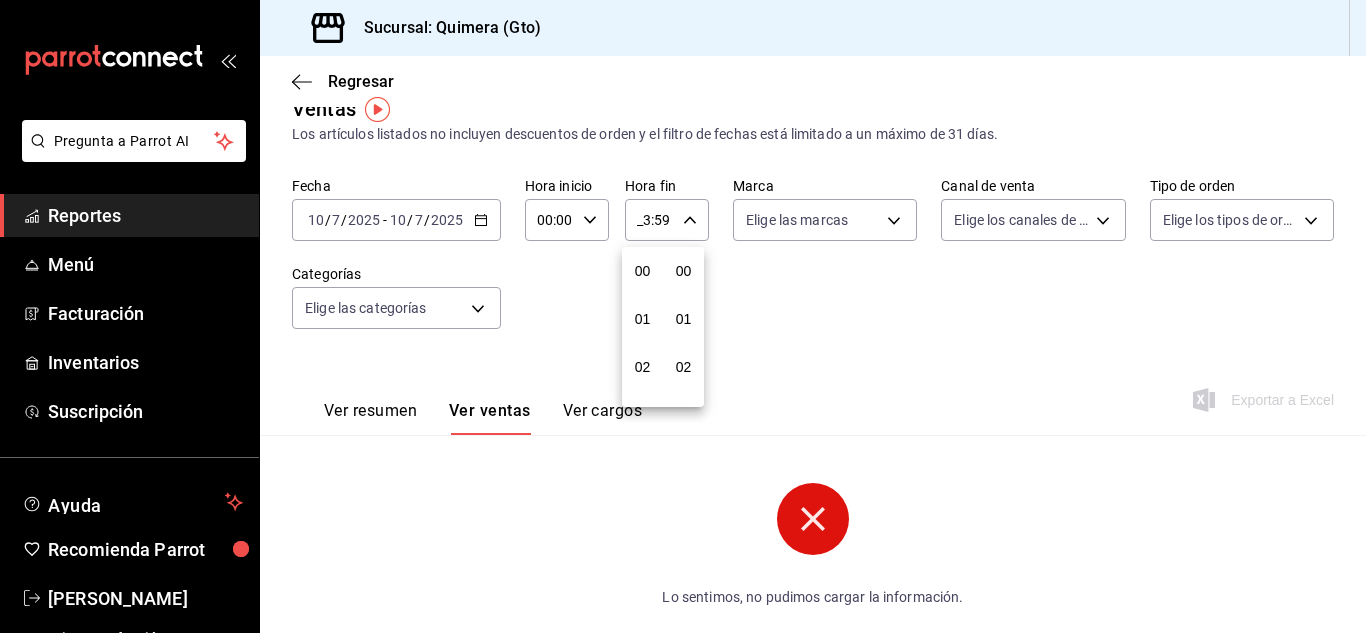 scroll, scrollTop: 2720, scrollLeft: 0, axis: vertical 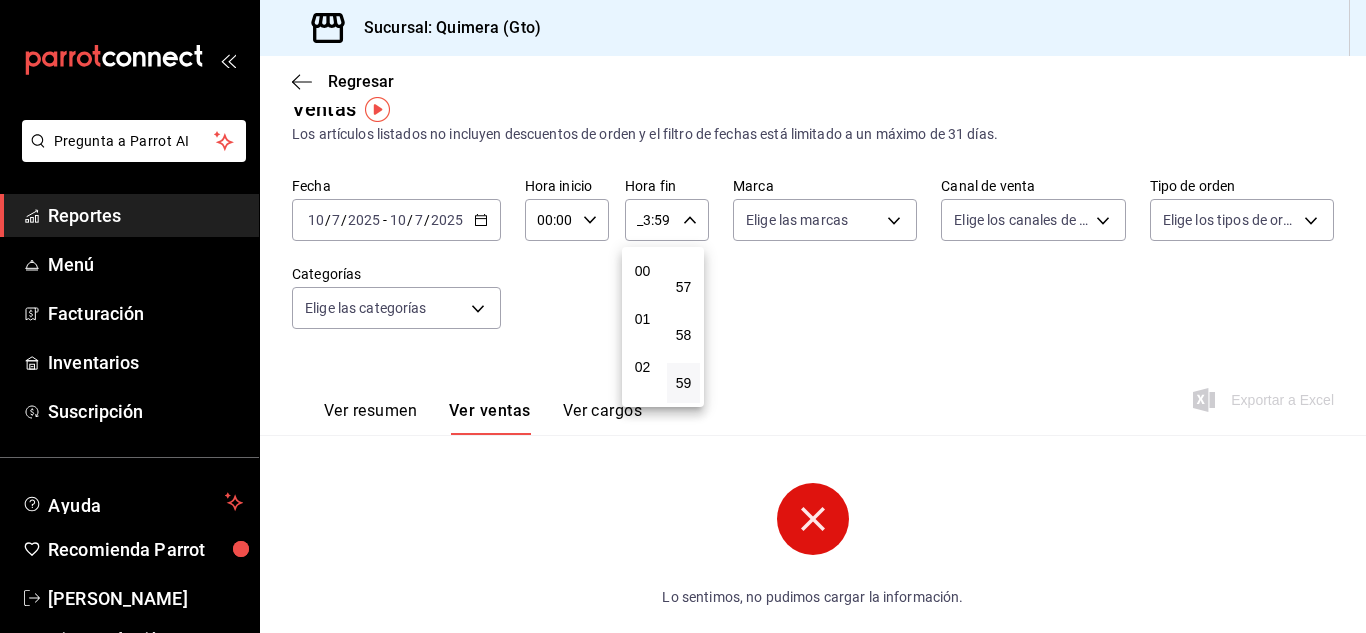 click at bounding box center [683, 316] 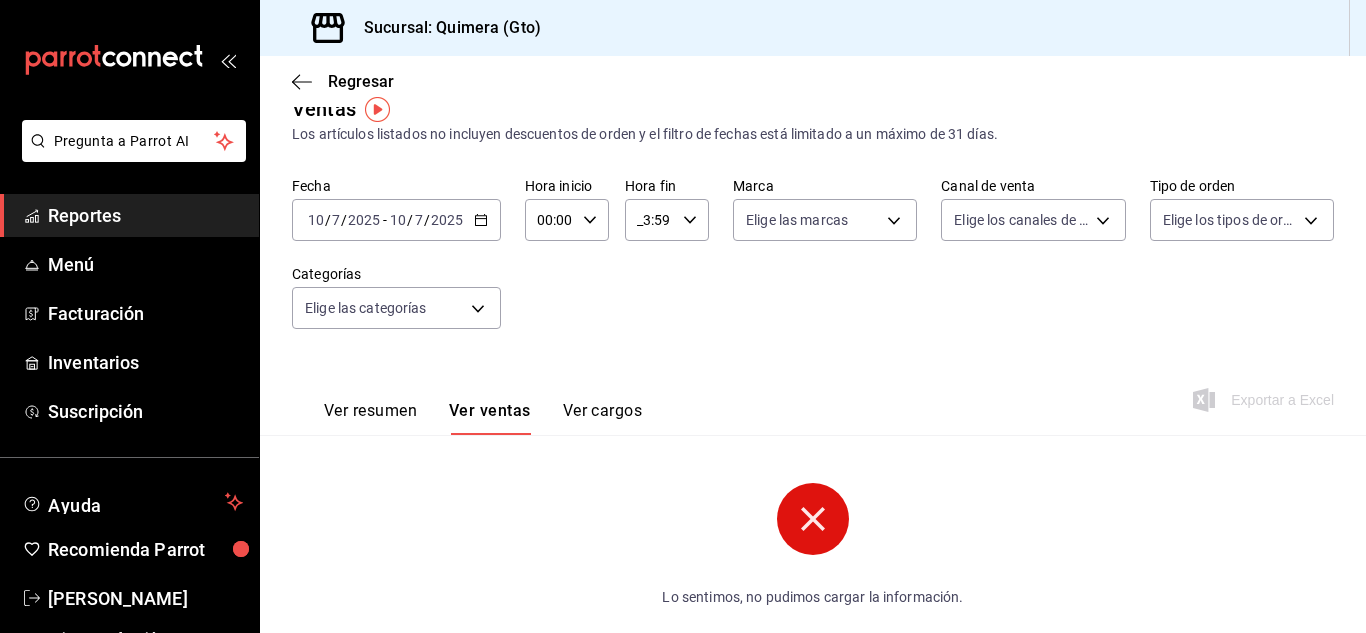 click at bounding box center [683, 316] 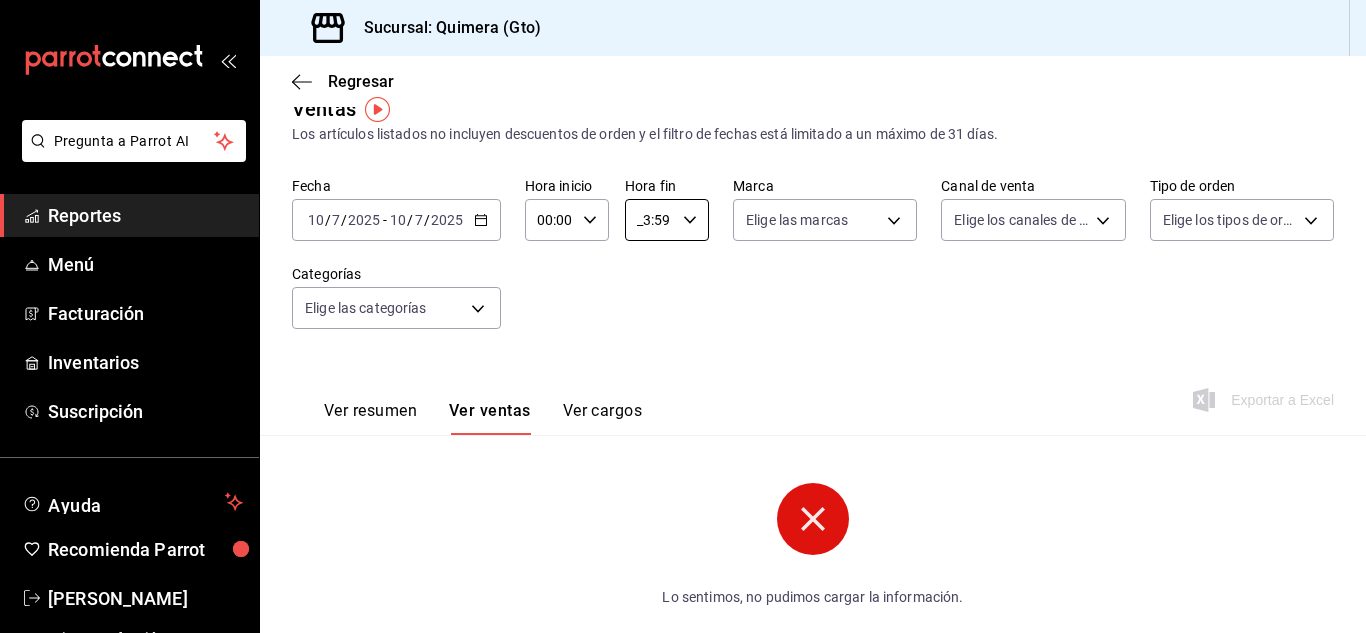 click on "_3:59" at bounding box center [650, 220] 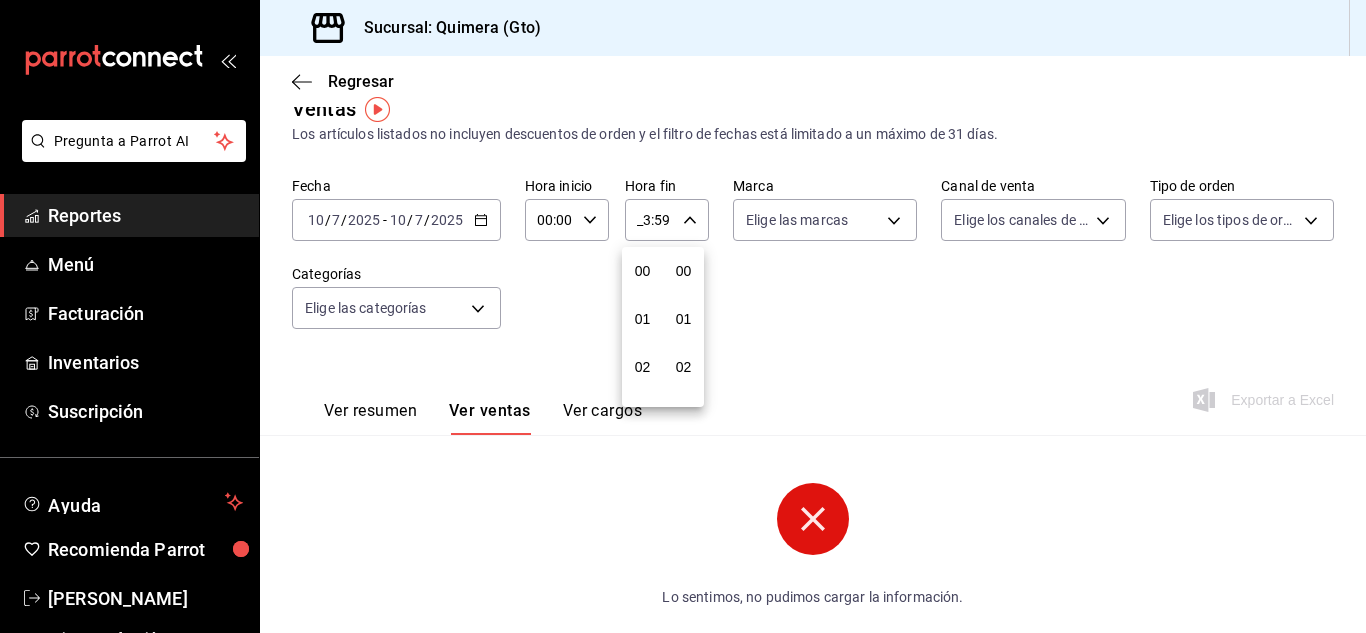 scroll, scrollTop: 2720, scrollLeft: 0, axis: vertical 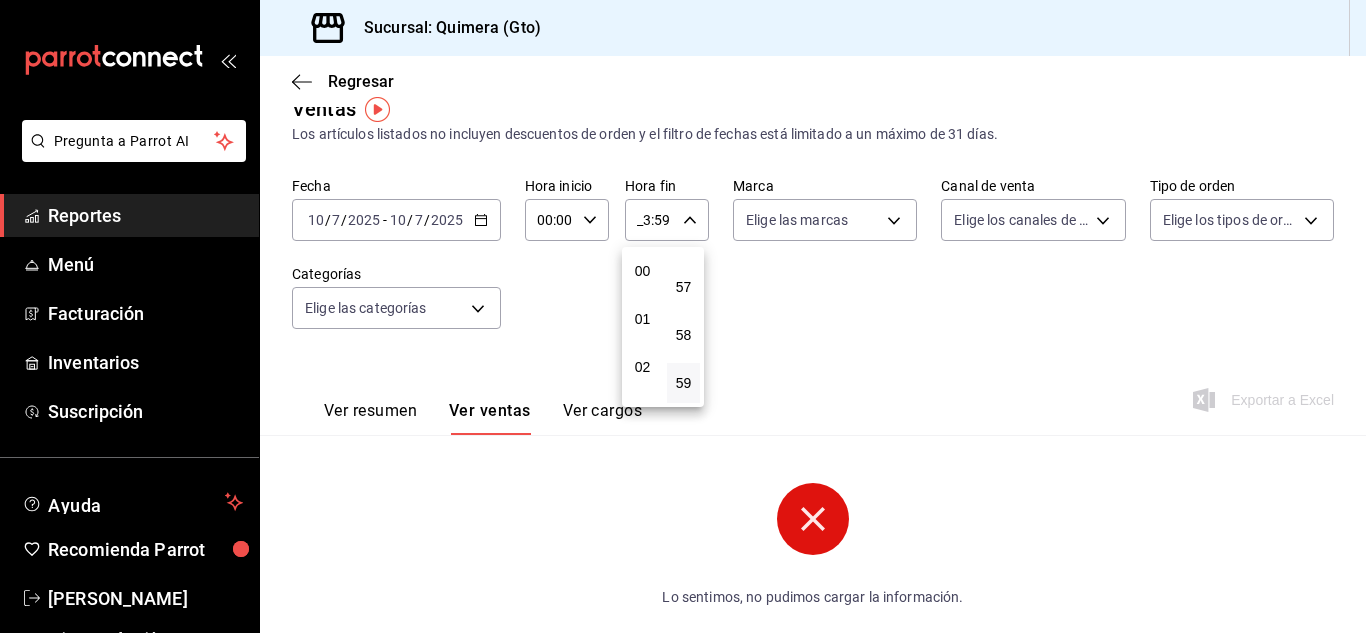 click at bounding box center (683, 316) 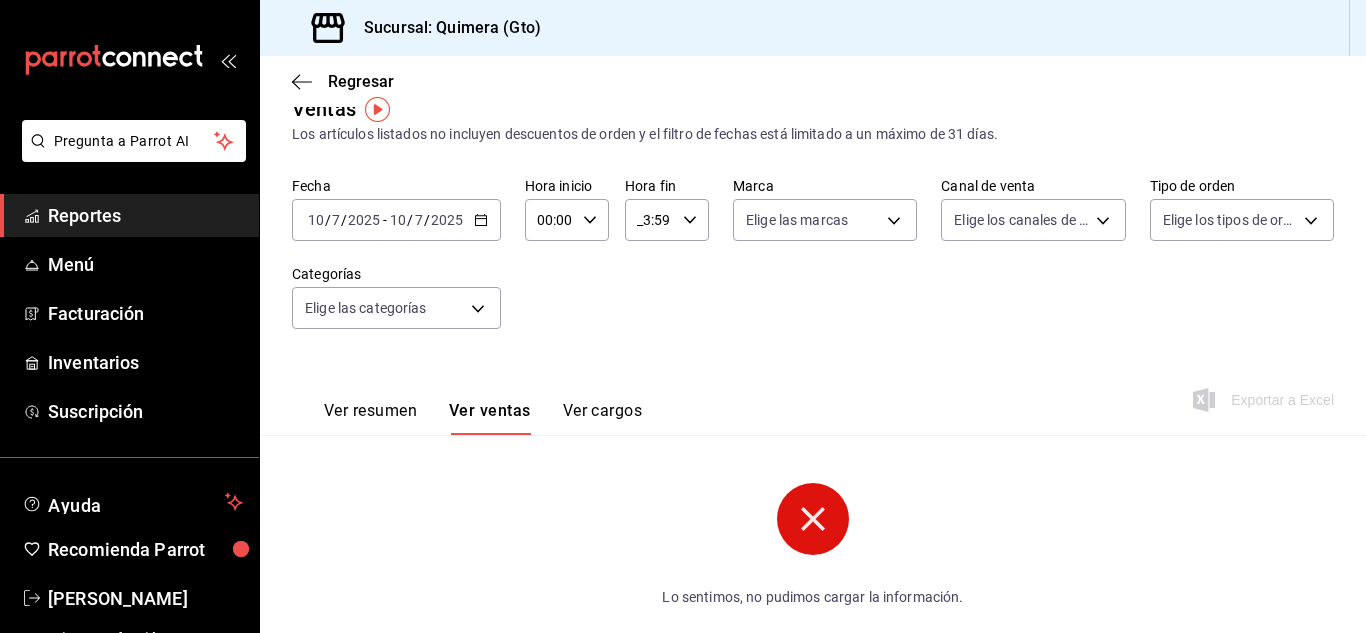 click at bounding box center [683, 316] 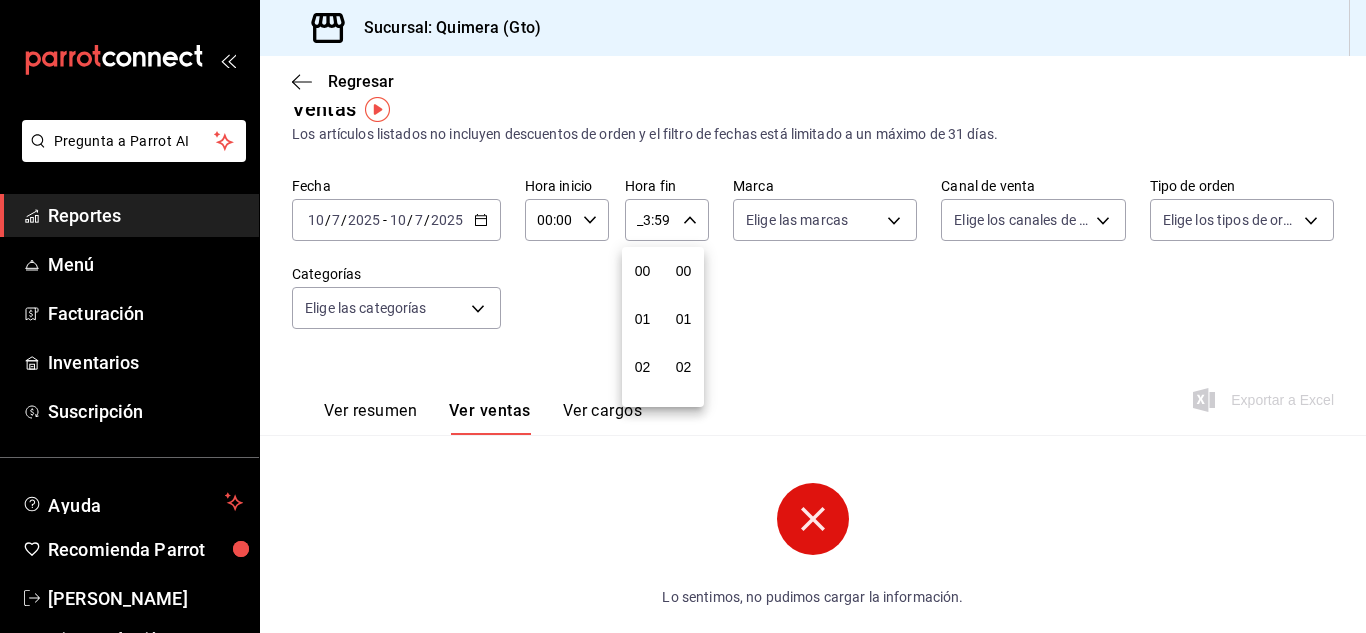 scroll, scrollTop: 2720, scrollLeft: 0, axis: vertical 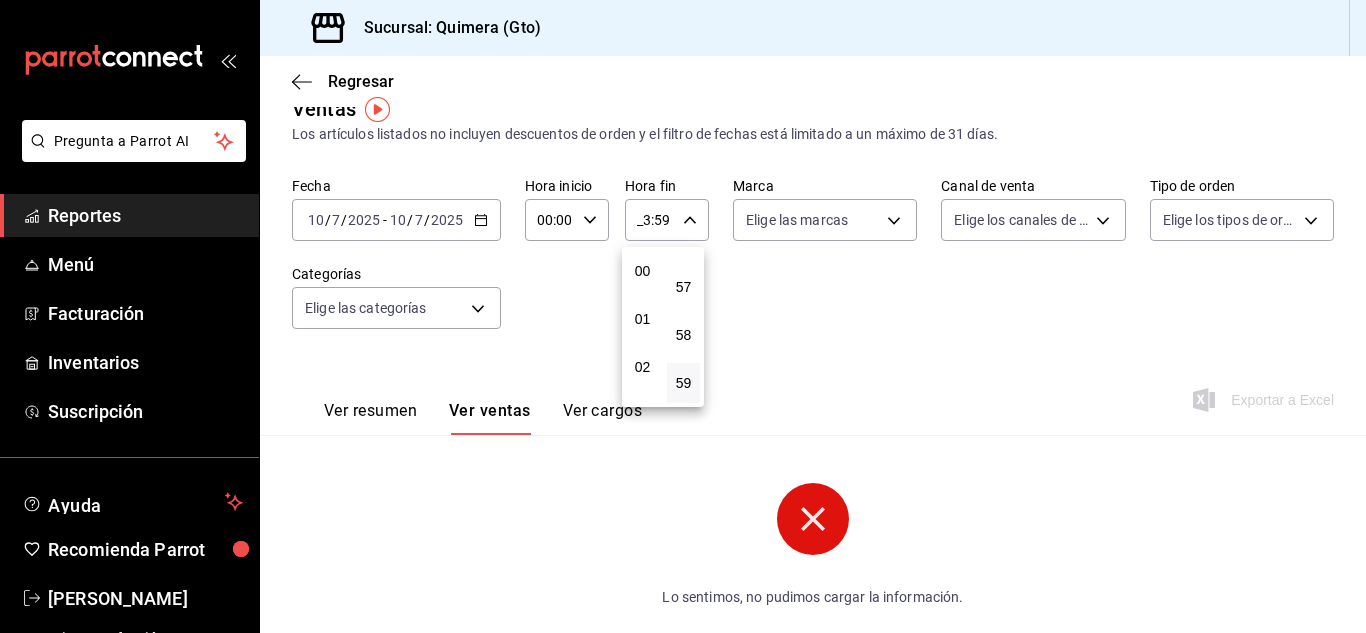 click at bounding box center [683, 316] 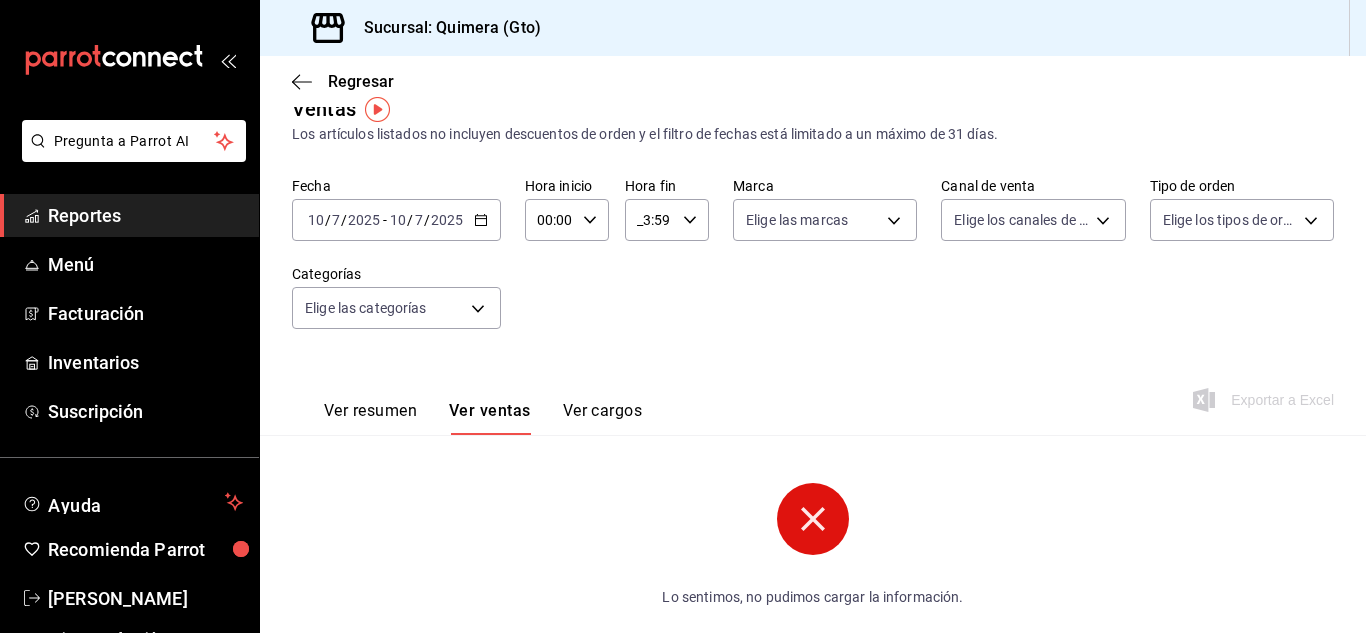 click at bounding box center (683, 316) 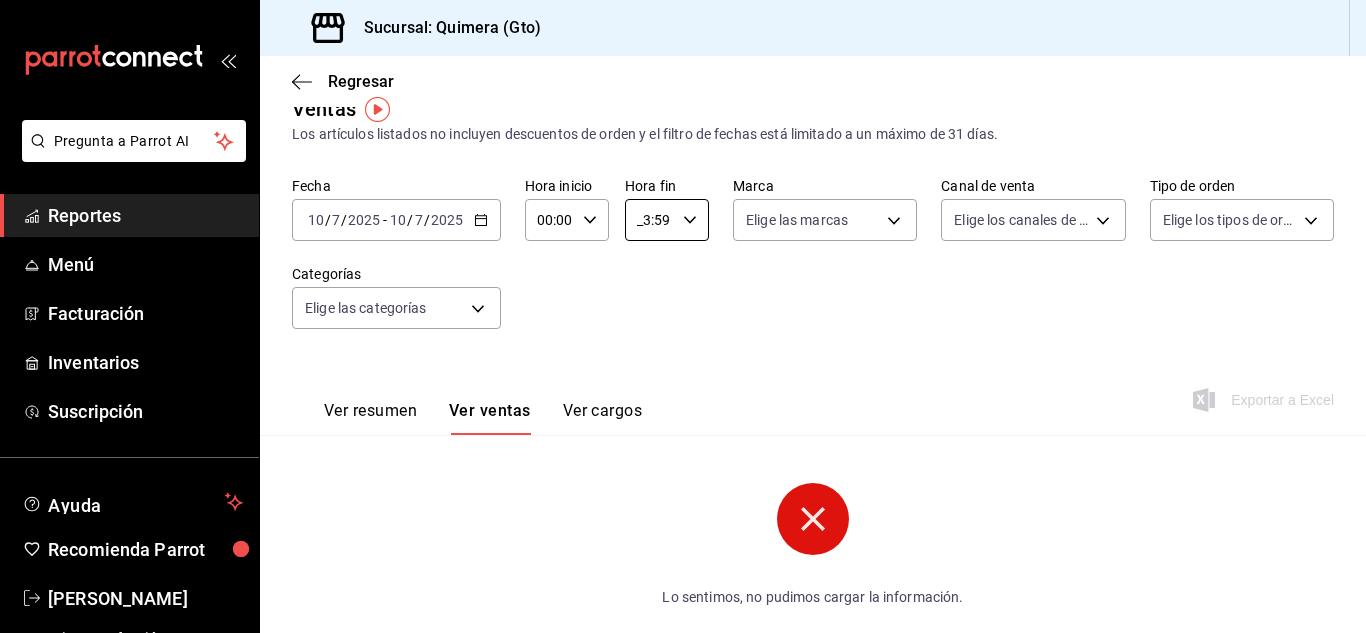 click on "_3:59" at bounding box center [650, 220] 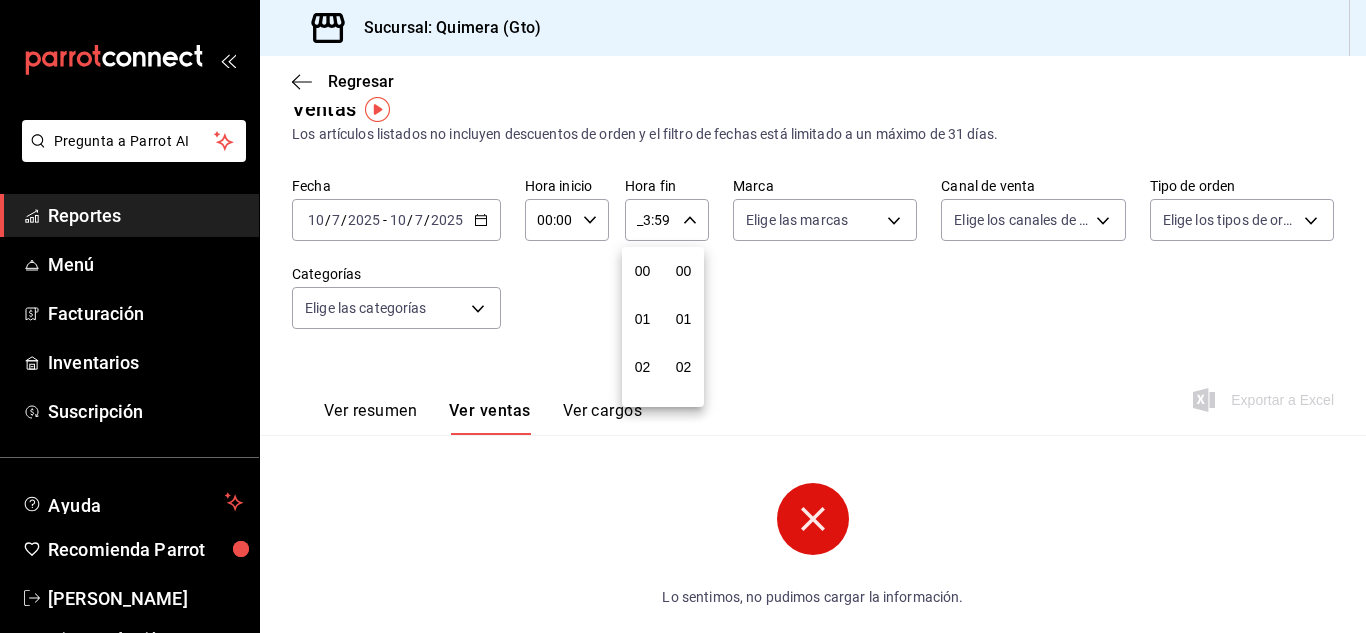 scroll, scrollTop: 2720, scrollLeft: 0, axis: vertical 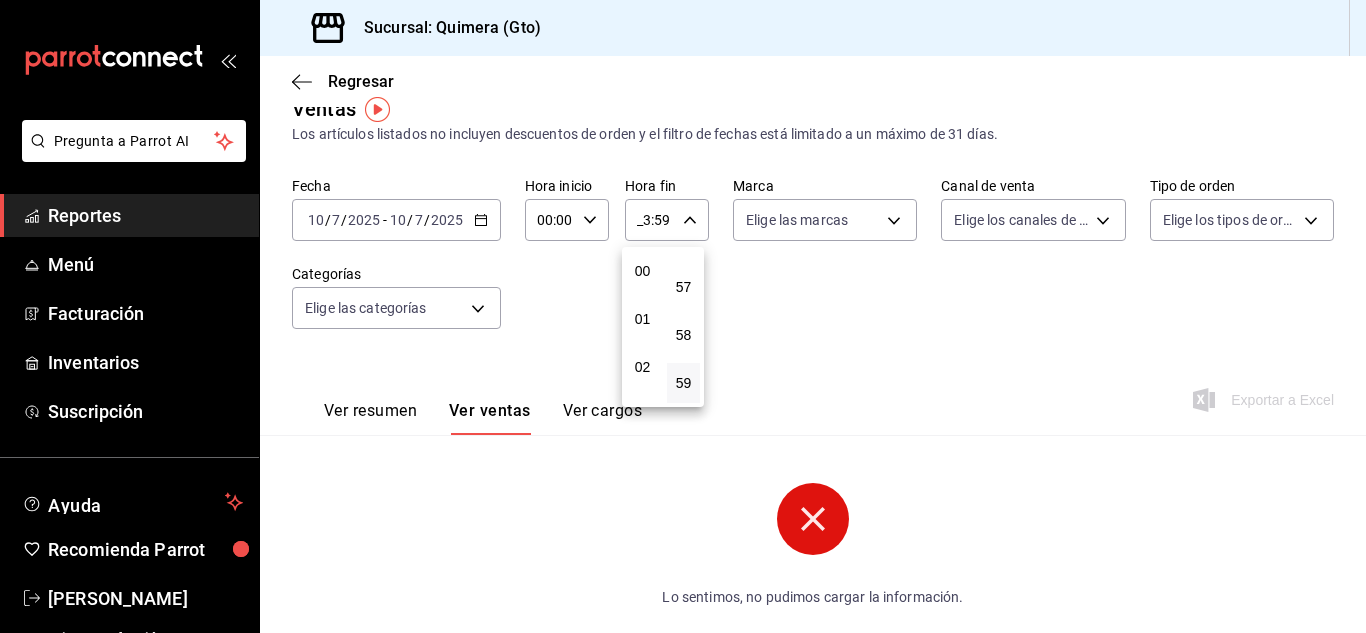 click at bounding box center [683, 316] 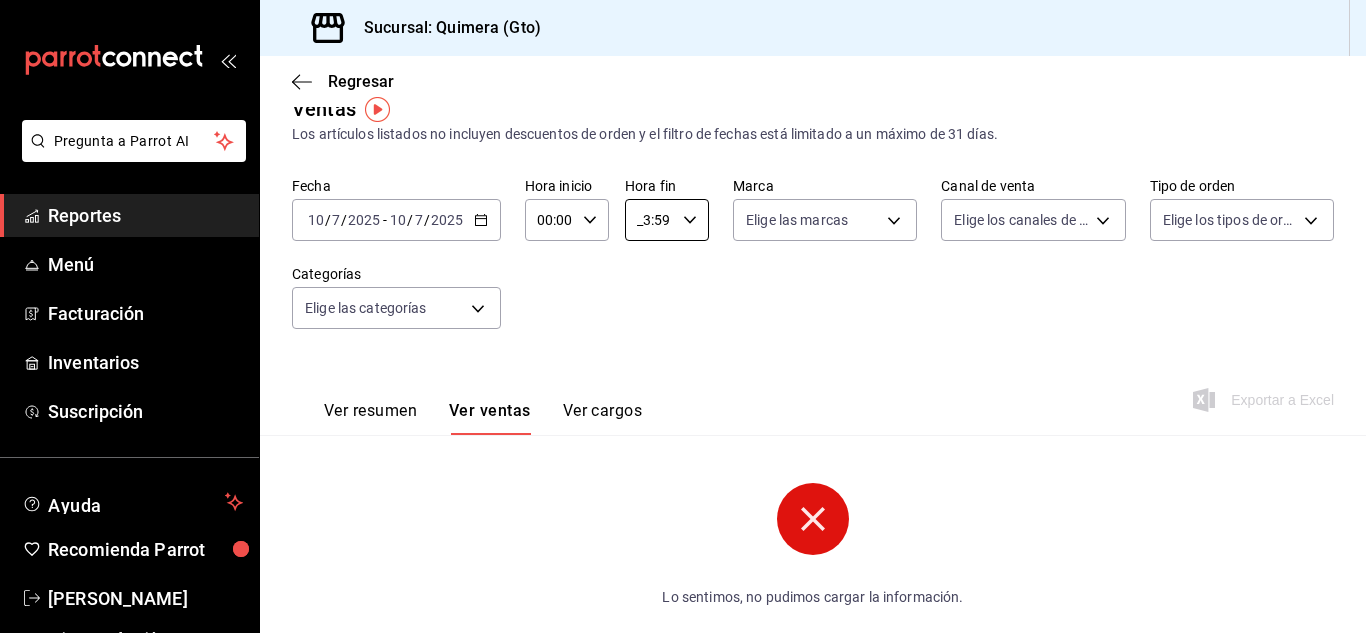 click on "_3:59" at bounding box center (650, 220) 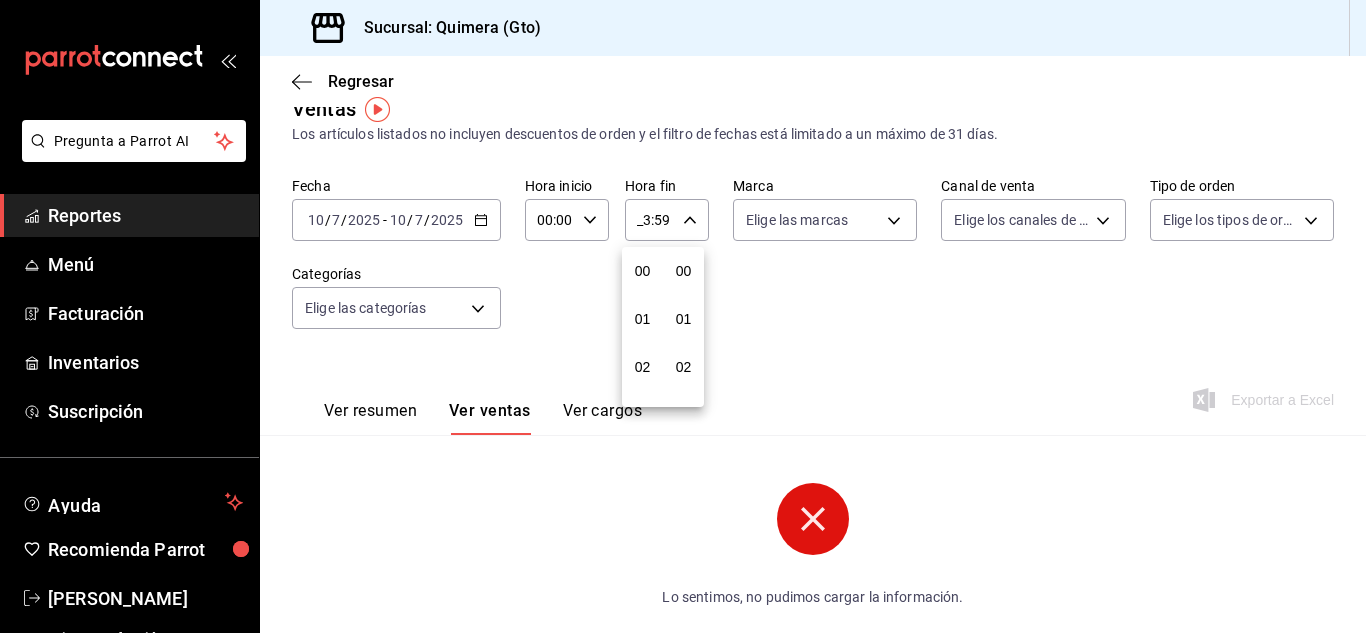 scroll, scrollTop: 2720, scrollLeft: 0, axis: vertical 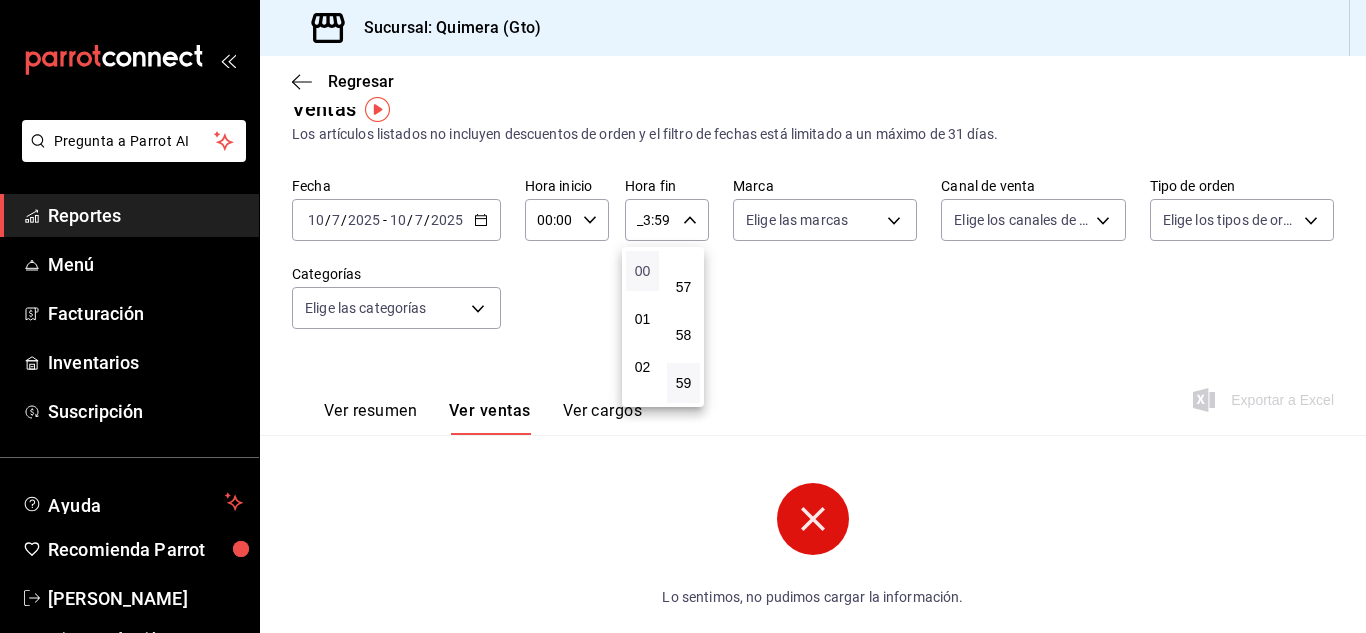 click on "00" at bounding box center [642, 271] 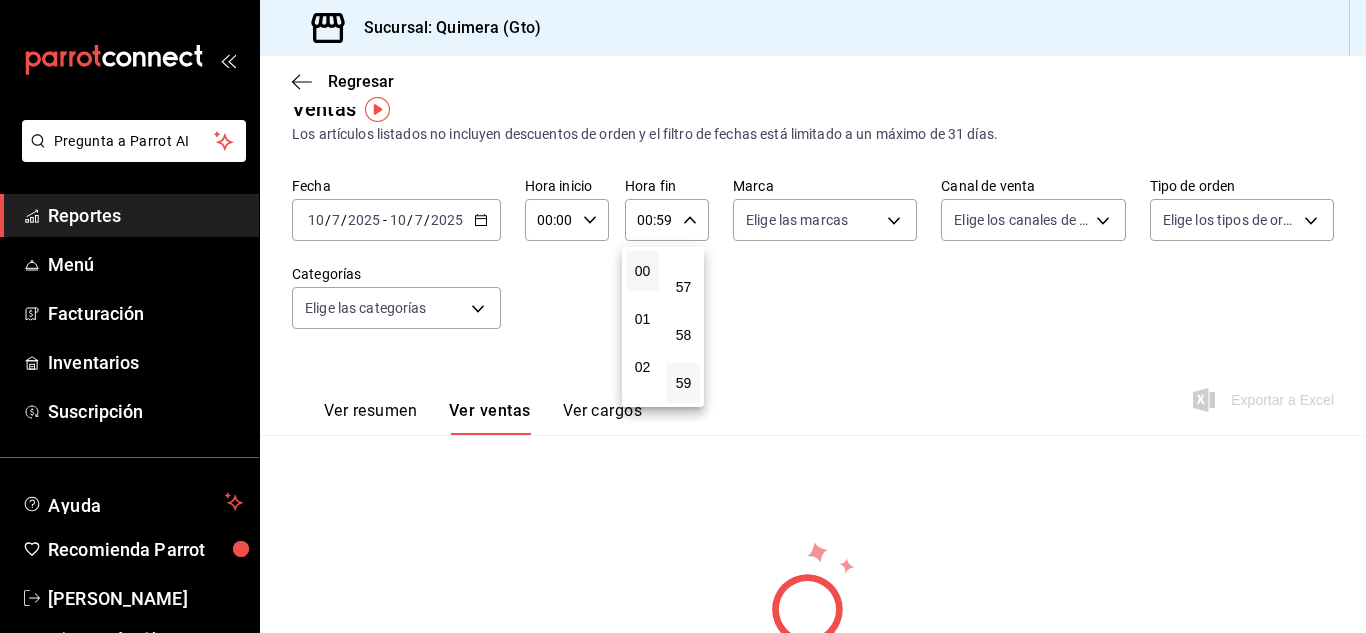 click at bounding box center (683, 316) 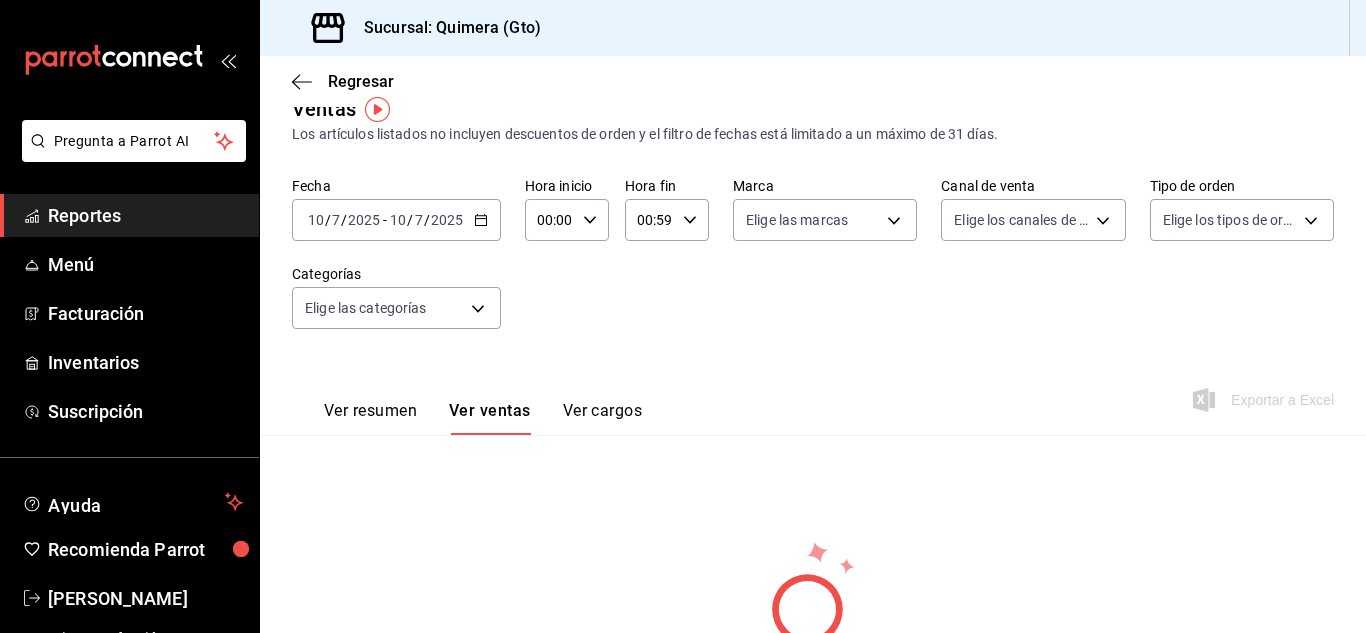 click on "00:00" at bounding box center [550, 220] 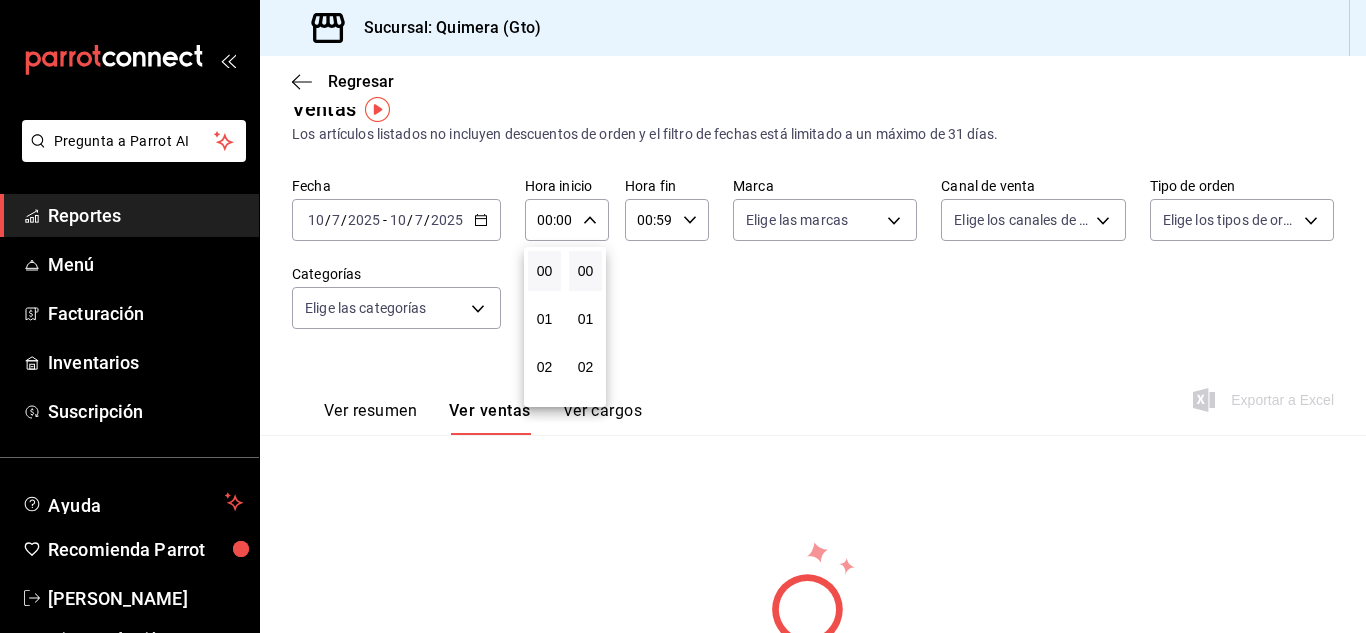 click at bounding box center (683, 316) 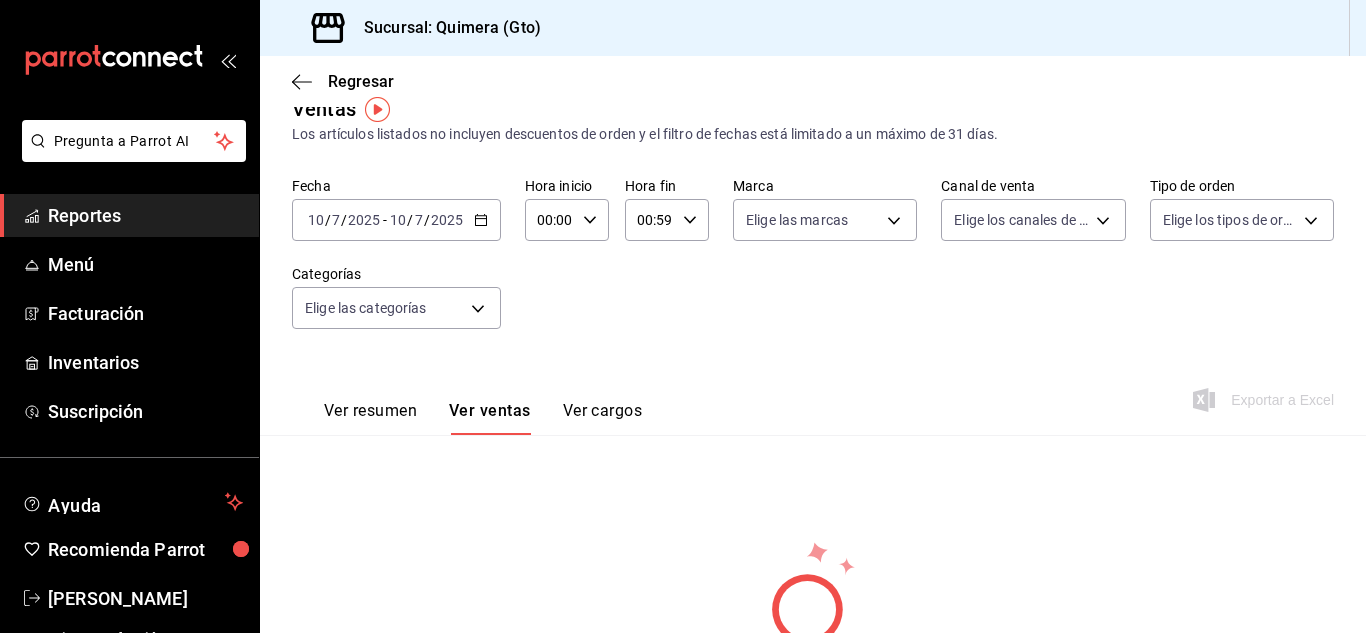 click on "00:59" at bounding box center (650, 220) 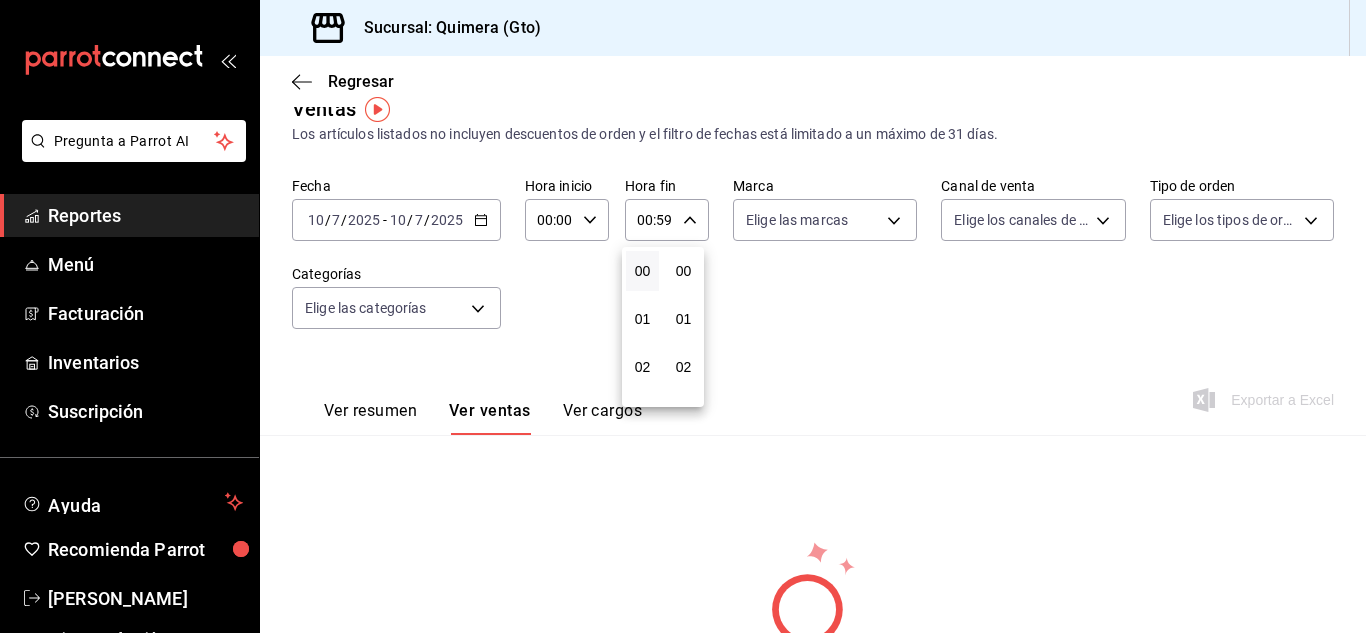 click at bounding box center (683, 316) 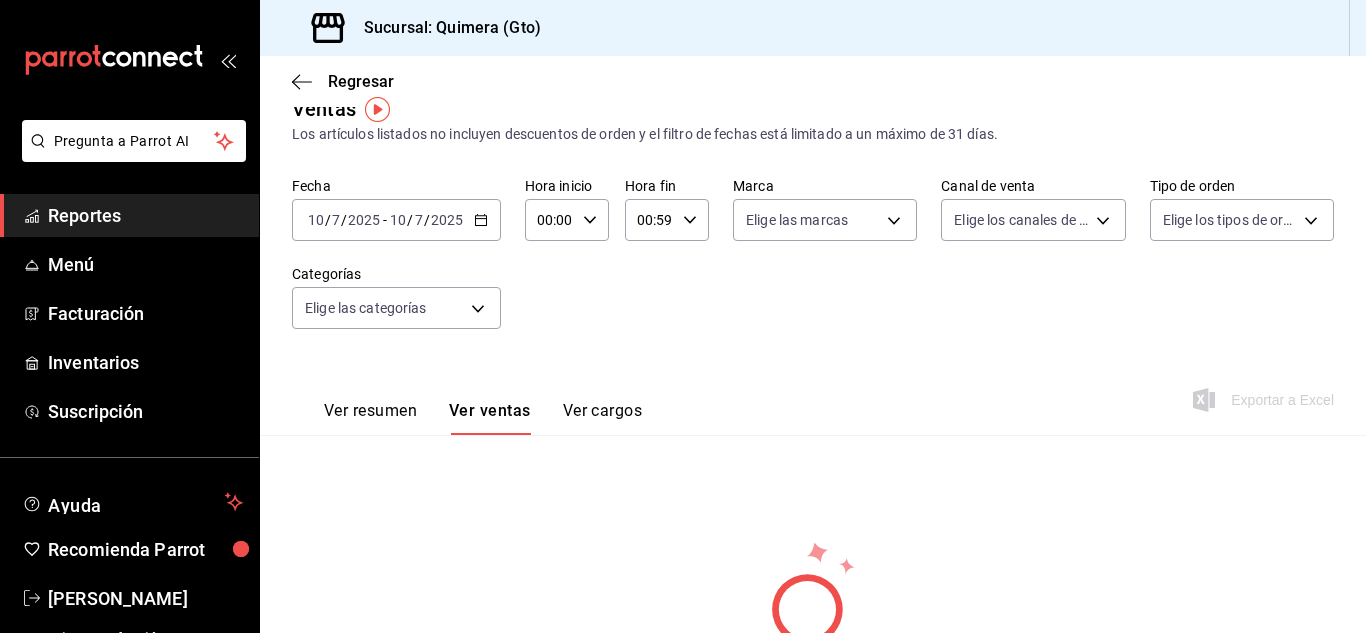 click on "00:59" at bounding box center (650, 220) 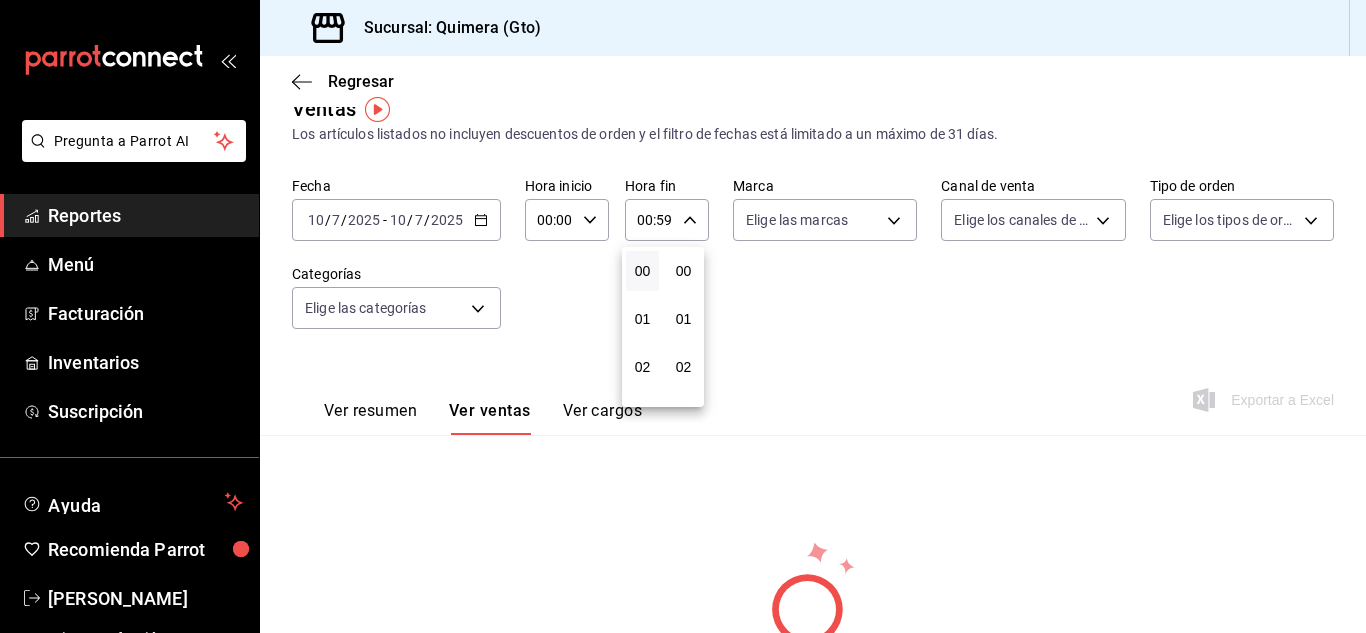 scroll, scrollTop: 2720, scrollLeft: 0, axis: vertical 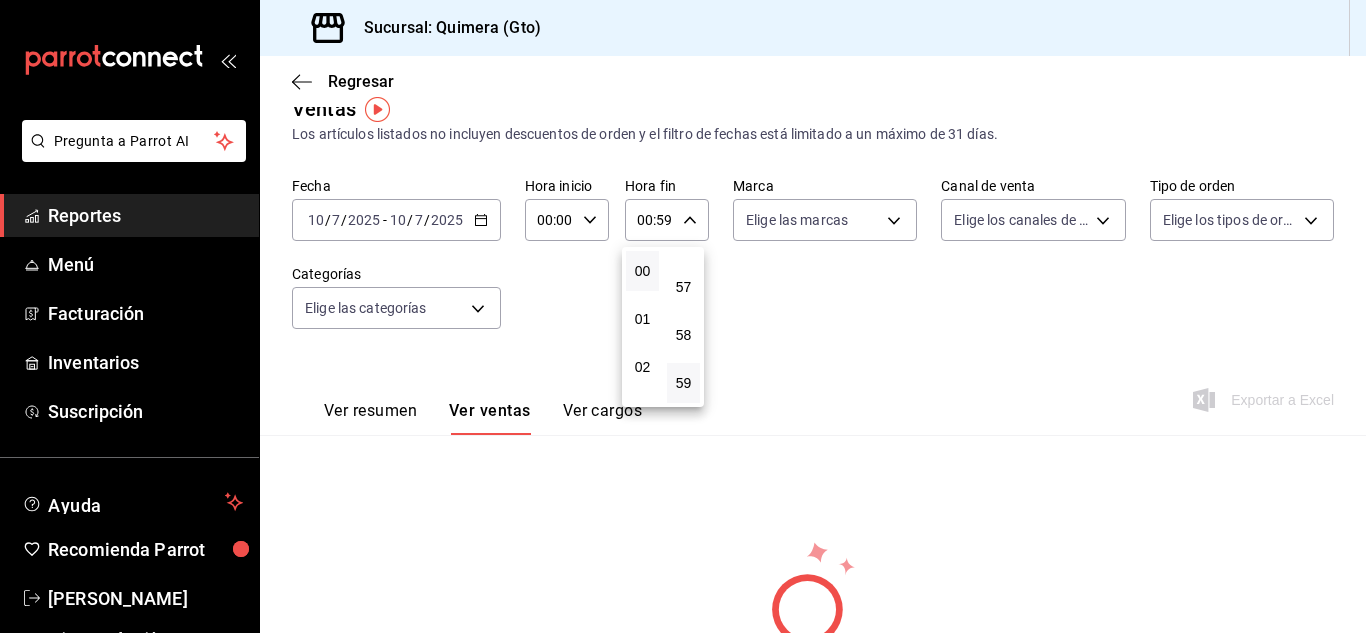 click at bounding box center [683, 316] 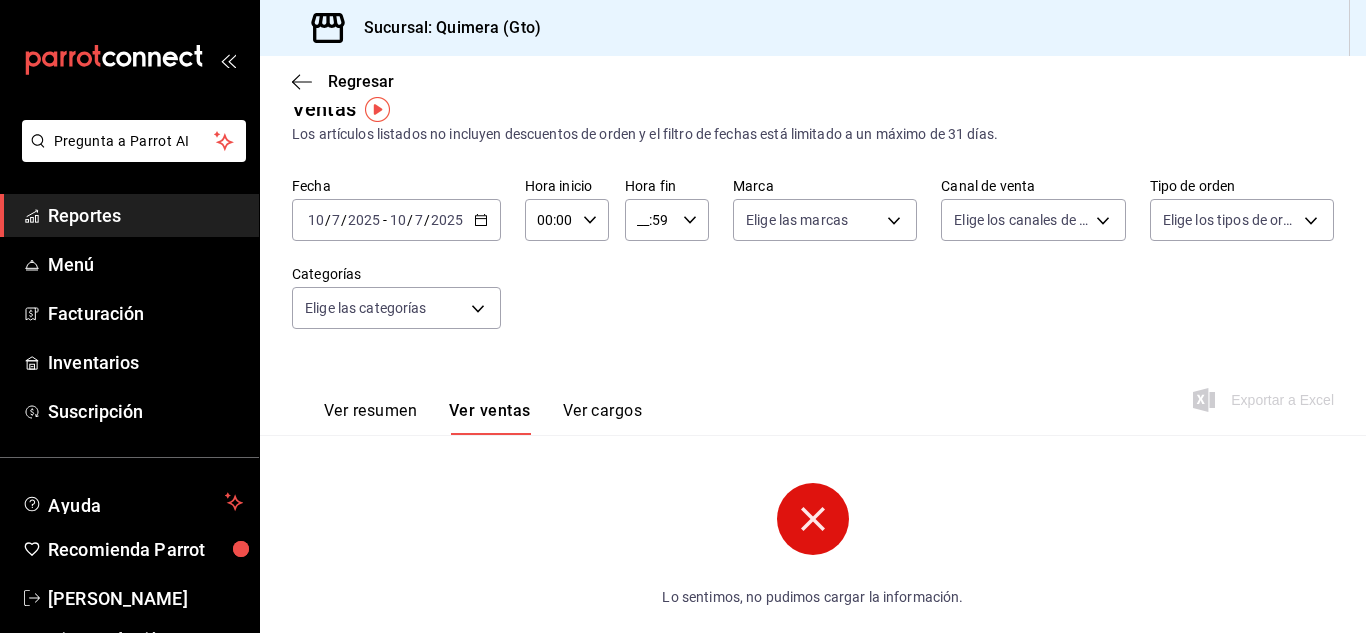 click on "__:59" at bounding box center (650, 220) 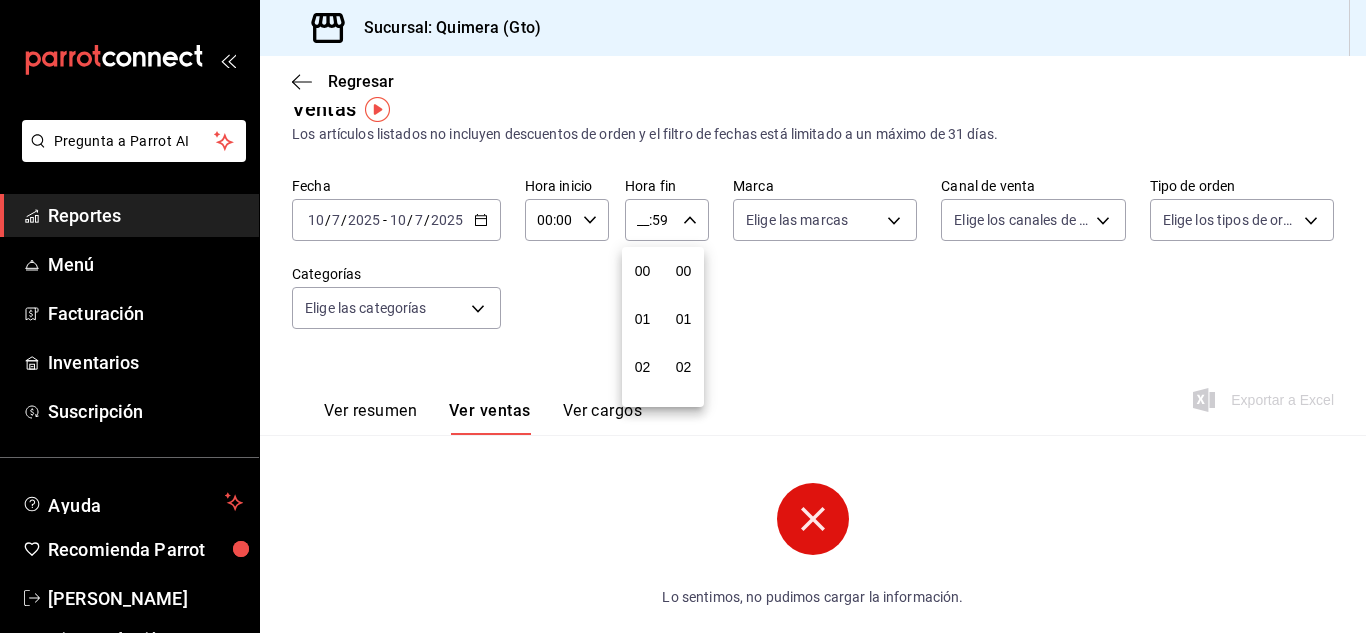 scroll, scrollTop: 2720, scrollLeft: 0, axis: vertical 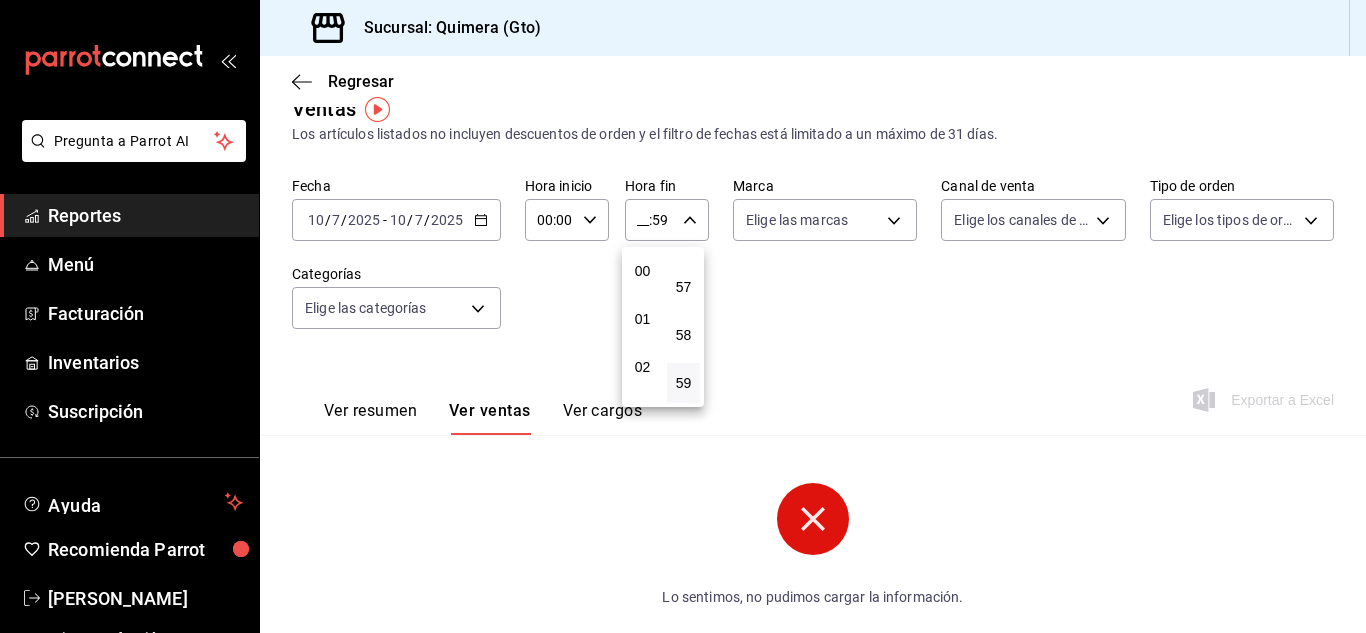 click at bounding box center (683, 316) 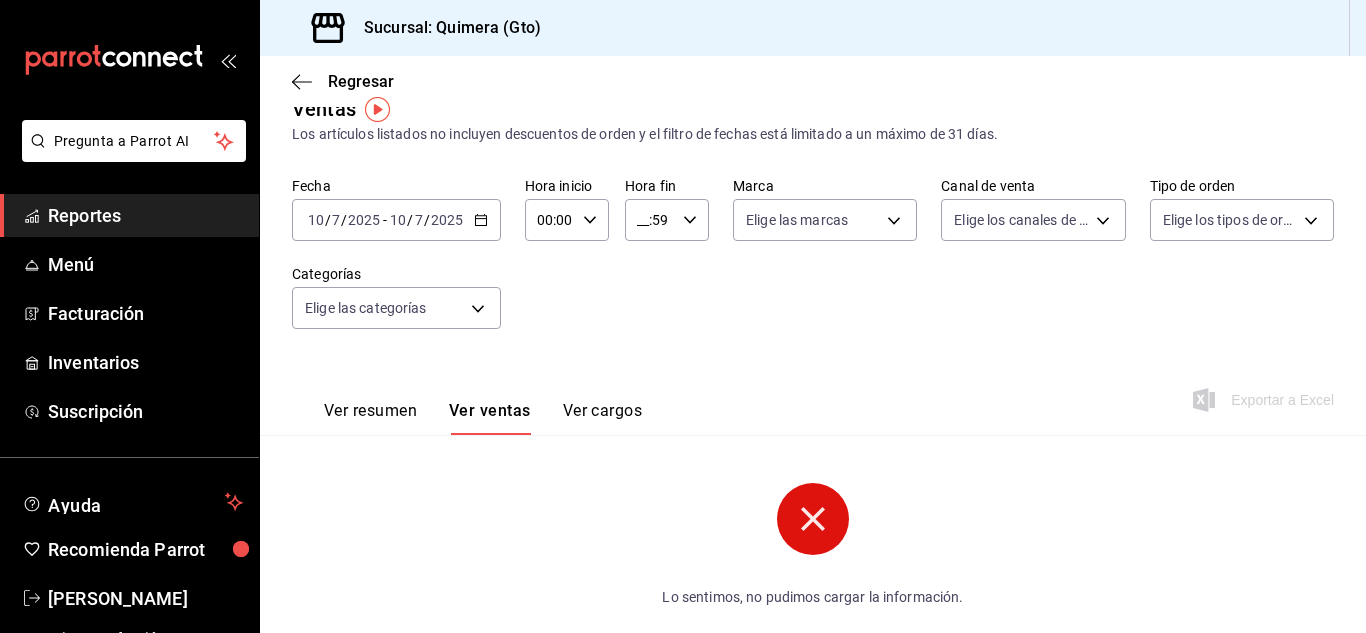 click on "__:59" at bounding box center (650, 220) 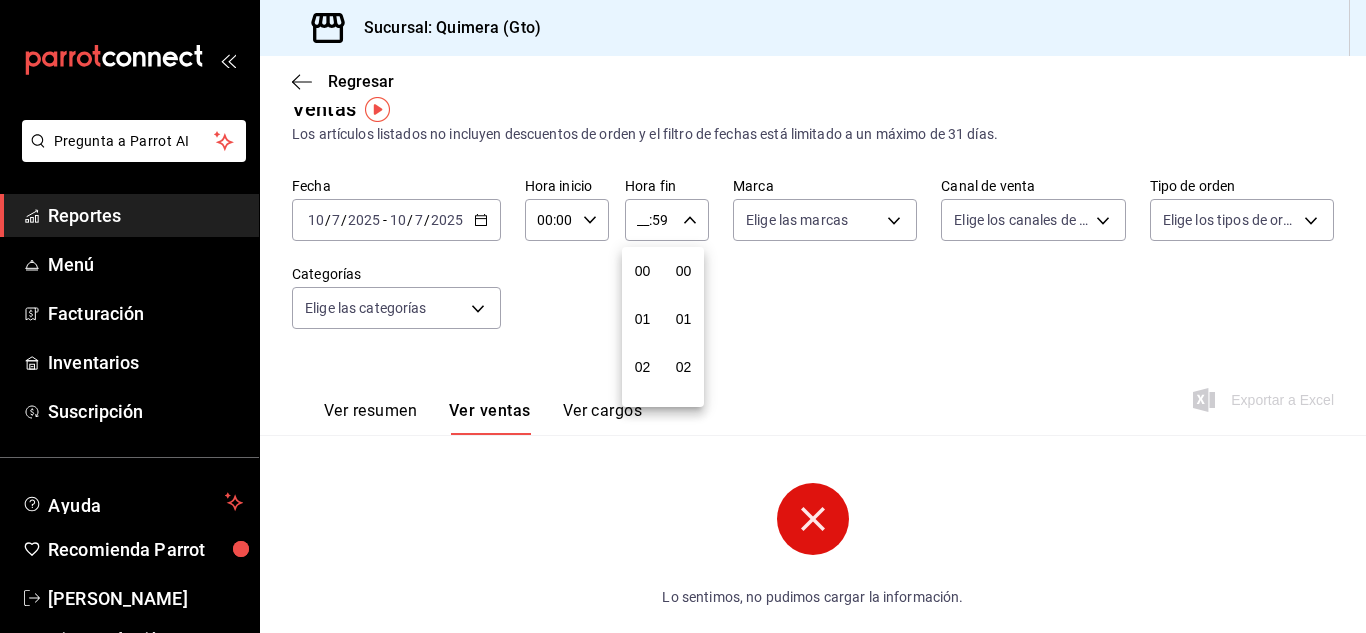 scroll, scrollTop: 2720, scrollLeft: 0, axis: vertical 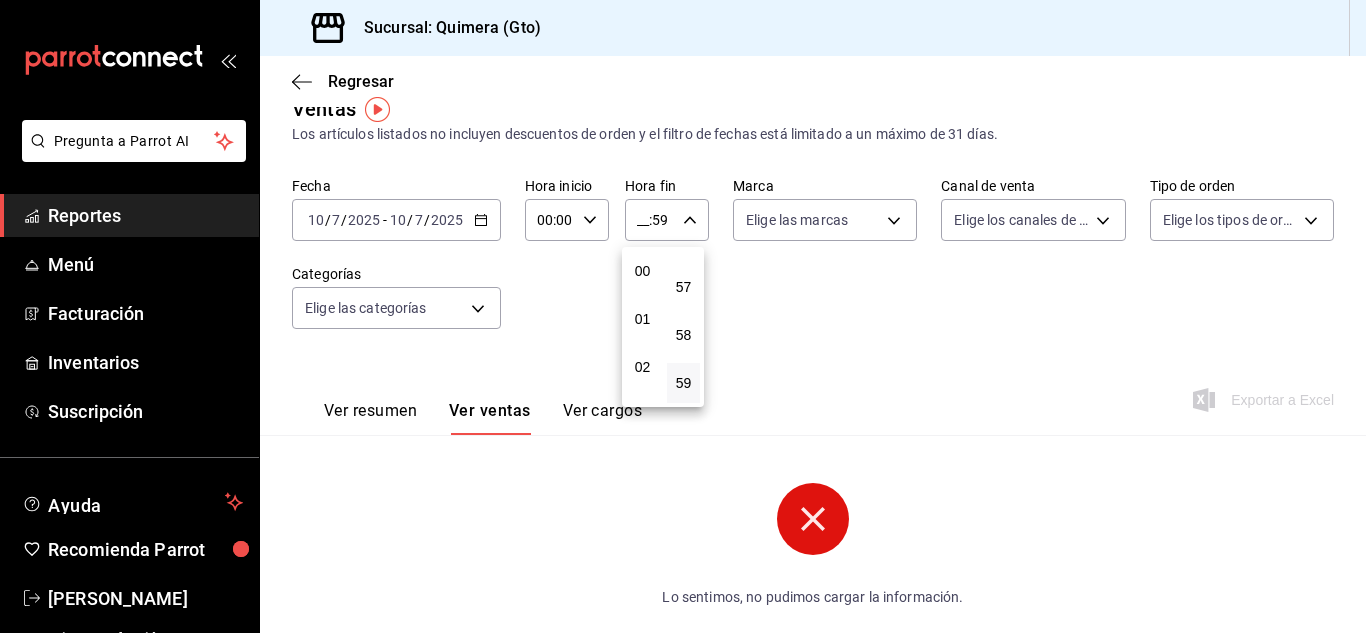 click at bounding box center (683, 316) 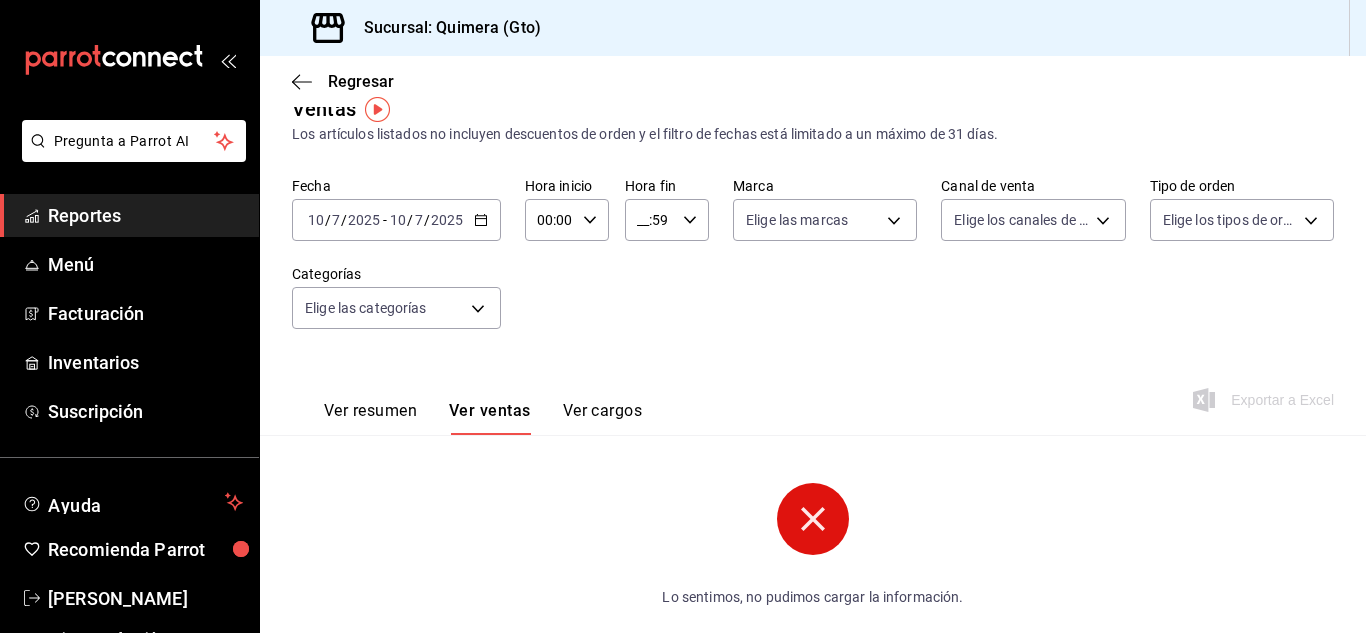 click on "__:59" at bounding box center (650, 220) 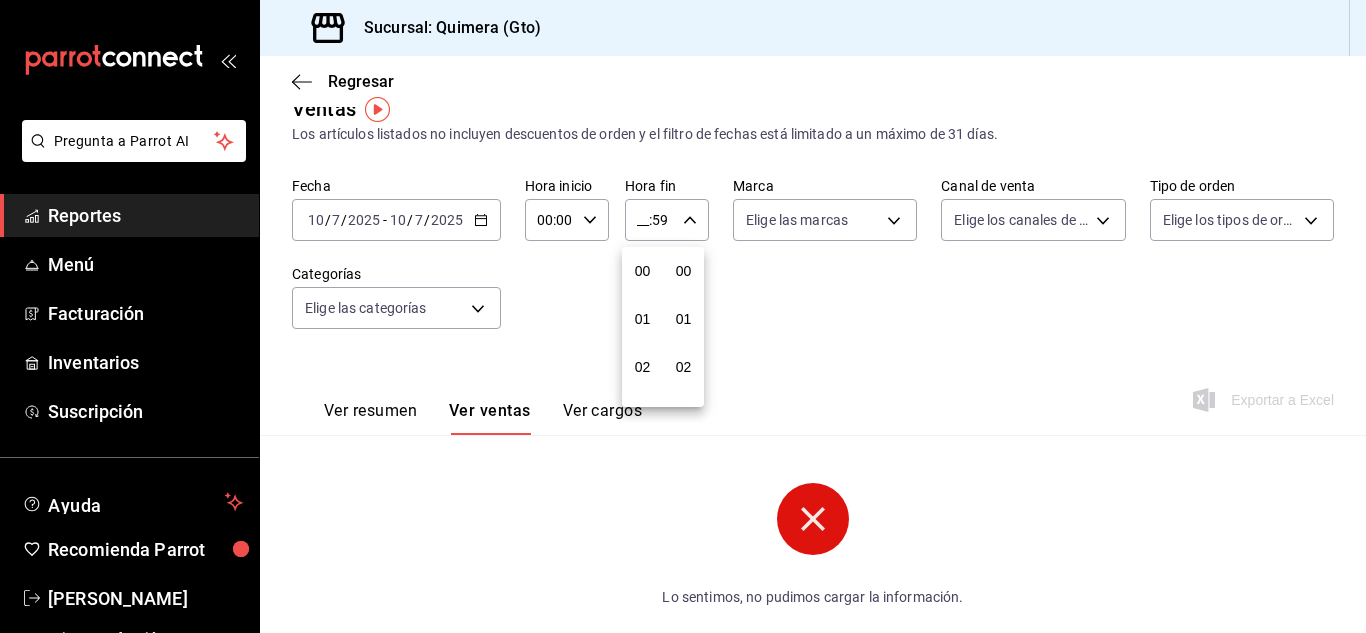 scroll, scrollTop: 2720, scrollLeft: 0, axis: vertical 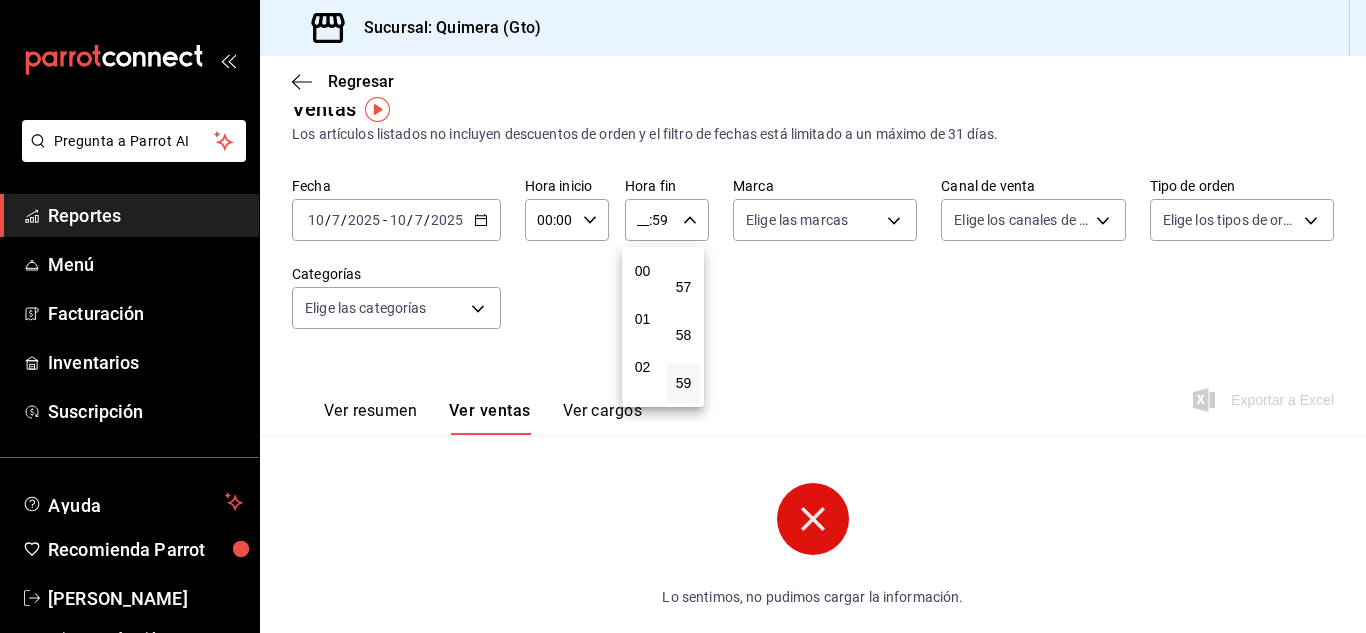 click at bounding box center (683, 316) 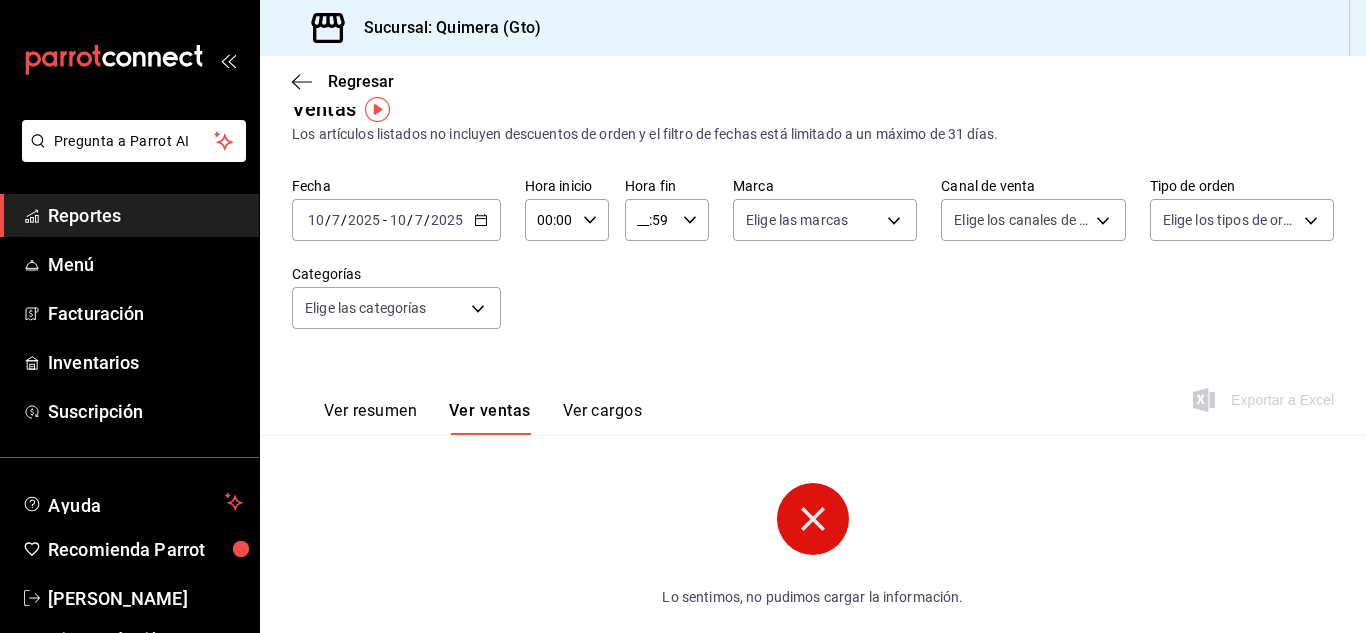 click on "__:59" at bounding box center (650, 220) 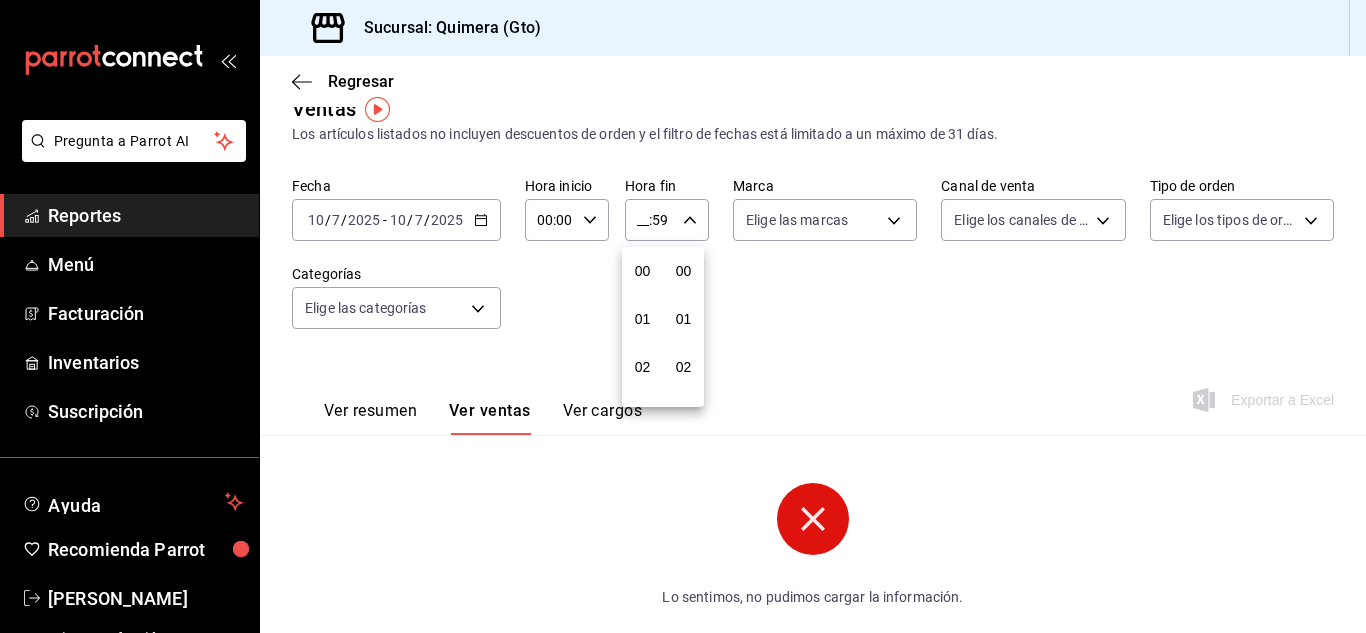 scroll, scrollTop: 2720, scrollLeft: 0, axis: vertical 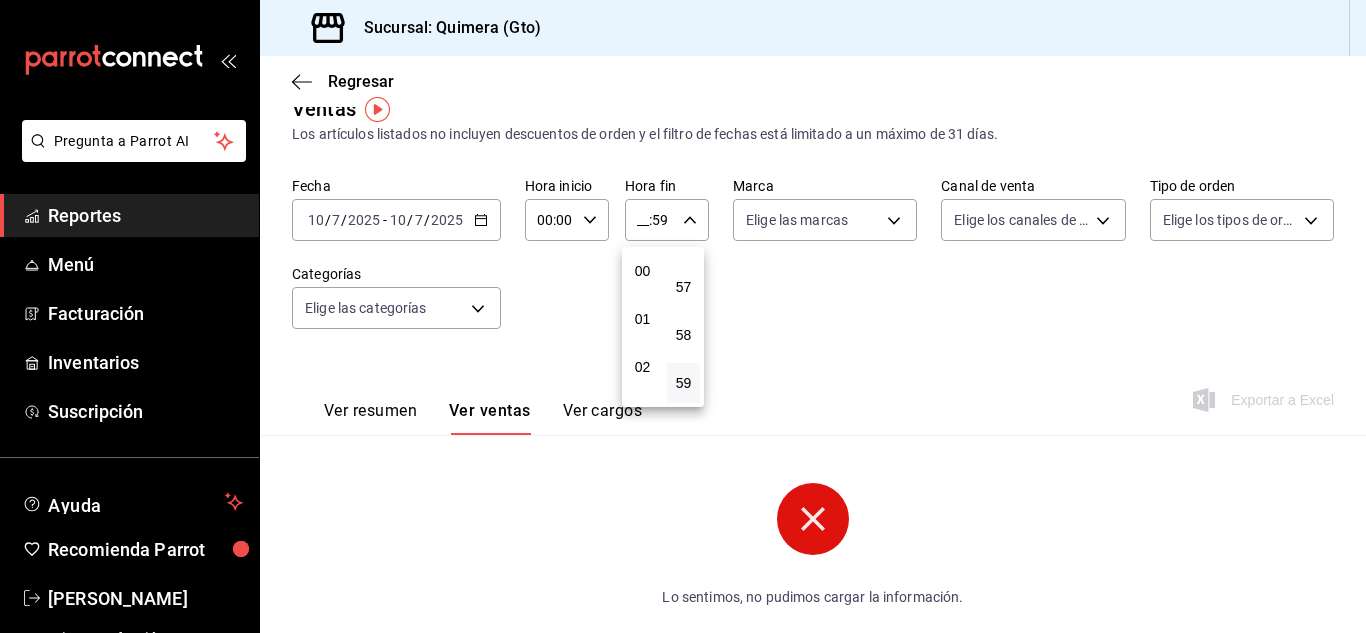 click at bounding box center (683, 316) 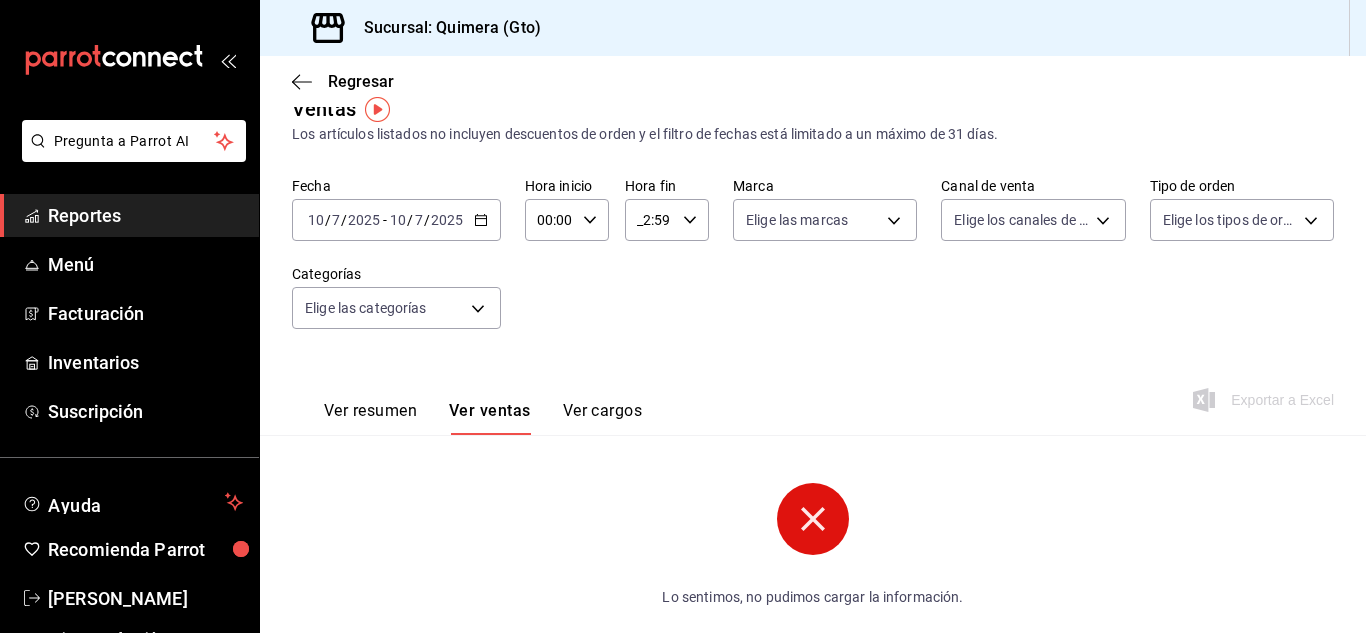 click on "_2:59" at bounding box center (650, 220) 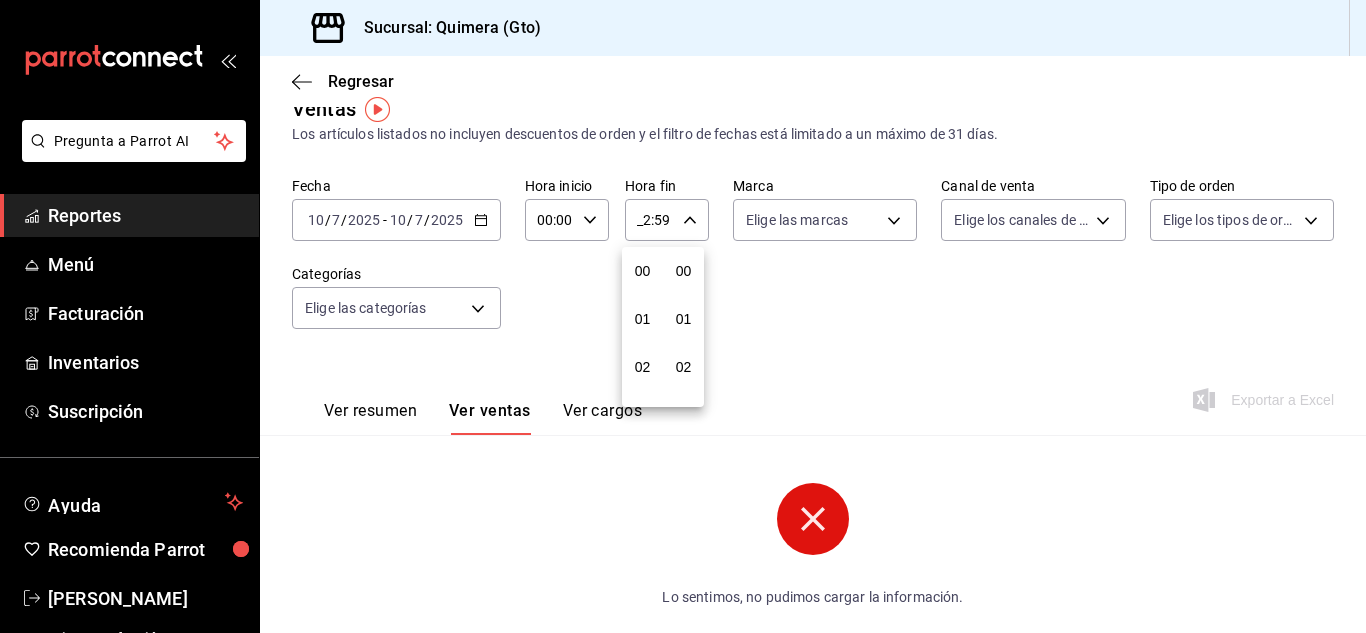 scroll, scrollTop: 2720, scrollLeft: 0, axis: vertical 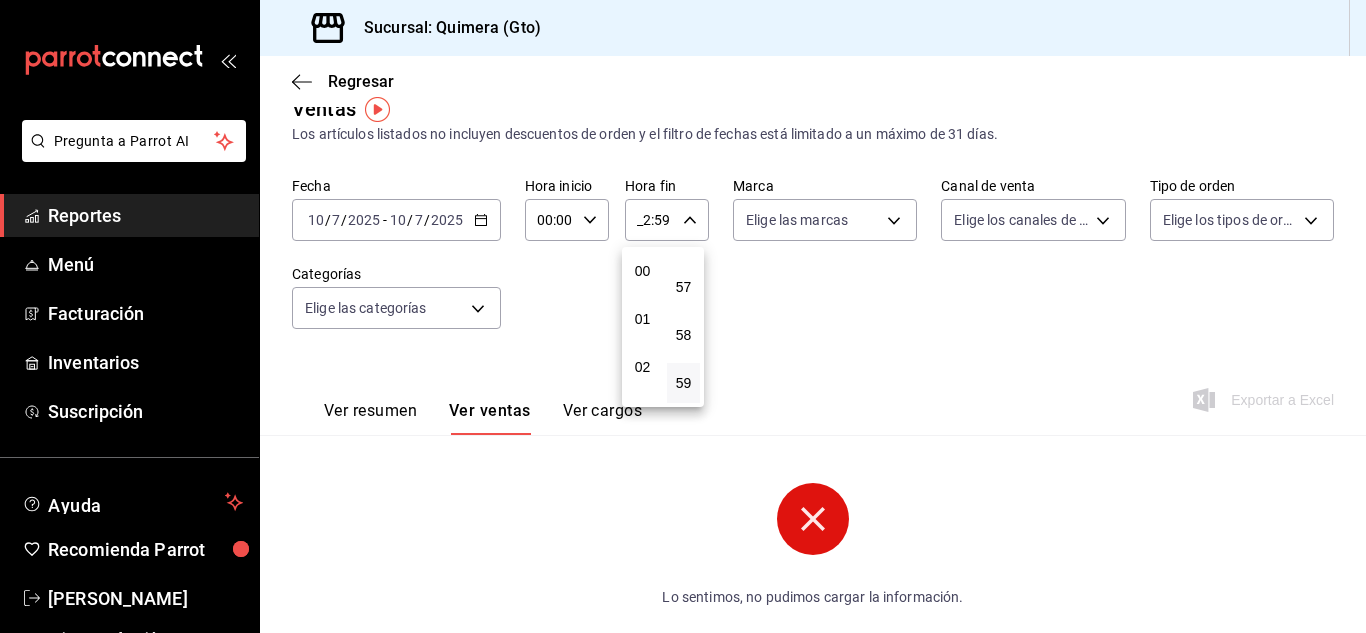 click at bounding box center (683, 316) 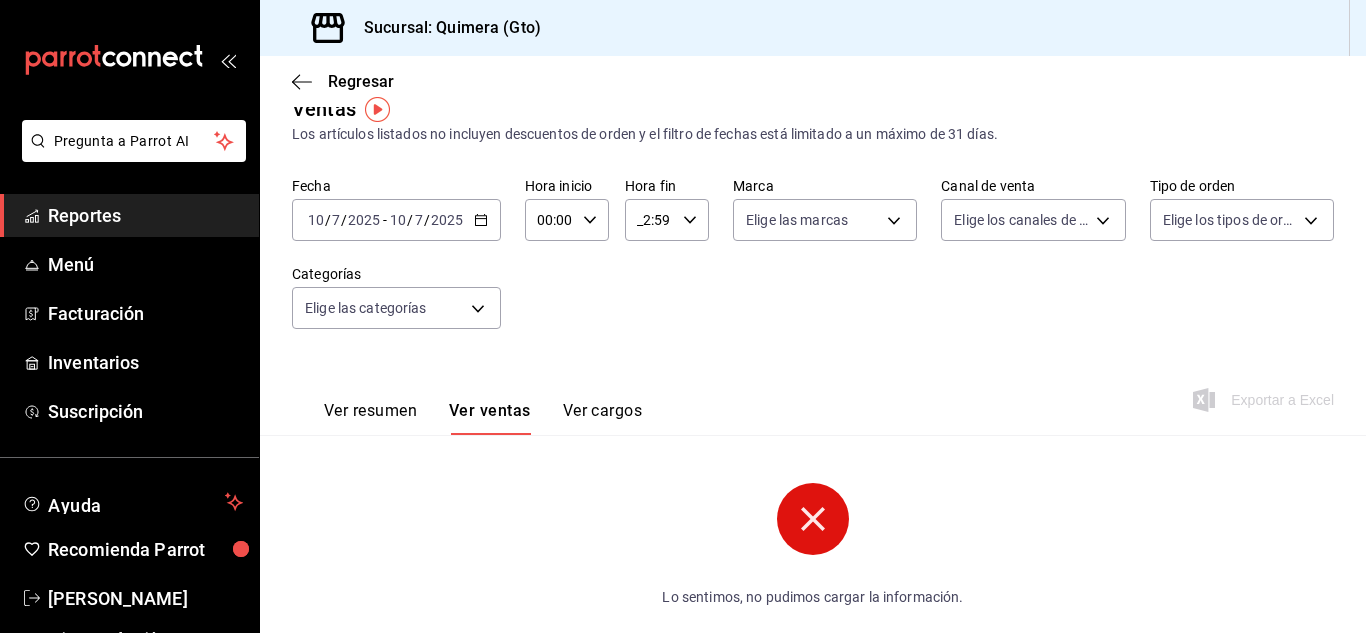 click on "_2:59" at bounding box center [650, 220] 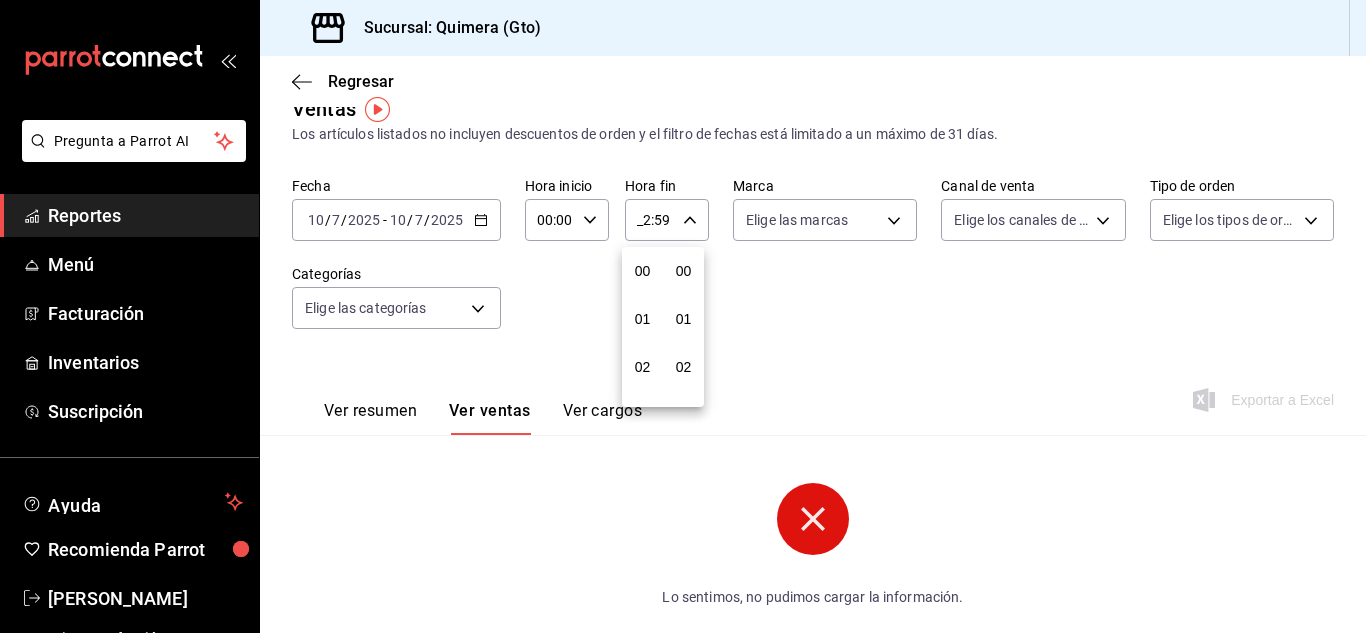 scroll, scrollTop: 2720, scrollLeft: 0, axis: vertical 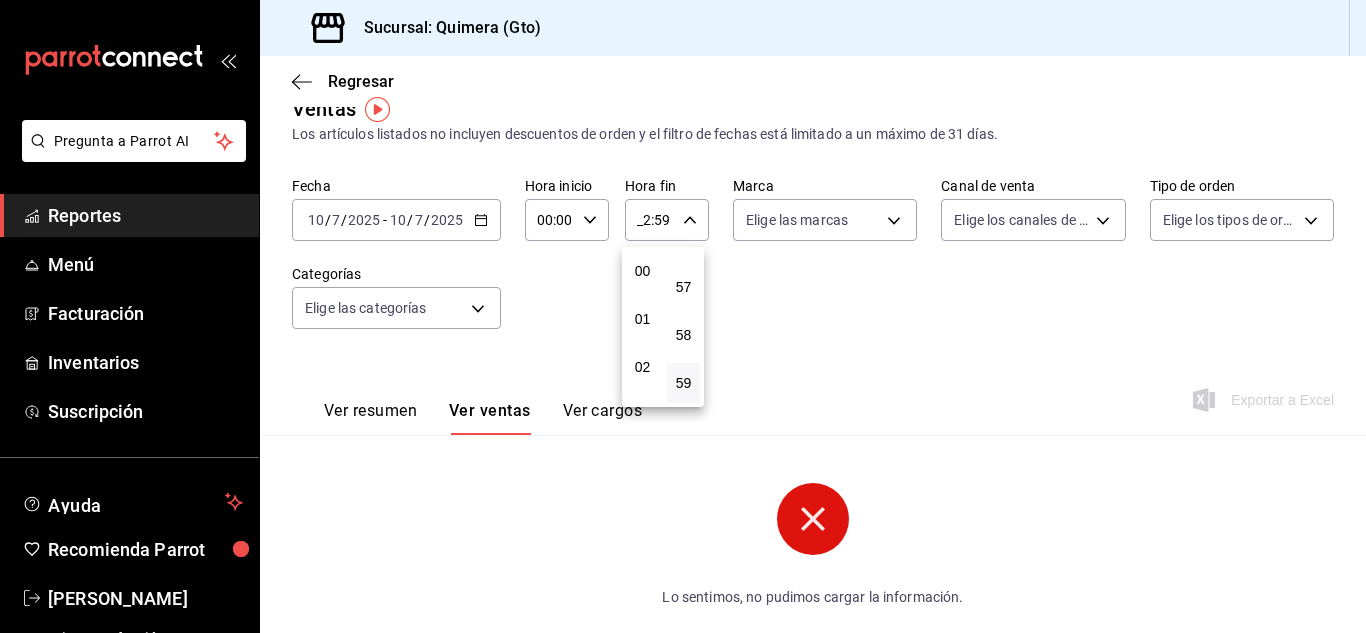click at bounding box center [683, 316] 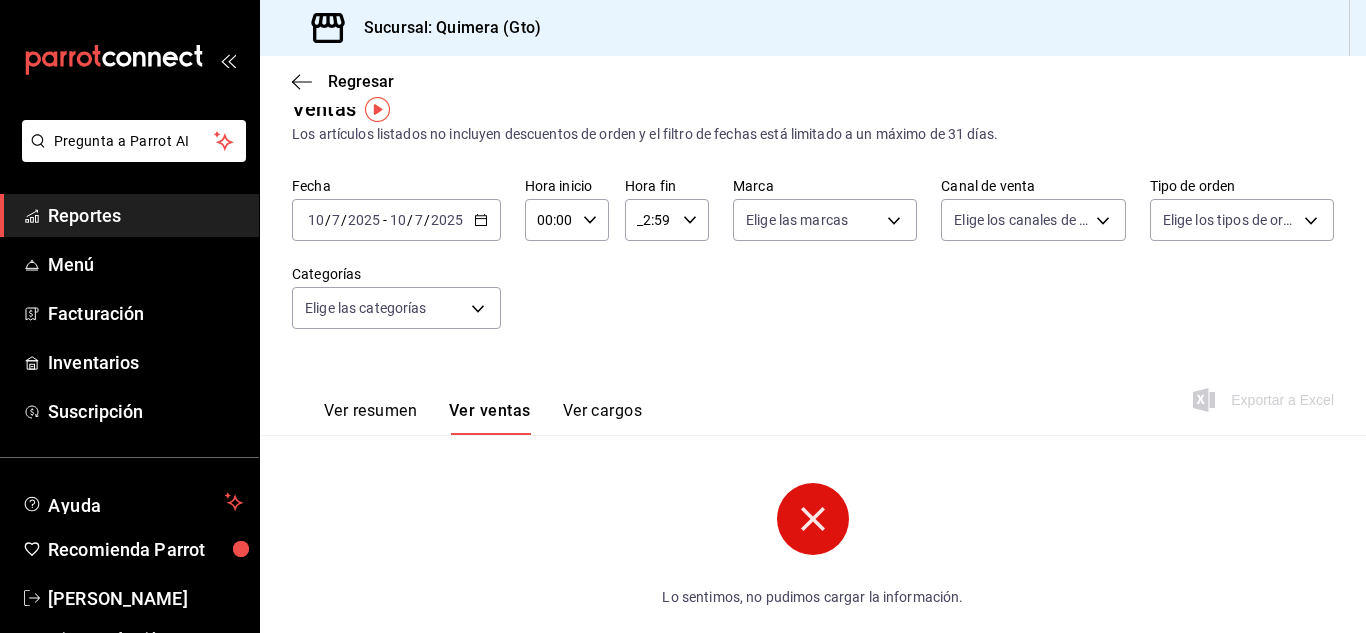 click on "_2:59" at bounding box center (650, 220) 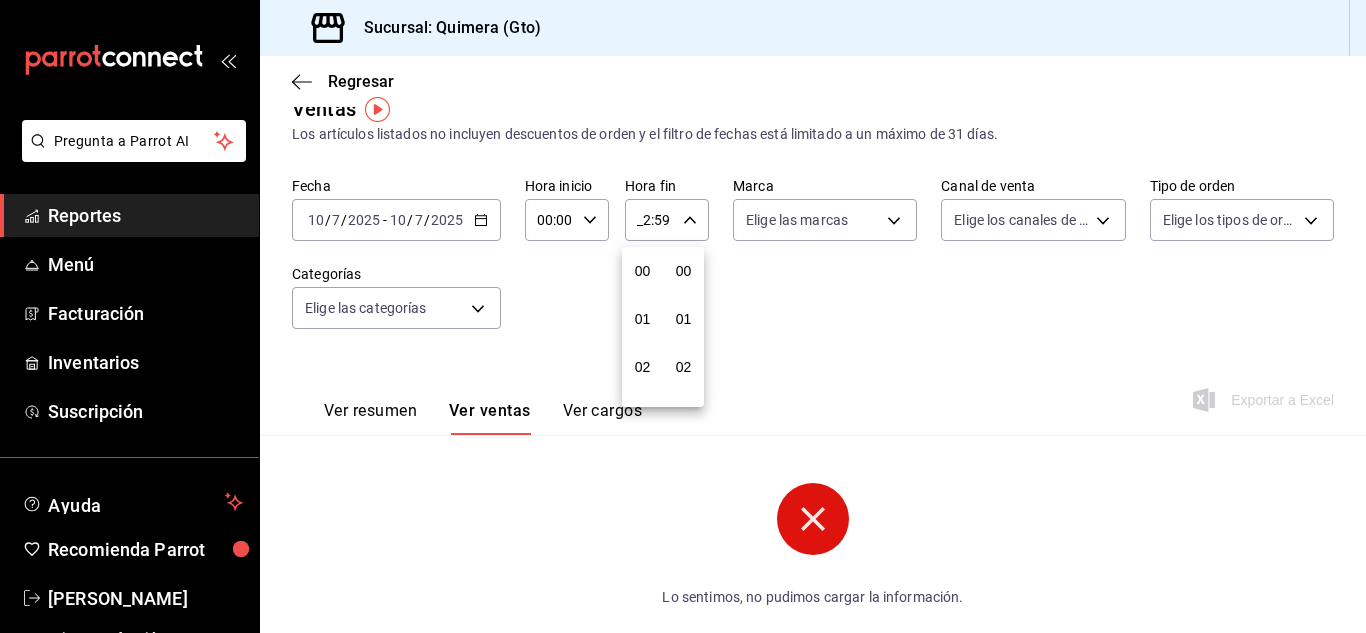 scroll, scrollTop: 2720, scrollLeft: 0, axis: vertical 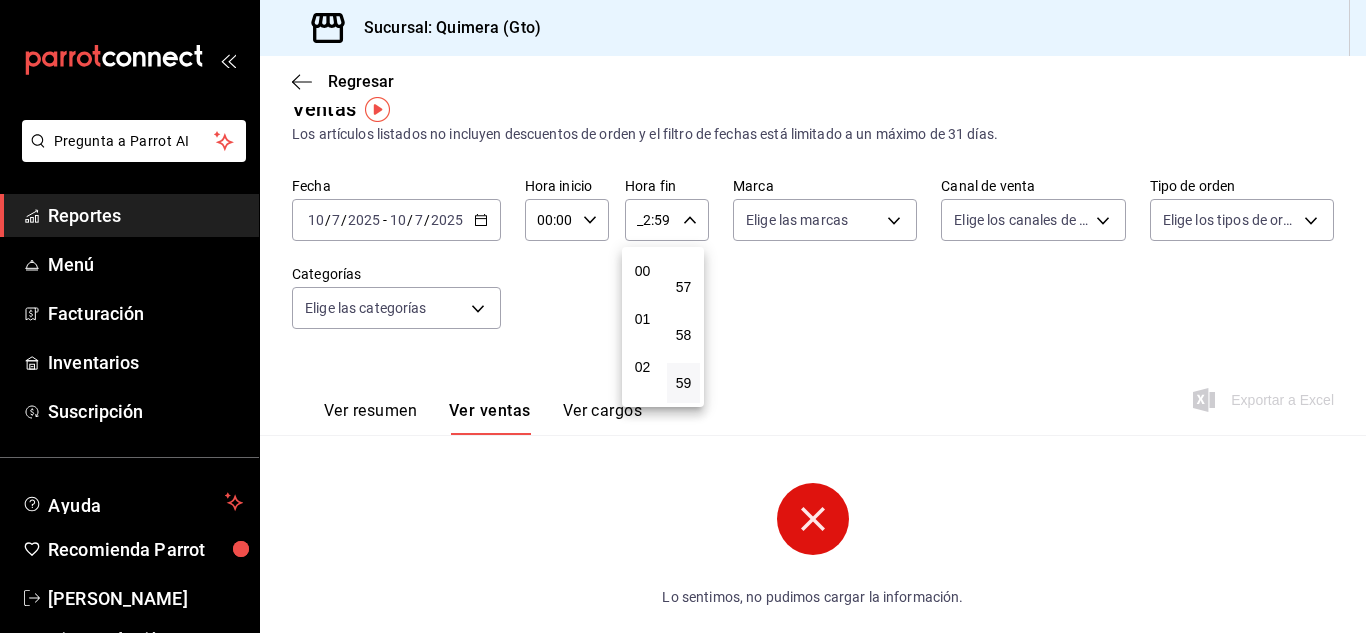 click at bounding box center (683, 316) 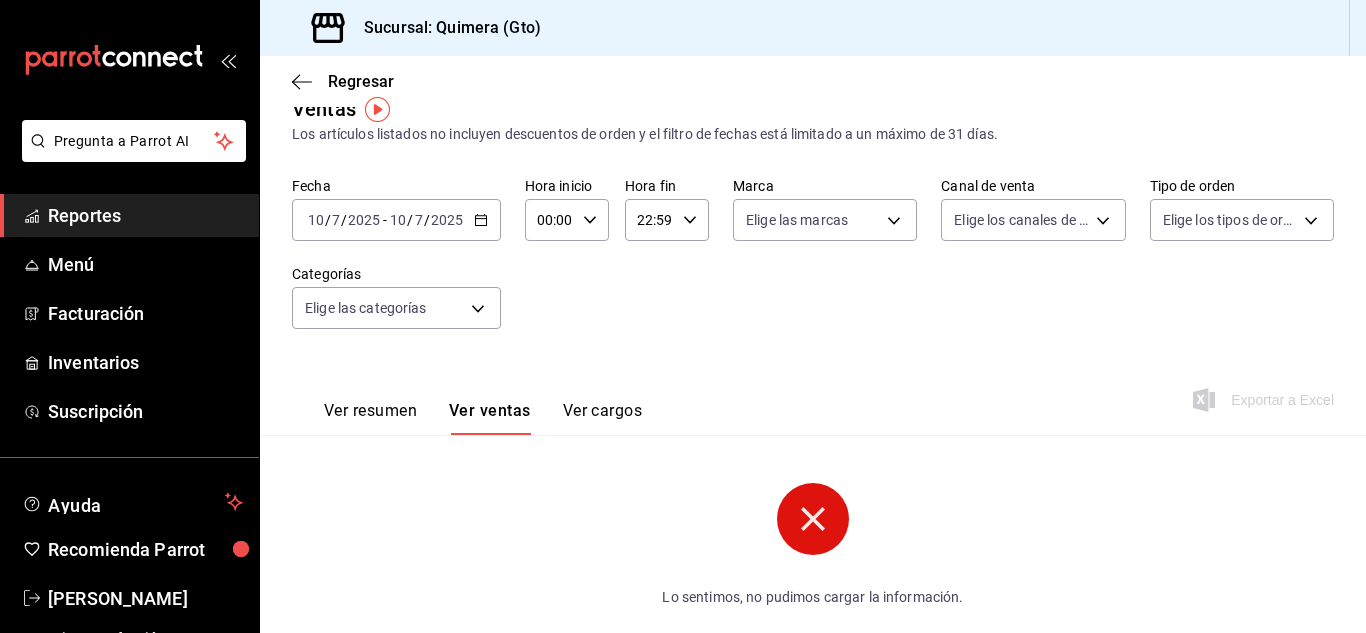 type on "22:59" 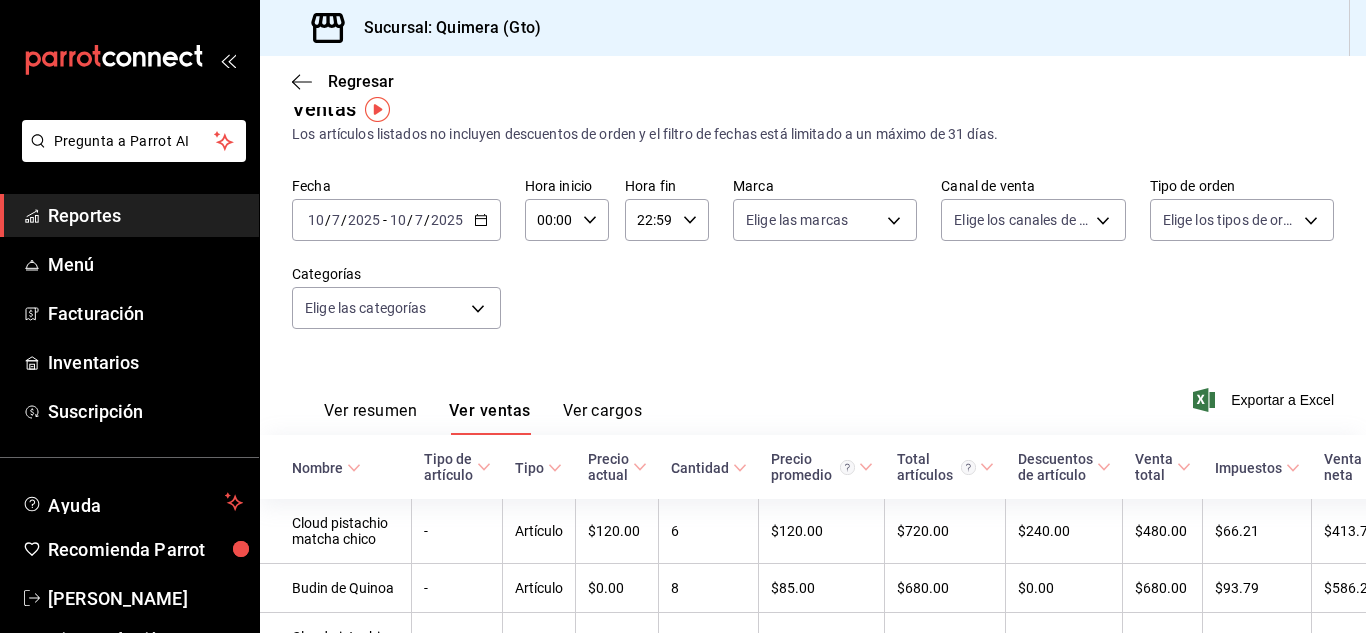 click on "00:00" at bounding box center (550, 220) 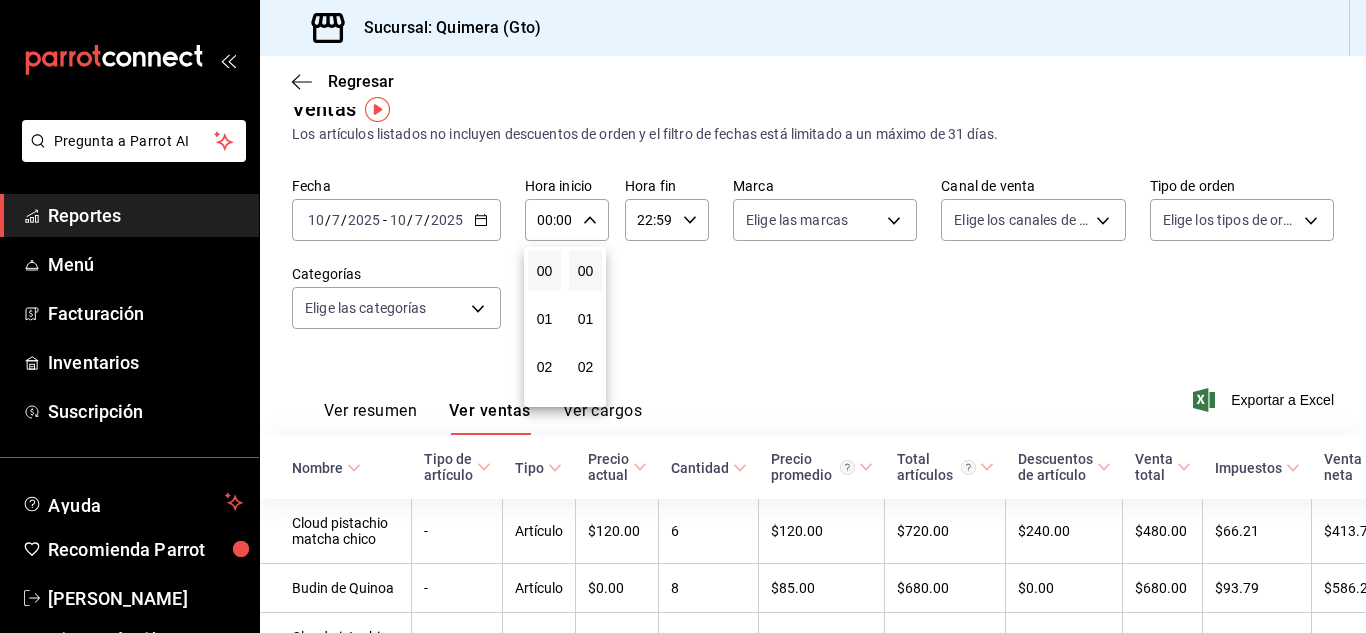 click at bounding box center (683, 316) 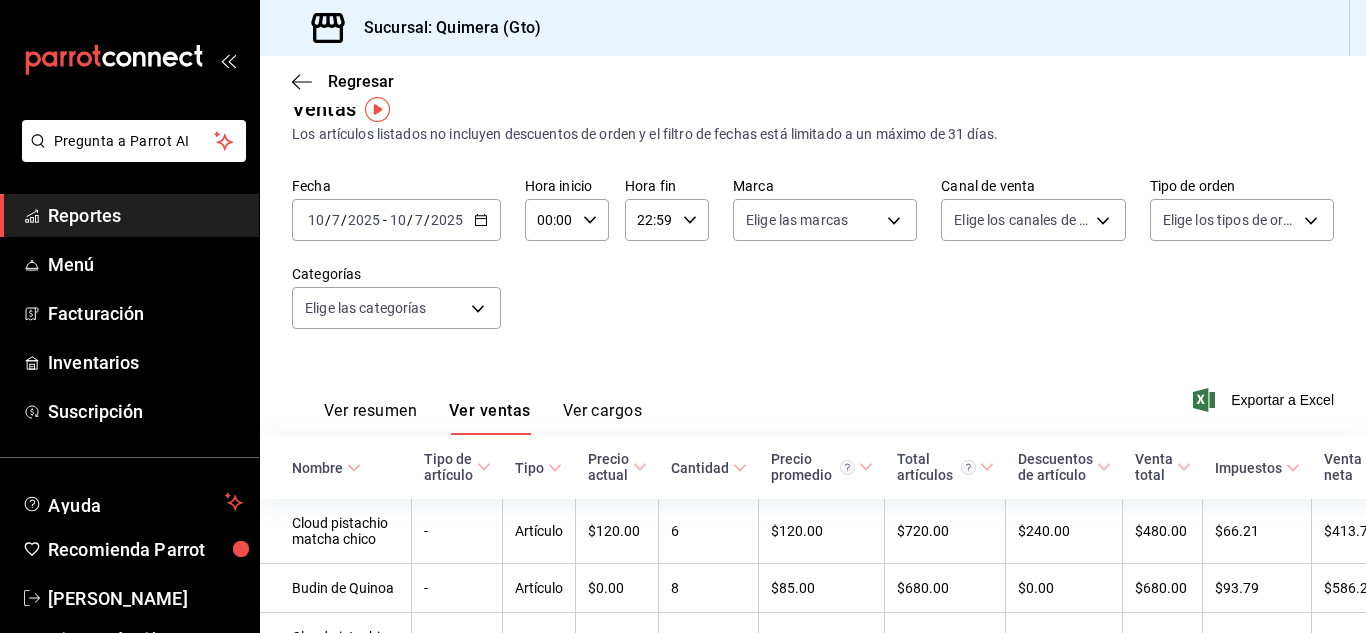 click on "00:00" at bounding box center [550, 220] 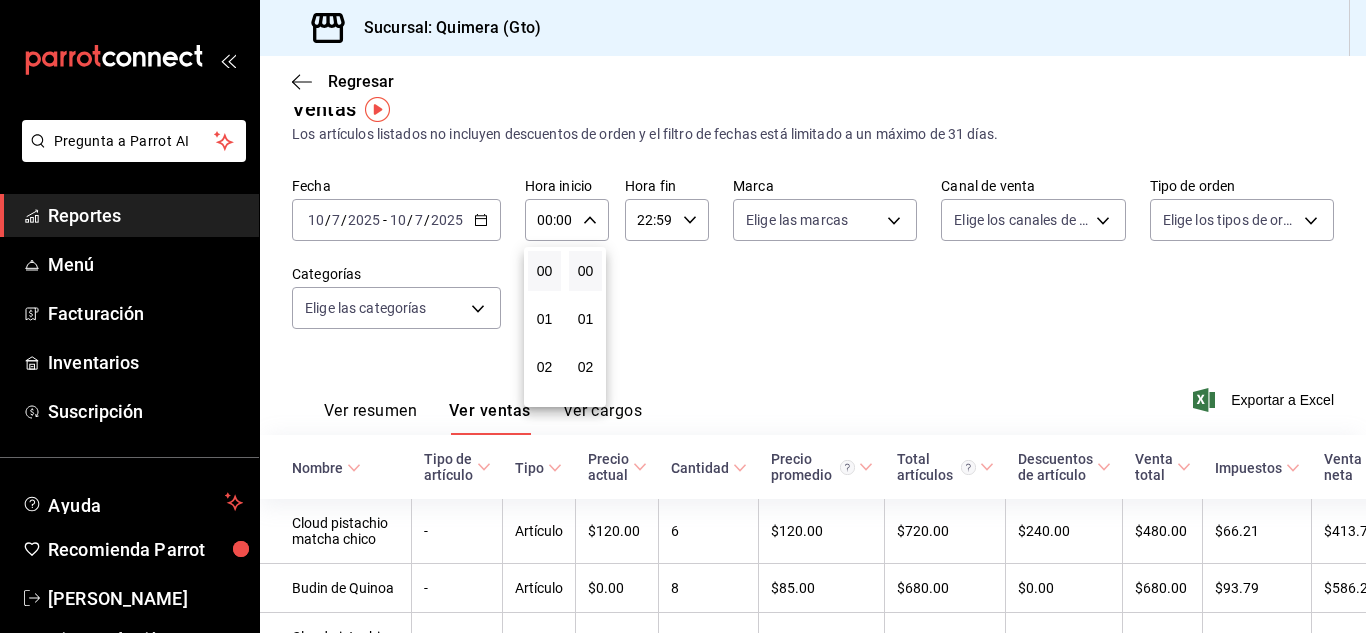click at bounding box center (683, 316) 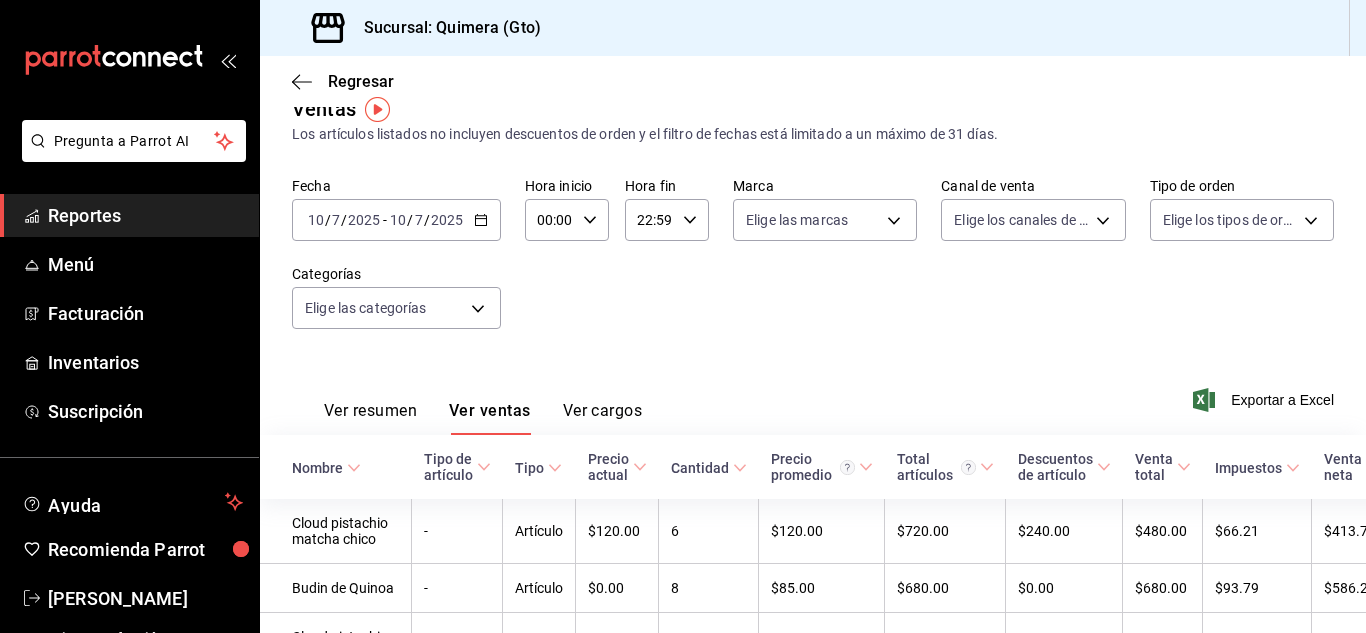 click on "00:00" at bounding box center (550, 220) 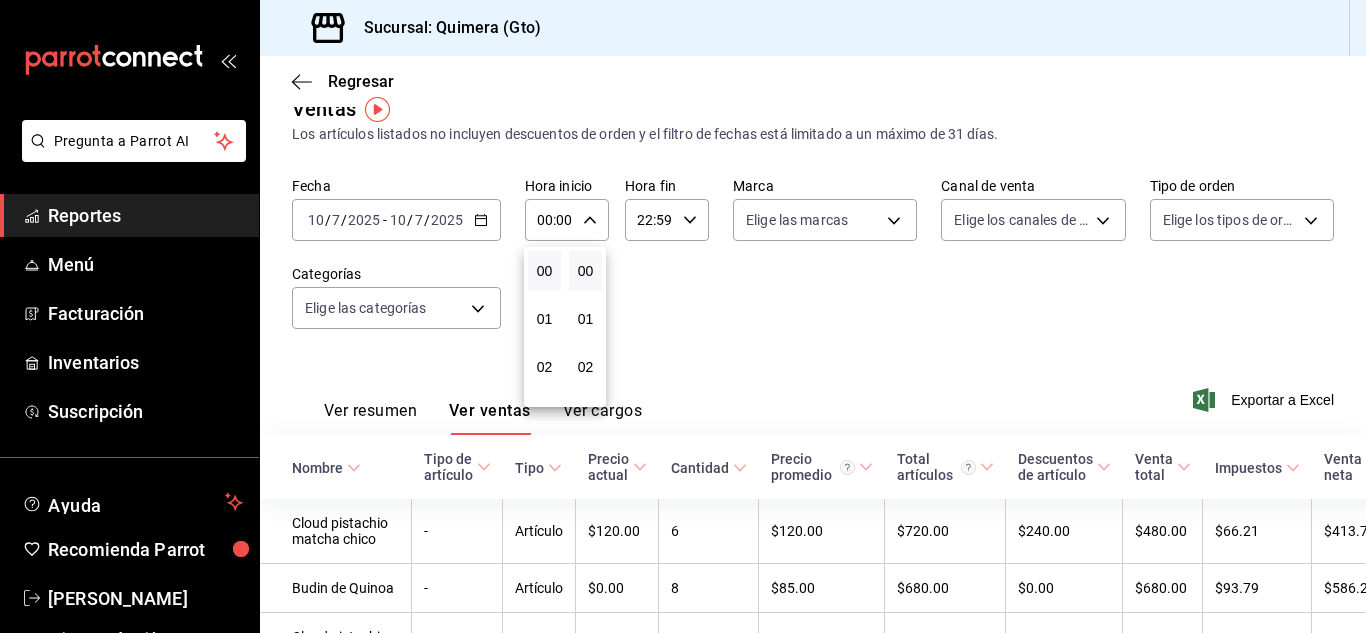 click at bounding box center [683, 316] 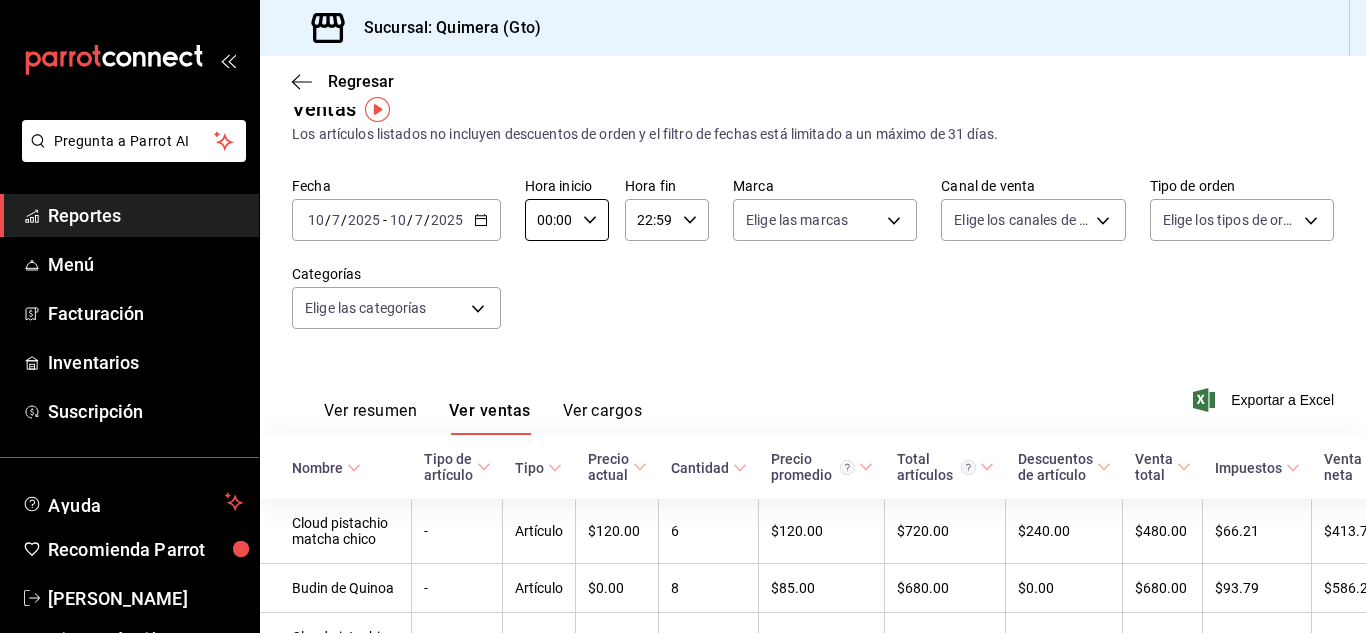 click on "00:00" at bounding box center [550, 220] 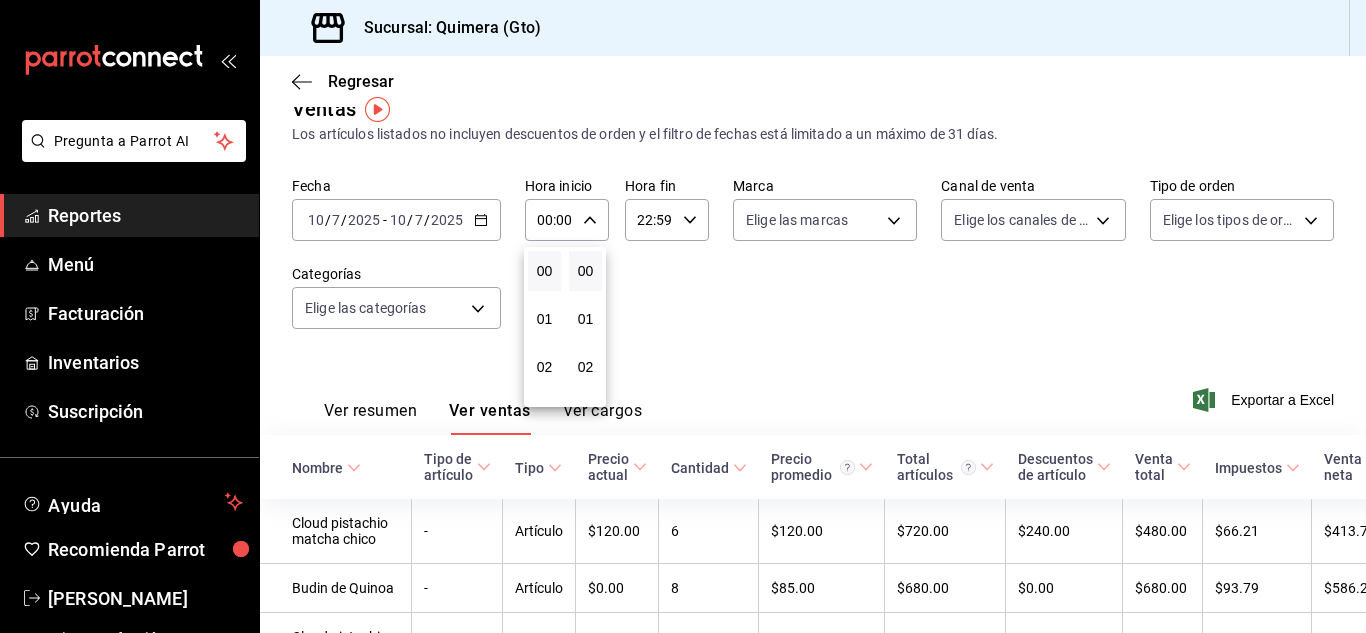 click at bounding box center (683, 316) 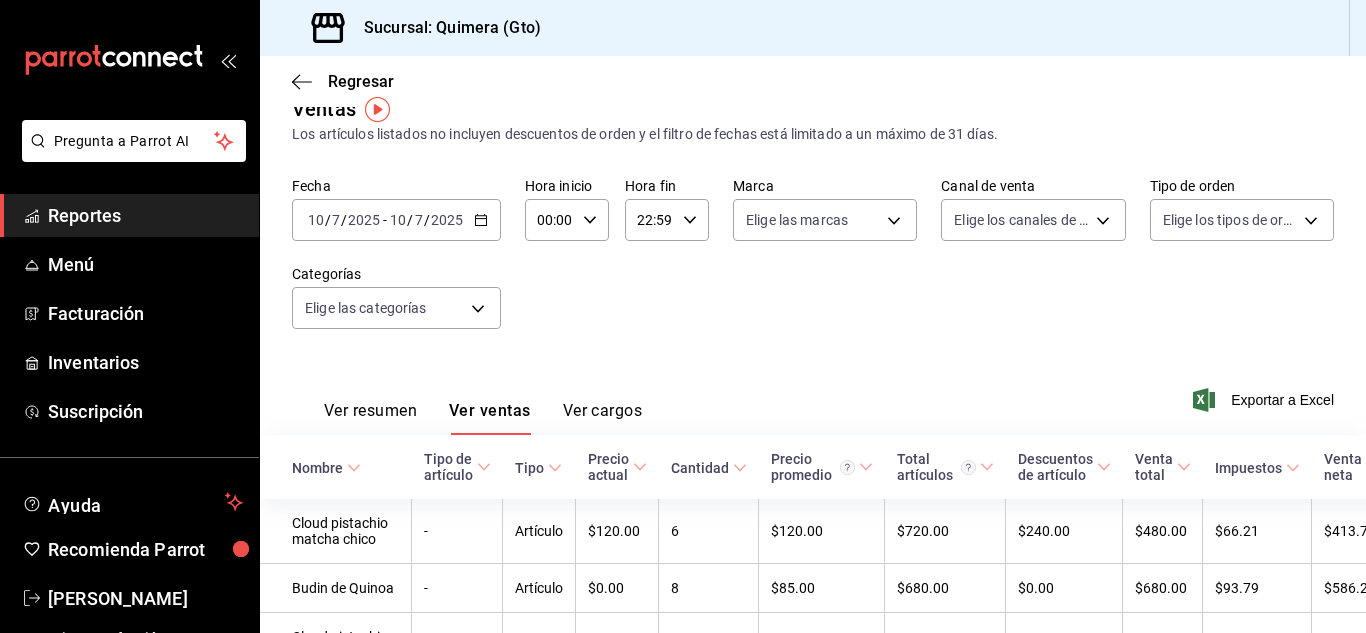 click on "00:00" at bounding box center (550, 220) 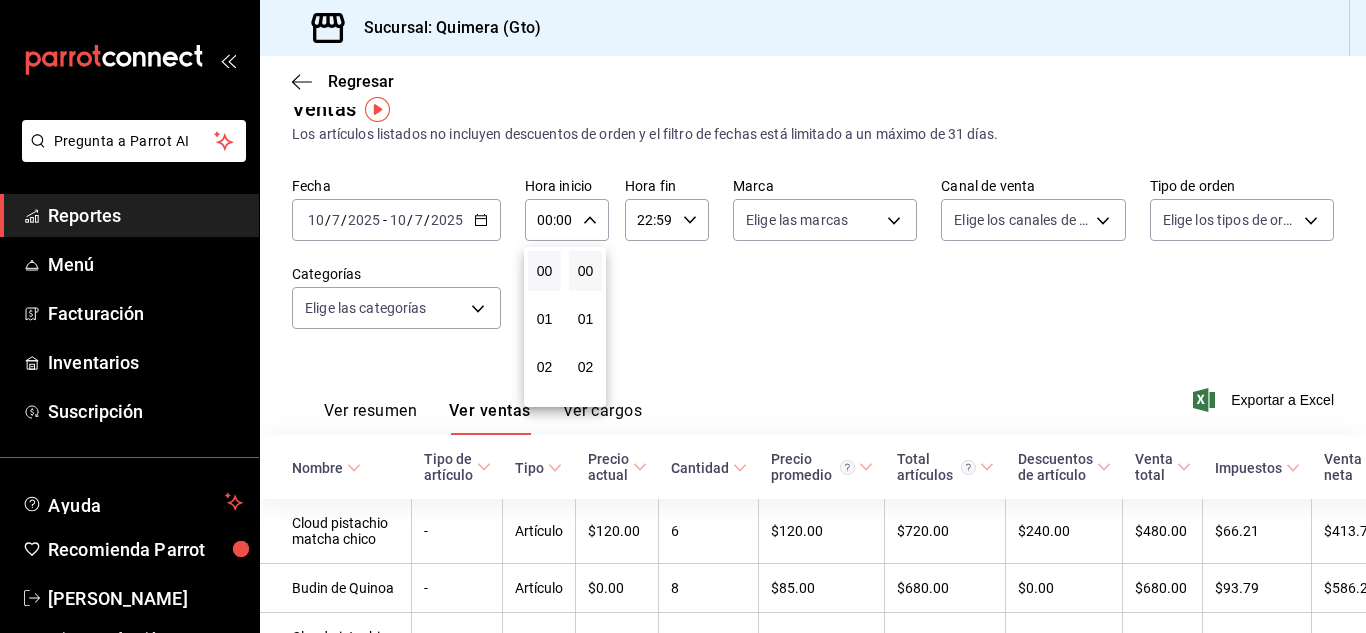 click at bounding box center (683, 316) 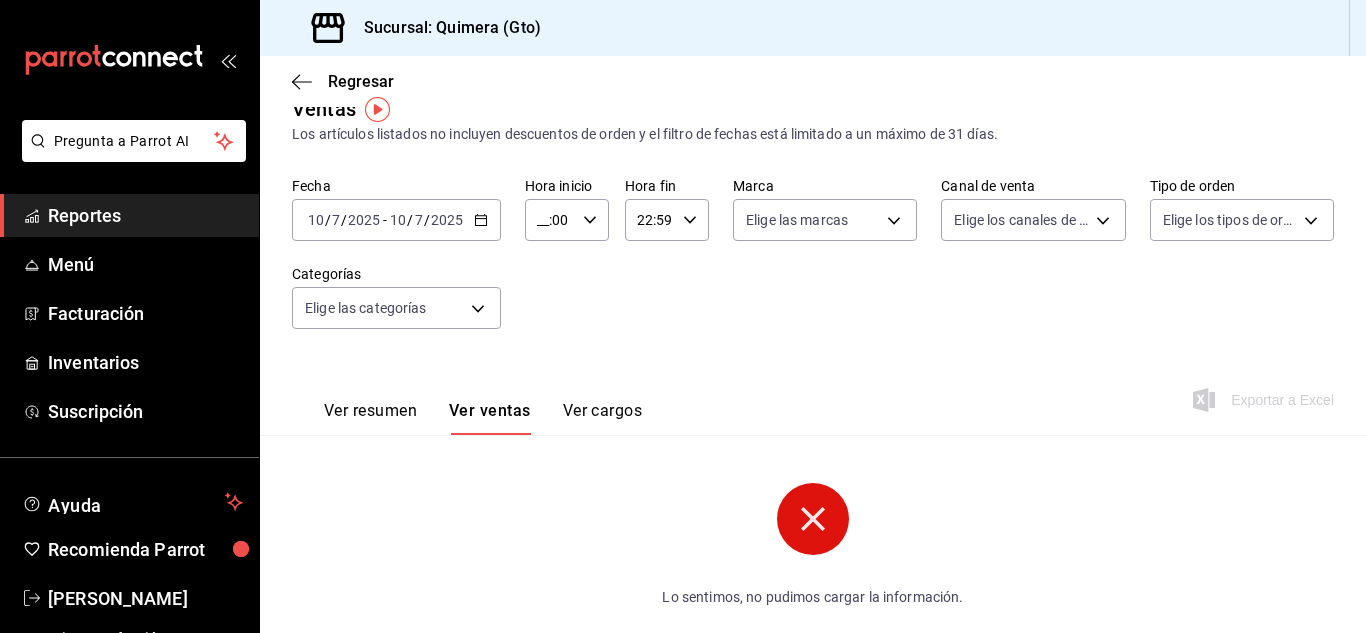 click on "__:00" at bounding box center (550, 220) 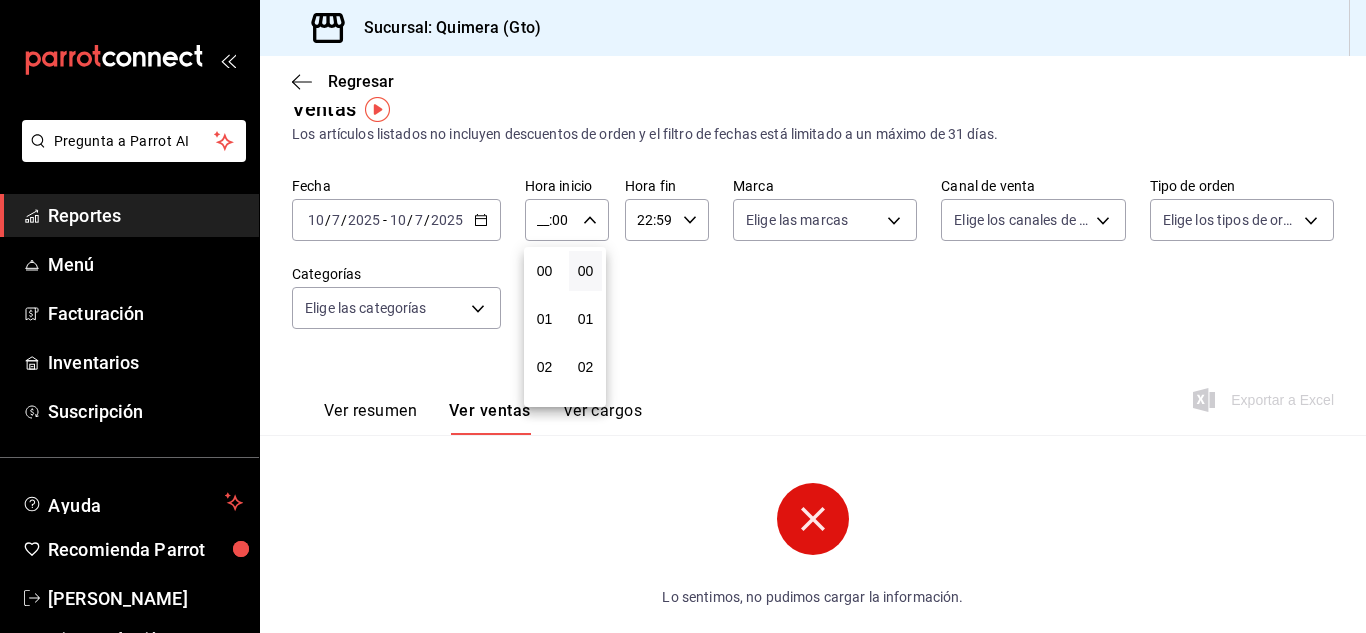 click at bounding box center [683, 316] 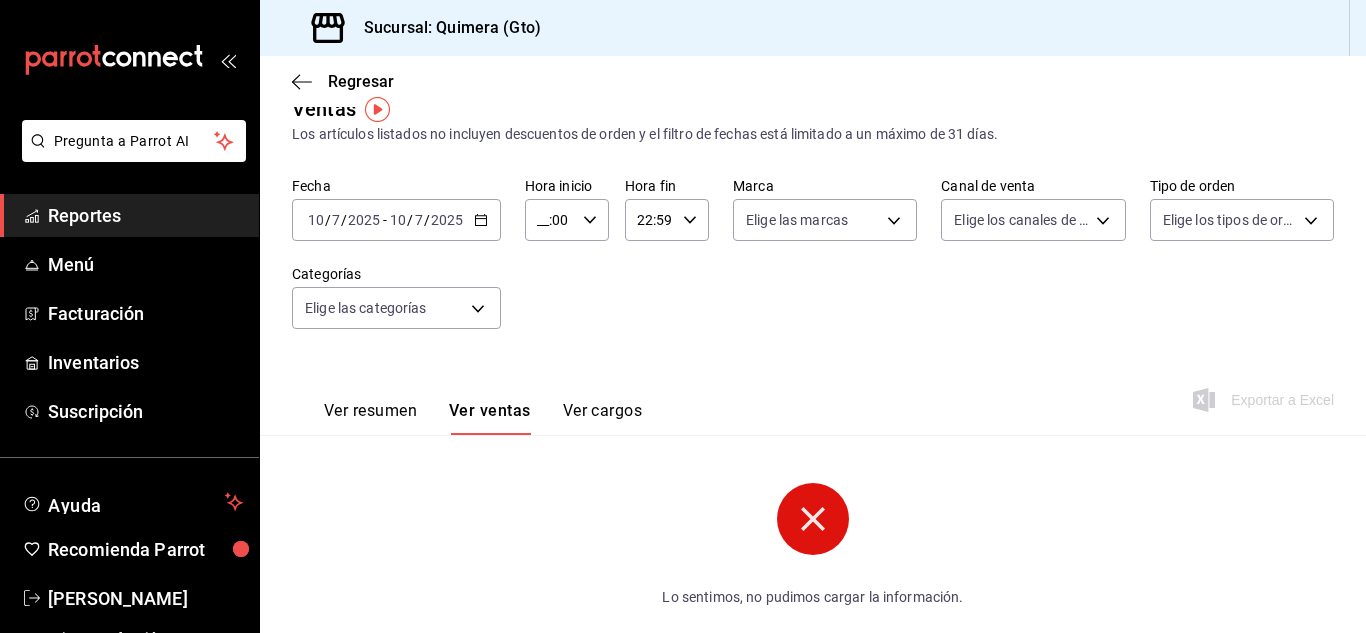 click on "__:00" at bounding box center [550, 220] 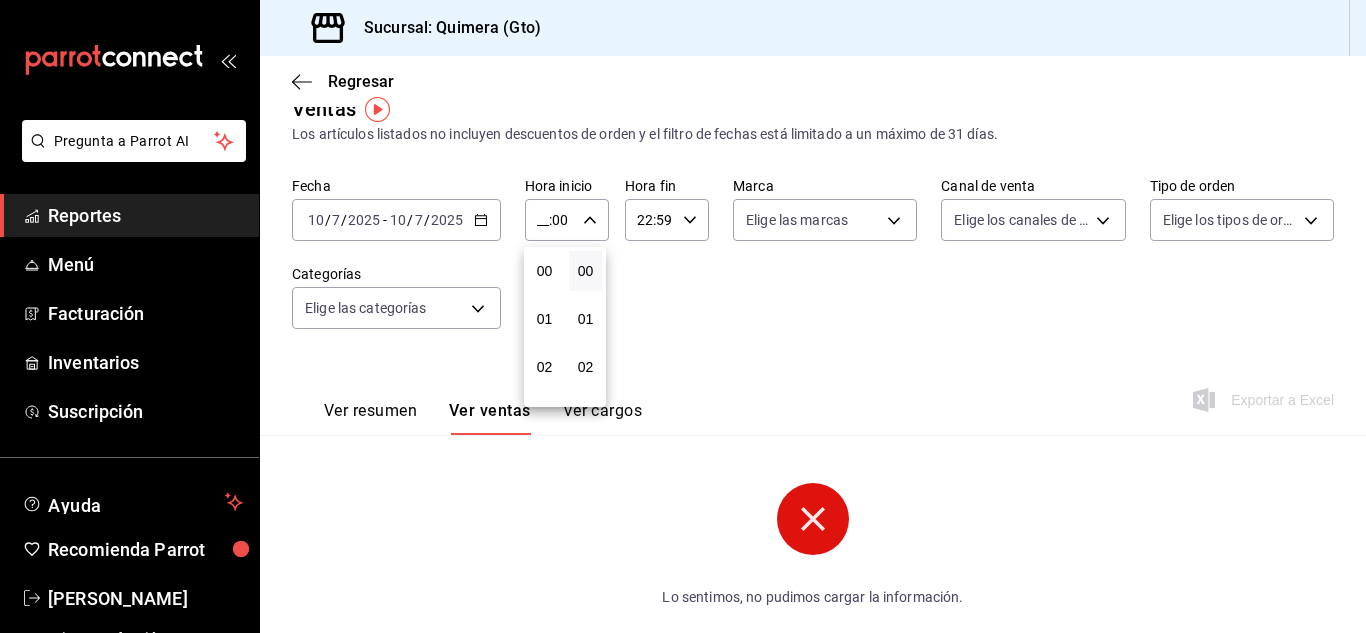 click at bounding box center [683, 316] 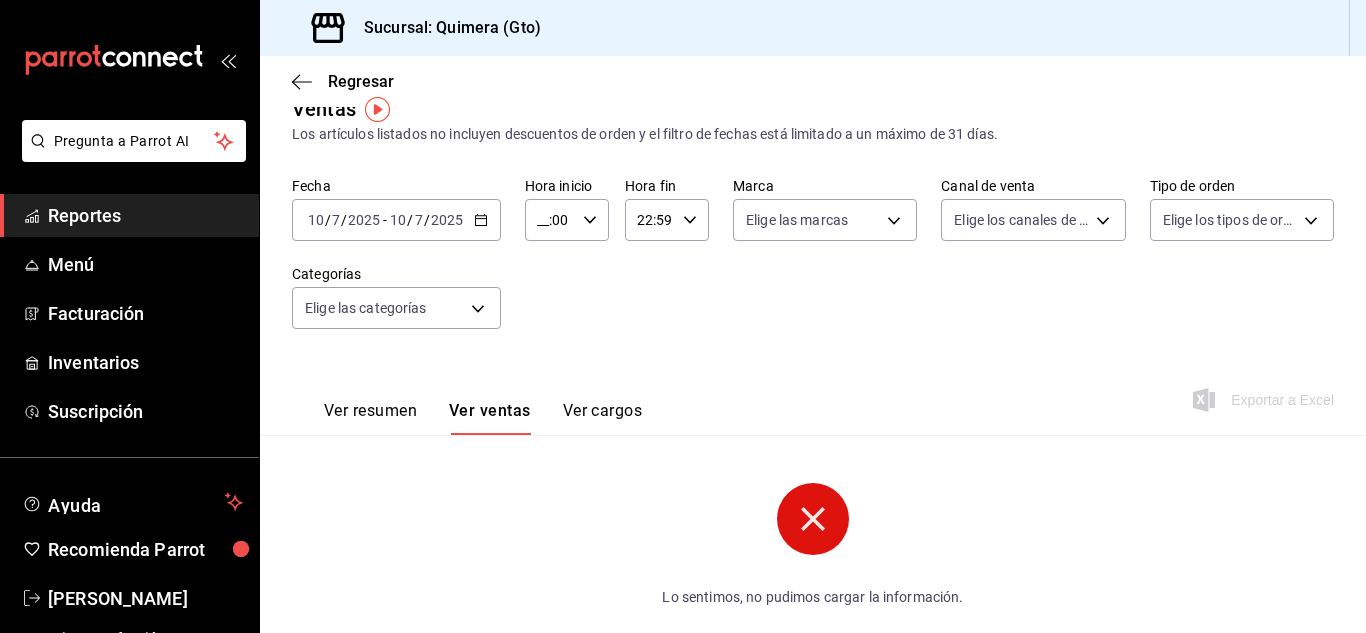 click on "__:00" at bounding box center [550, 220] 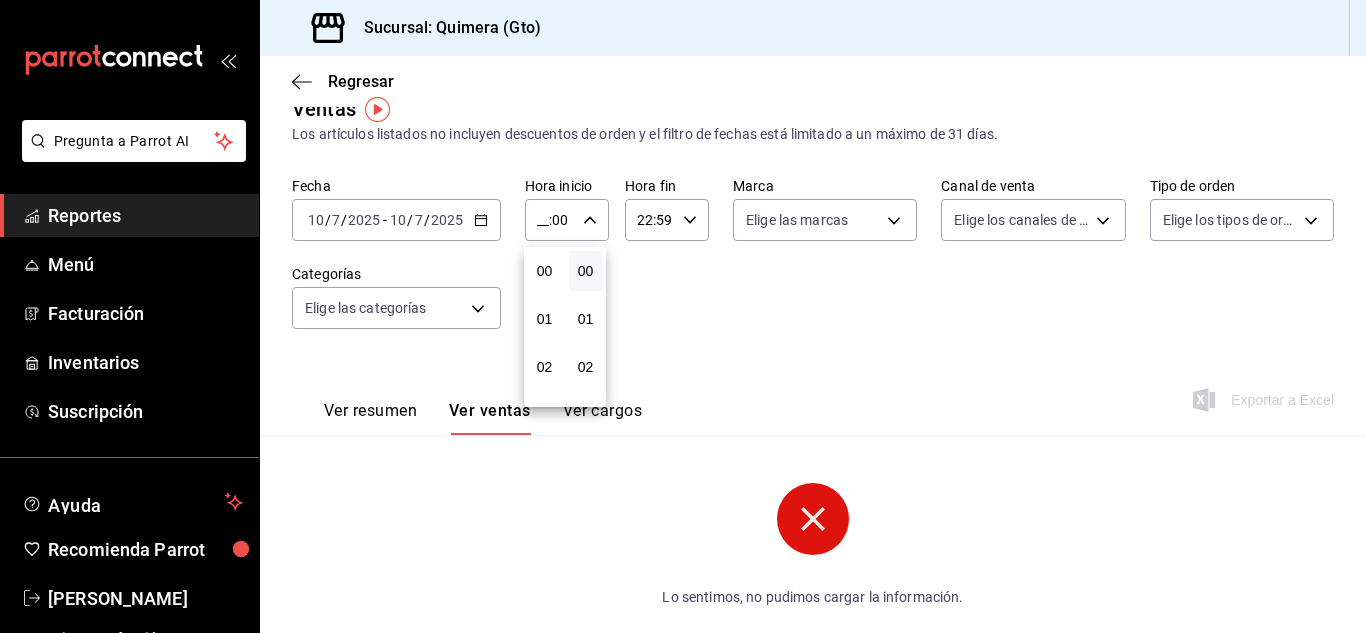 click at bounding box center [683, 316] 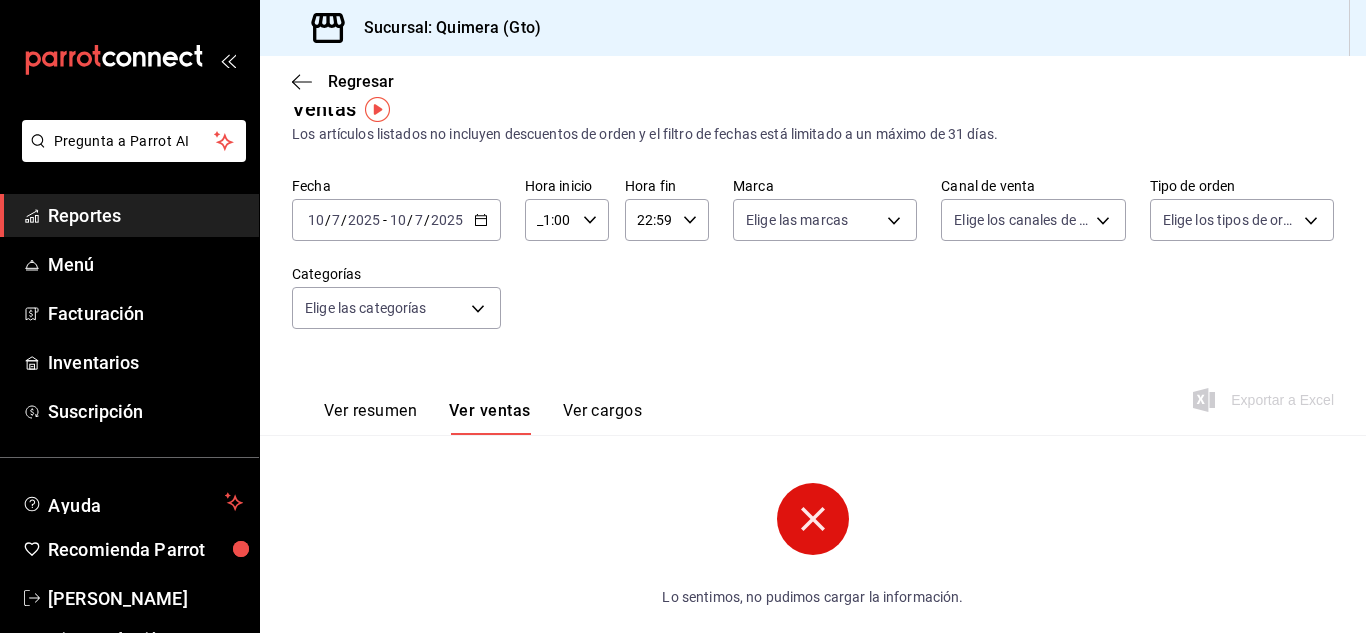 click on "_1:00" at bounding box center (550, 220) 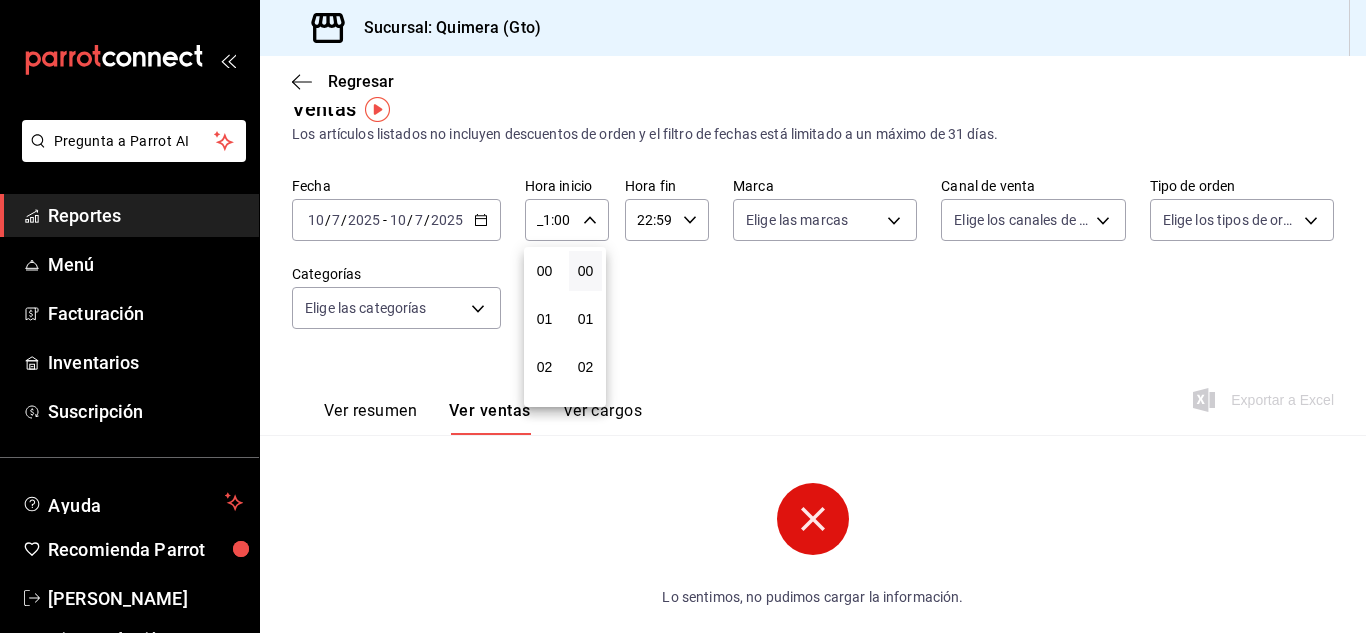 click at bounding box center (683, 316) 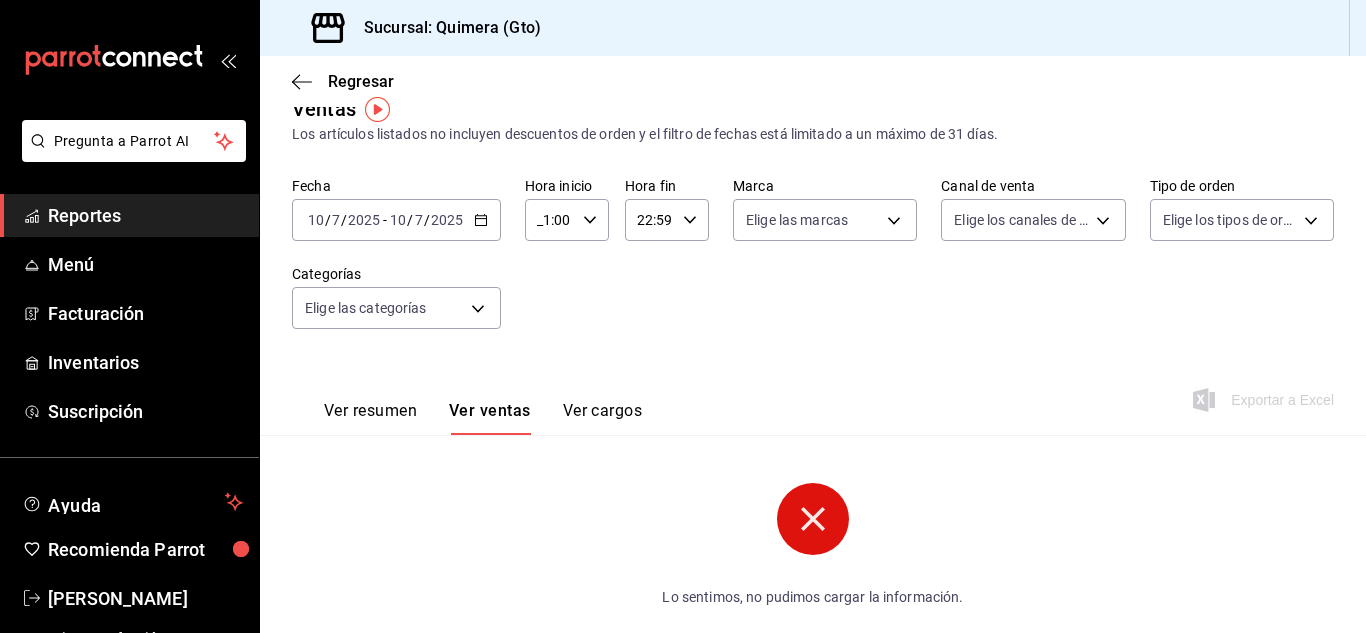 click on "_1:00" at bounding box center [550, 220] 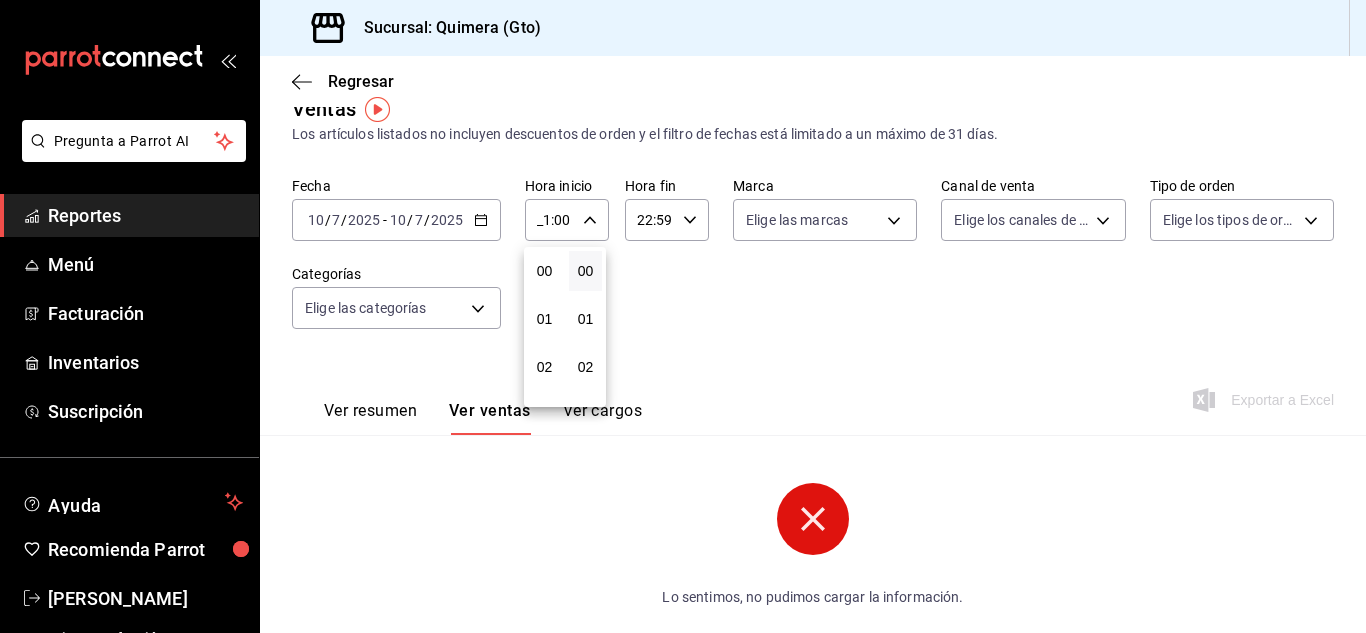 click at bounding box center [683, 316] 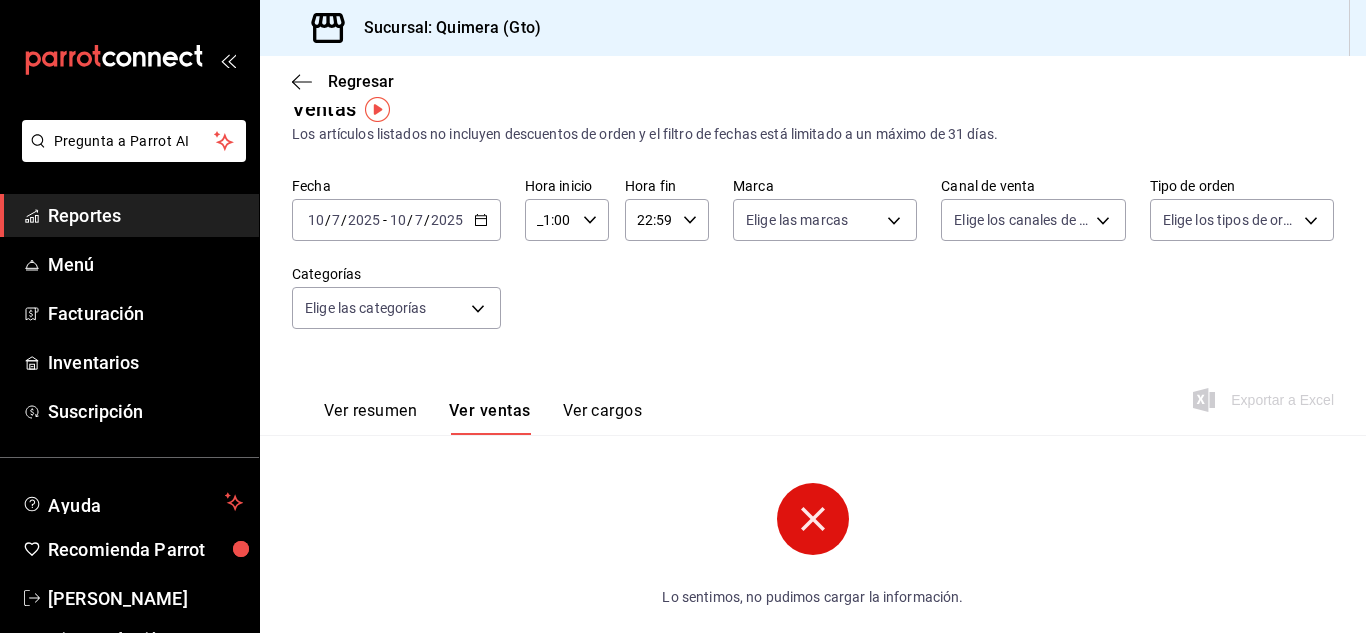 click on "_1:00" at bounding box center (550, 220) 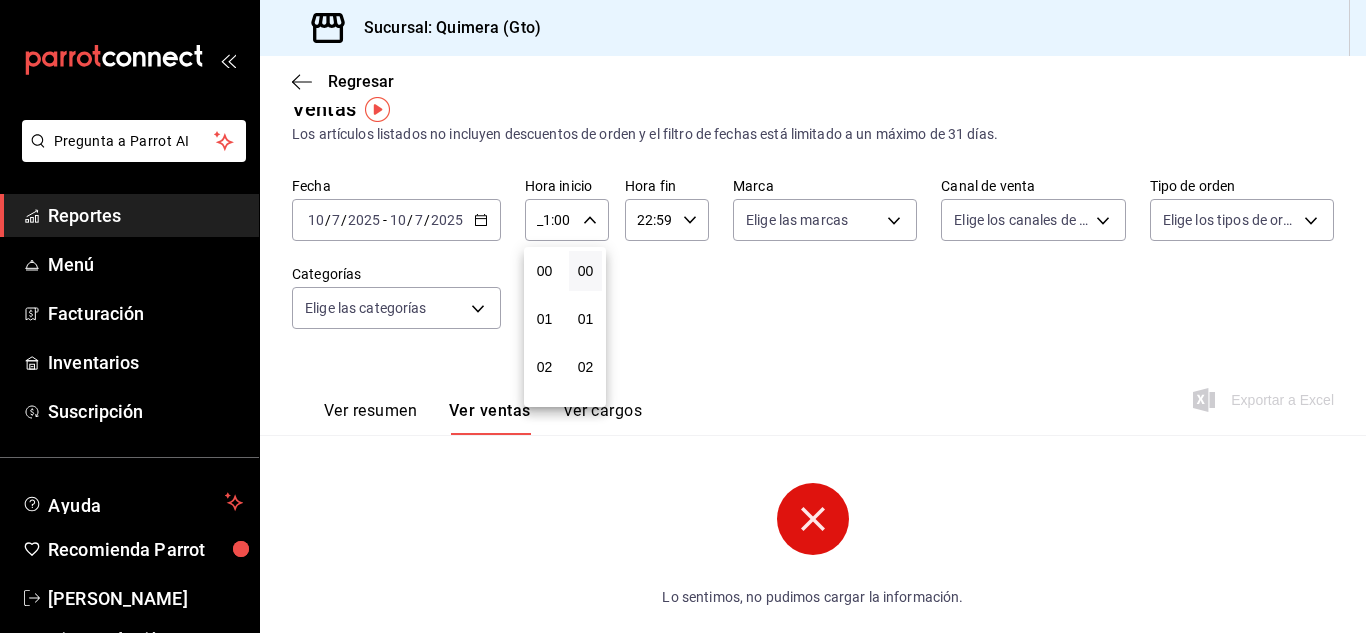 click at bounding box center [683, 316] 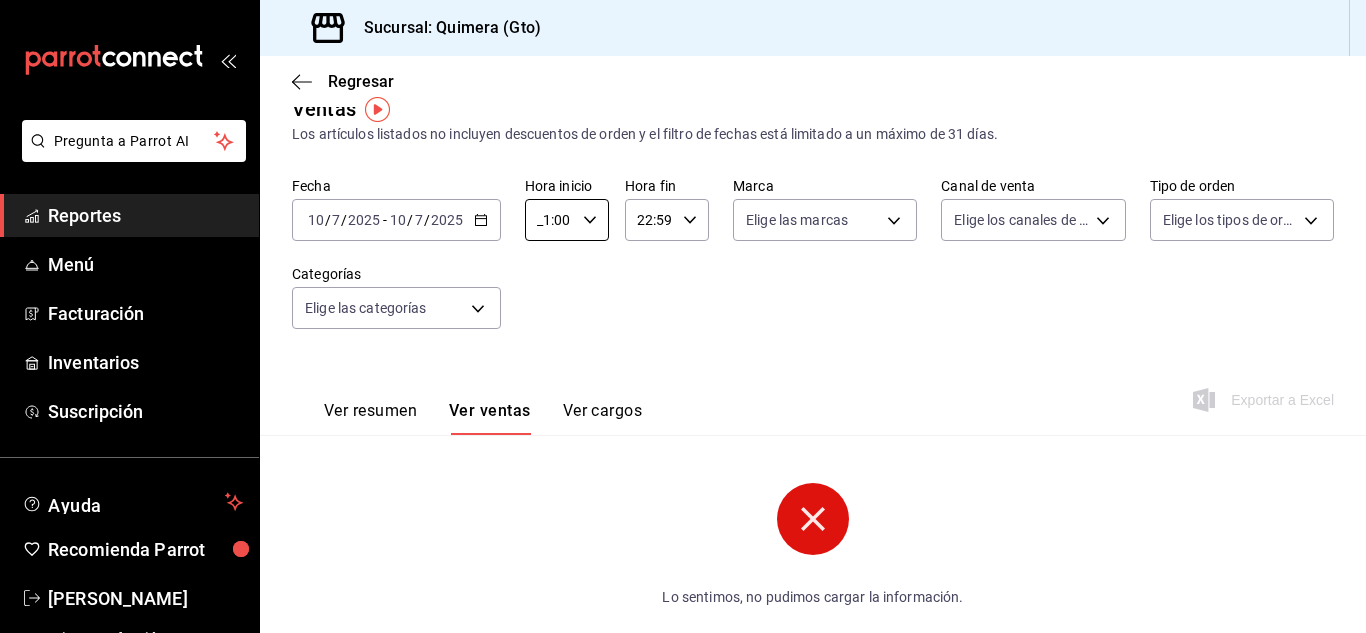 click on "_1:00" at bounding box center (550, 220) 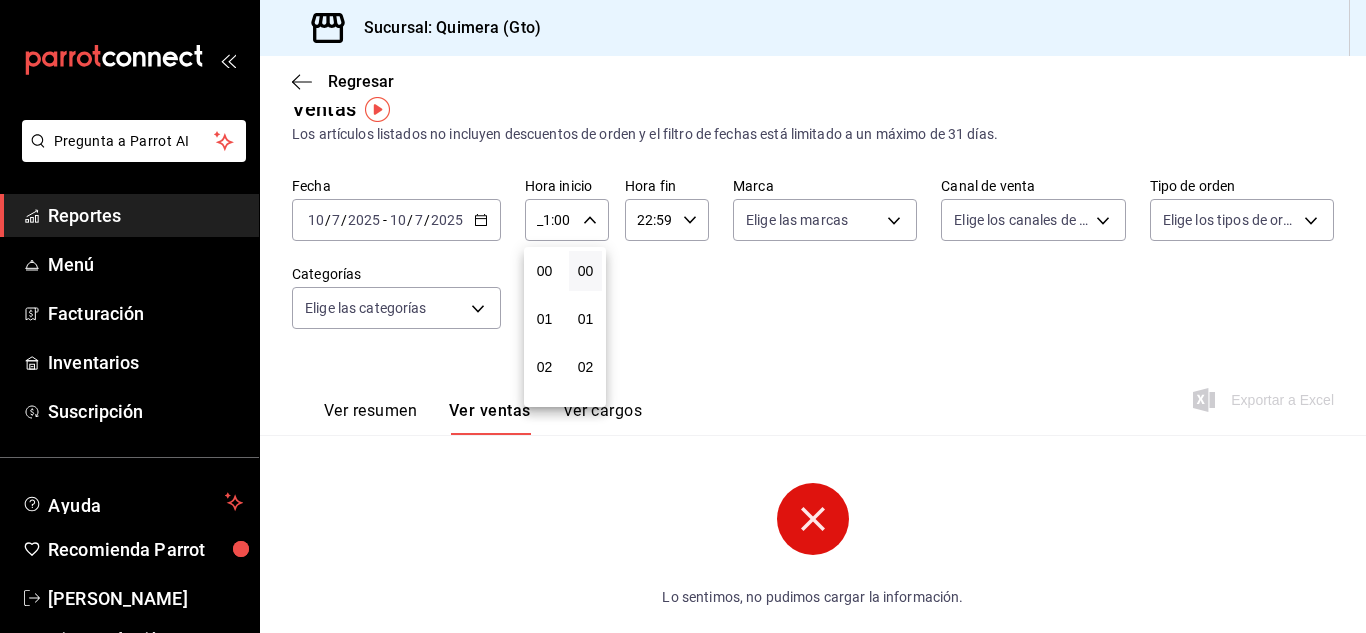 click at bounding box center (683, 316) 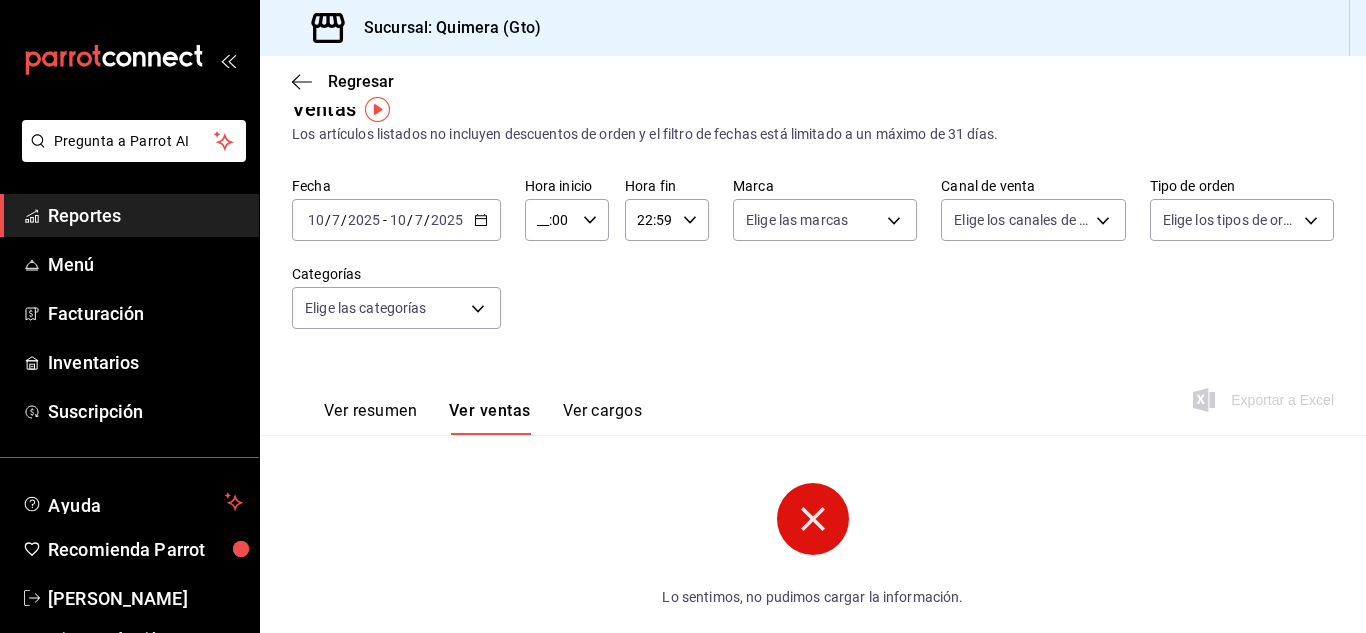 click on "__:00" at bounding box center [550, 220] 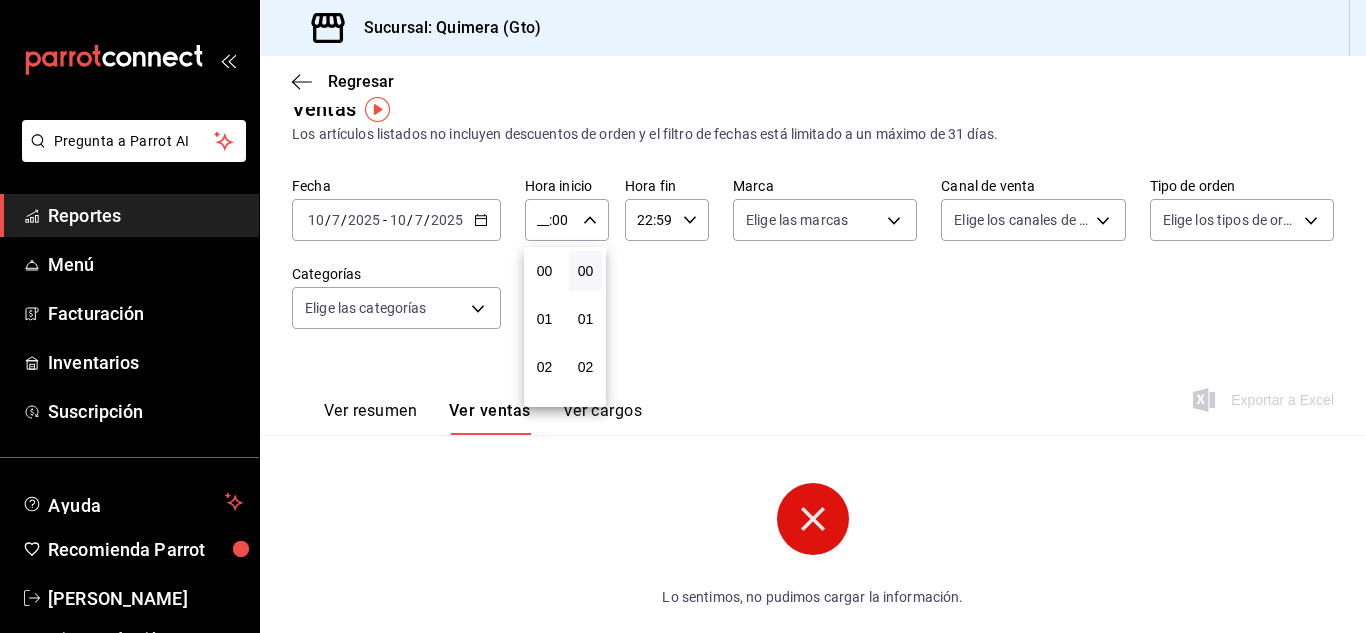 click at bounding box center (683, 316) 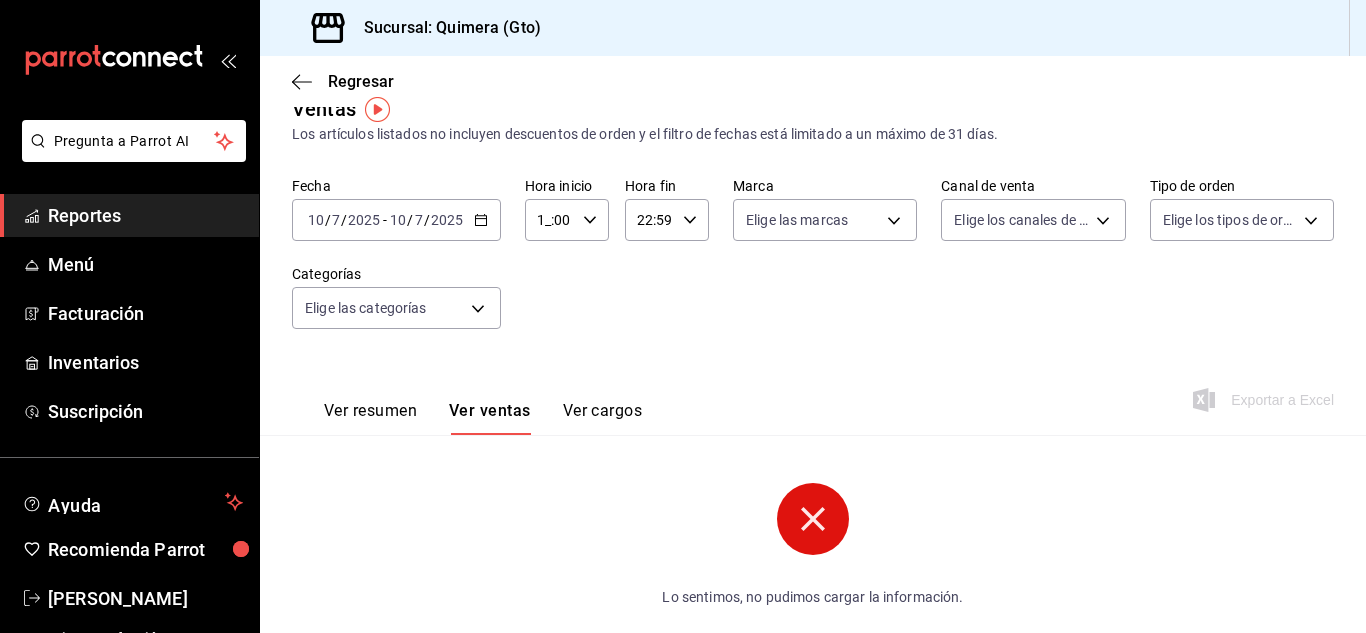 click on "1_:00" at bounding box center (550, 220) 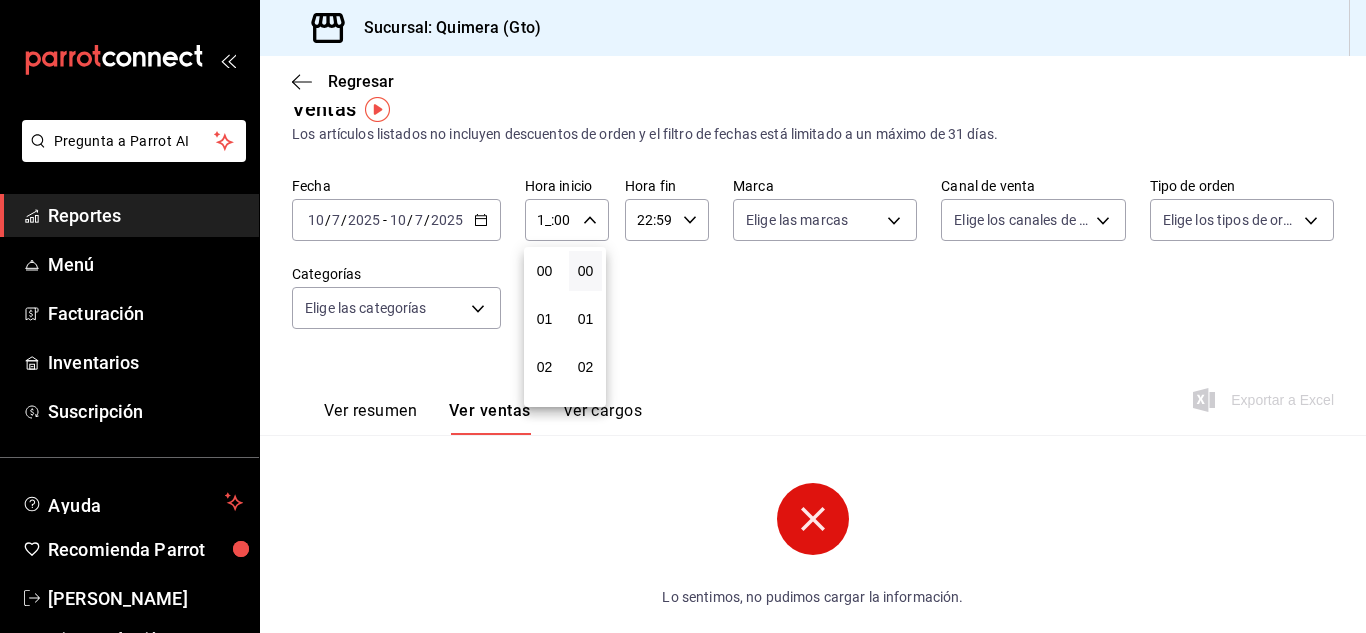 click at bounding box center (683, 316) 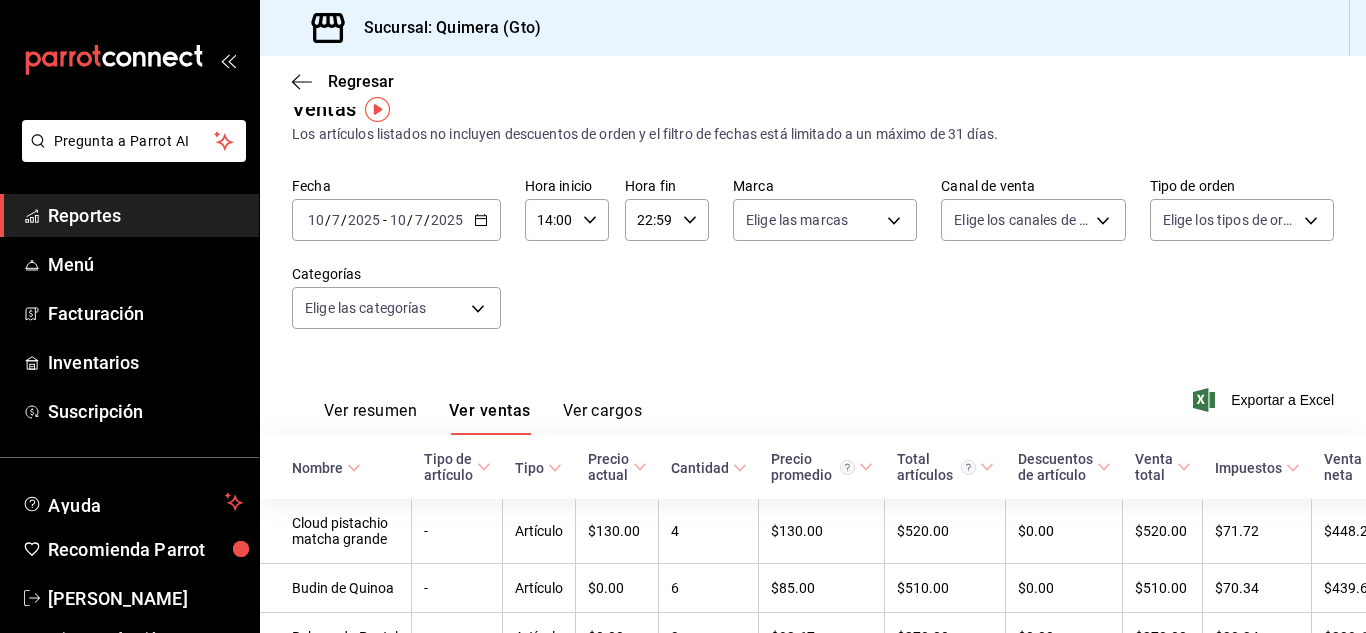 click on "14:00" at bounding box center [550, 220] 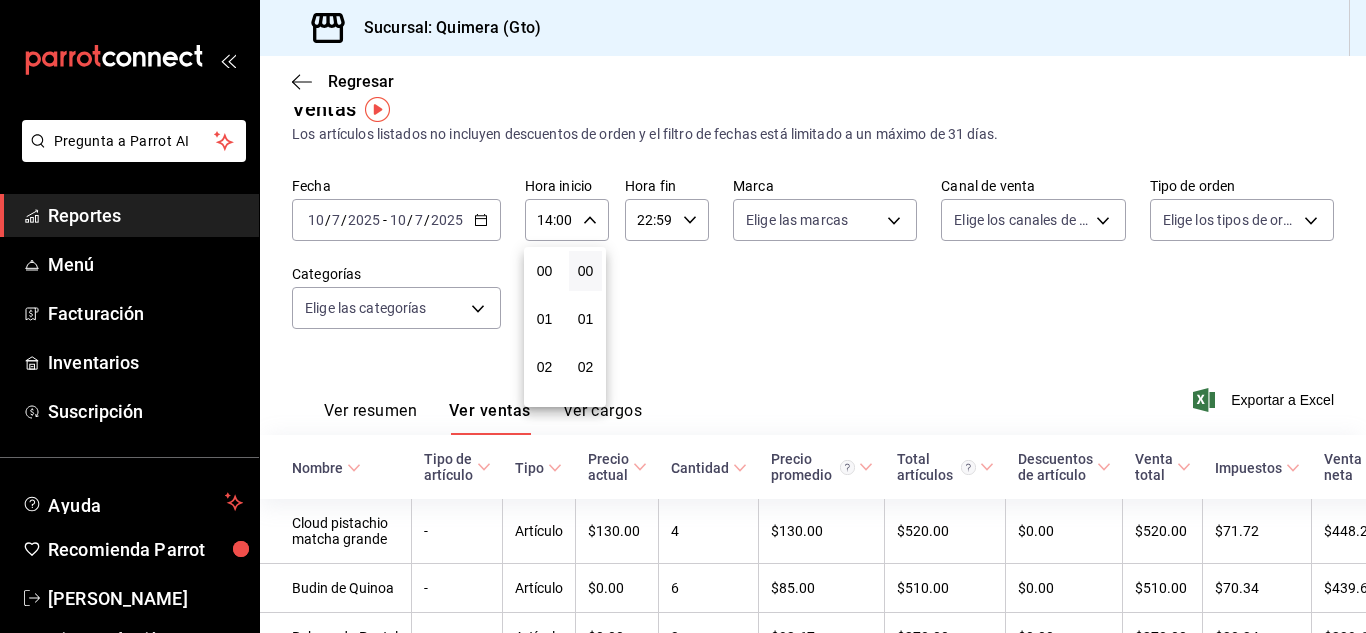 scroll, scrollTop: 672, scrollLeft: 0, axis: vertical 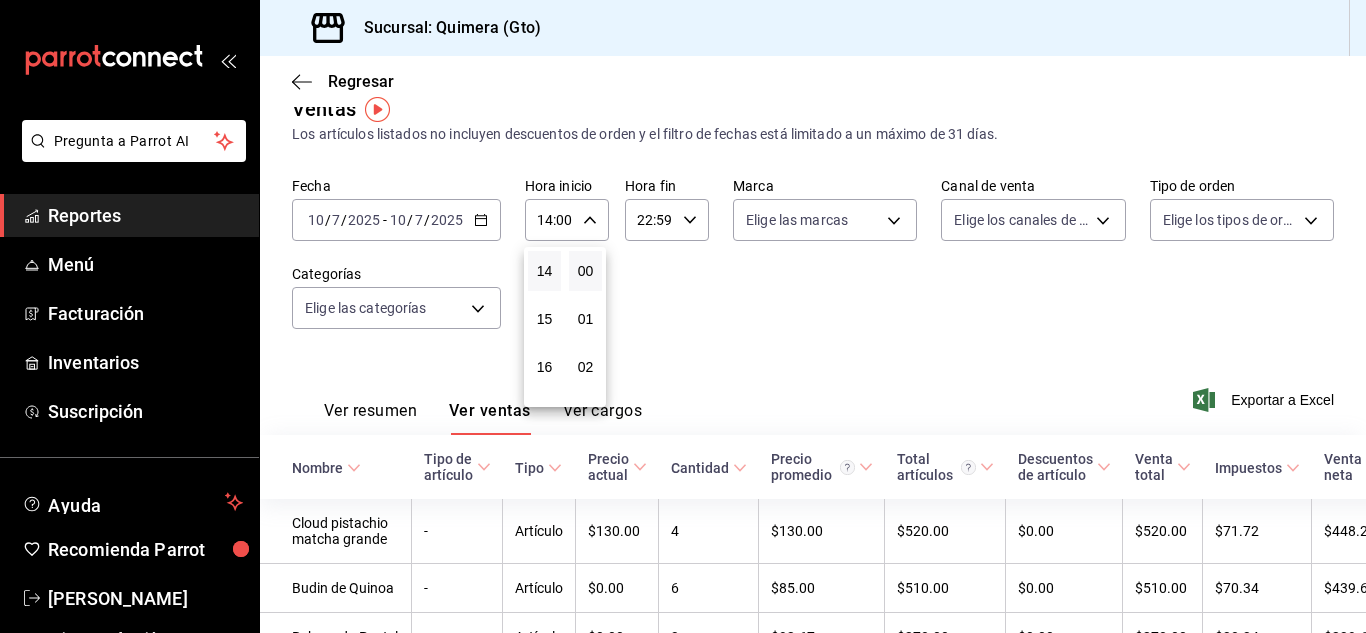 click at bounding box center (683, 316) 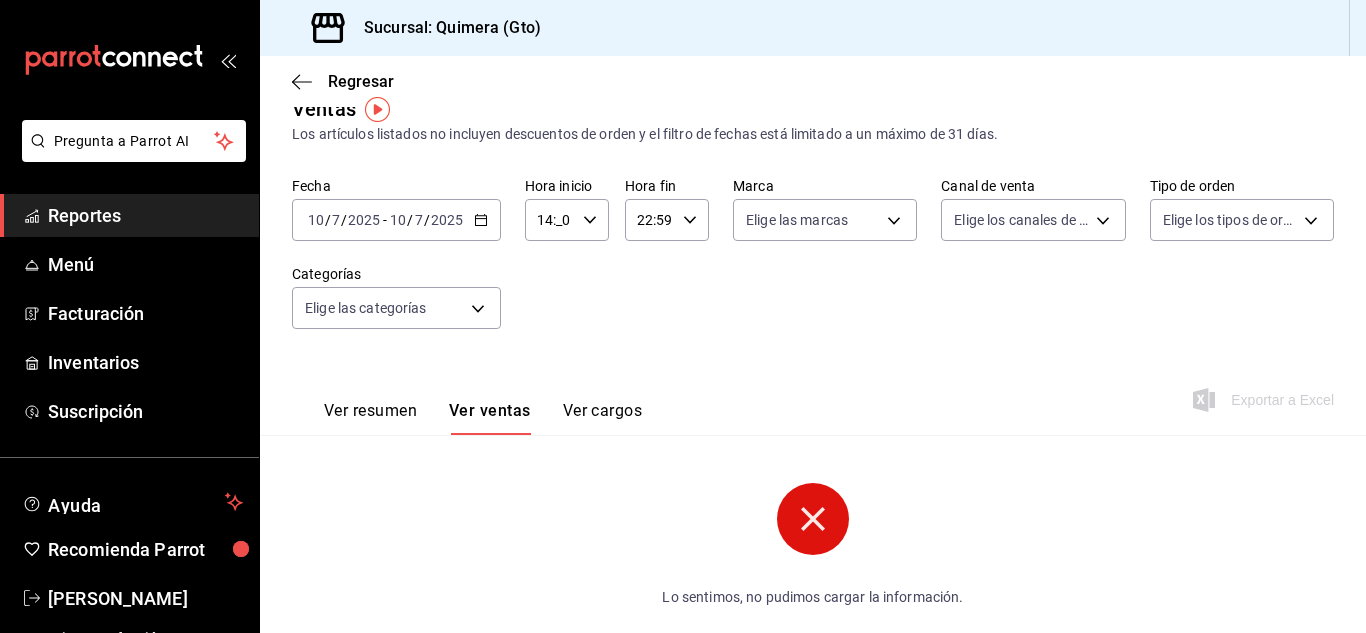 click on "14:_0" at bounding box center [550, 220] 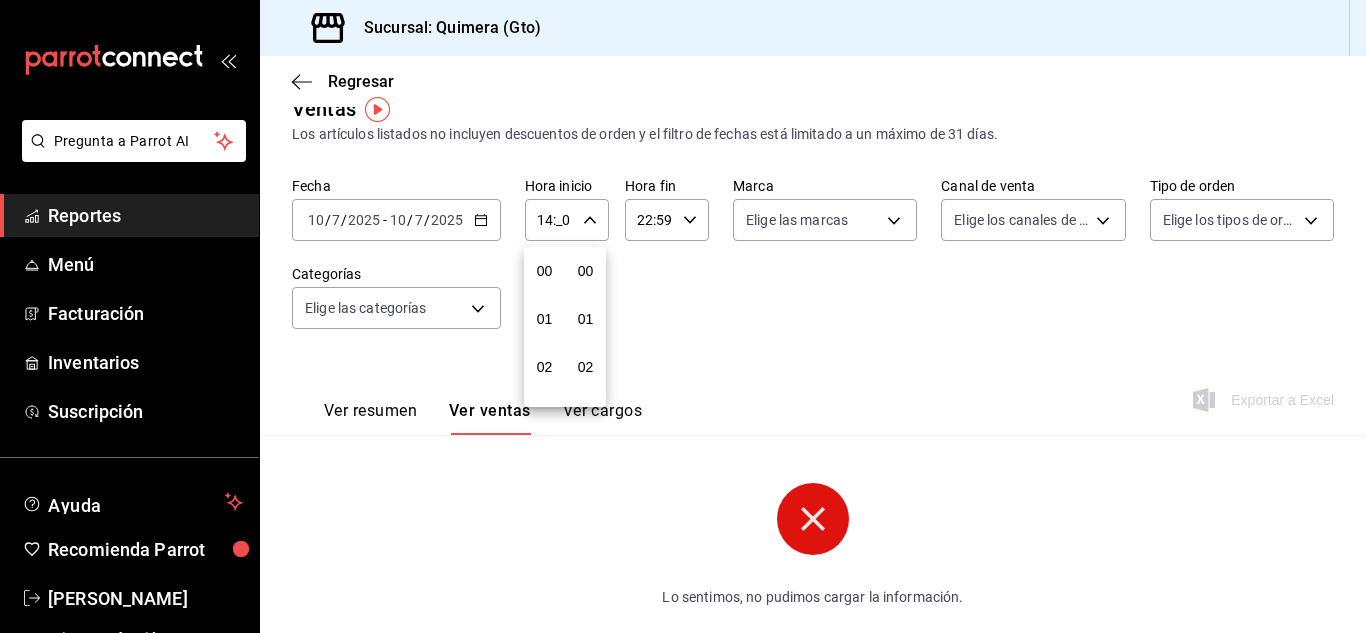 scroll, scrollTop: 672, scrollLeft: 0, axis: vertical 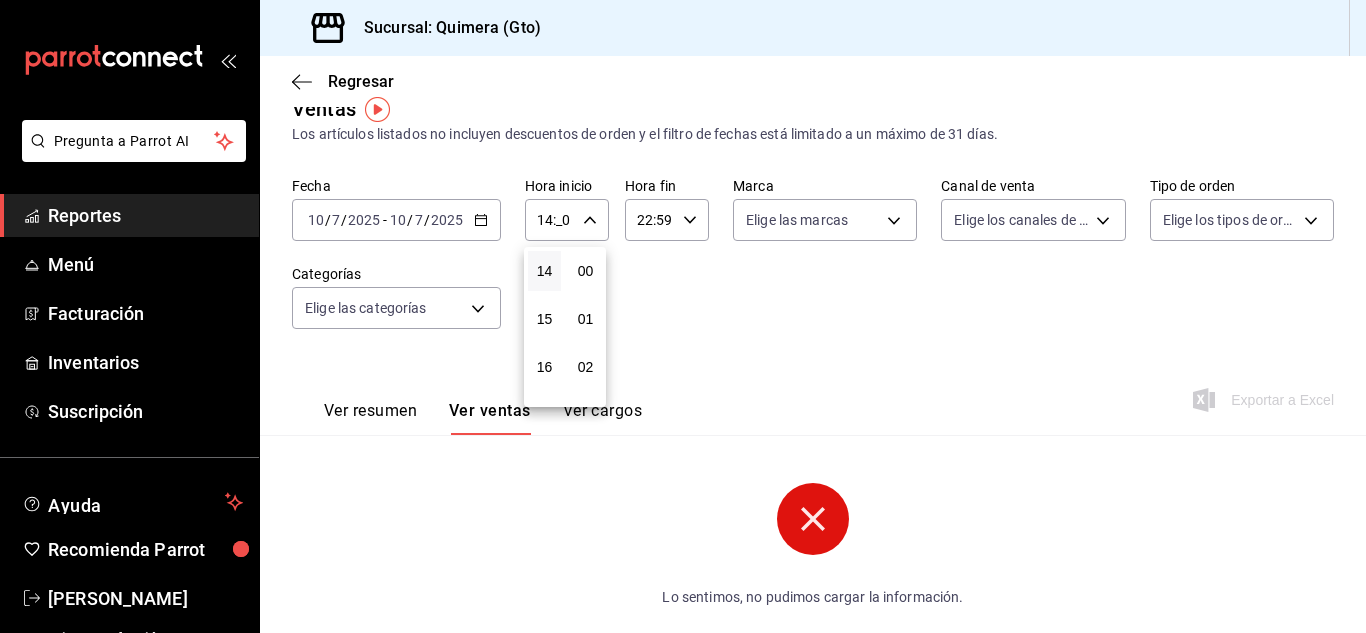 click at bounding box center (683, 316) 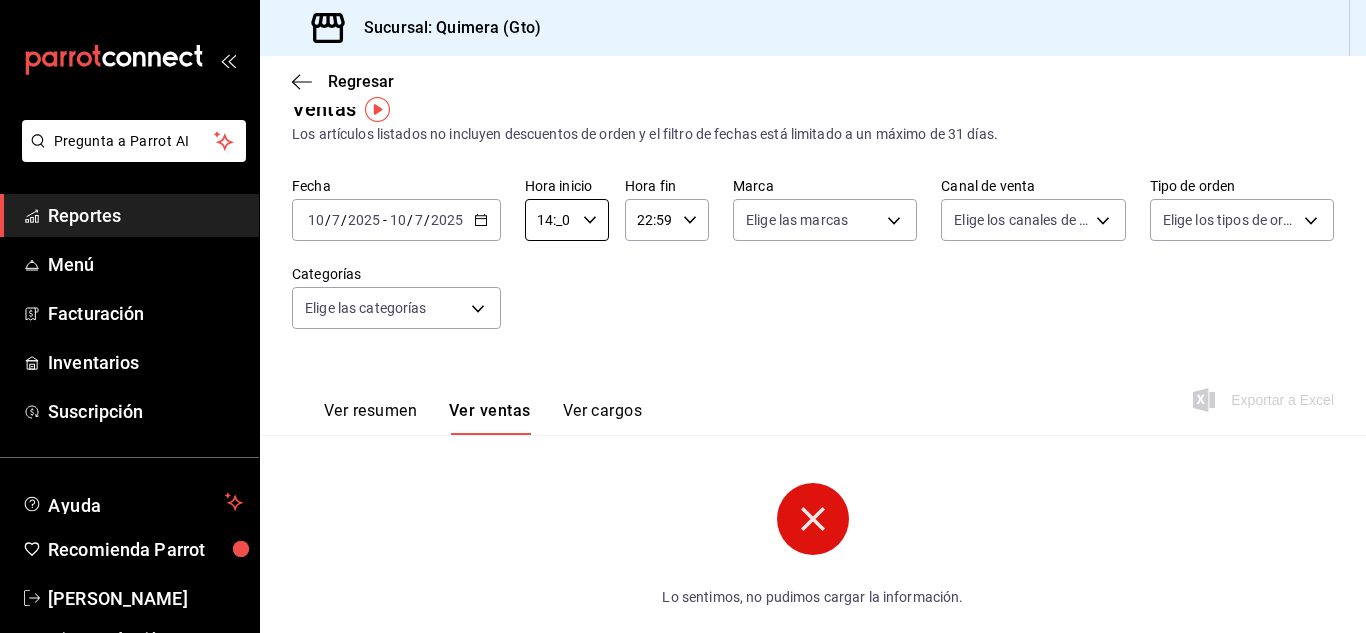 click on "14:_0" at bounding box center [550, 220] 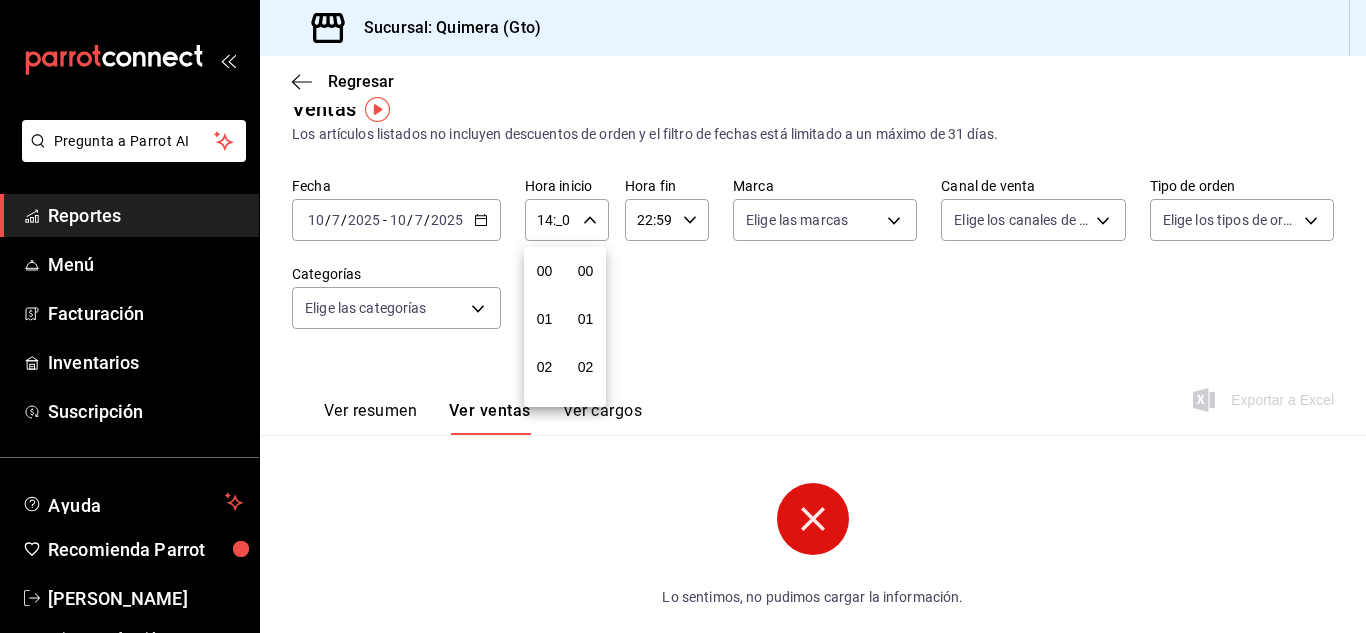 scroll, scrollTop: 672, scrollLeft: 0, axis: vertical 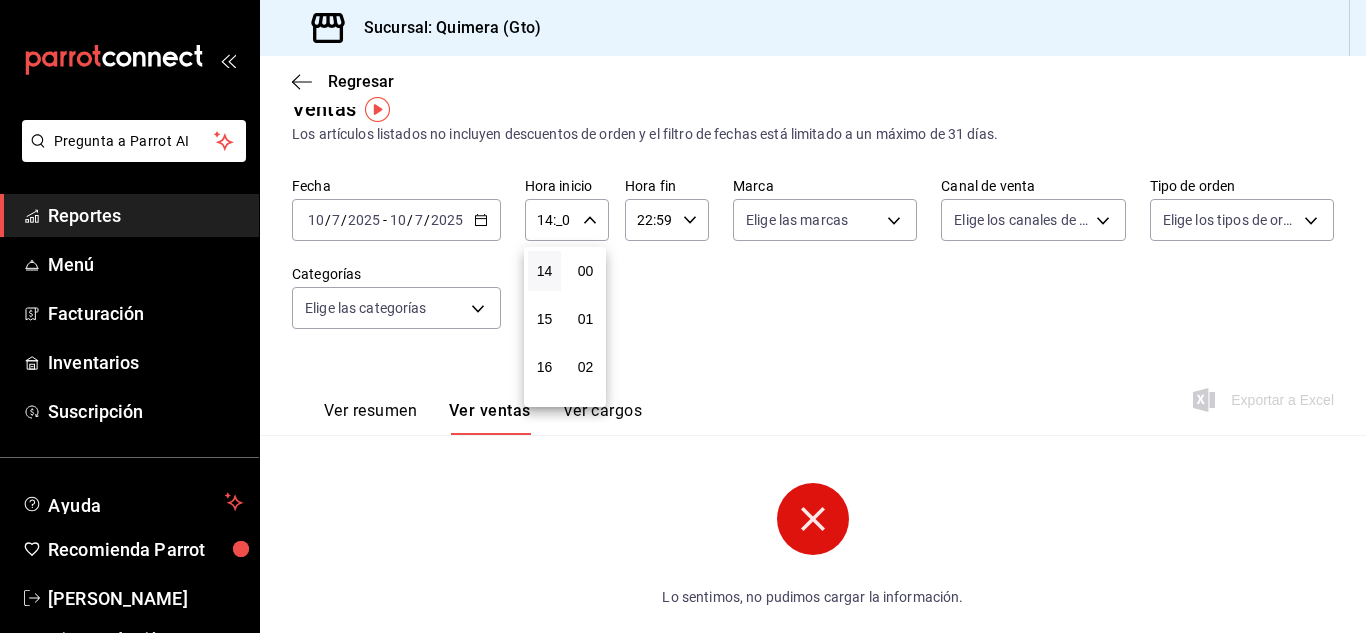 click at bounding box center [683, 316] 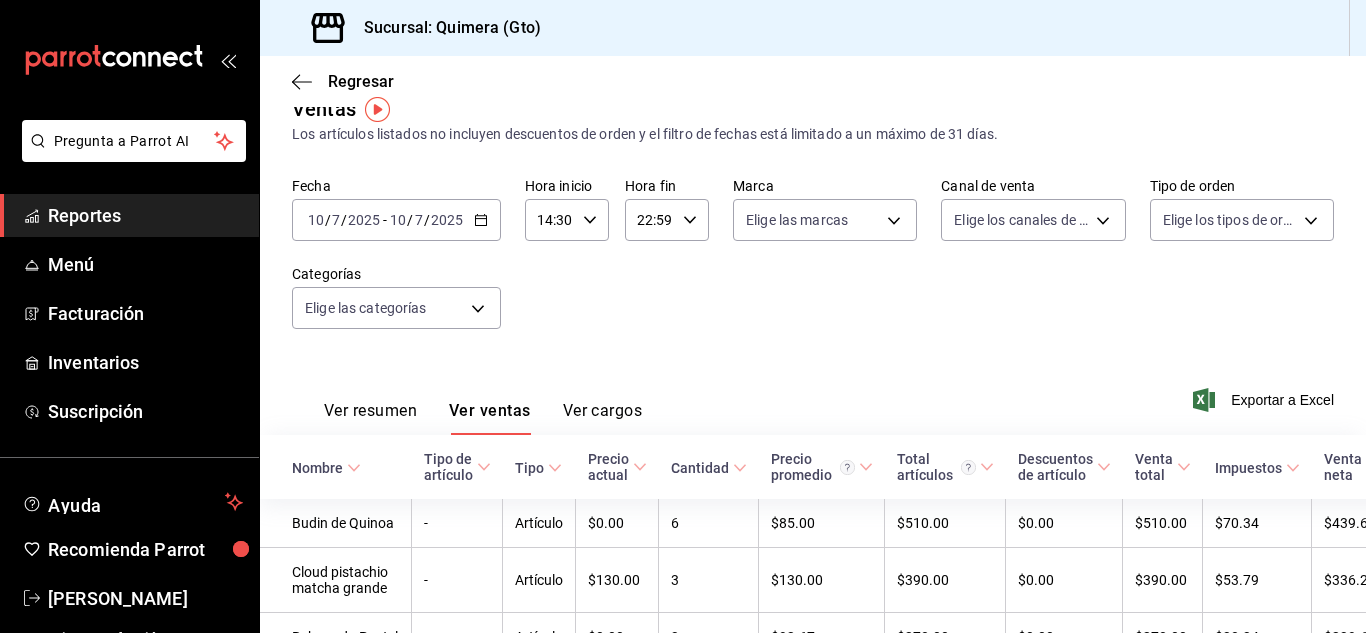 click on "Fecha [DATE] [DATE] - [DATE] [DATE] Hora inicio 14:30 Hora inicio Hora fin 22:59 Hora fin Marca Elige las marcas Canal de venta Elige los canales de venta Tipo de orden Elige los tipos de orden Categorías Elige las categorías" at bounding box center (813, 265) 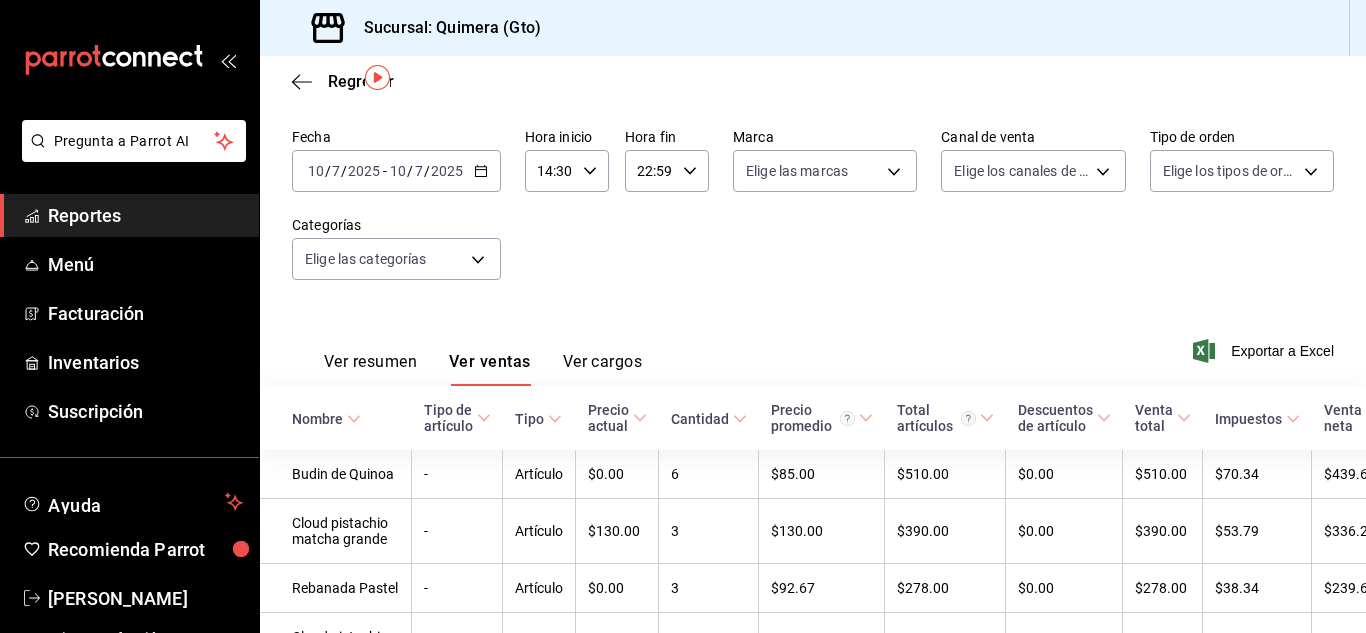 scroll, scrollTop: 37, scrollLeft: 0, axis: vertical 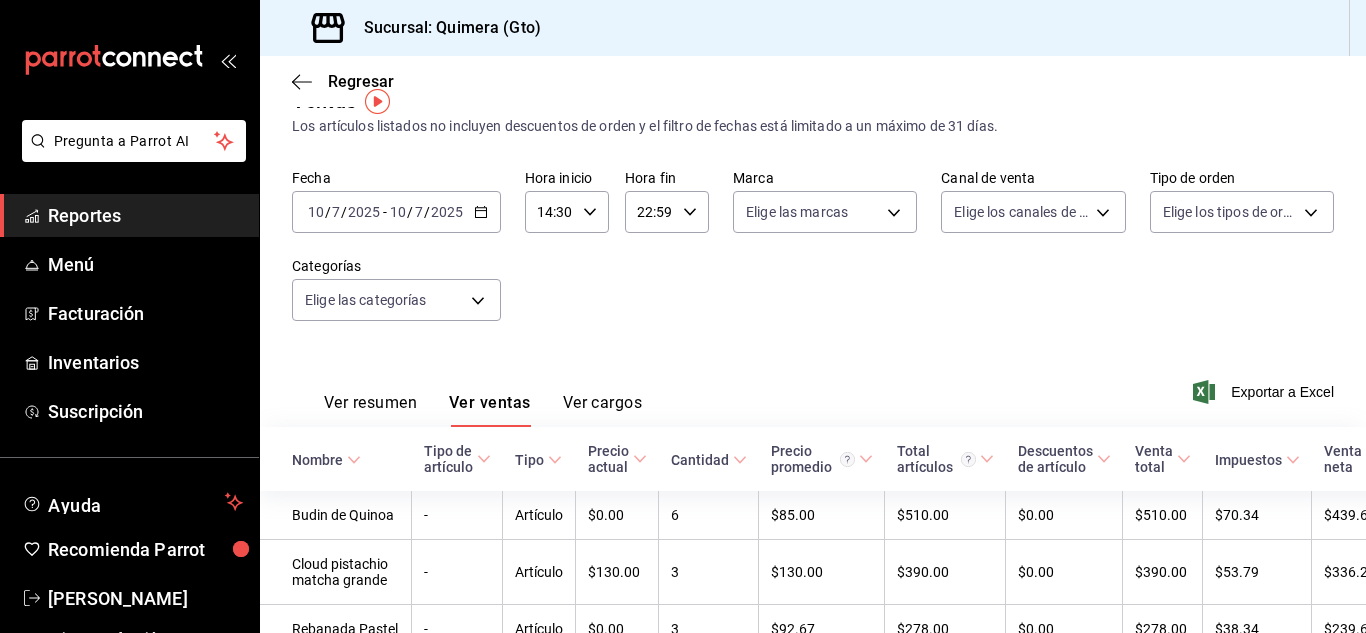 click on "Fecha [DATE] [DATE] - [DATE] [DATE] Hora inicio 14:30 Hora inicio Hora fin 22:59 Hora fin Marca Elige las marcas Canal de venta Elige los canales de venta Tipo de orden Elige los tipos de orden Categorías Elige las categorías" at bounding box center (813, 257) 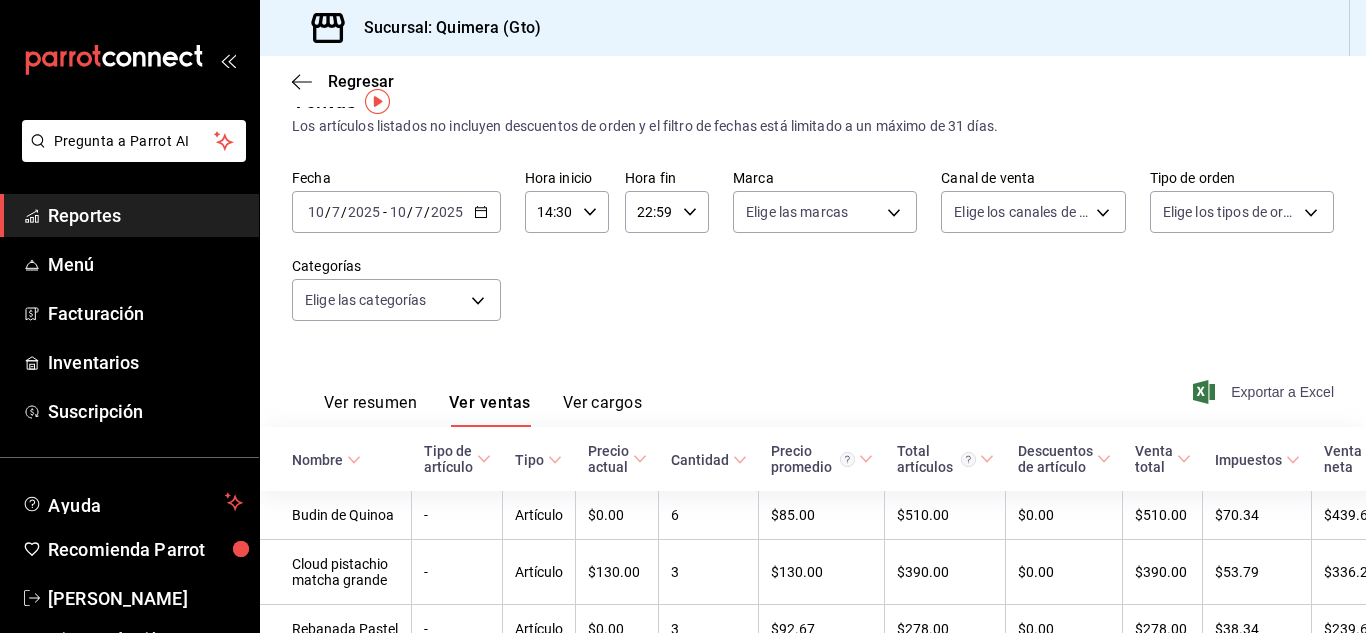 click on "Exportar a Excel" at bounding box center [1265, 392] 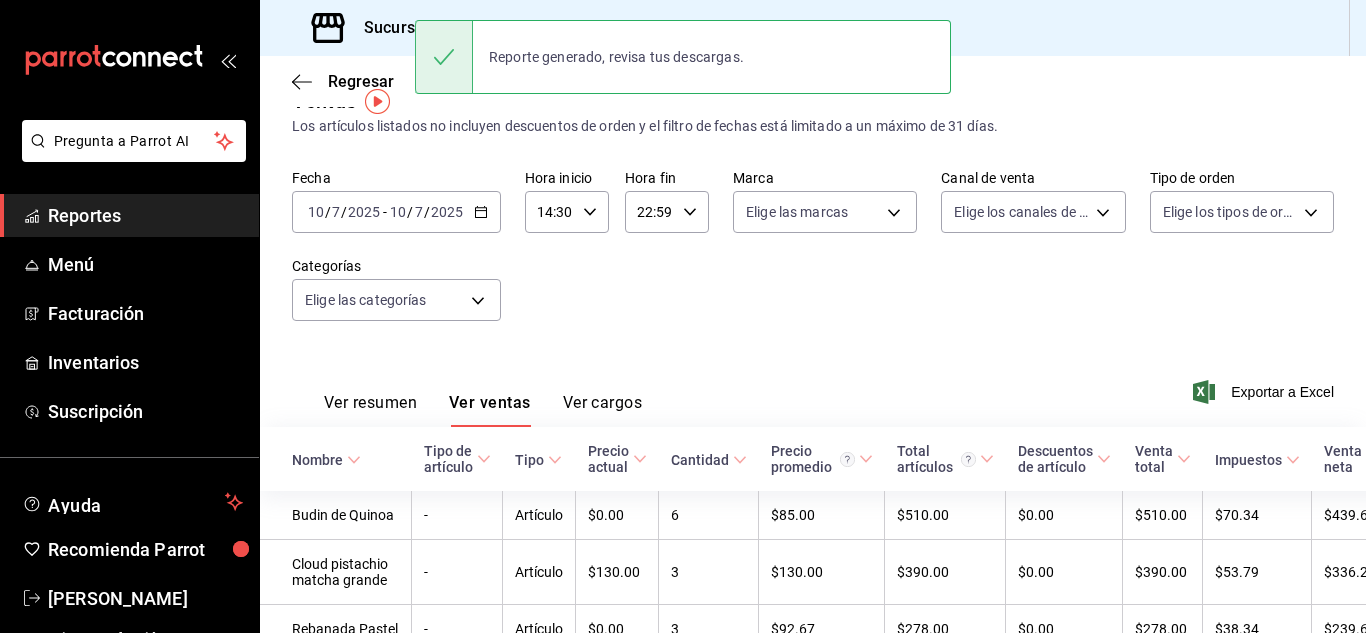click on "Fecha [DATE] [DATE] - [DATE] [DATE] Hora inicio 14:30 Hora inicio Hora fin 22:59 Hora fin Marca Elige las marcas Canal de venta Elige los canales de venta Tipo de orden Elige los tipos de orden Categorías Elige las categorías" at bounding box center (813, 257) 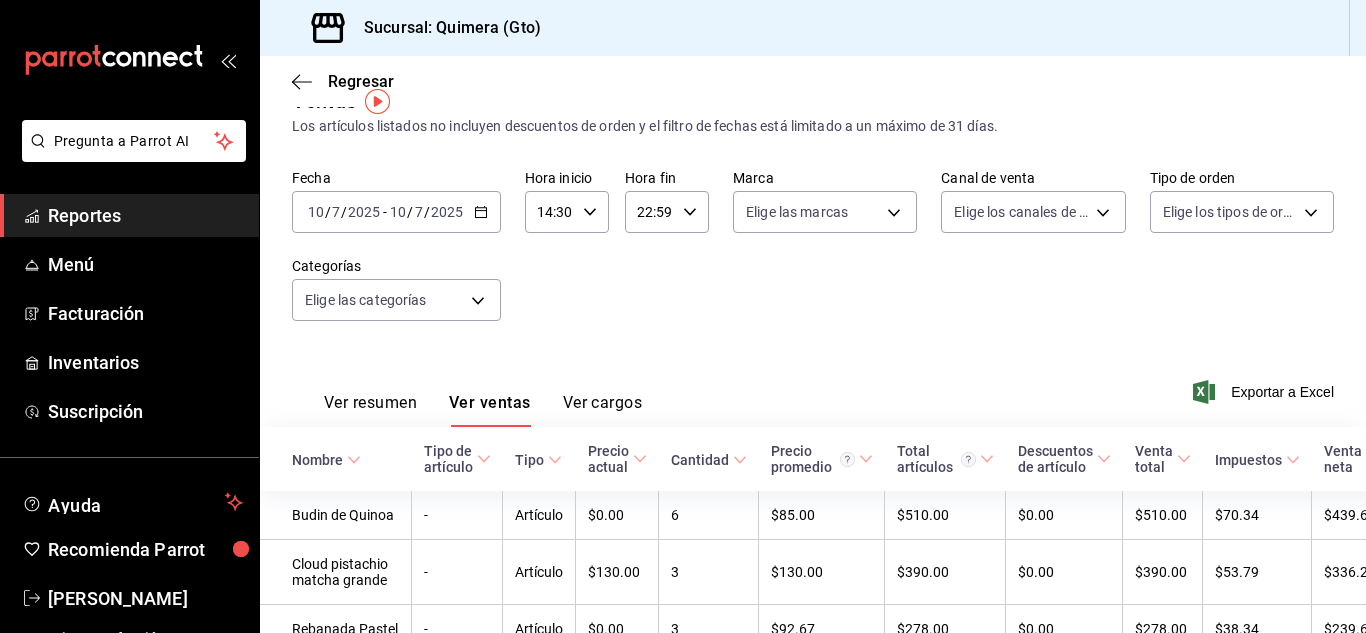 click on "Fecha [DATE] [DATE] - [DATE] [DATE] Hora inicio 14:30 Hora inicio Hora fin 22:59 Hora fin Marca Elige las marcas Canal de venta Elige los canales de venta Tipo de orden Elige los tipos de orden Categorías Elige las categorías" at bounding box center (813, 257) 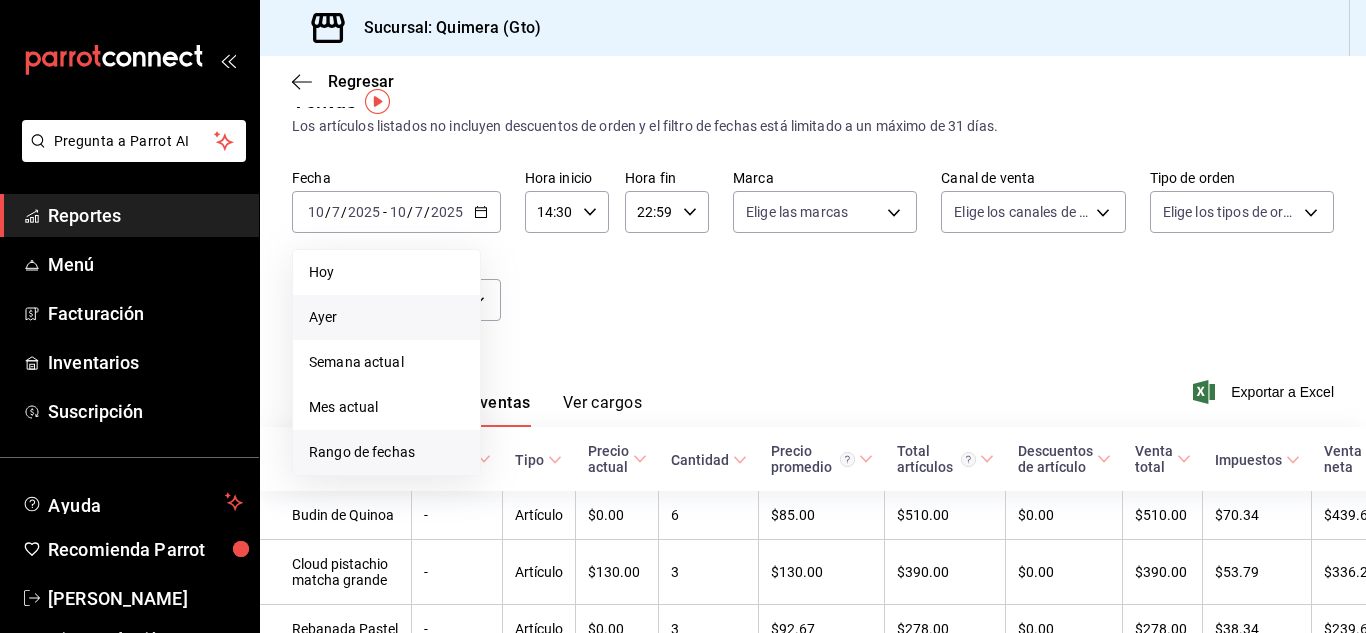click on "Rango de fechas" at bounding box center [386, 452] 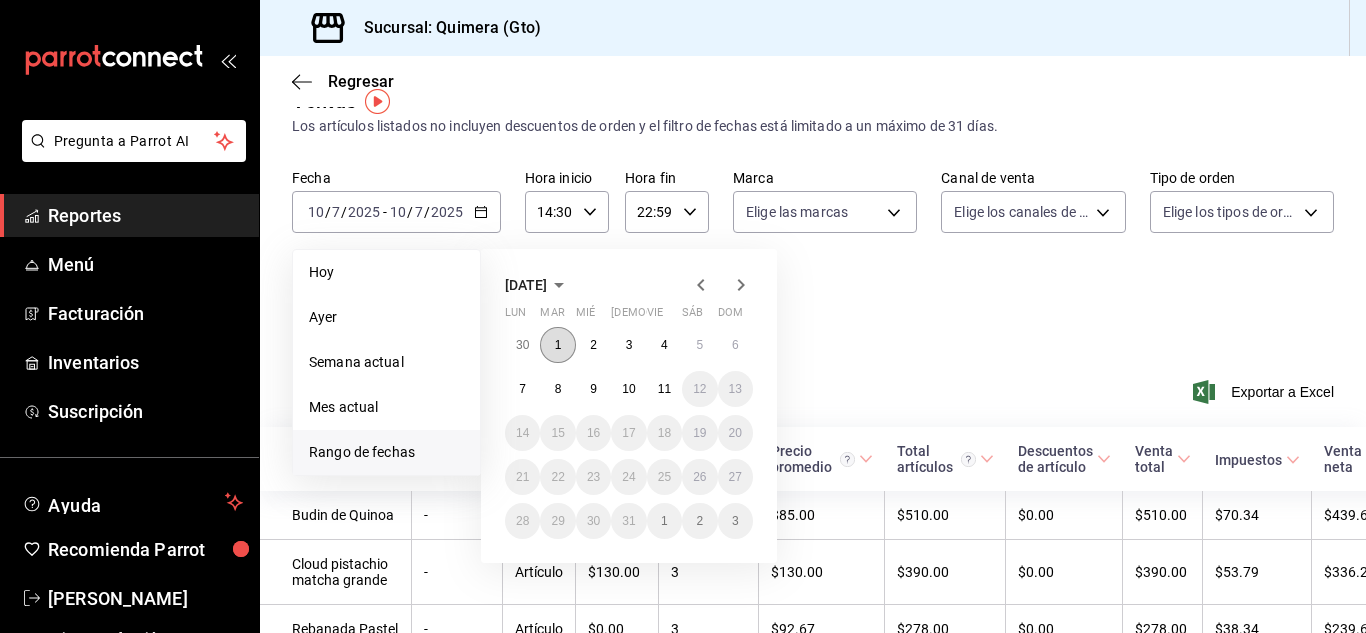 click on "1" at bounding box center [557, 345] 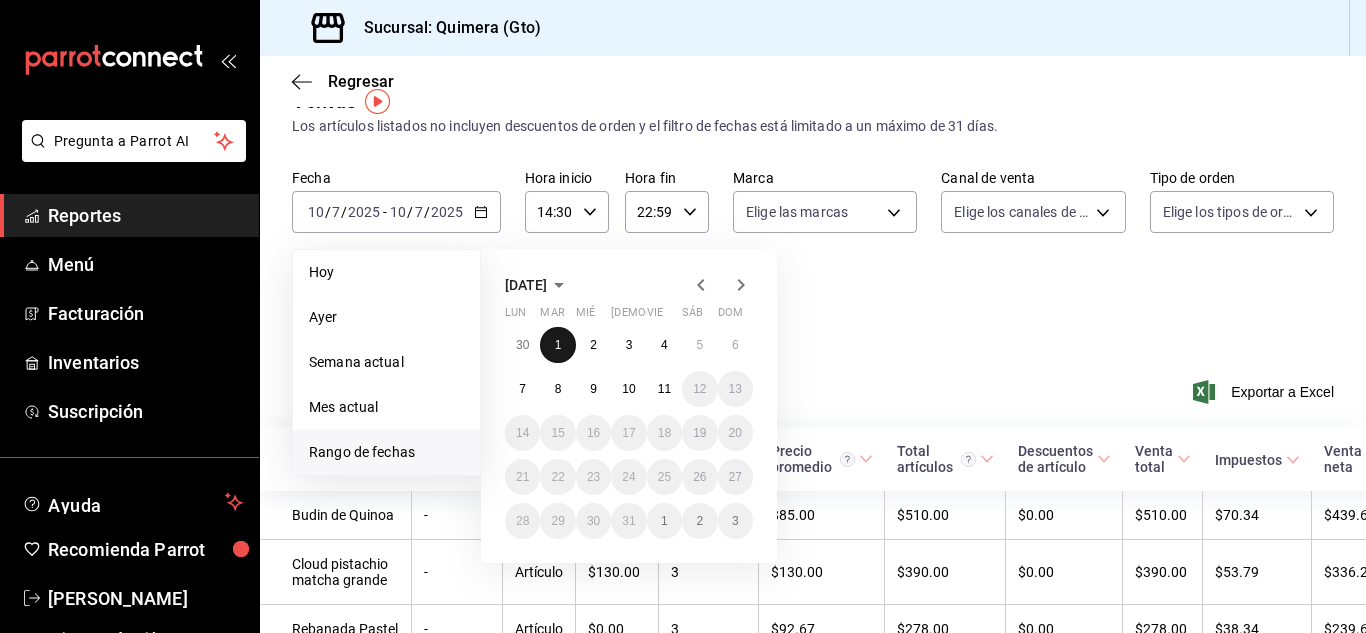 click on "1" at bounding box center [558, 345] 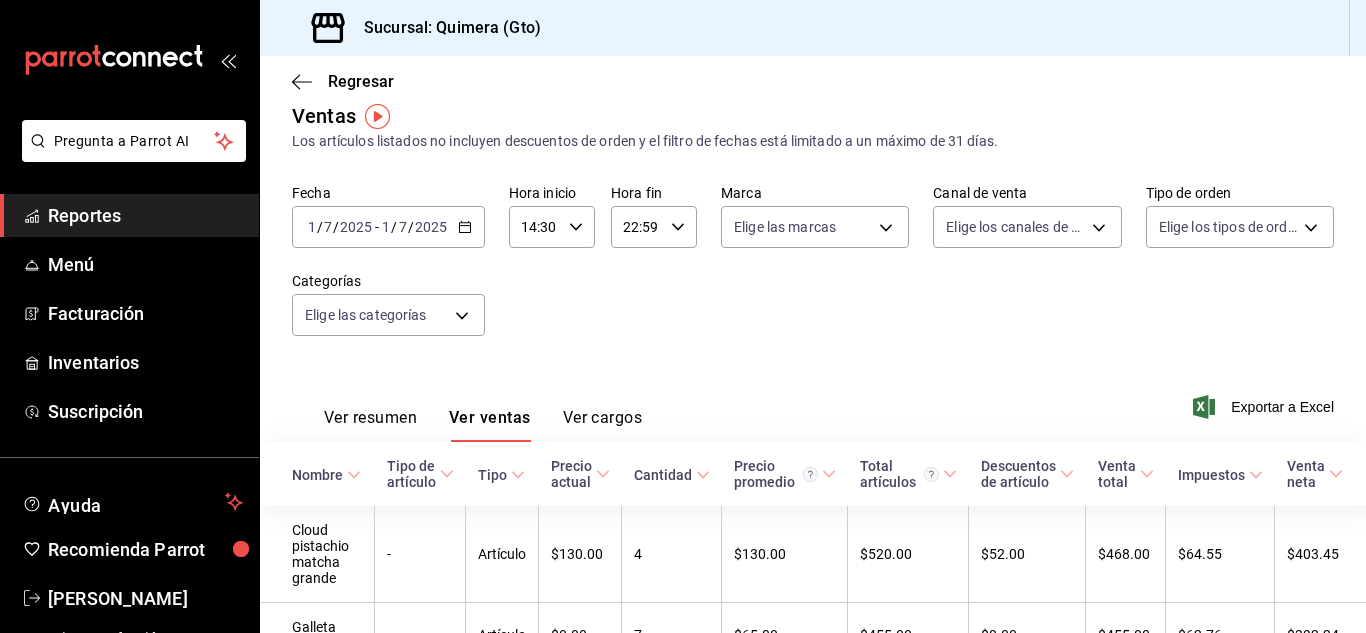 scroll, scrollTop: 37, scrollLeft: 0, axis: vertical 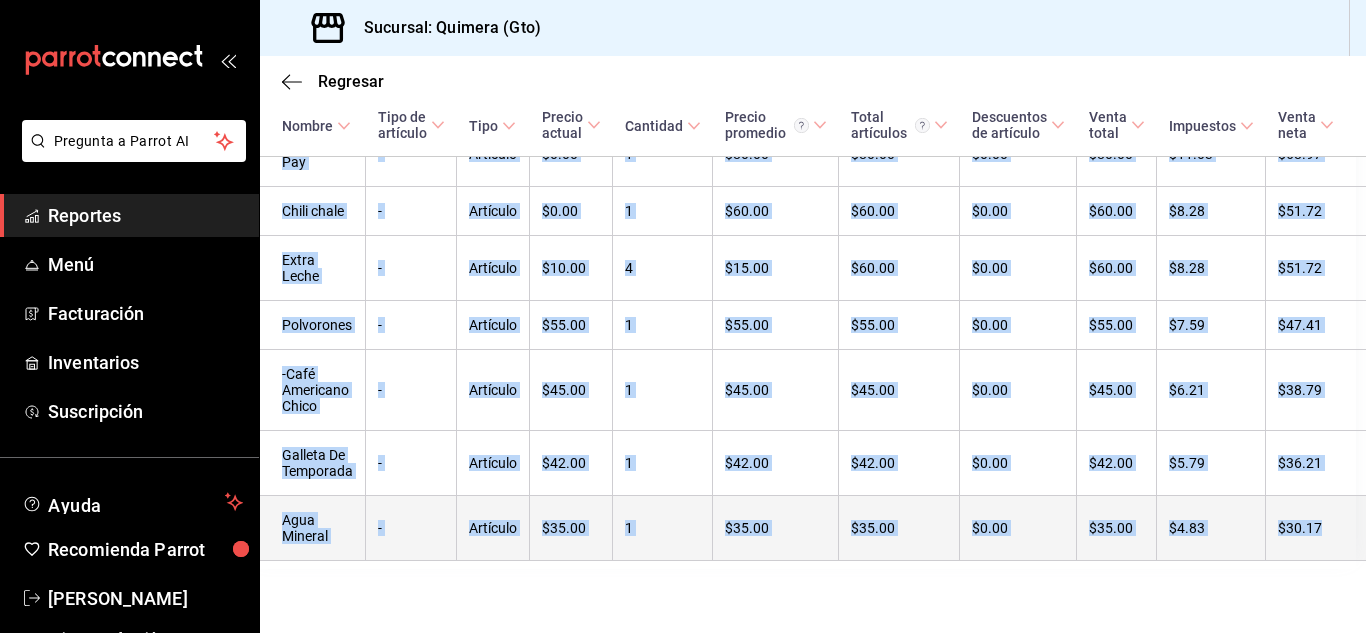 drag, startPoint x: 279, startPoint y: 370, endPoint x: 1344, endPoint y: 544, distance: 1079.1205 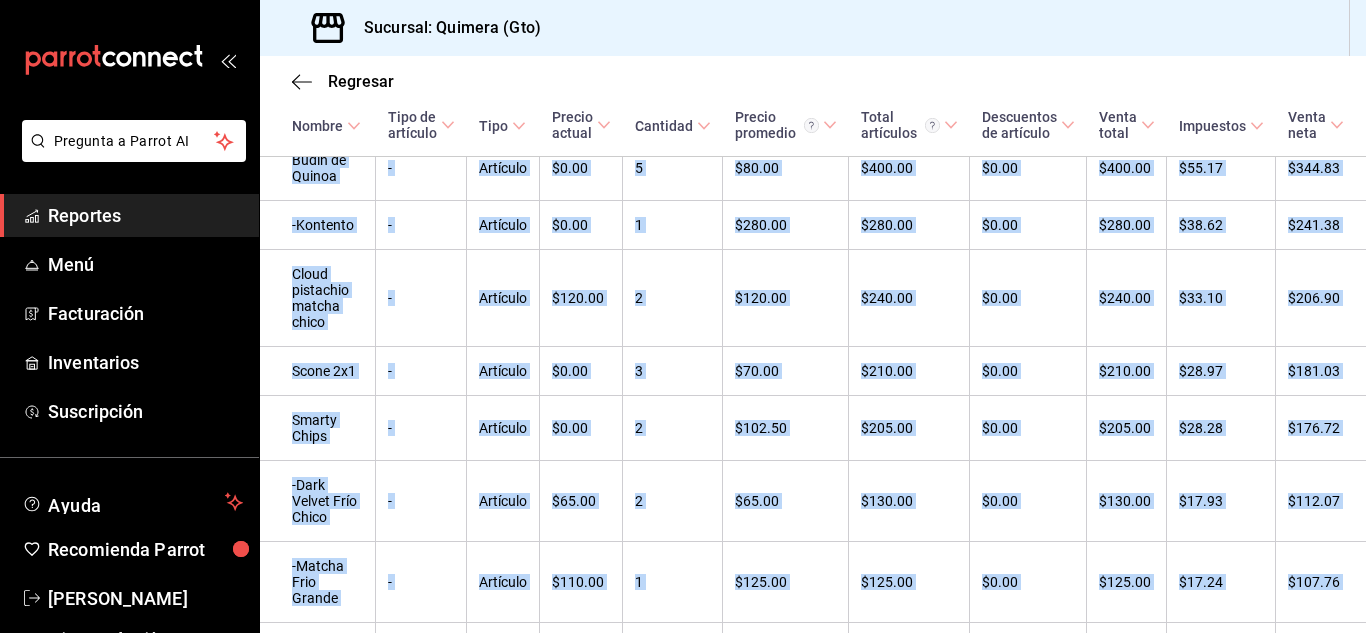 scroll, scrollTop: 1218, scrollLeft: 0, axis: vertical 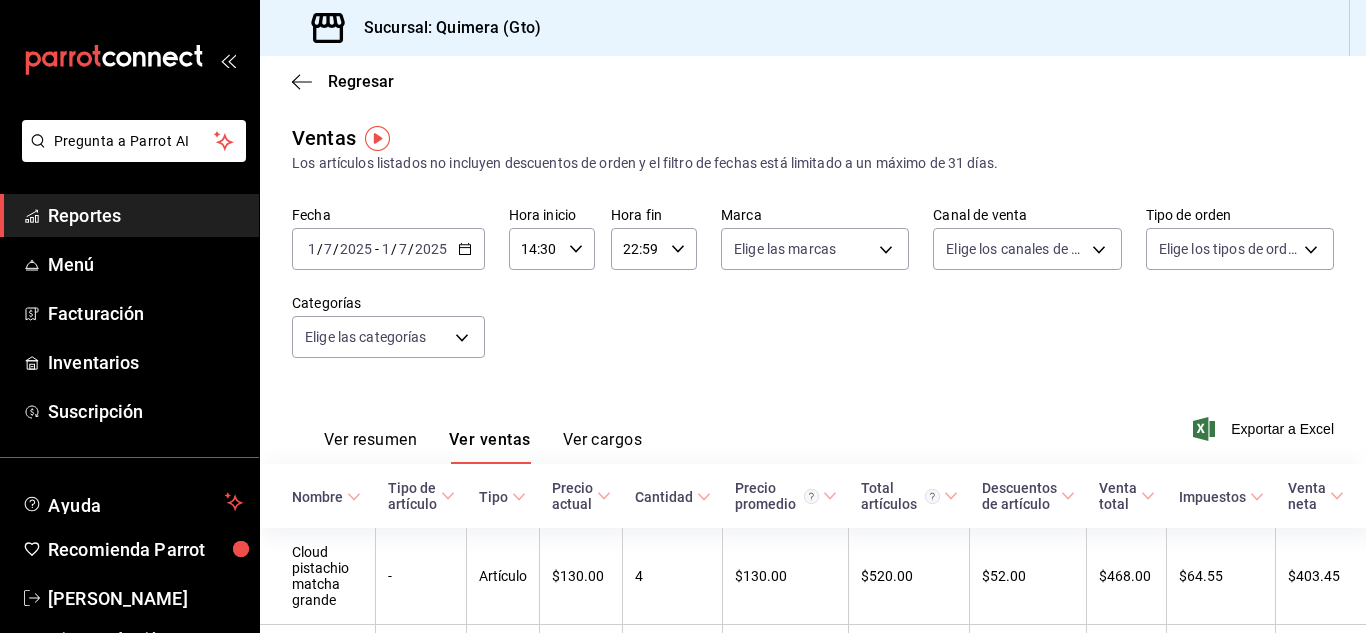 click on "Fecha [DATE] [DATE] - [DATE] [DATE] Hora inicio 14:30 Hora inicio Hora fin 22:59 Hora fin Marca Elige las marcas Canal de venta Elige los canales de venta Tipo de orden Elige los tipos de orden Categorías Elige las categorías" at bounding box center [813, 294] 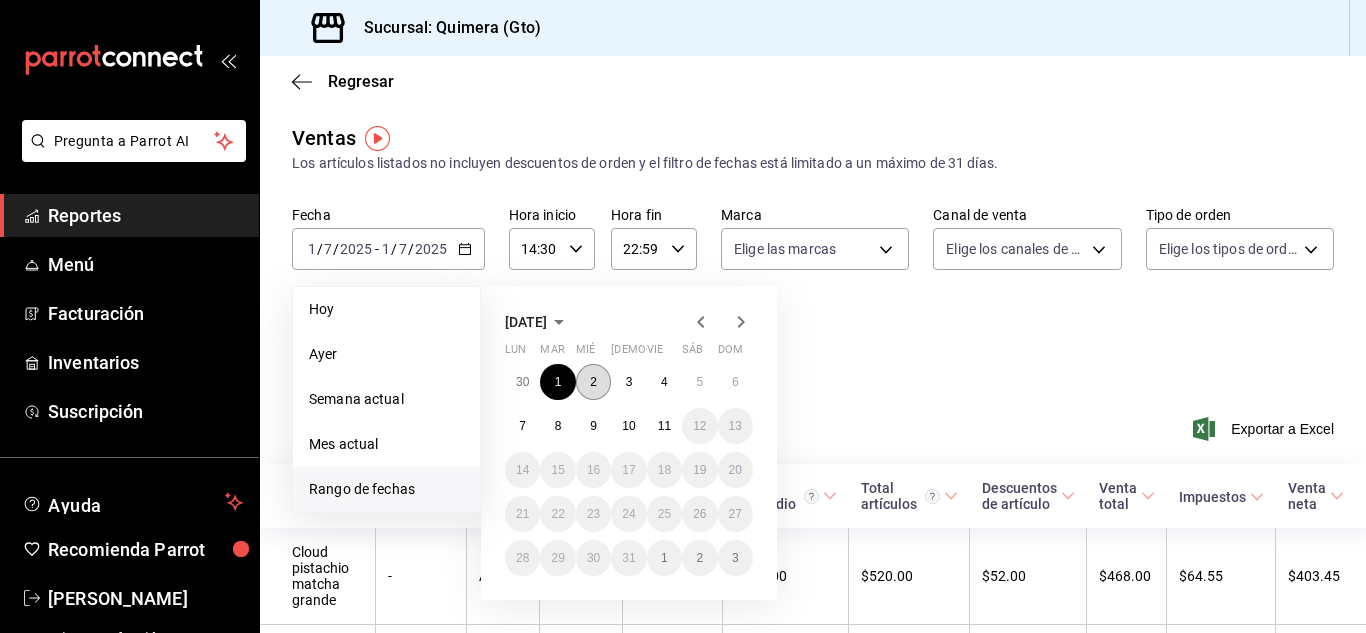 click on "2" at bounding box center (593, 382) 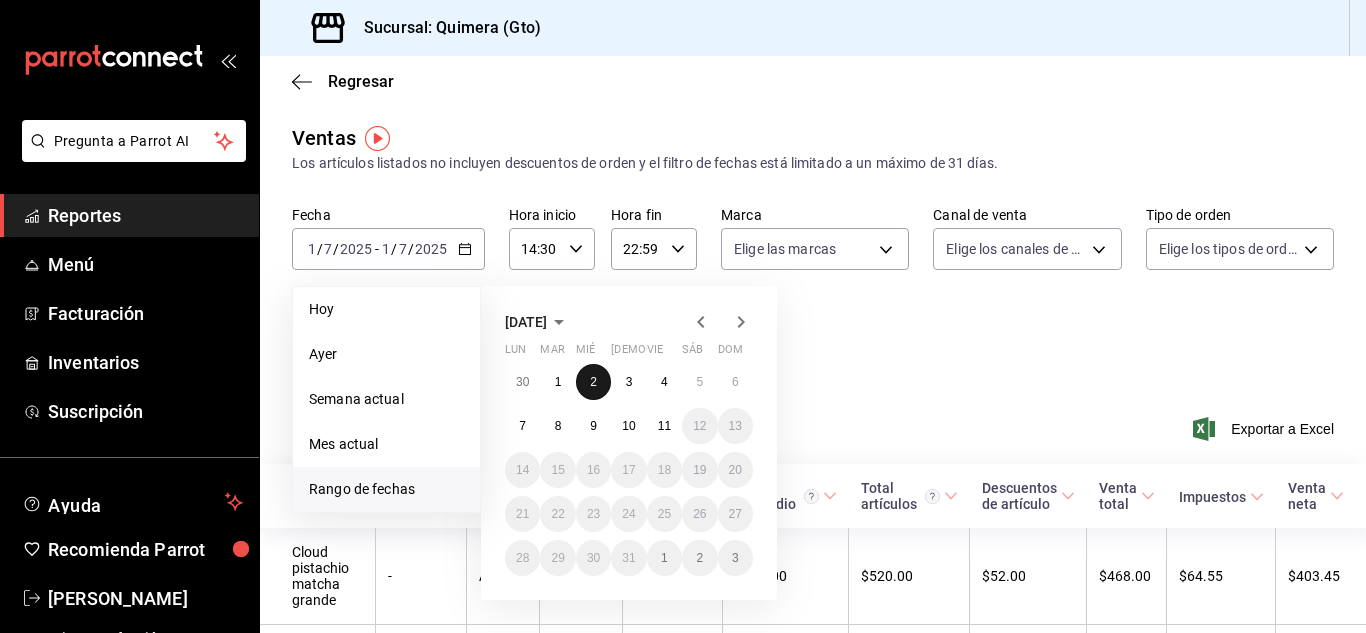 click on "2" at bounding box center (593, 382) 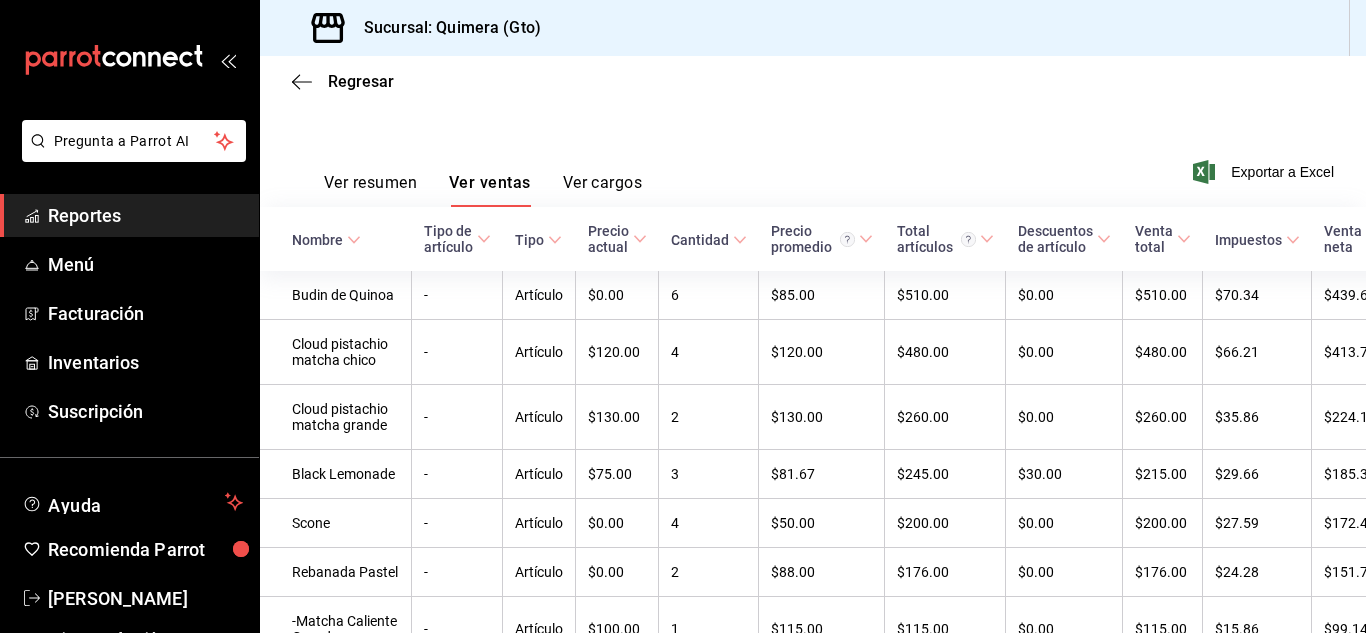 scroll, scrollTop: 241, scrollLeft: 0, axis: vertical 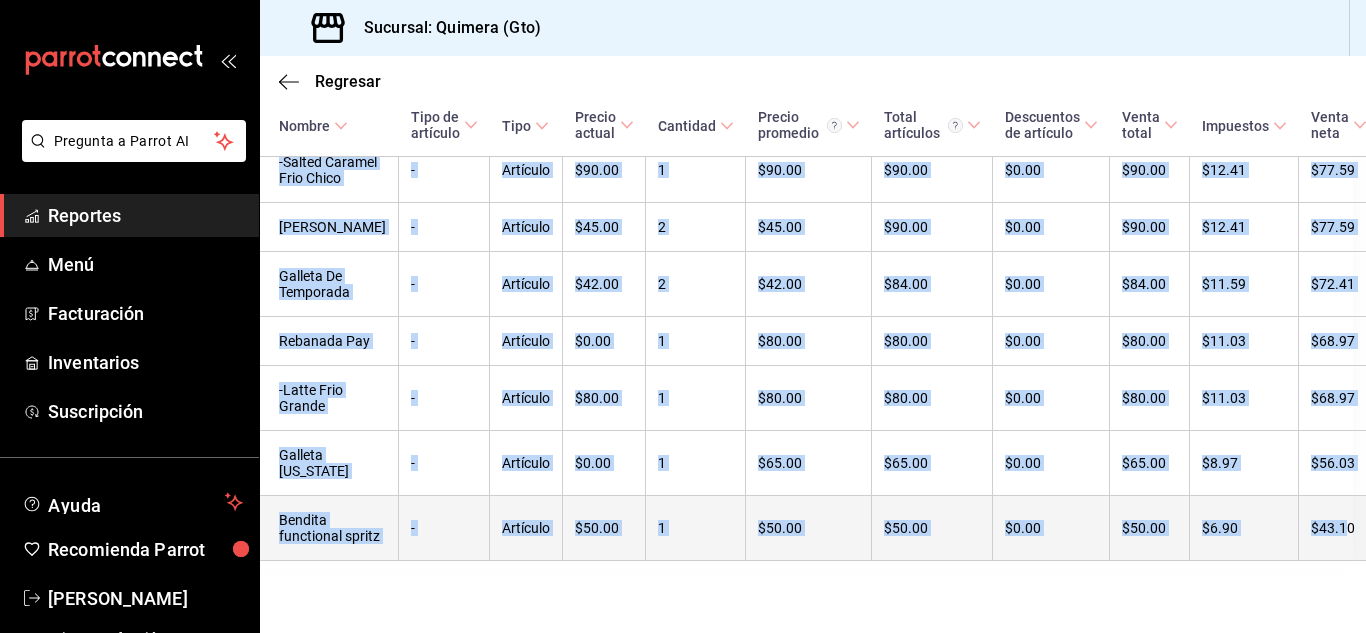 drag, startPoint x: 289, startPoint y: 306, endPoint x: 1300, endPoint y: 506, distance: 1030.5925 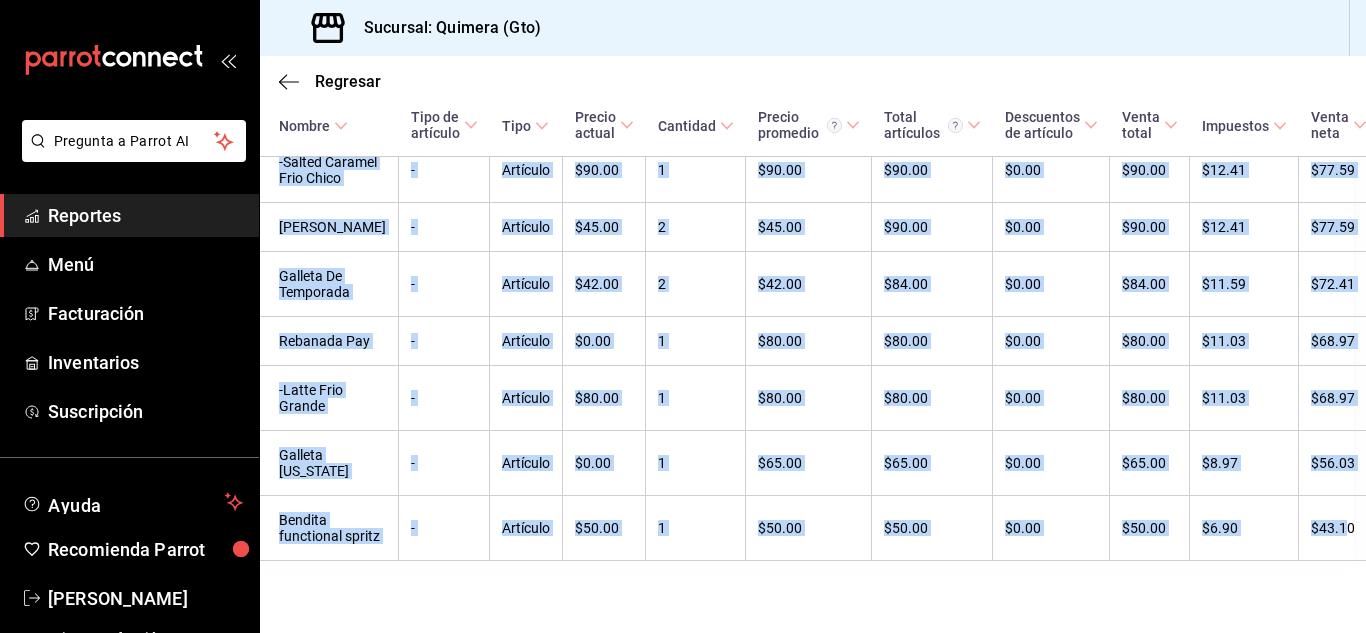 scroll, scrollTop: 687, scrollLeft: 13, axis: both 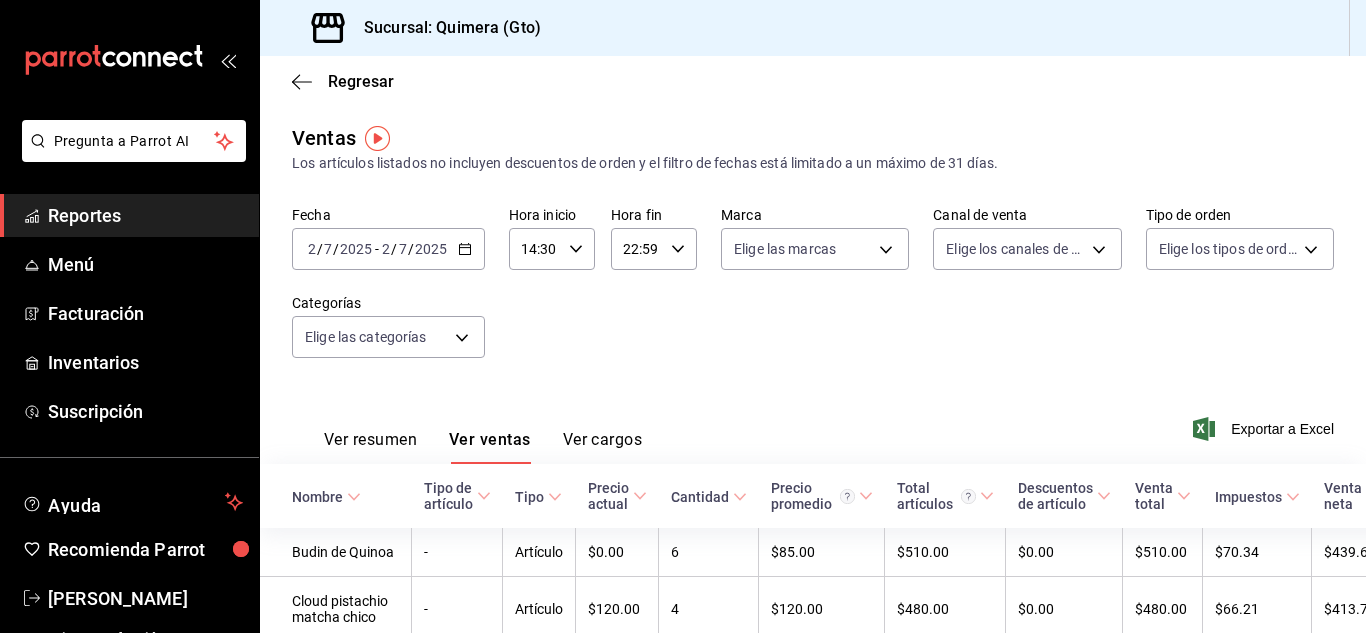click on "[DATE] [DATE] - [DATE] [DATE]" at bounding box center (388, 249) 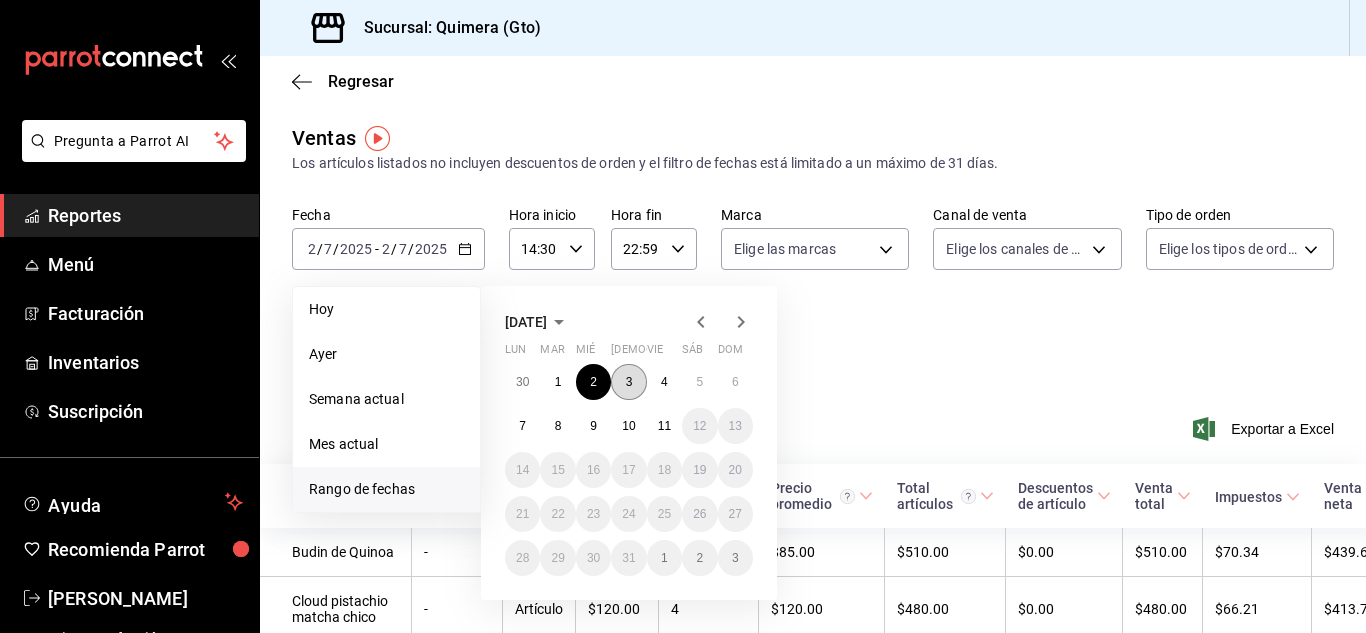 click on "3" at bounding box center (629, 382) 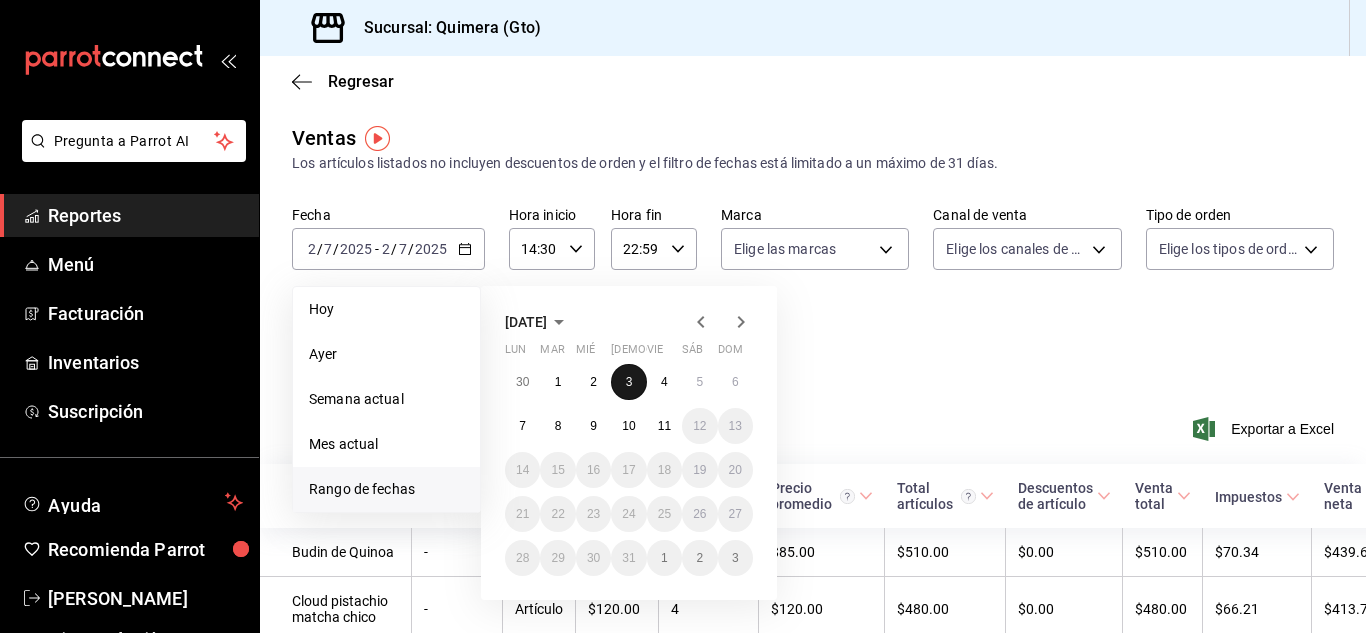 click on "3" at bounding box center (629, 382) 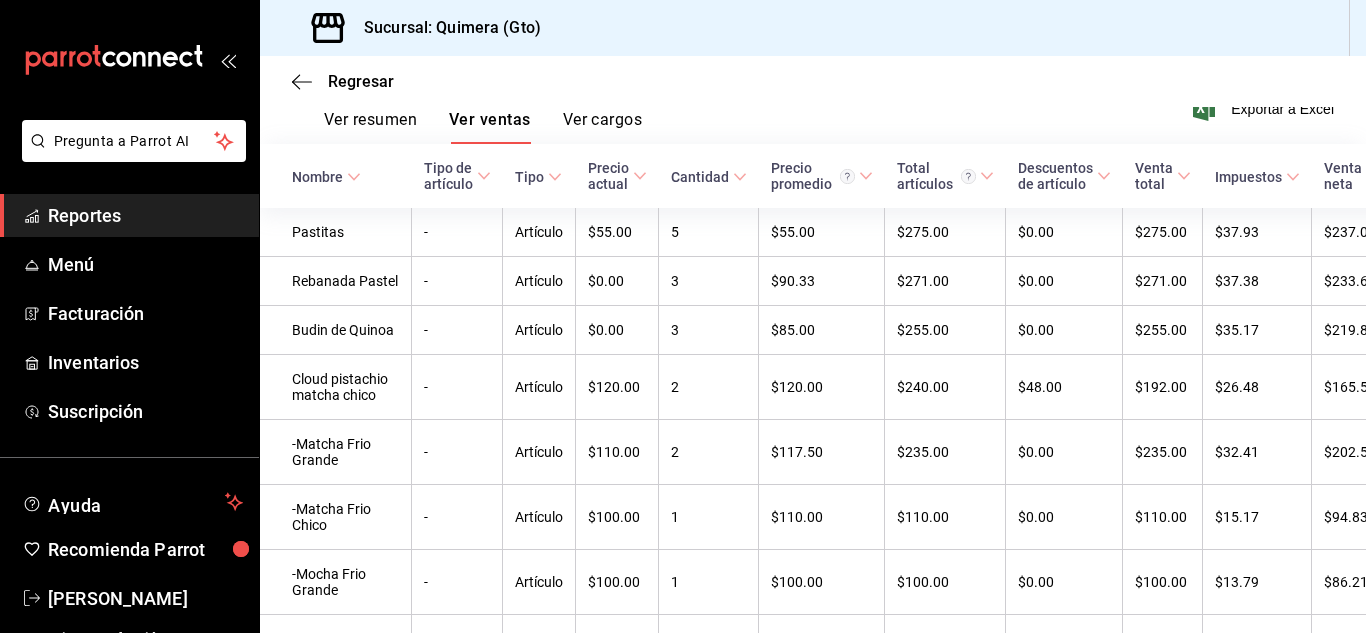 scroll, scrollTop: 314, scrollLeft: 0, axis: vertical 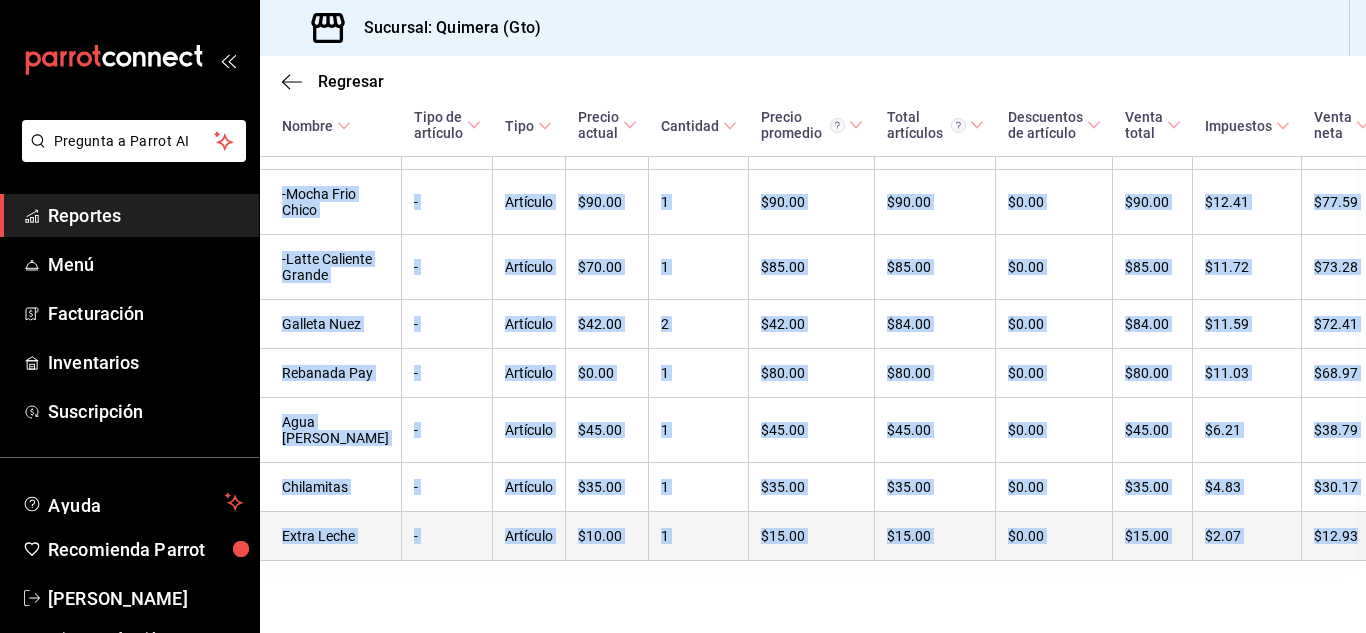 drag, startPoint x: 277, startPoint y: 236, endPoint x: 1333, endPoint y: 531, distance: 1096.431 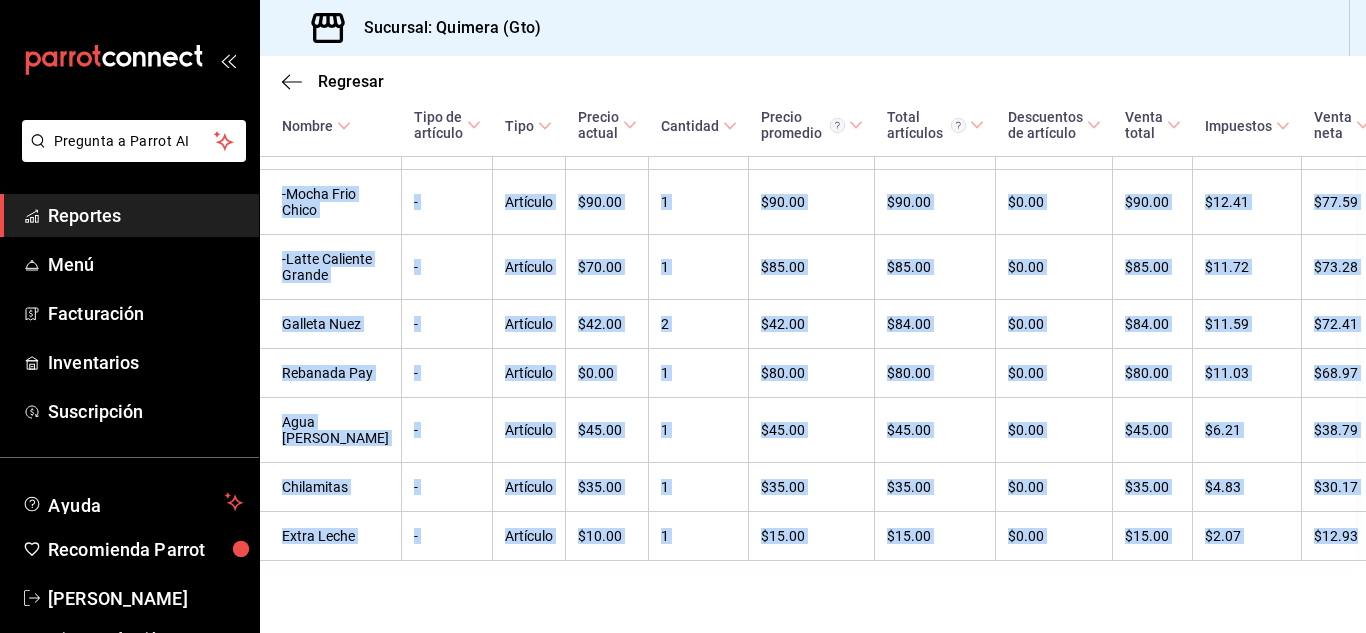 scroll, scrollTop: 934, scrollLeft: 10, axis: both 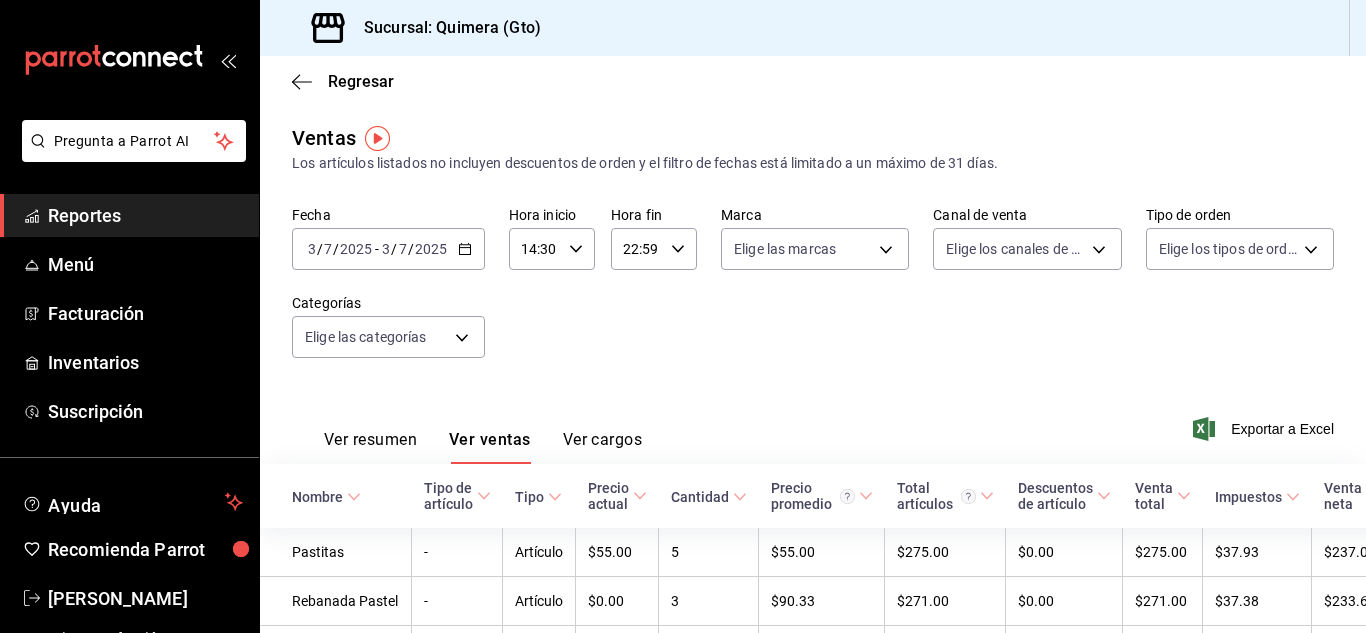 click on "Fecha [DATE] [DATE] - [DATE] [DATE] Hora inicio 14:30 Hora inicio Hora fin 22:59 Hora fin Marca Elige las marcas Canal de venta Elige los canales de venta Tipo de orden Elige los tipos de orden Categorías Elige las categorías" at bounding box center (813, 294) 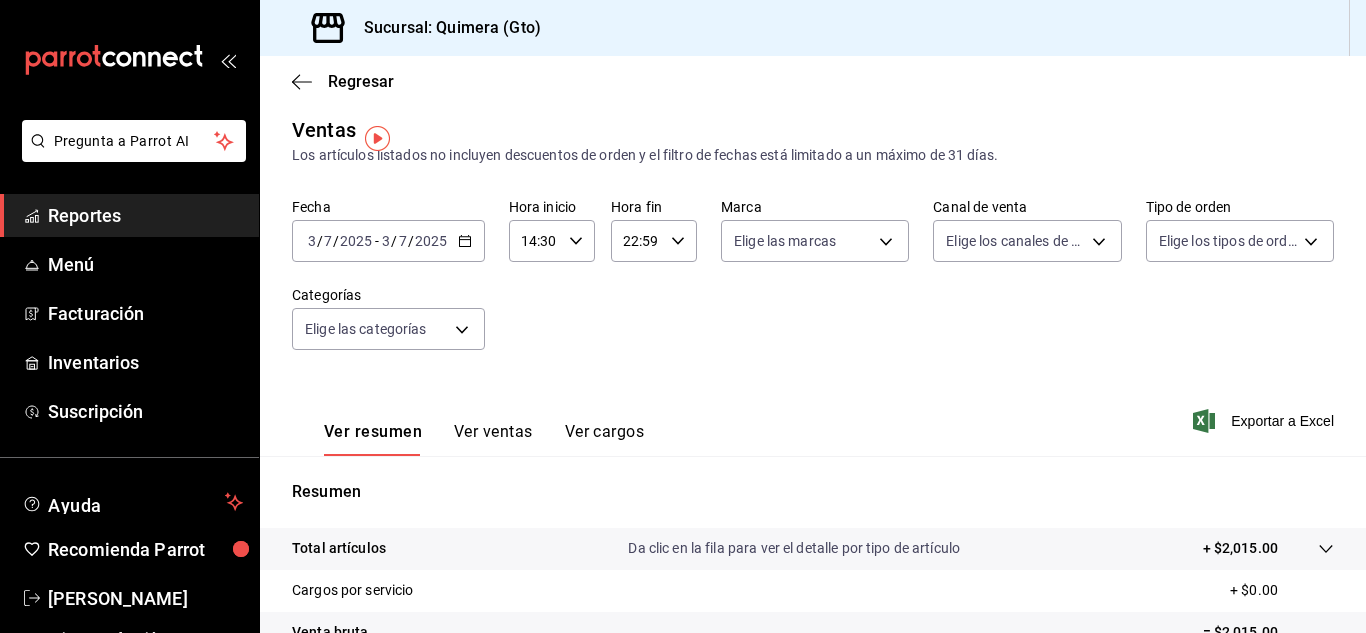 scroll, scrollTop: 0, scrollLeft: 0, axis: both 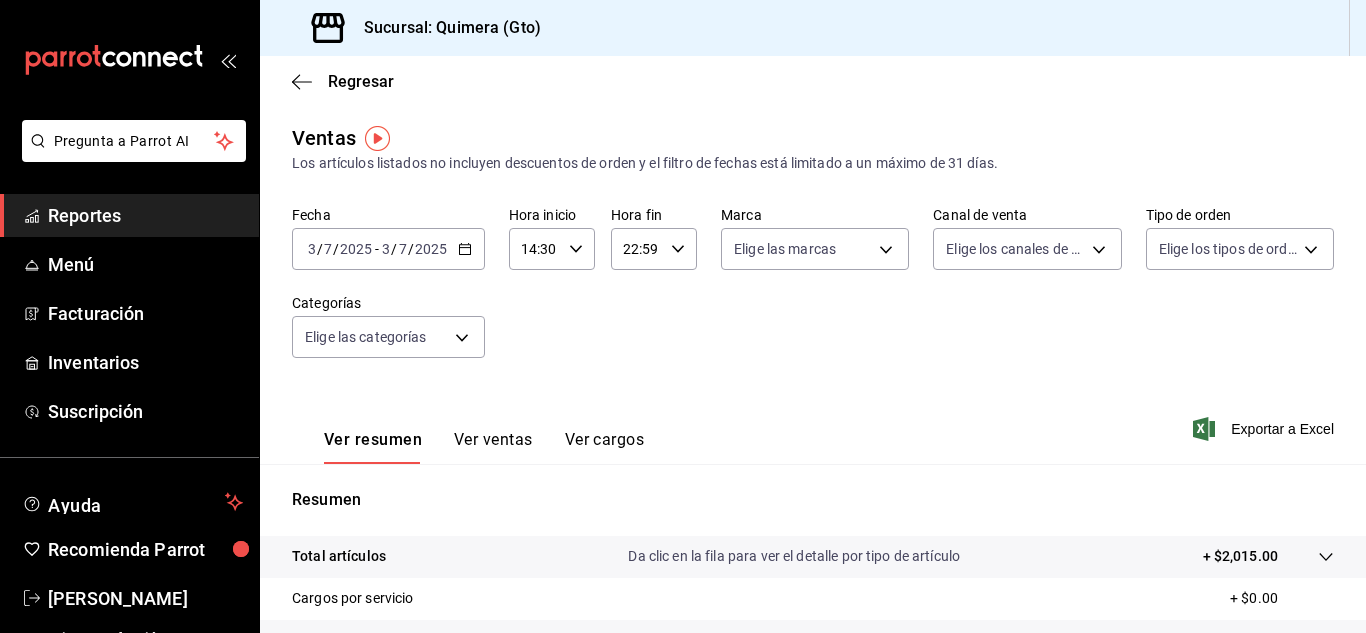 click 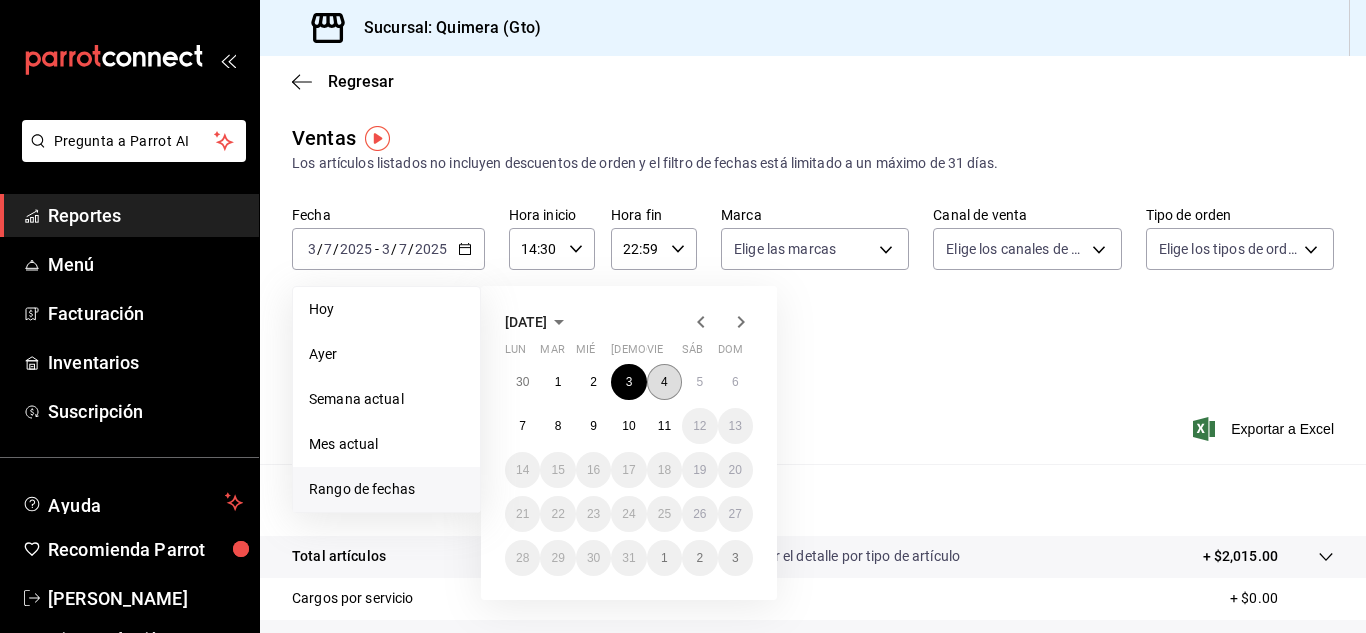 click on "4" at bounding box center (664, 382) 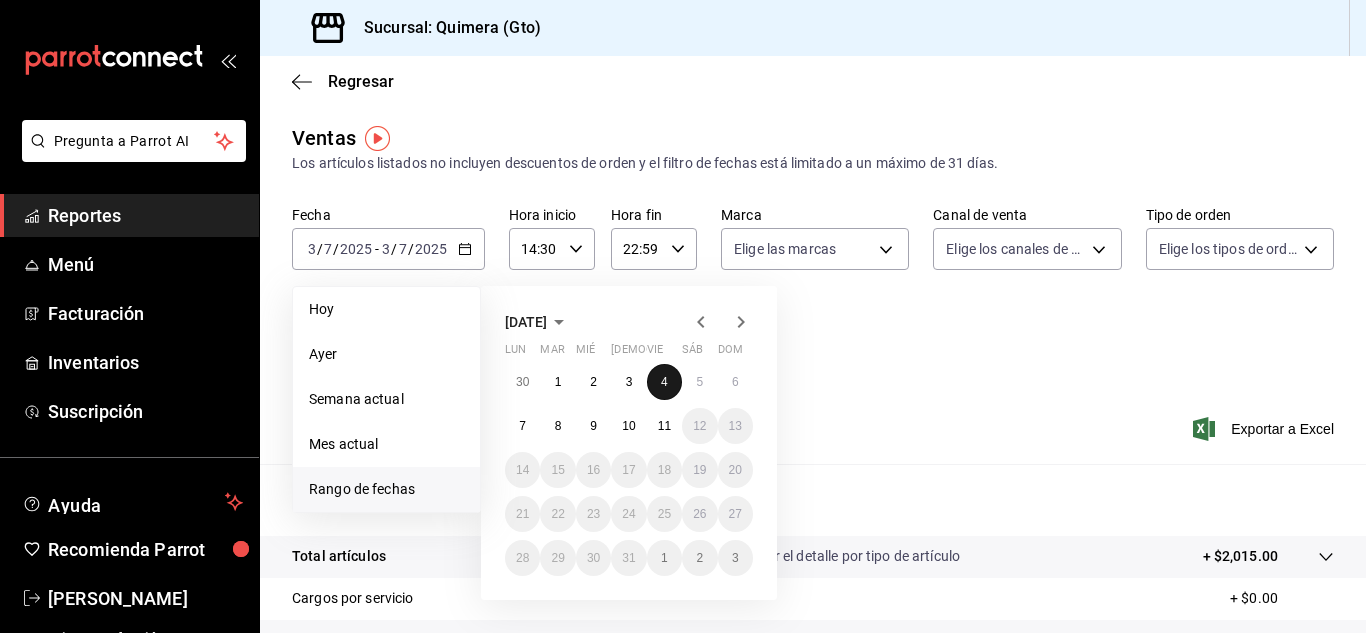 click on "4" at bounding box center (664, 382) 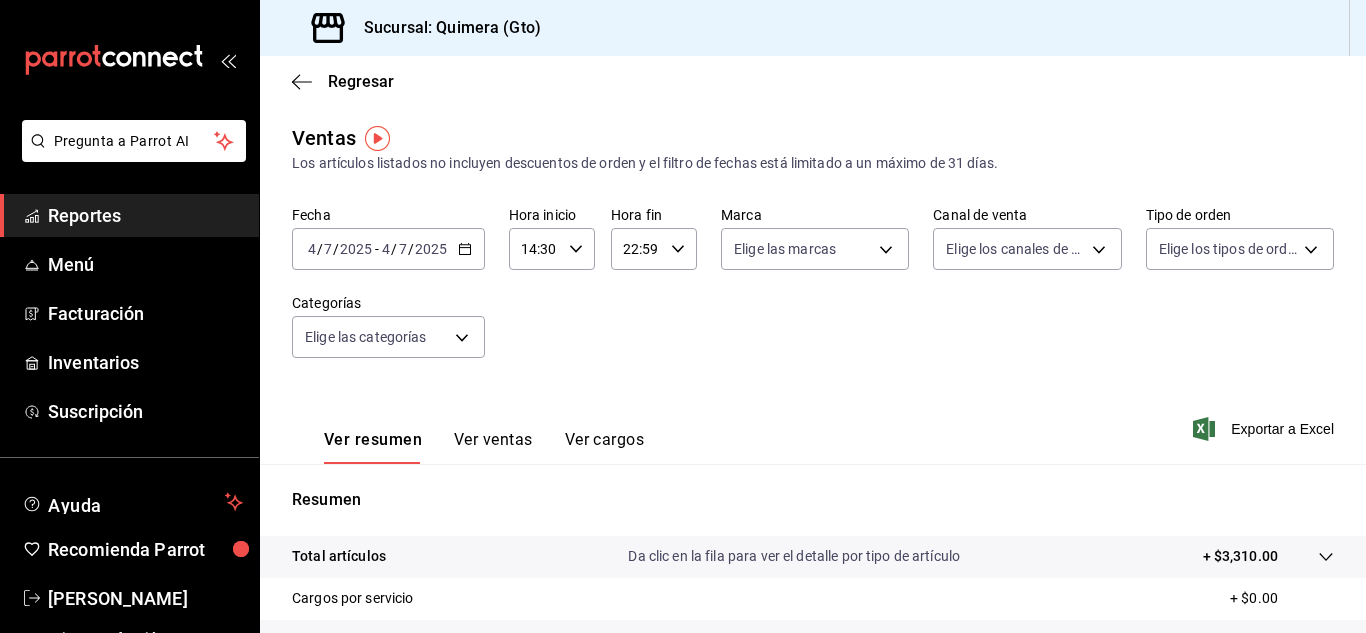 click on "Fecha [DATE] [DATE] - [DATE] [DATE] Hora inicio 14:30 Hora inicio Hora fin 22:59 Hora fin Marca Elige las marcas Canal de venta Elige los canales de venta Tipo de orden Elige los tipos de orden Categorías Elige las categorías" at bounding box center (813, 294) 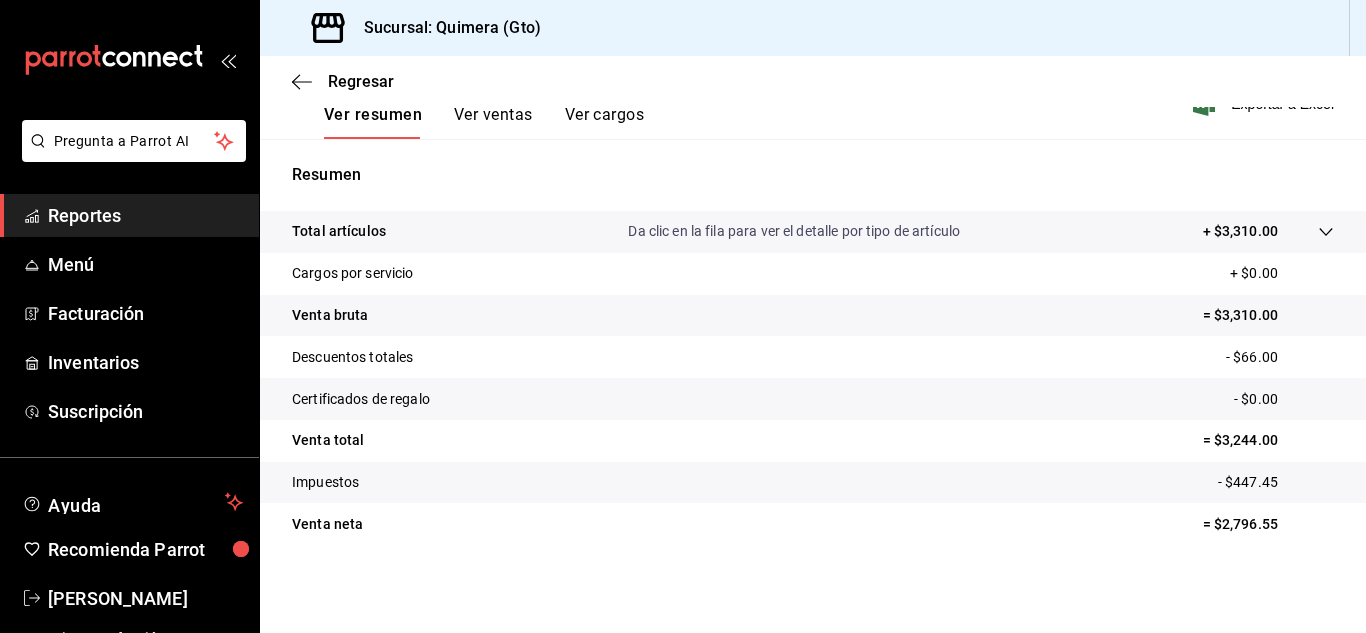 scroll, scrollTop: 0, scrollLeft: 0, axis: both 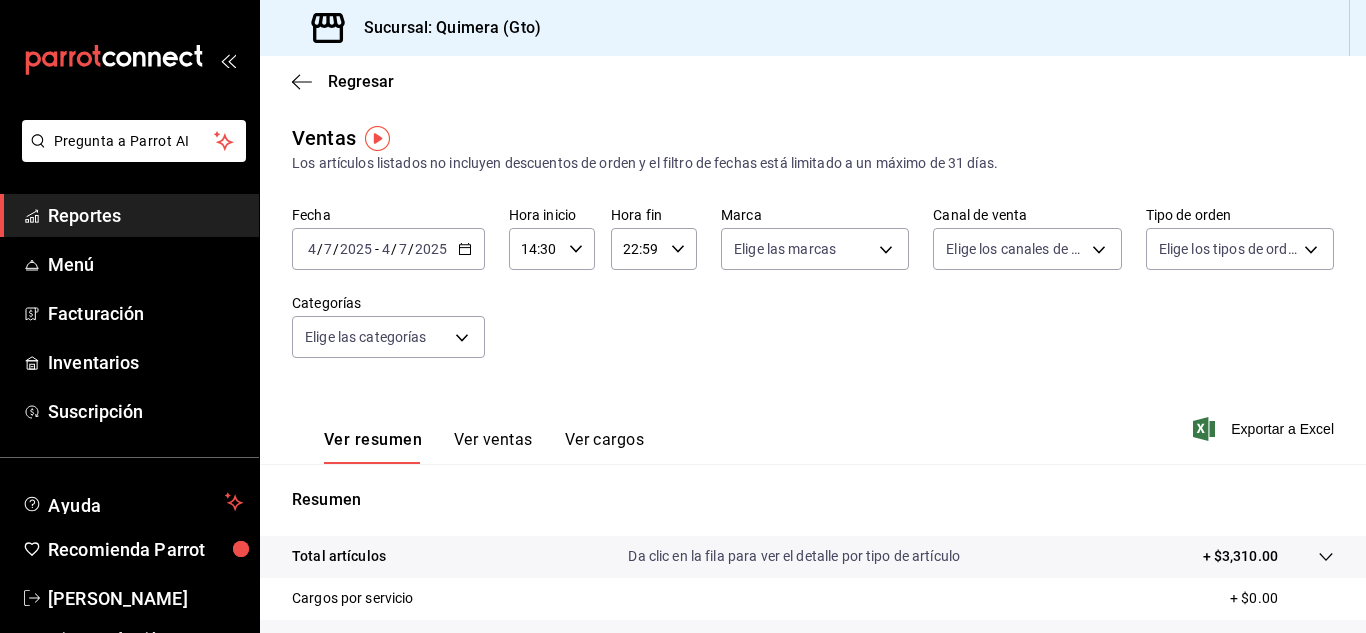 click on "Fecha [DATE] [DATE] - [DATE] [DATE] Hora inicio 14:30 Hora inicio Hora fin 22:59 Hora fin Marca Elige las marcas Canal de venta Elige los canales de venta Tipo de orden Elige los tipos de orden Categorías Elige las categorías" at bounding box center [813, 294] 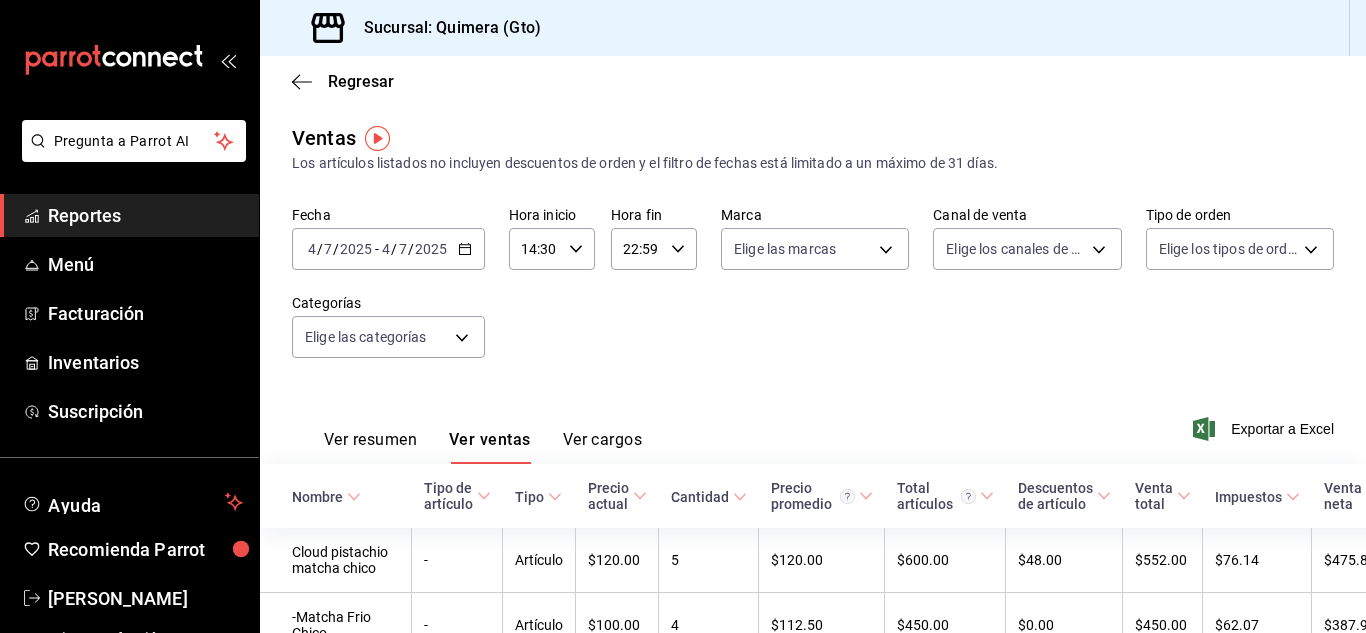click on "Fecha [DATE] [DATE] - [DATE] [DATE] Hora inicio 14:30 Hora inicio Hora fin 22:59 Hora fin Marca Elige las marcas Canal de venta Elige los canales de venta Tipo de orden Elige los tipos de orden Categorías Elige las categorías" at bounding box center (813, 294) 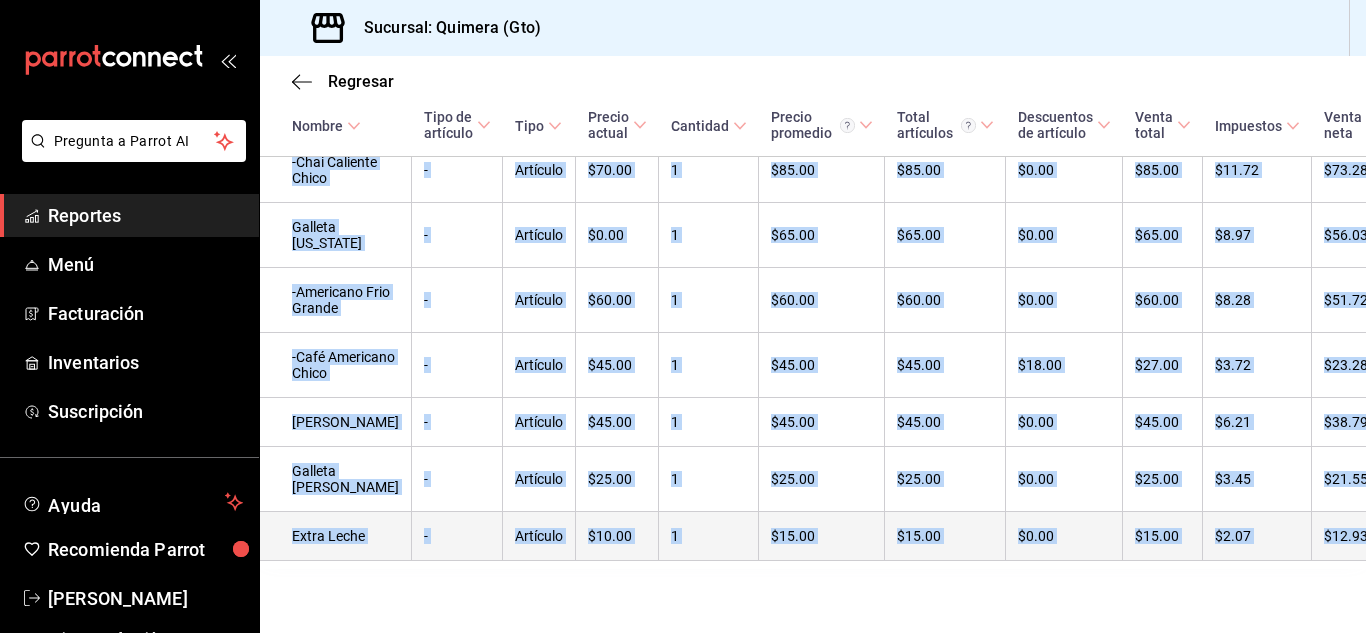 scroll, scrollTop: 1278, scrollLeft: 10, axis: both 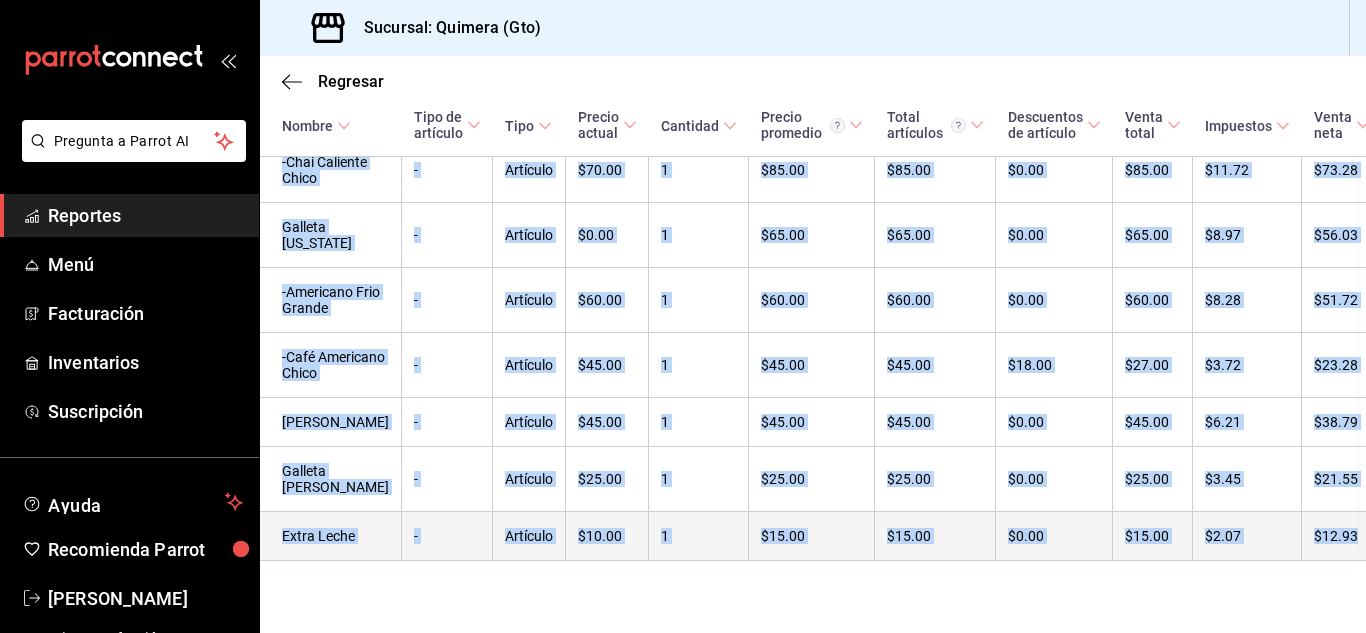 drag, startPoint x: 285, startPoint y: 221, endPoint x: 1336, endPoint y: 532, distance: 1096.0483 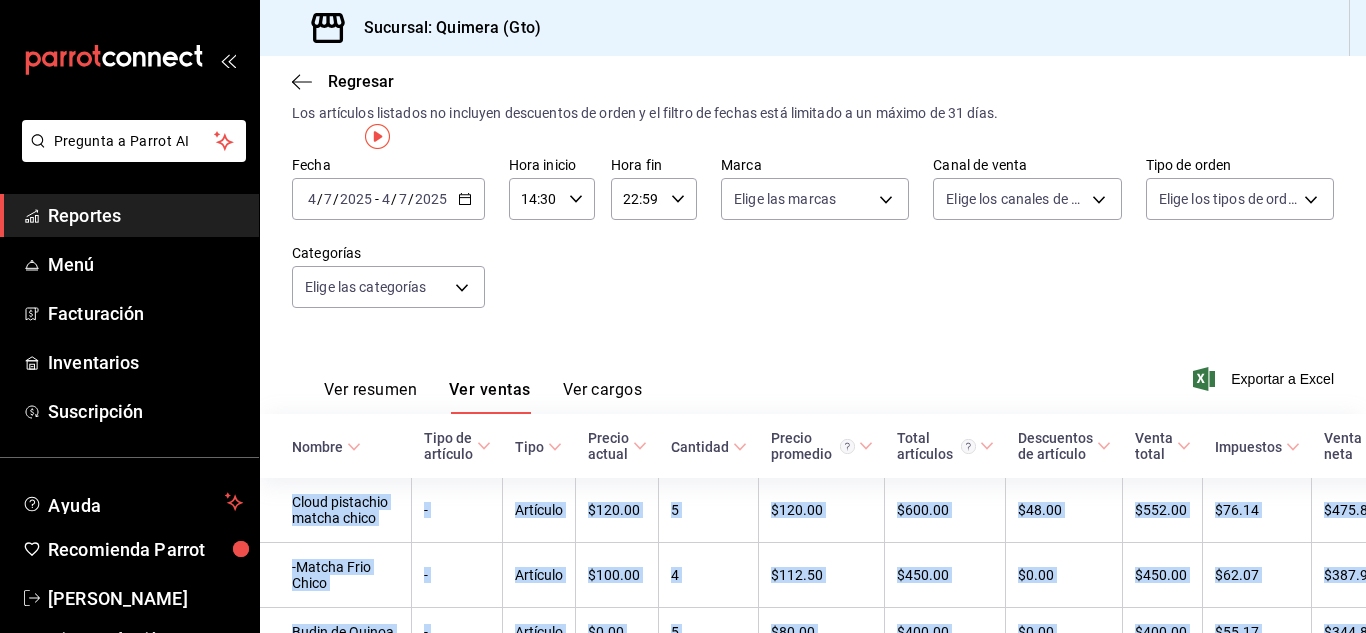 scroll, scrollTop: 0, scrollLeft: 0, axis: both 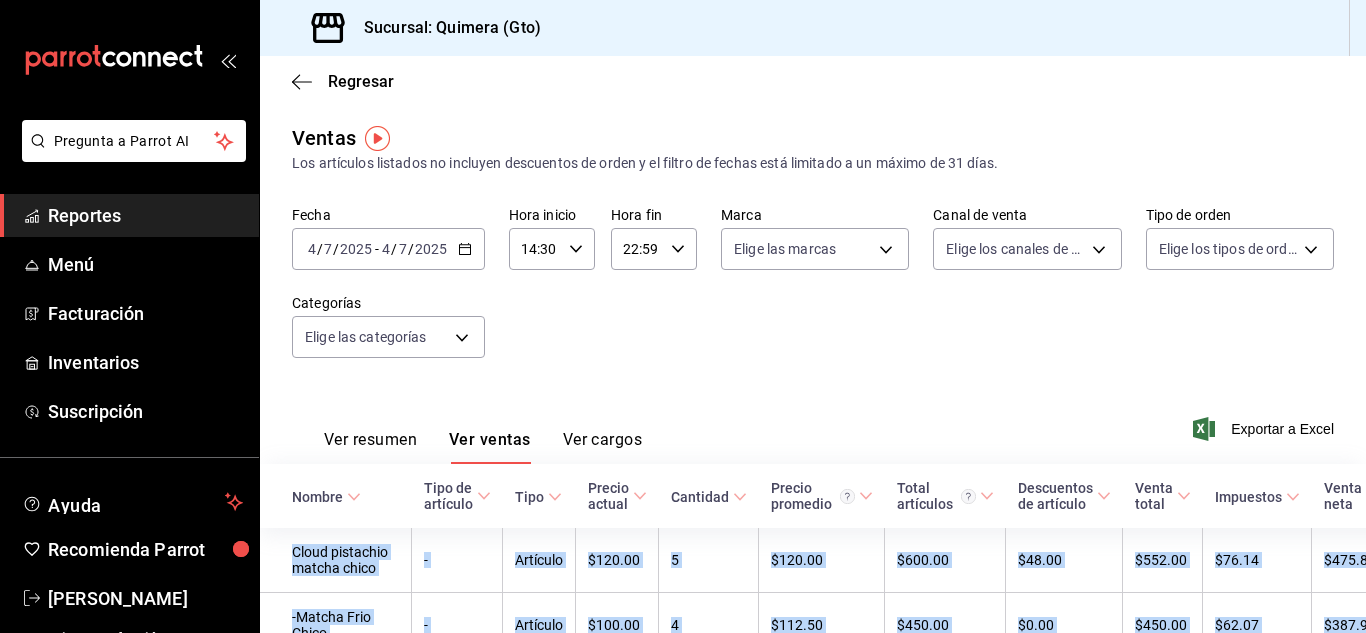 click 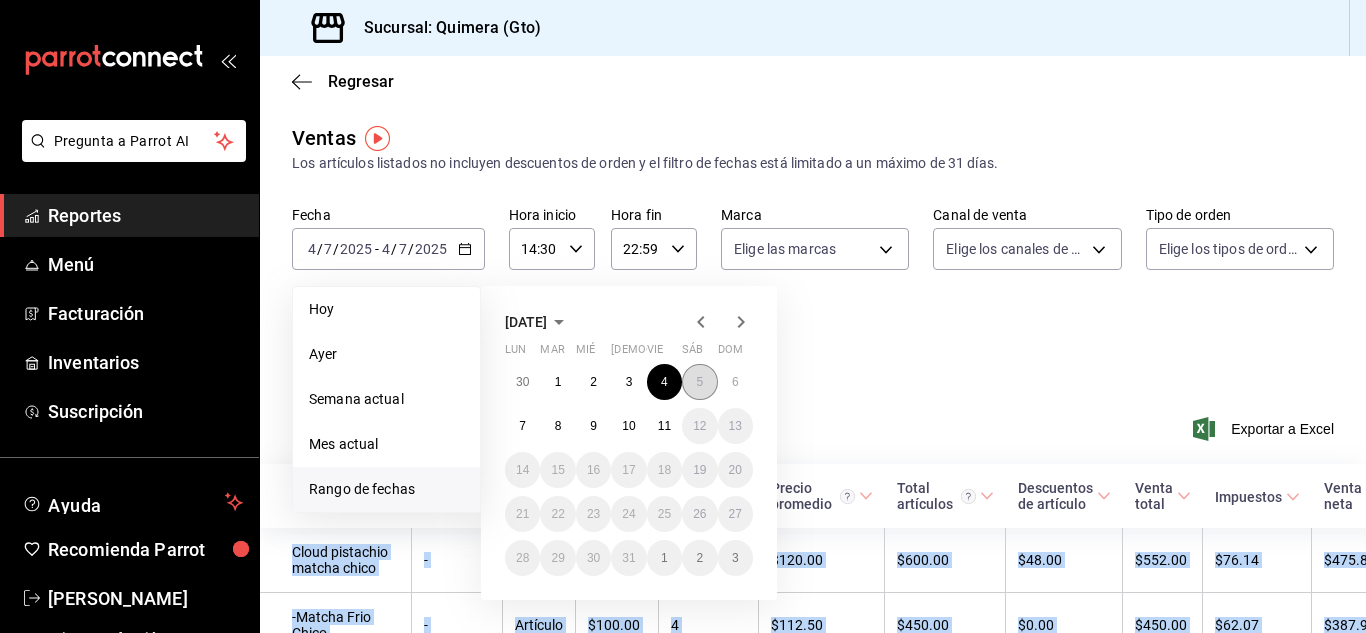 click on "5" at bounding box center (699, 382) 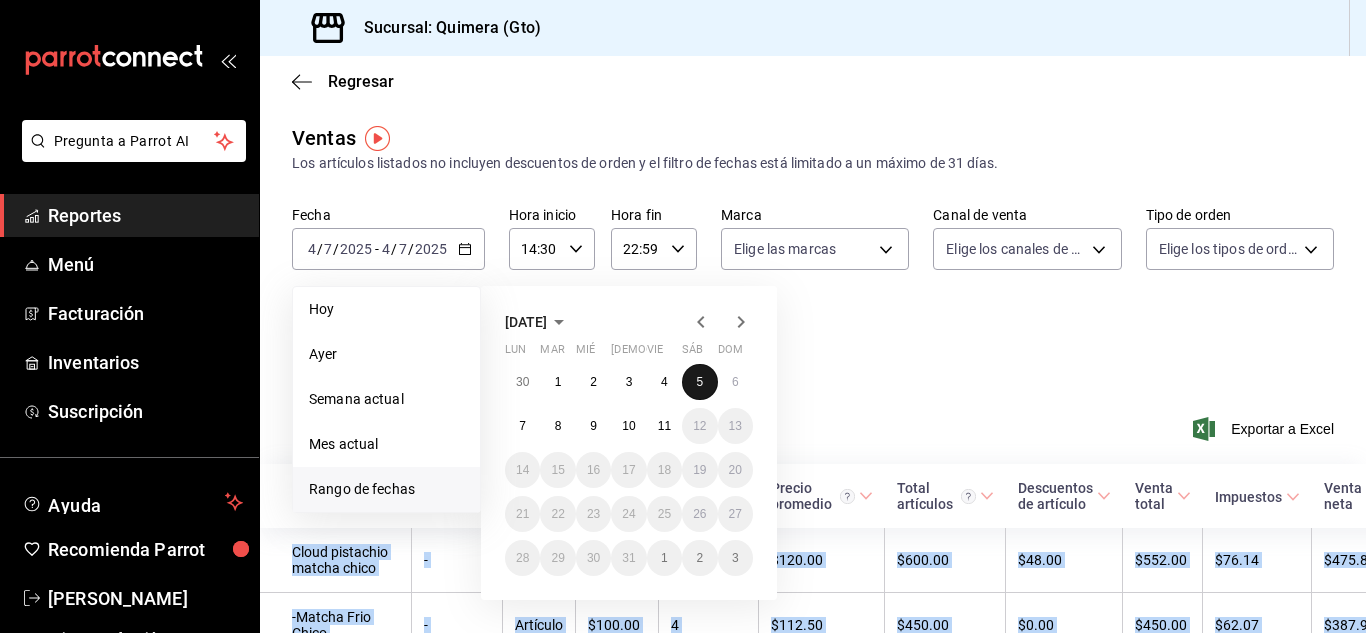 click on "5" at bounding box center [699, 382] 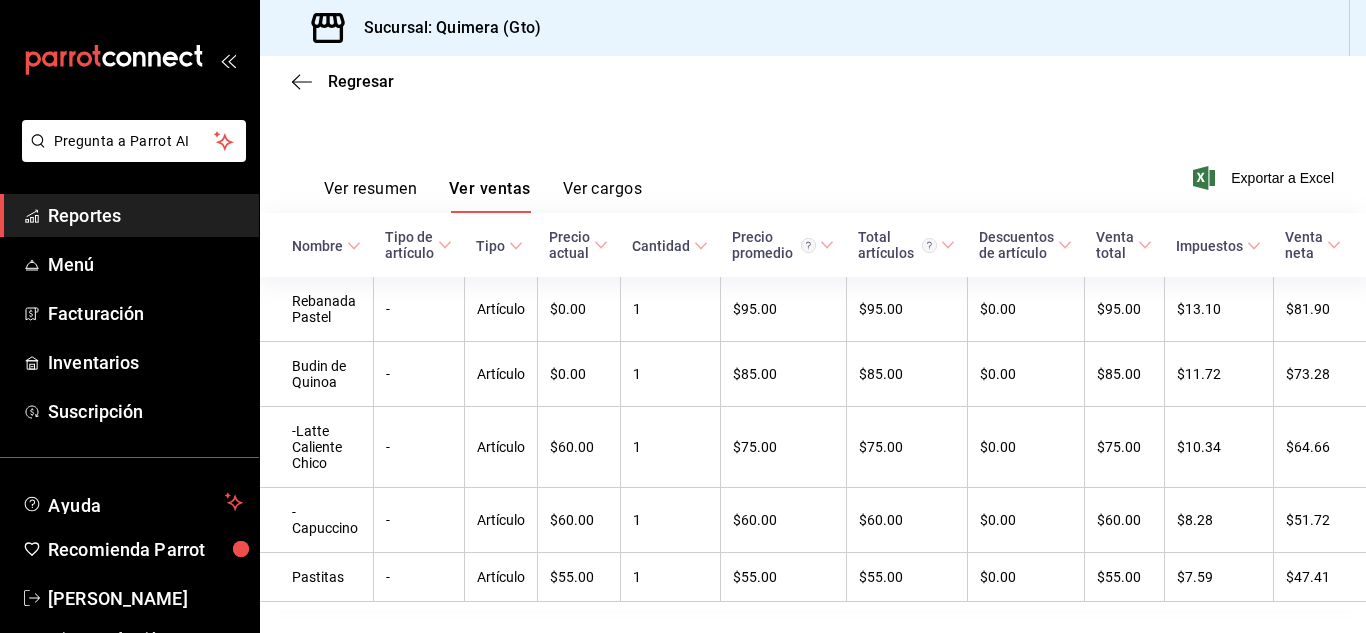 scroll, scrollTop: 319, scrollLeft: 0, axis: vertical 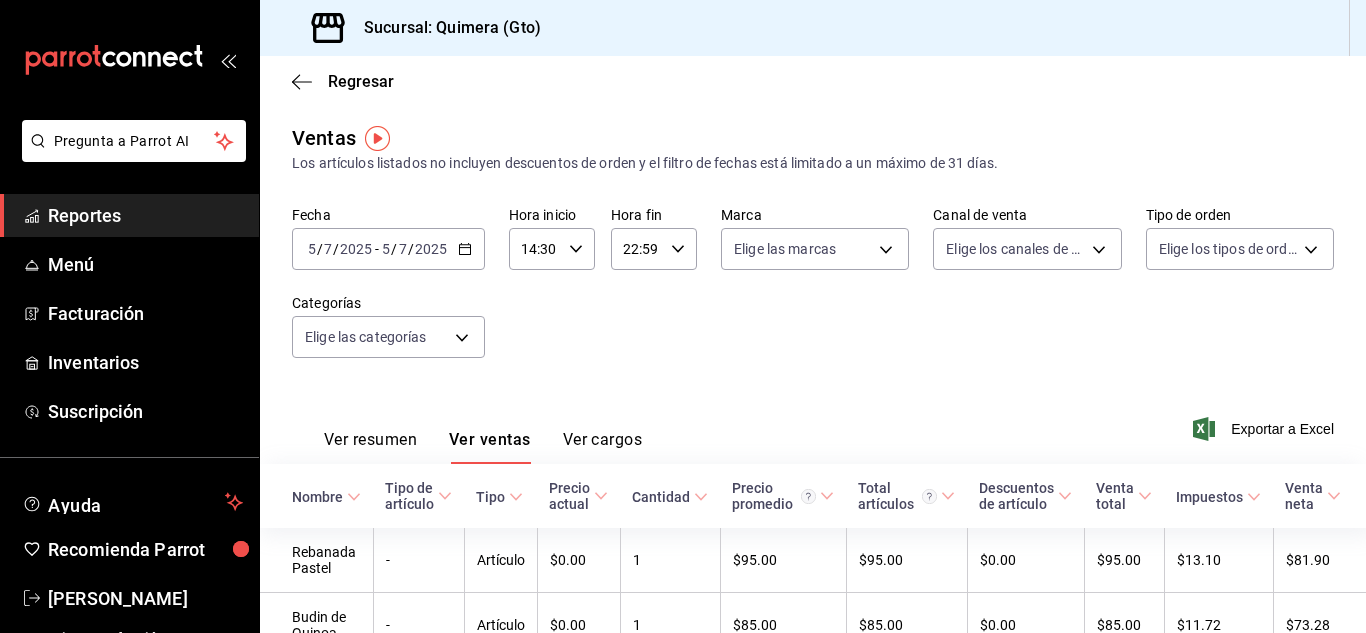 click on "Fecha [DATE] [DATE] - [DATE] [DATE] Hora inicio 14:30 Hora inicio Hora fin 22:59 Hora fin Marca Elige las marcas Canal de venta Elige los canales de venta Tipo de orden Elige los tipos de orden Categorías Elige las categorías" at bounding box center [813, 294] 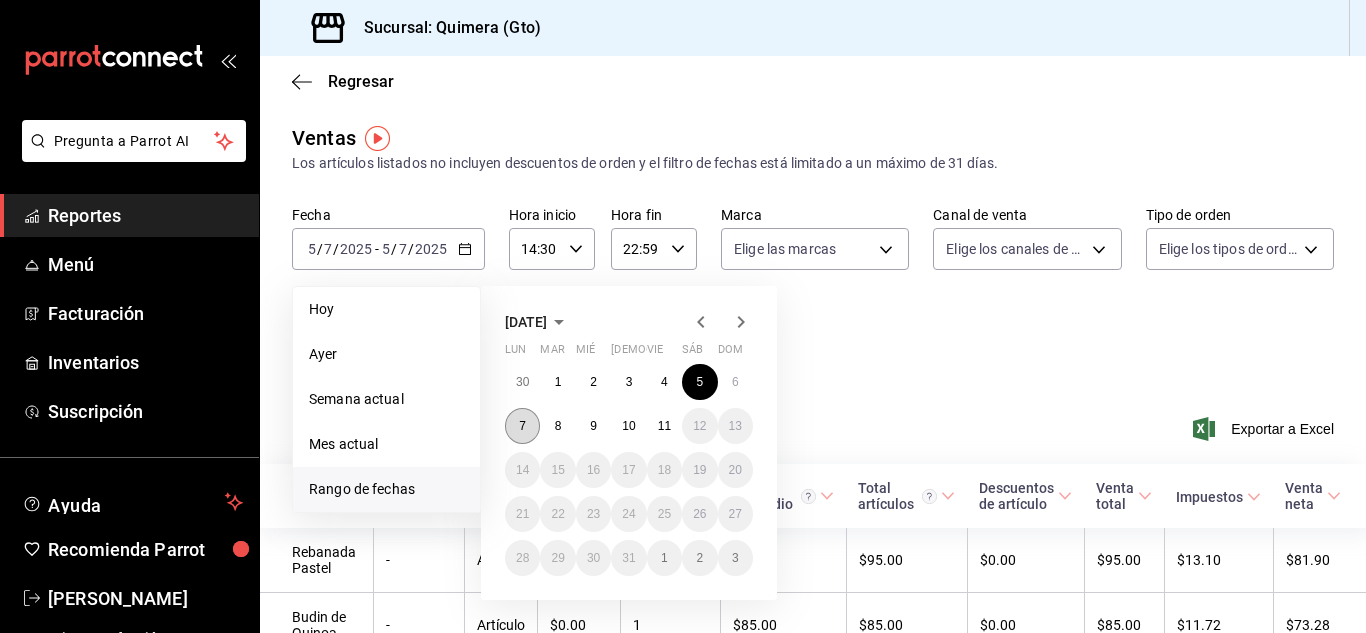 click on "7" at bounding box center [522, 426] 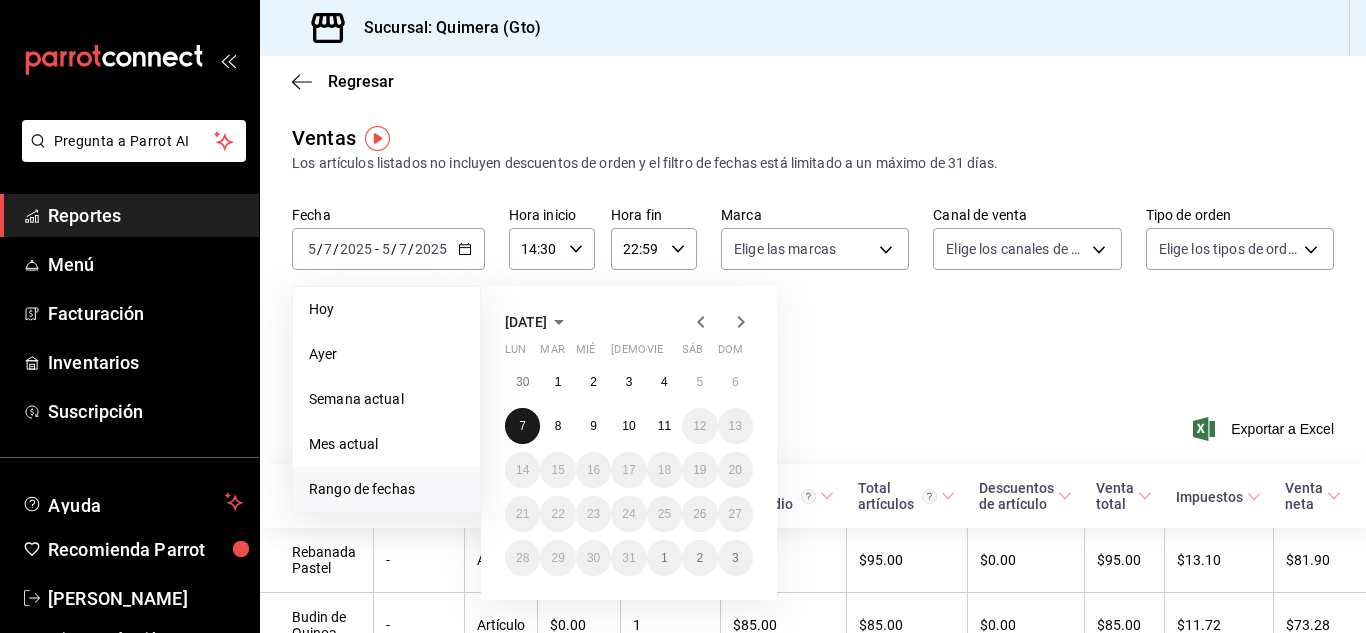 click on "7" at bounding box center (522, 426) 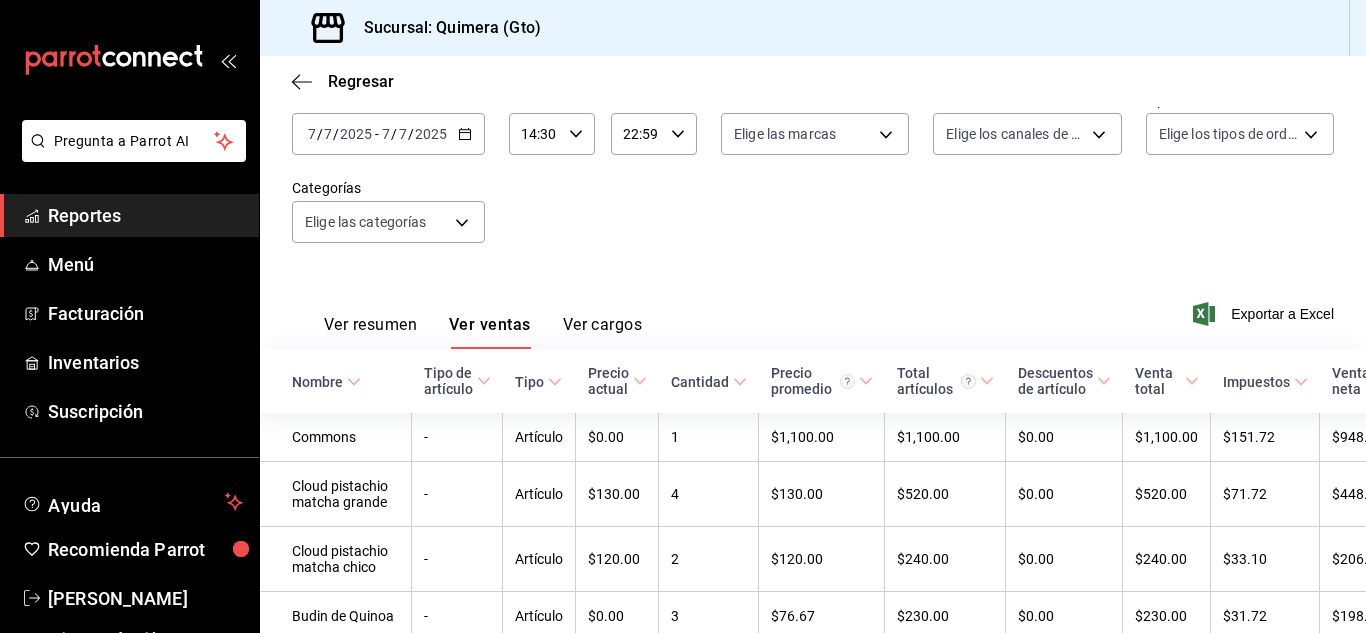 scroll, scrollTop: 120, scrollLeft: 0, axis: vertical 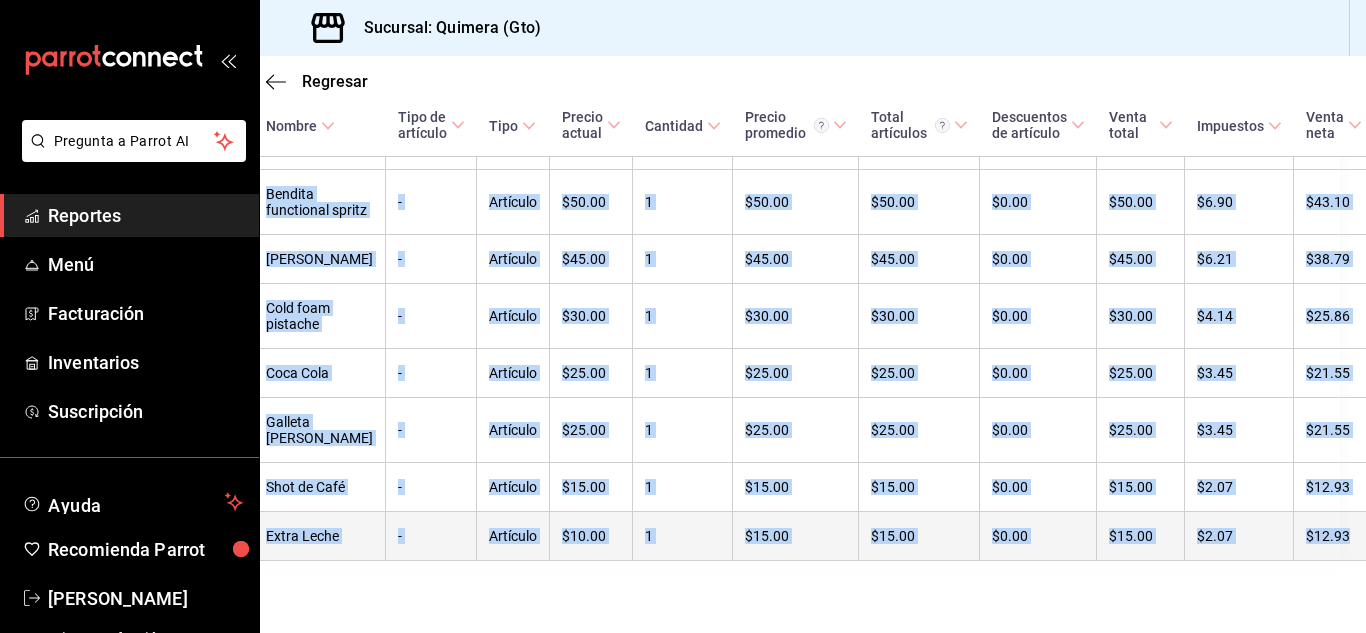 drag, startPoint x: 280, startPoint y: 431, endPoint x: 1308, endPoint y: 523, distance: 1032.1085 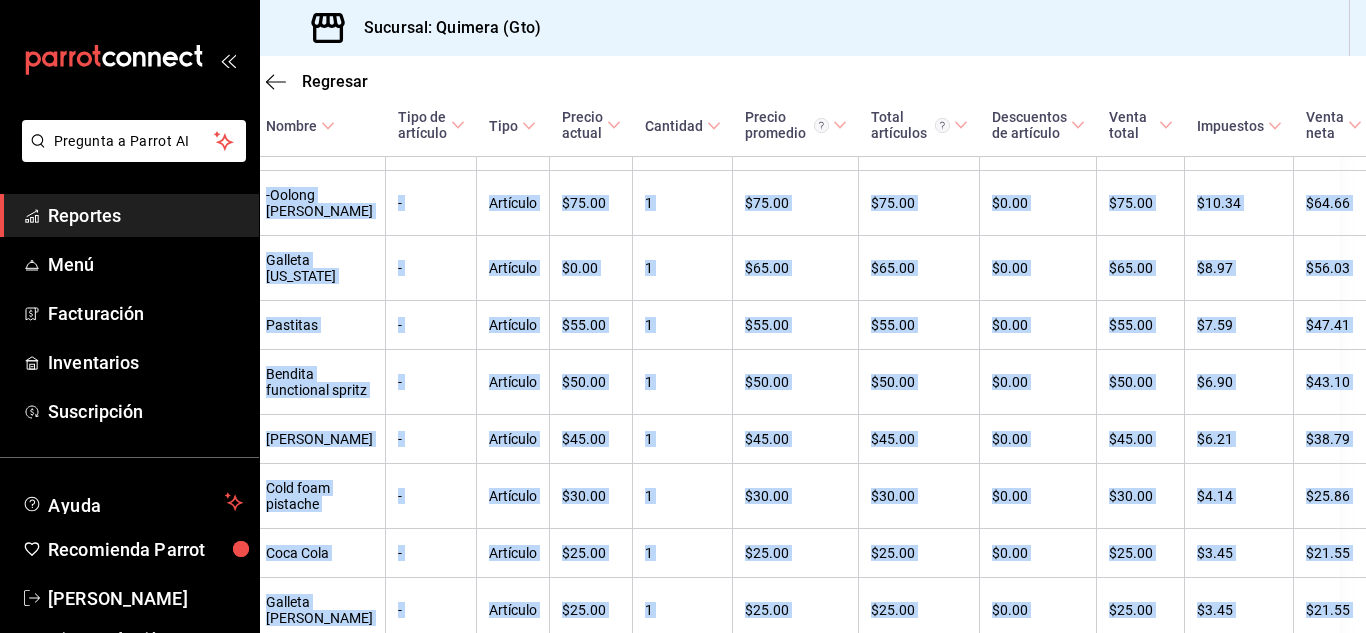 scroll, scrollTop: 782, scrollLeft: 26, axis: both 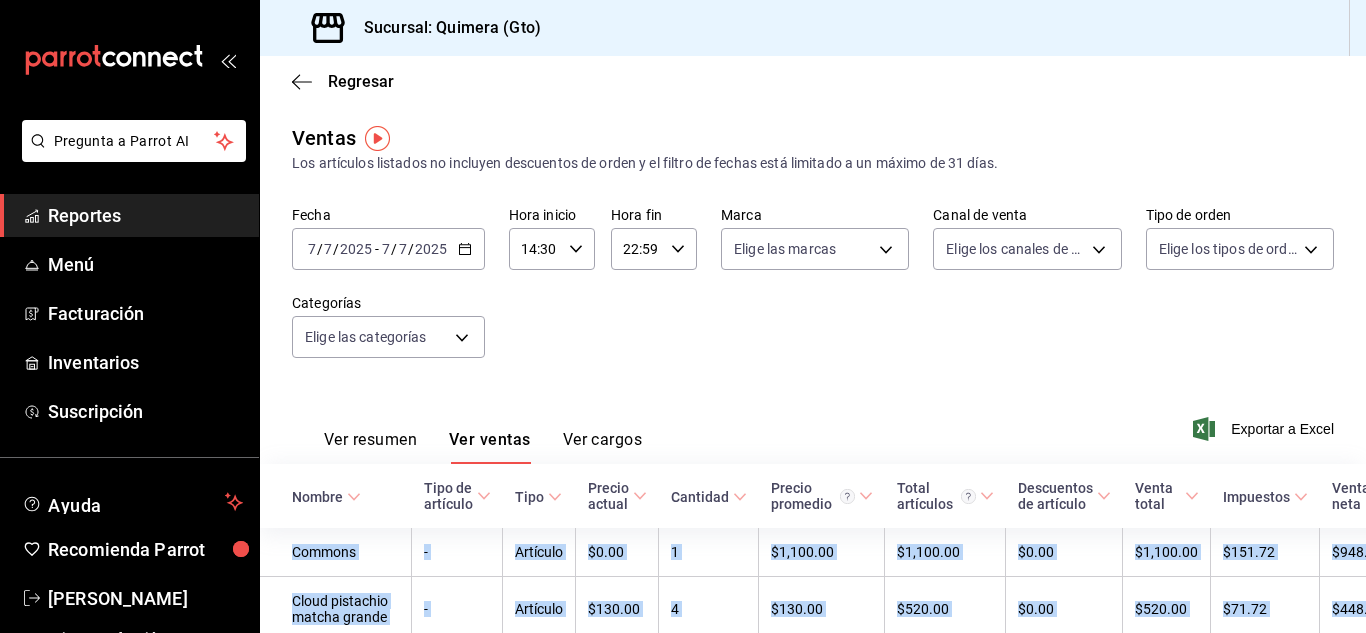 click 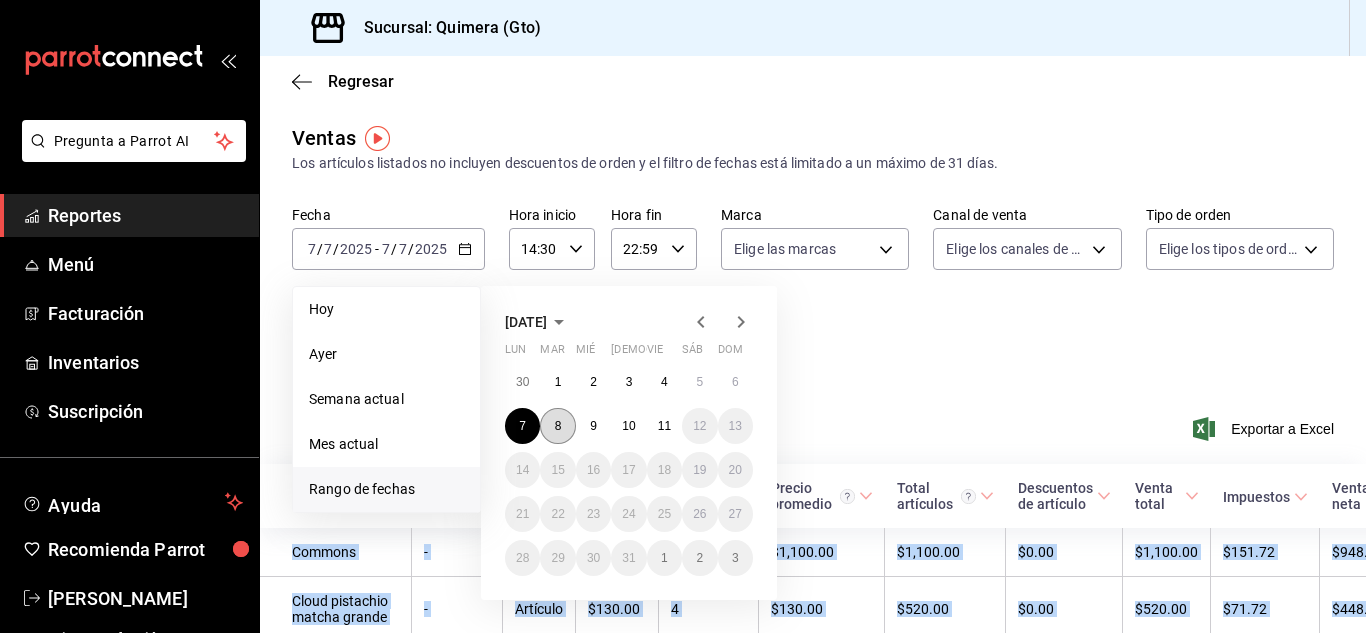 click on "8" at bounding box center [557, 426] 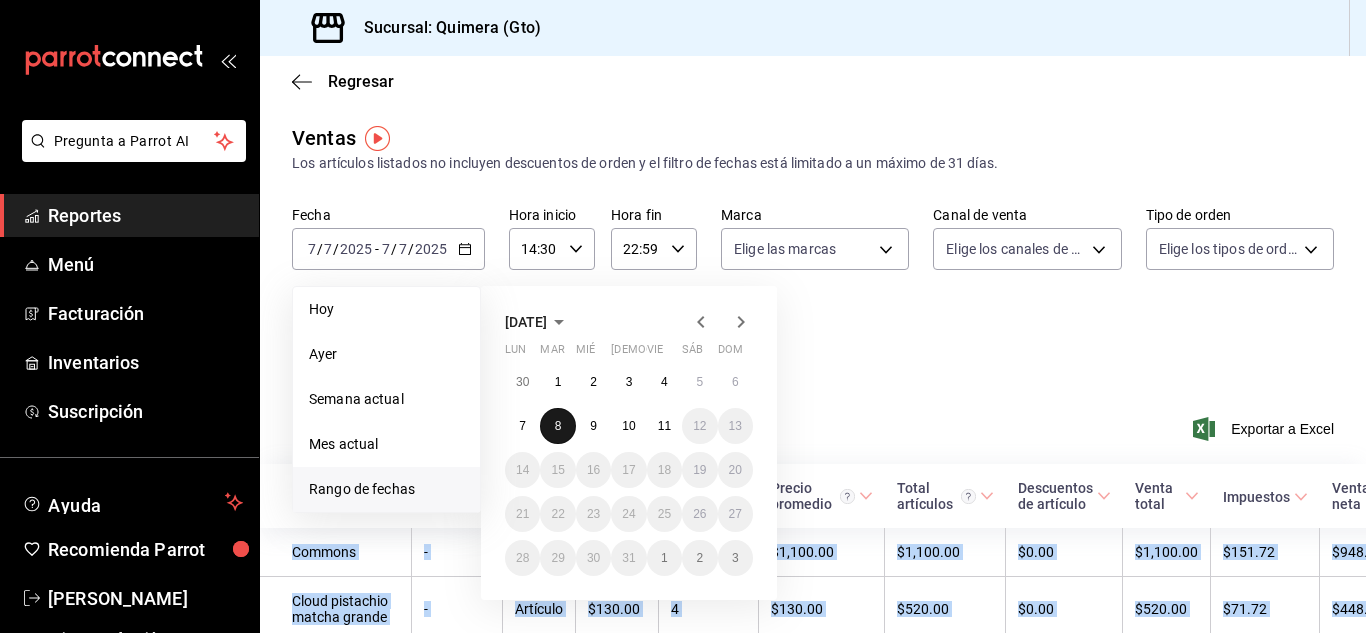 click on "8" at bounding box center [557, 426] 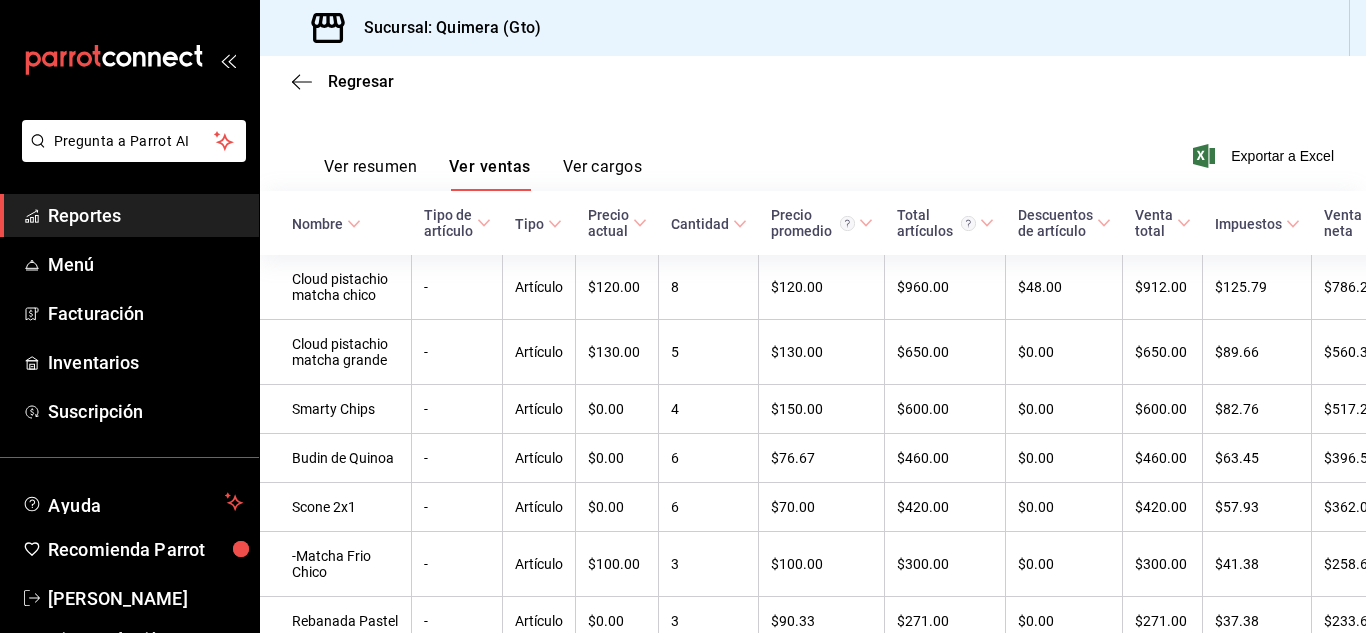 scroll, scrollTop: 266, scrollLeft: 0, axis: vertical 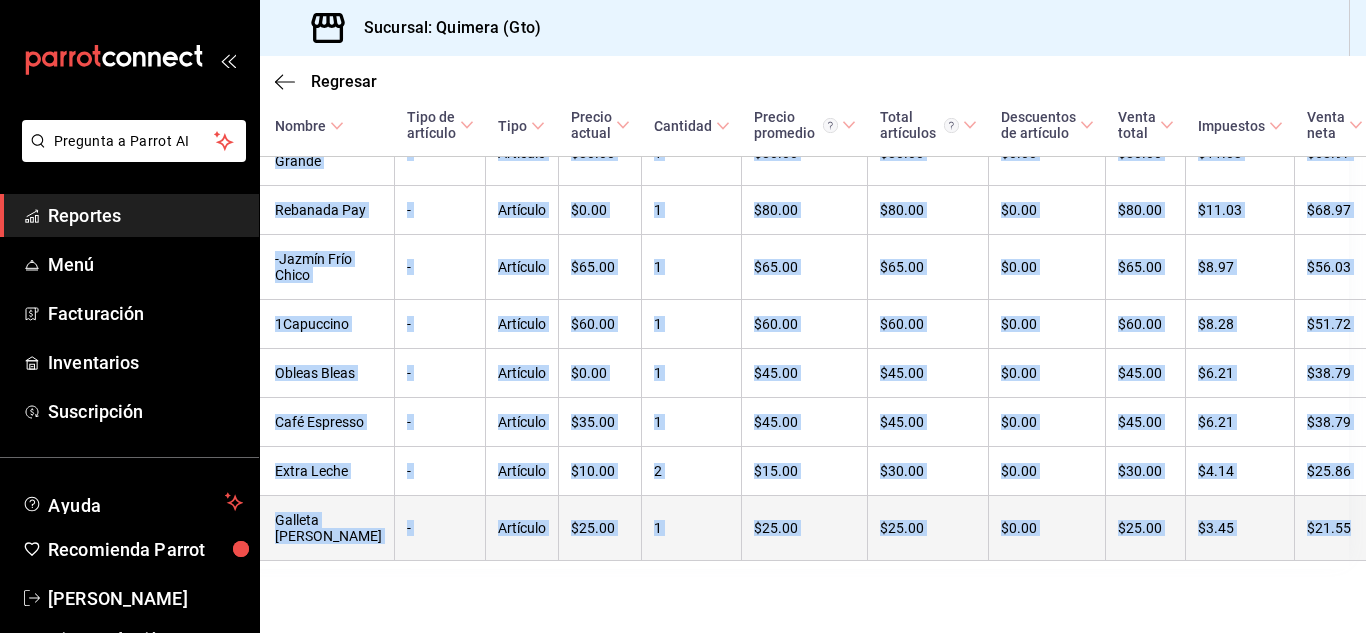 drag, startPoint x: 285, startPoint y: 280, endPoint x: 1313, endPoint y: 519, distance: 1055.417 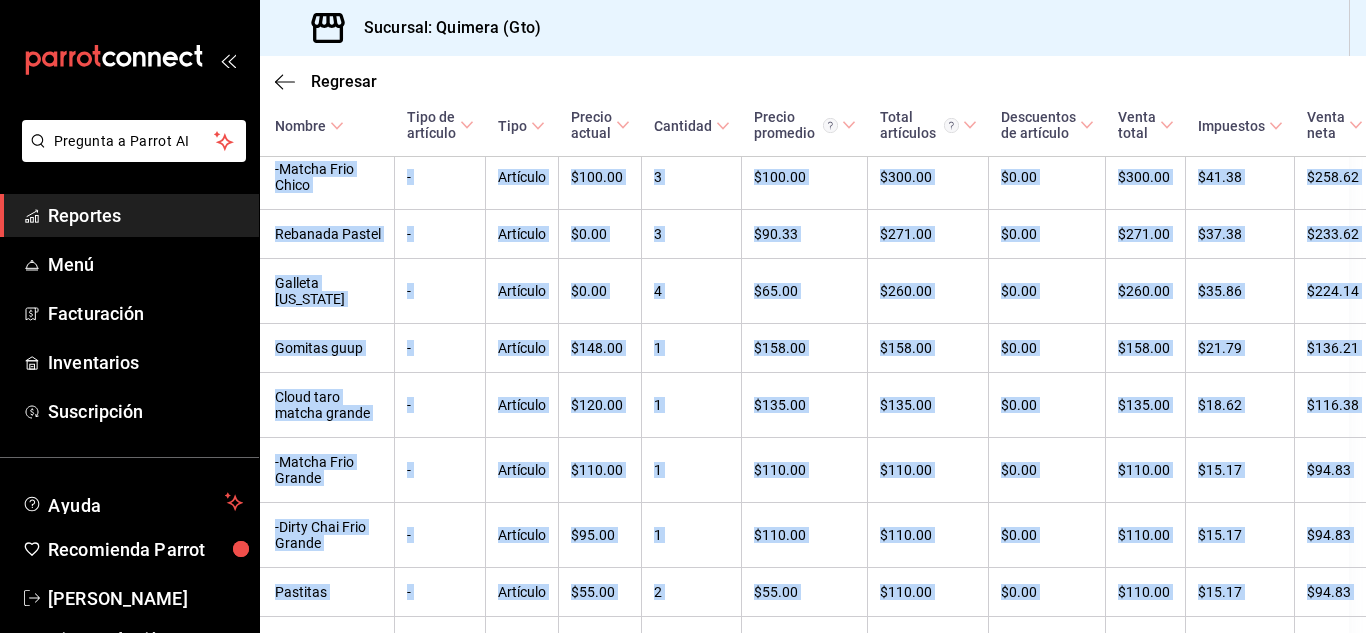scroll, scrollTop: 0, scrollLeft: 0, axis: both 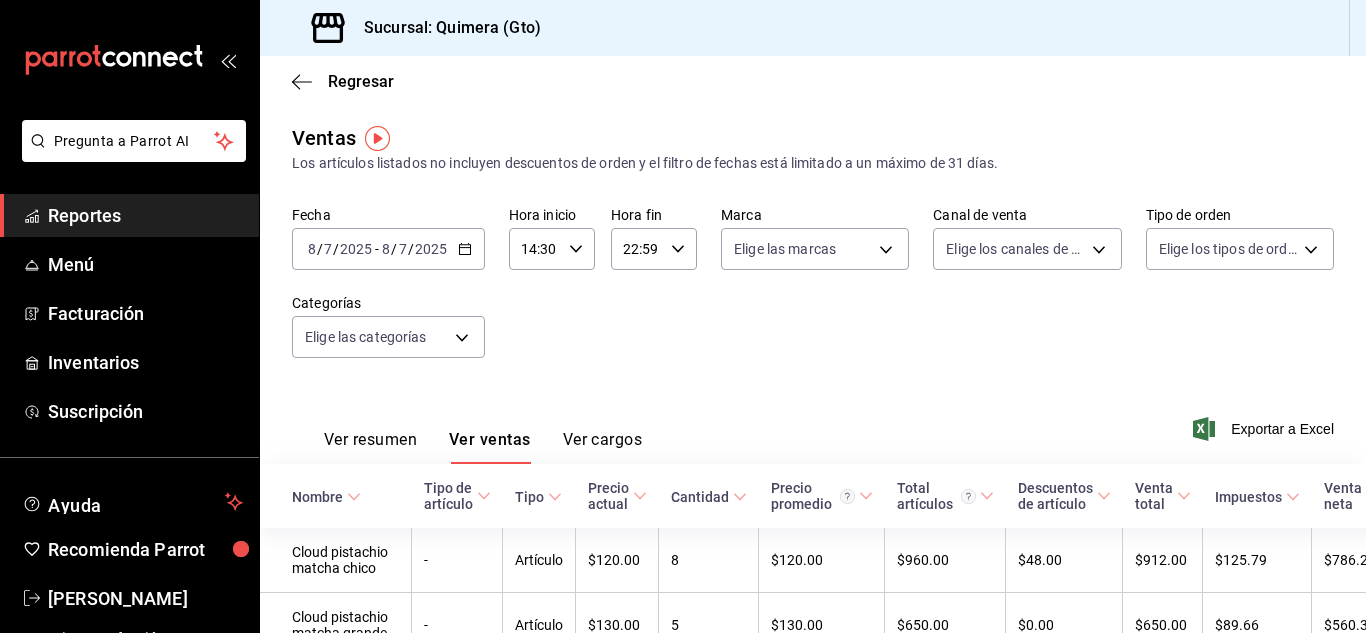 click on "[DATE] [DATE] - [DATE] [DATE]" at bounding box center (388, 249) 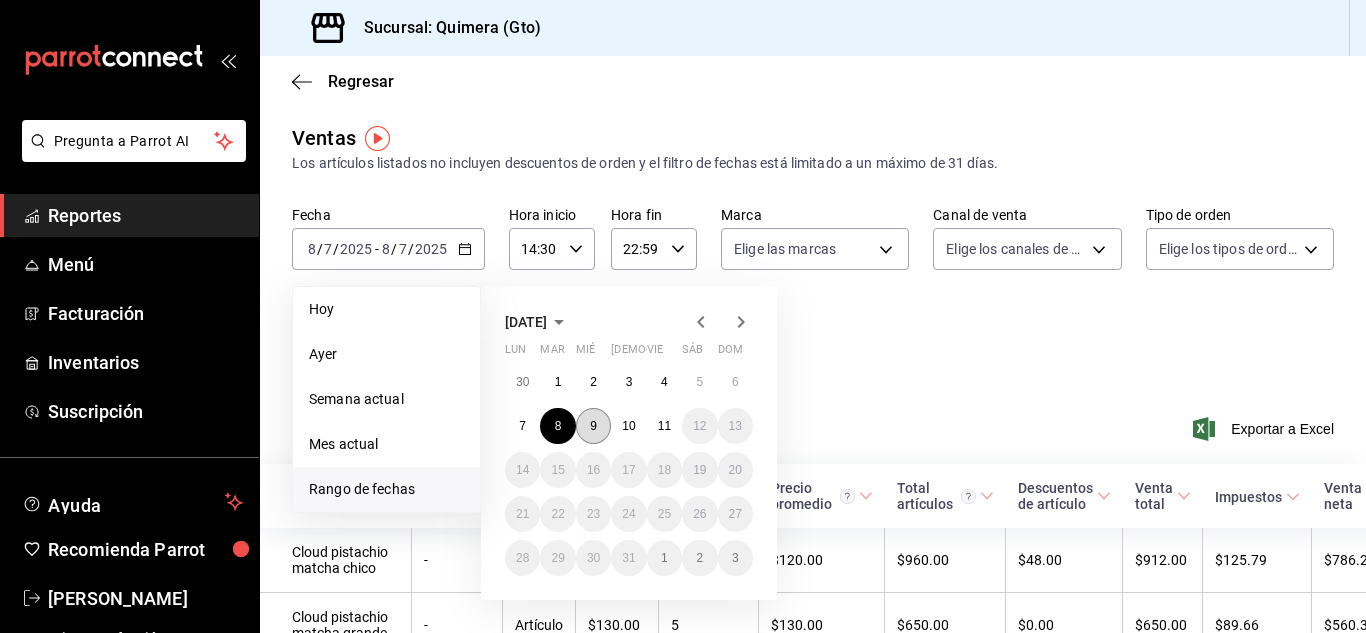 click on "9" at bounding box center (593, 426) 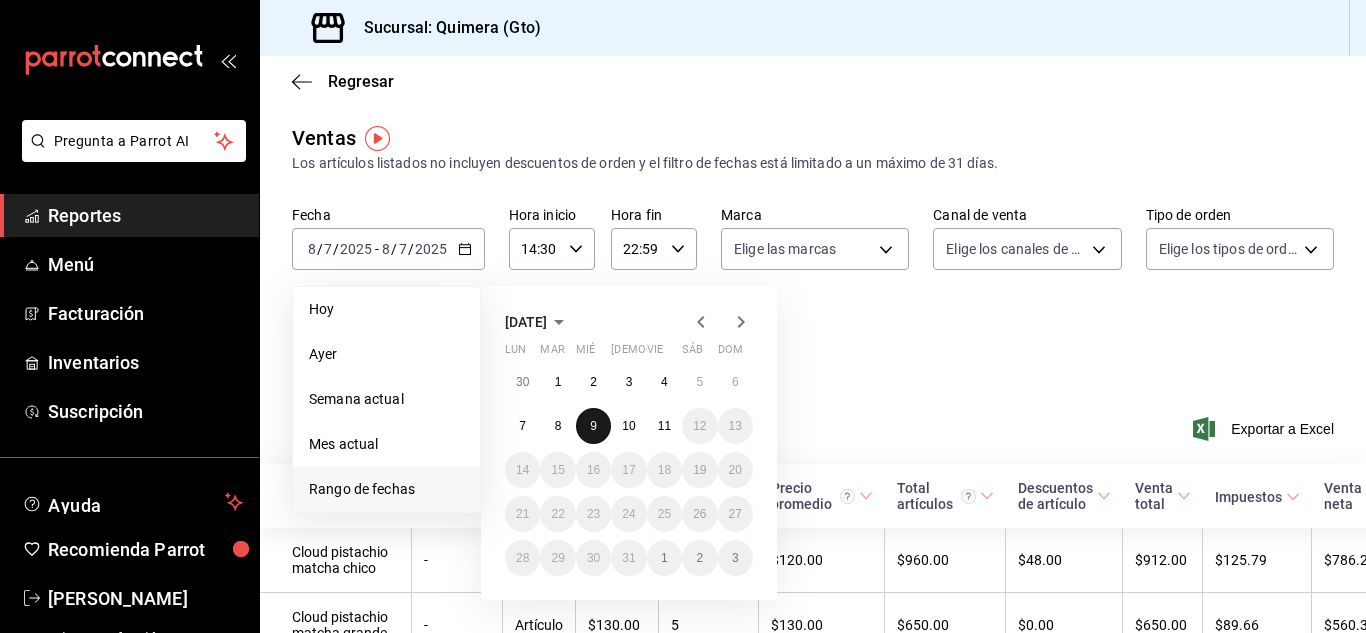 click on "9" at bounding box center [593, 426] 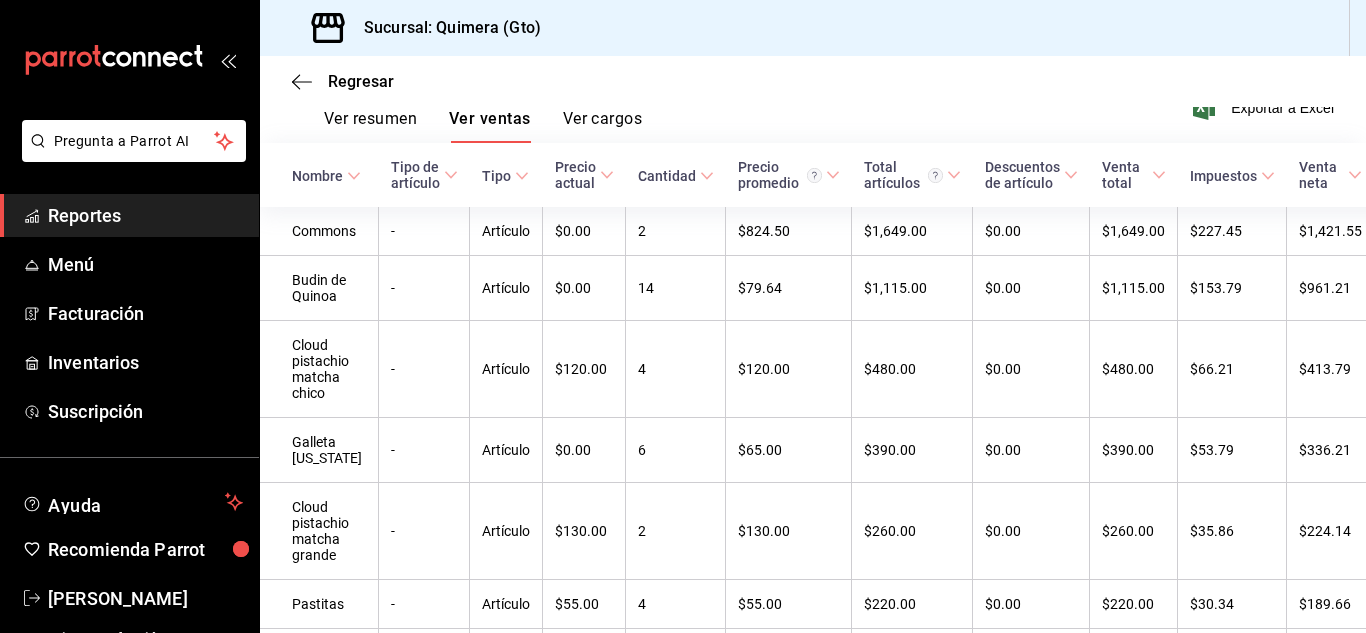 scroll, scrollTop: 332, scrollLeft: 0, axis: vertical 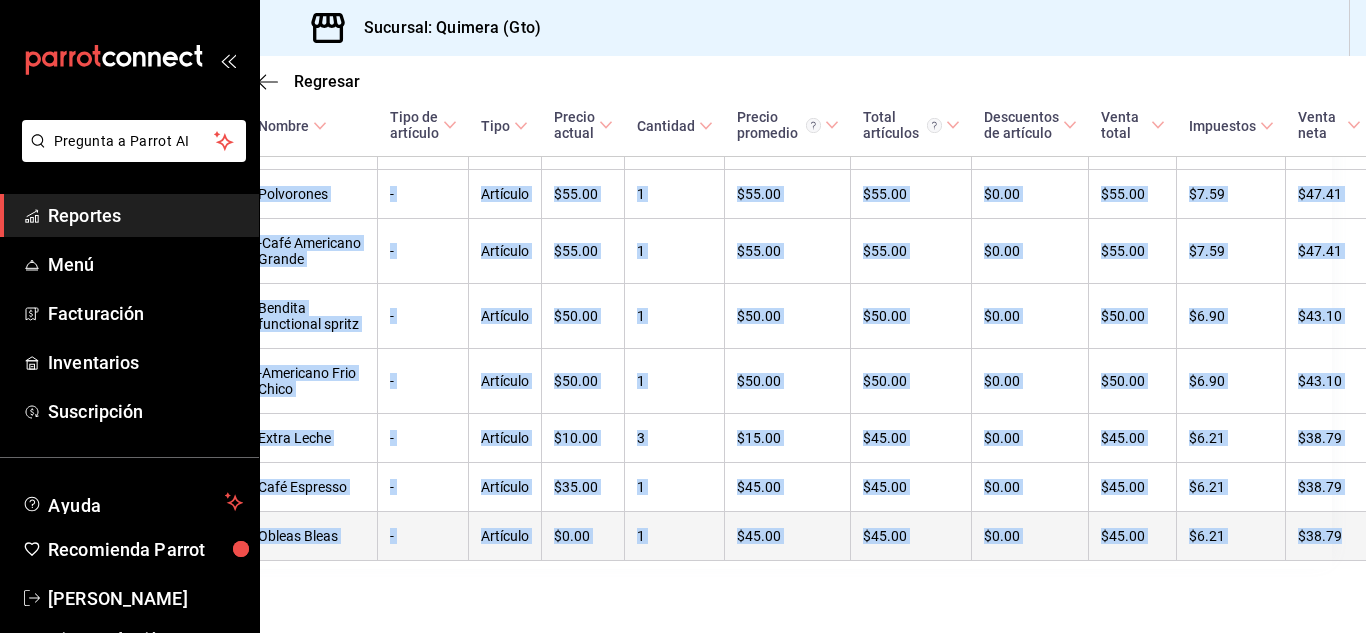 drag, startPoint x: 276, startPoint y: 216, endPoint x: 1336, endPoint y: 509, distance: 1099.7495 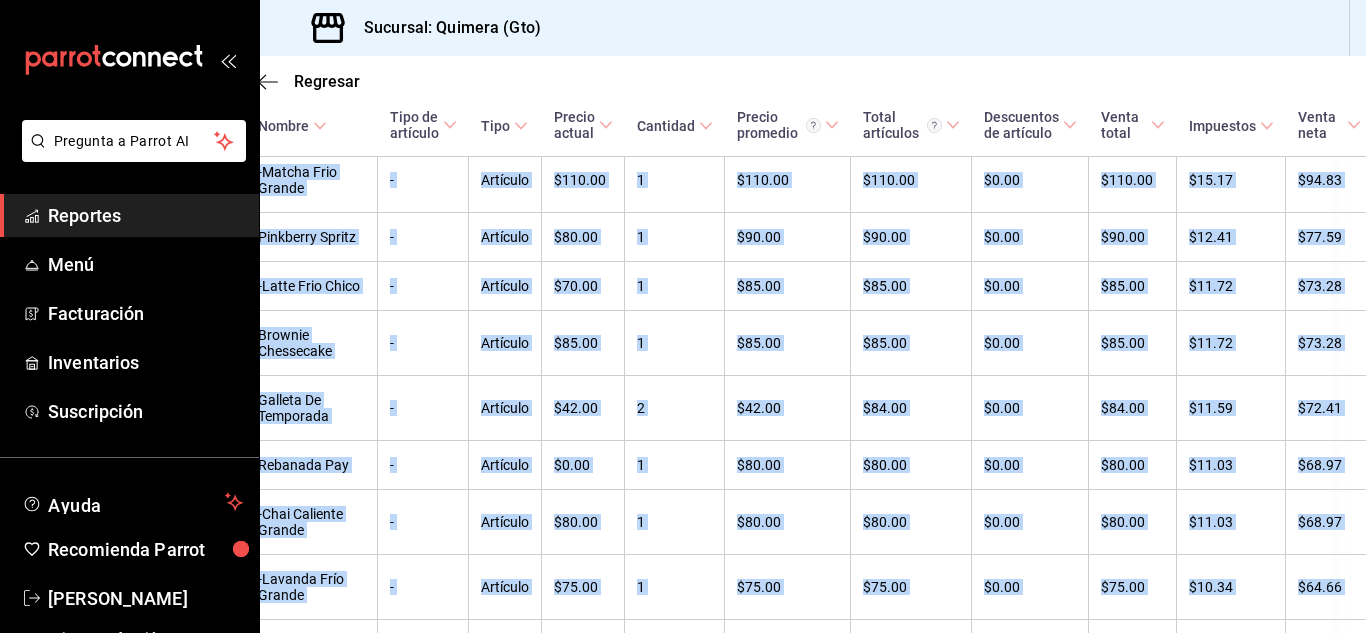 scroll, scrollTop: 575, scrollLeft: 34, axis: both 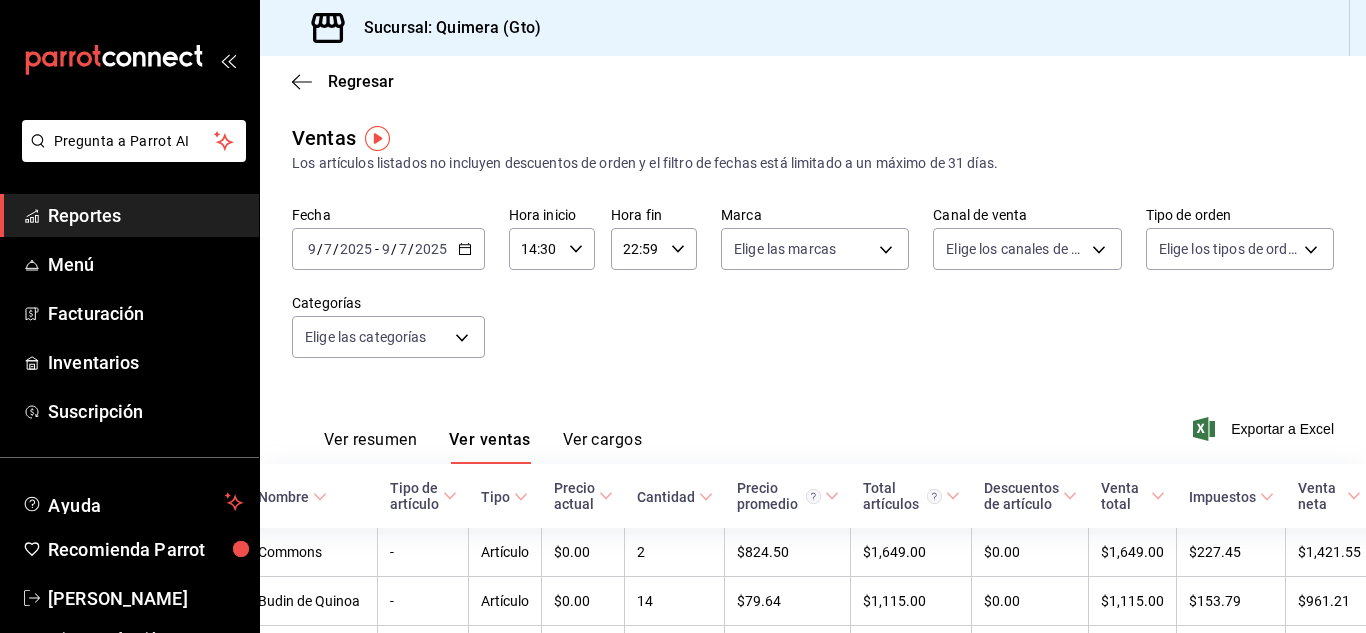 click on "Fecha [DATE] [DATE] - [DATE] [DATE] Hora inicio 14:30 Hora inicio Hora fin 22:59 Hora fin Marca Elige las marcas Canal de venta Elige los canales de venta Tipo de orden Elige los tipos de orden Categorías Elige las categorías" at bounding box center (813, 294) 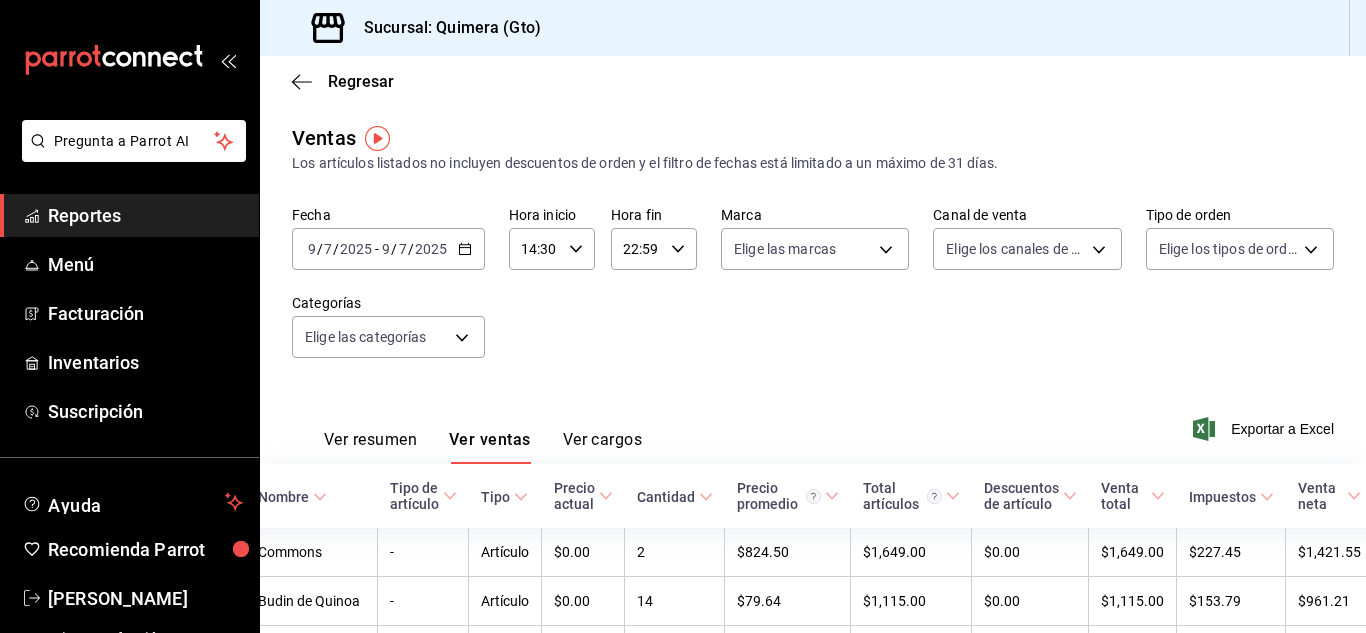 click on "14:30" at bounding box center [535, 249] 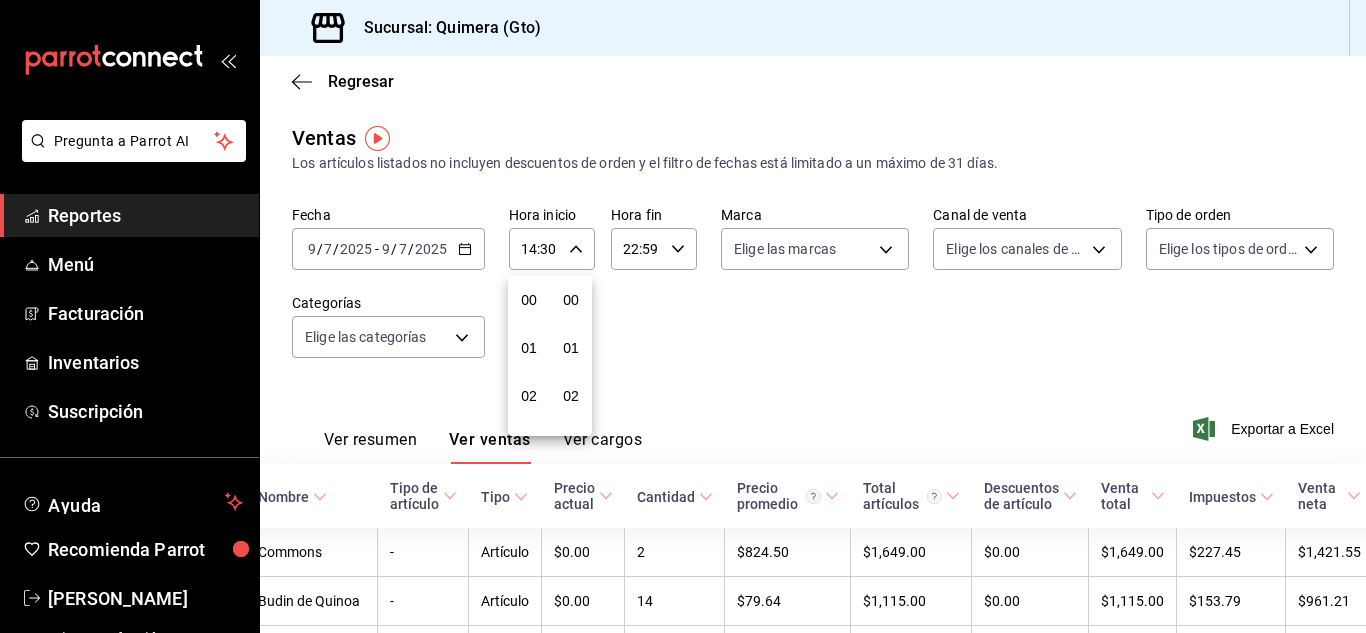 scroll, scrollTop: 672, scrollLeft: 0, axis: vertical 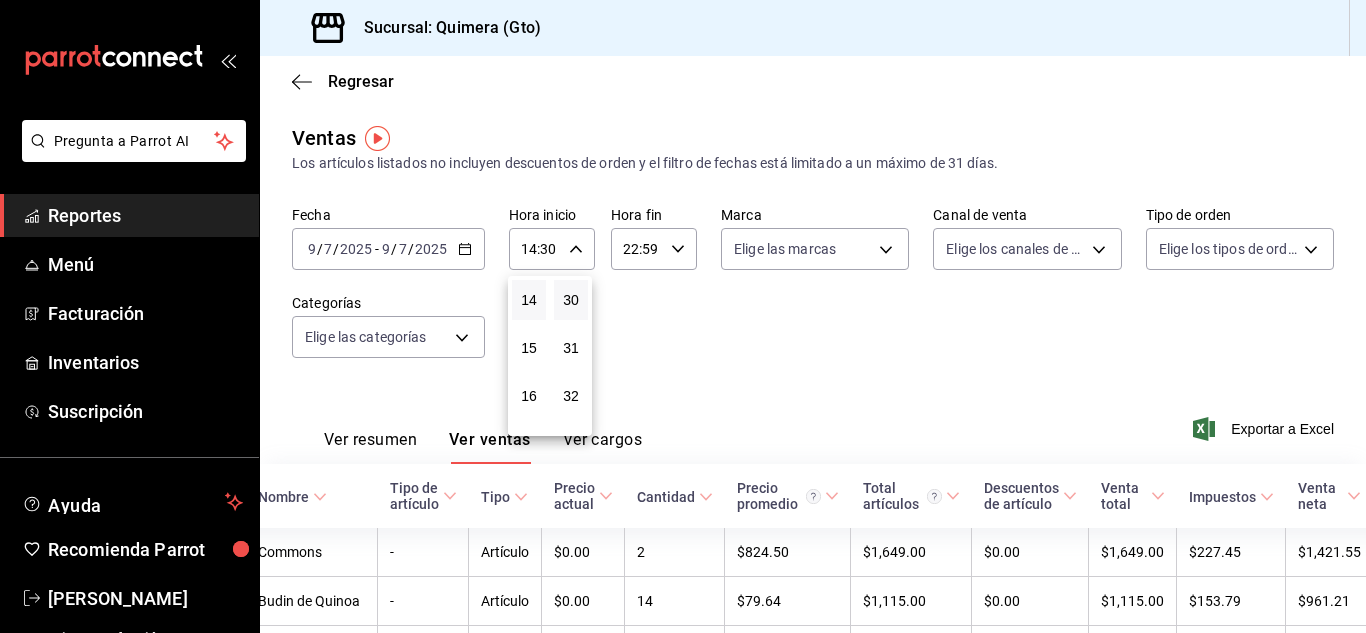 click at bounding box center [683, 316] 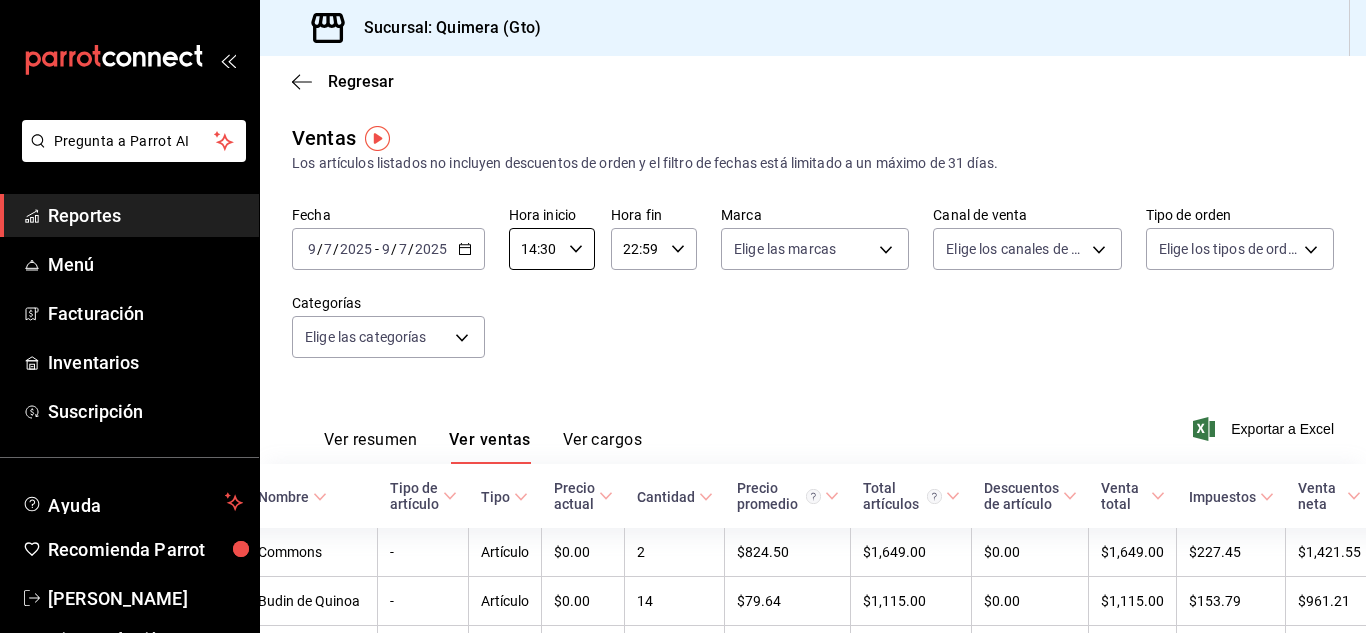 click on "14:30" at bounding box center [535, 249] 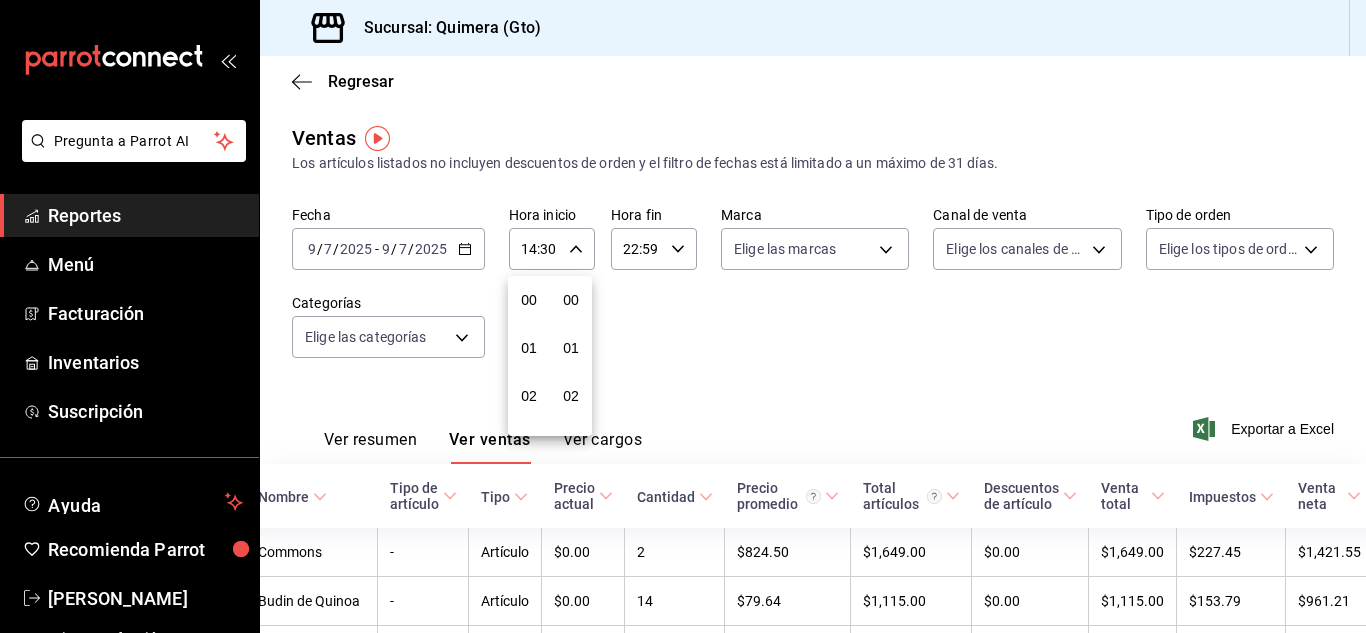 scroll, scrollTop: 672, scrollLeft: 0, axis: vertical 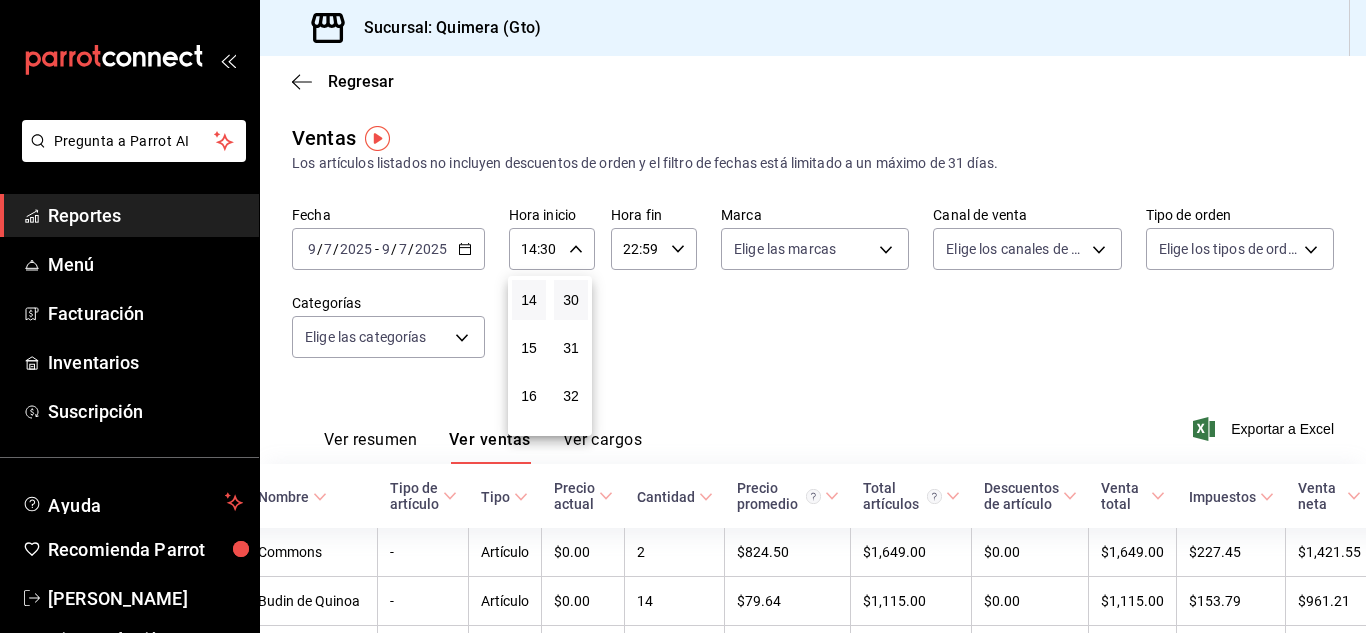 click at bounding box center (683, 316) 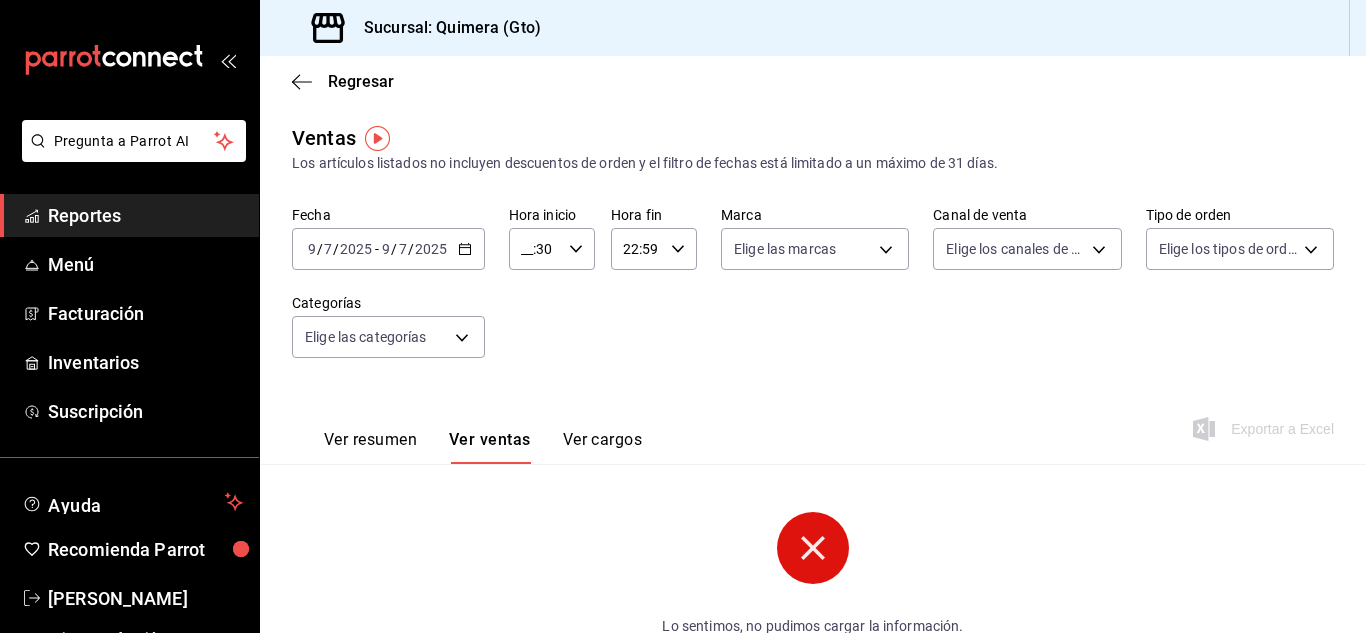 click on "__:30" at bounding box center (535, 249) 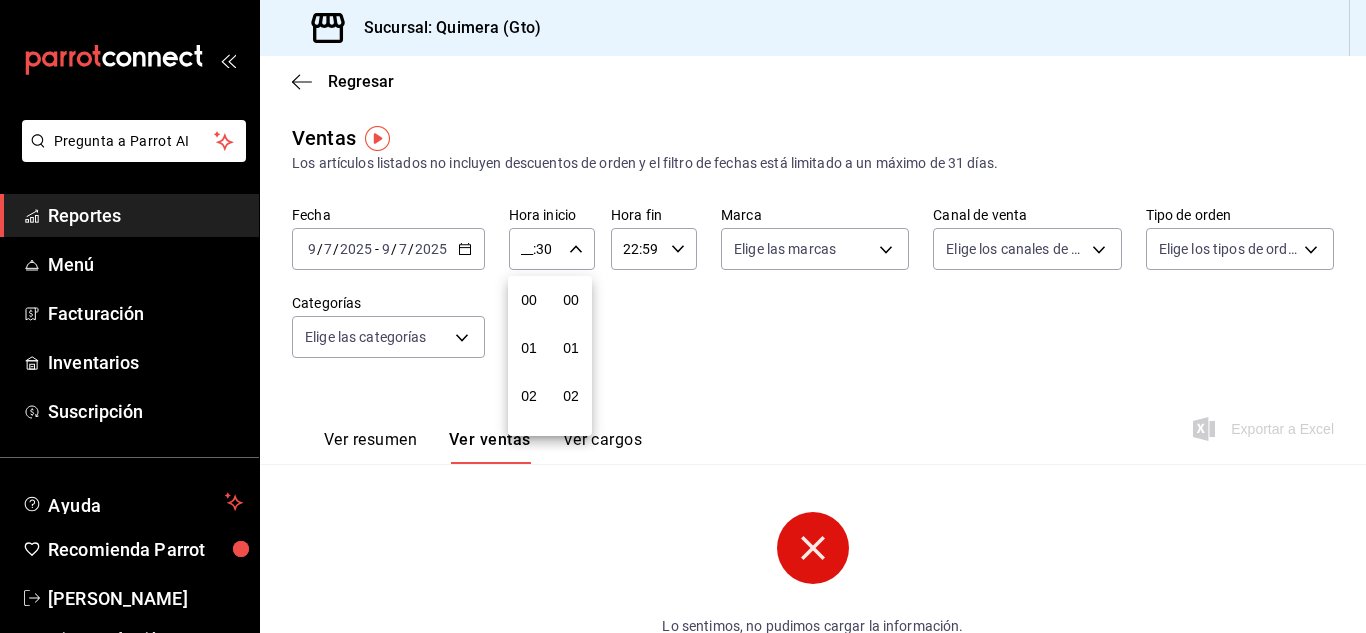 scroll, scrollTop: 1440, scrollLeft: 0, axis: vertical 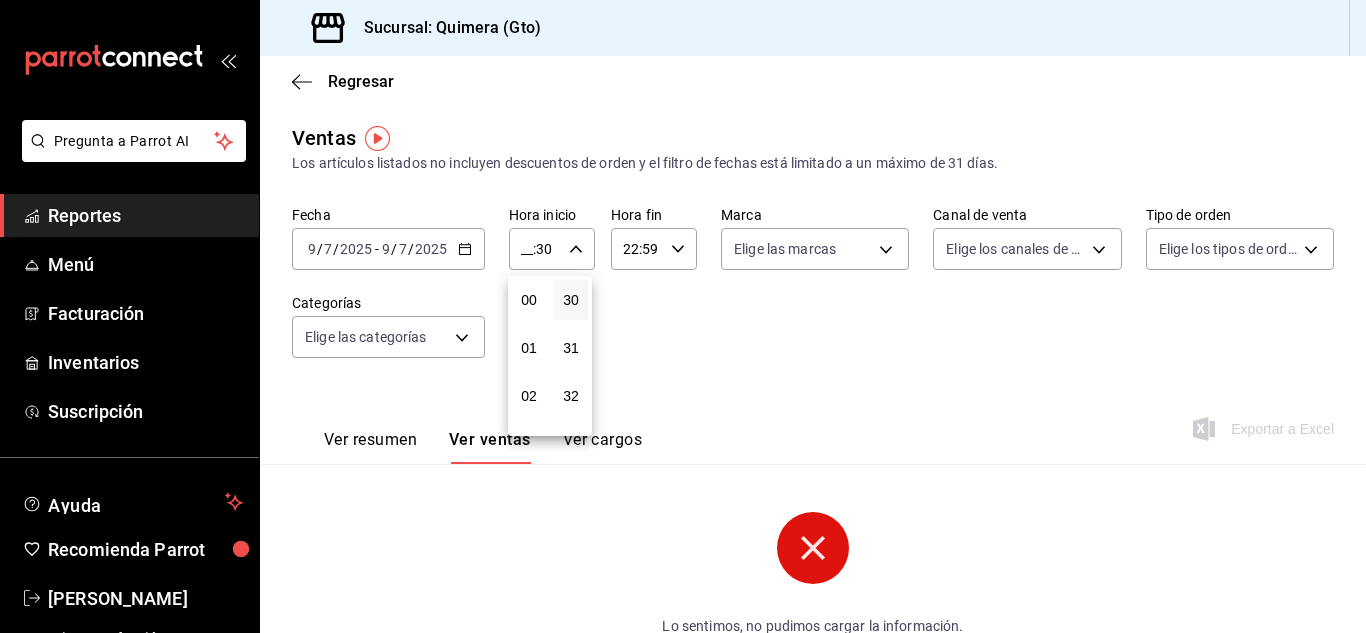 click at bounding box center [683, 316] 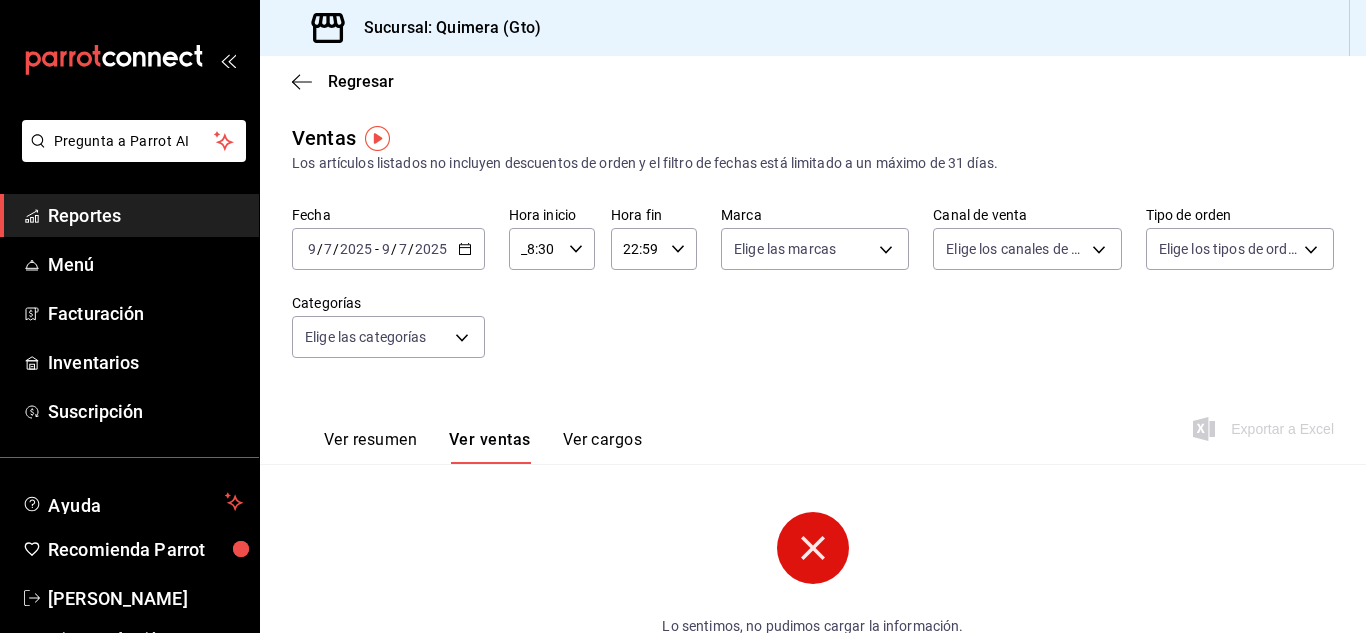 click on "_8:30" at bounding box center [535, 249] 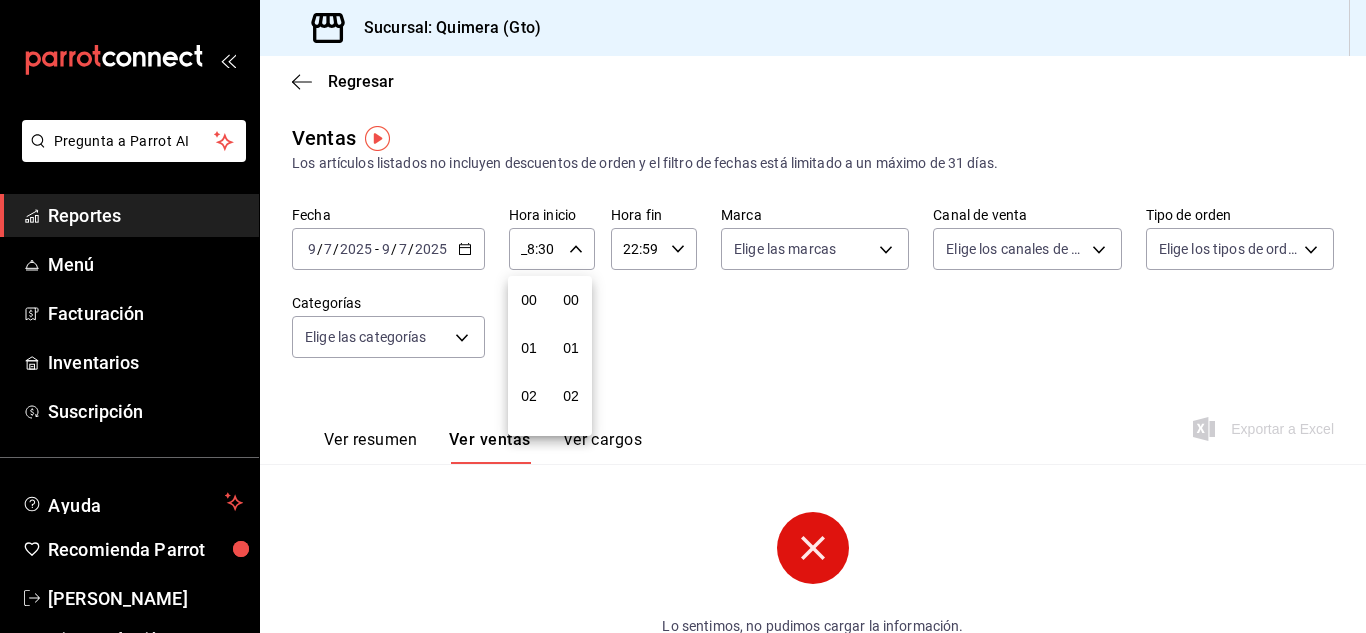 scroll, scrollTop: 1440, scrollLeft: 0, axis: vertical 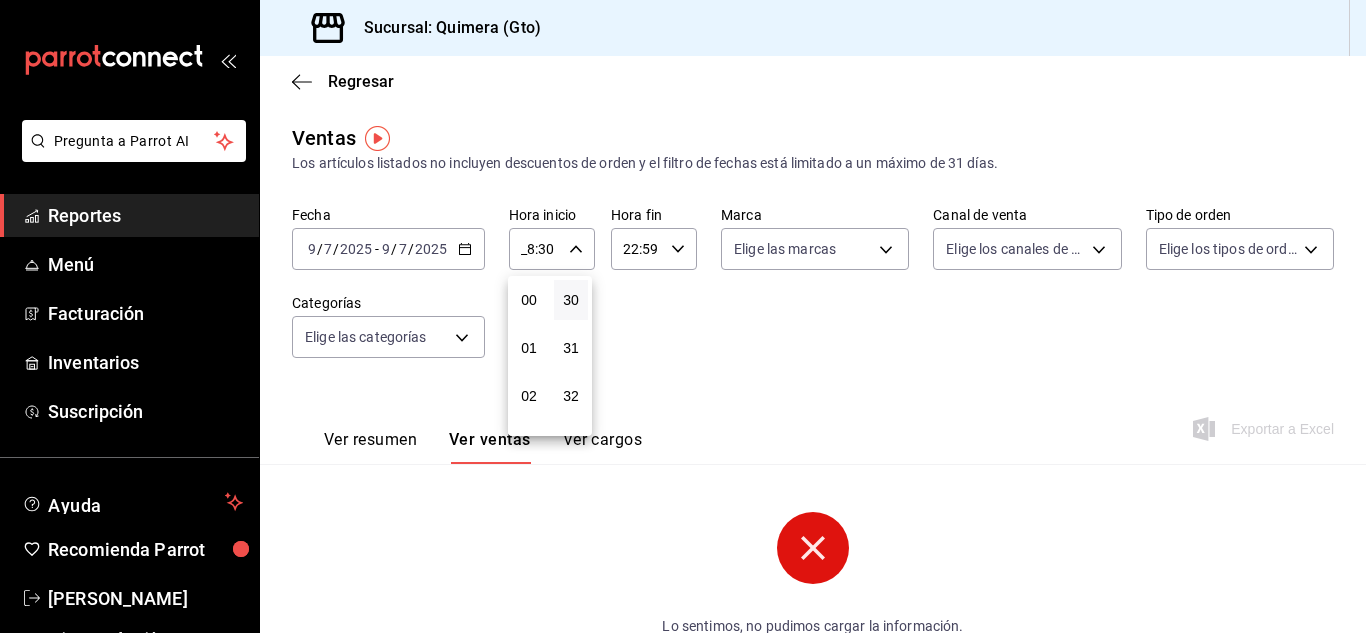click at bounding box center (683, 316) 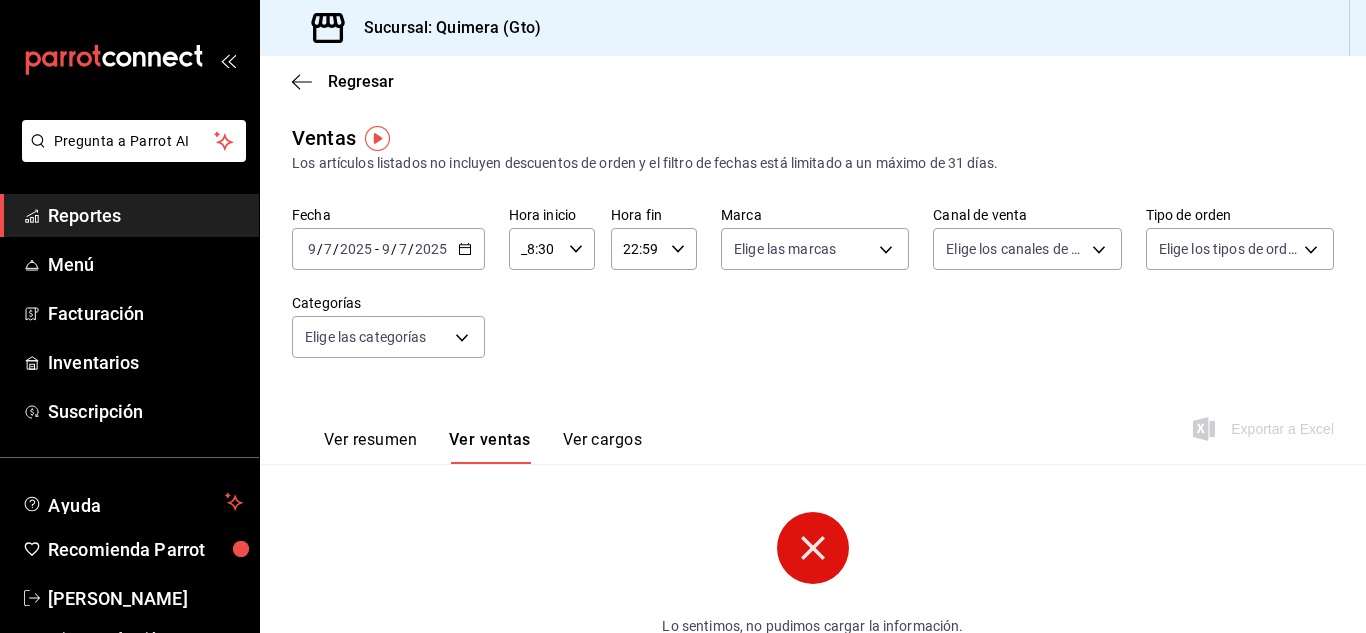 click on "_8:30" at bounding box center [535, 249] 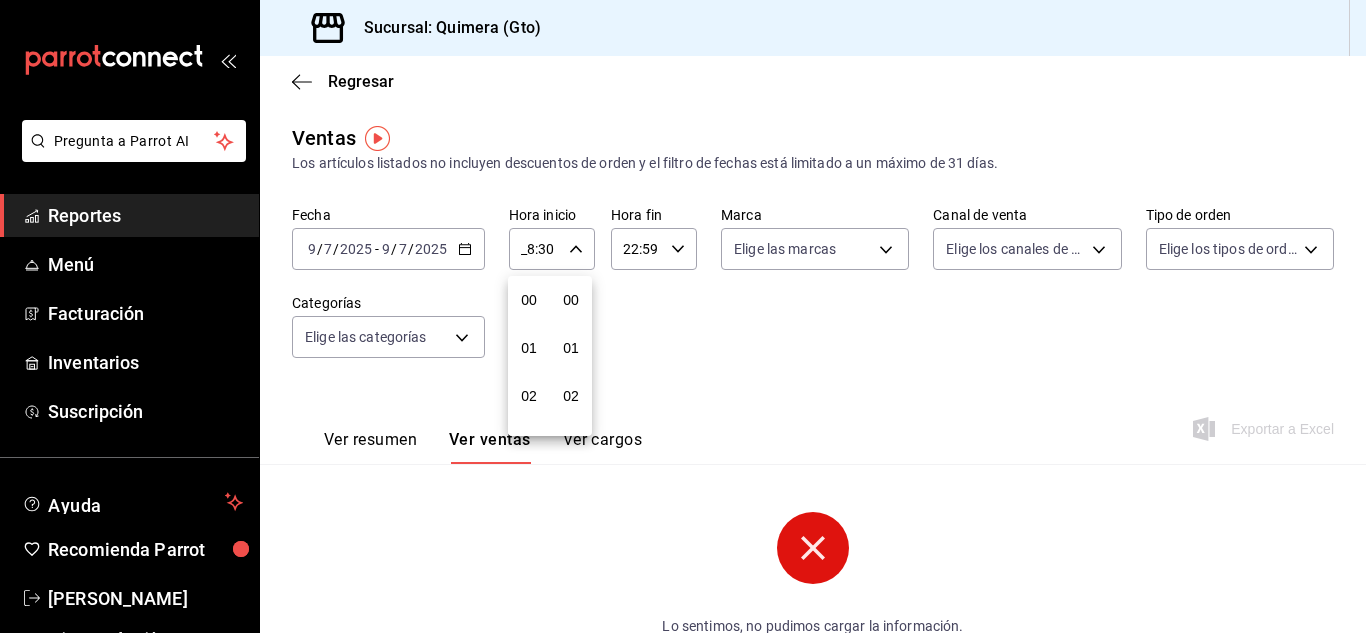 scroll, scrollTop: 1440, scrollLeft: 0, axis: vertical 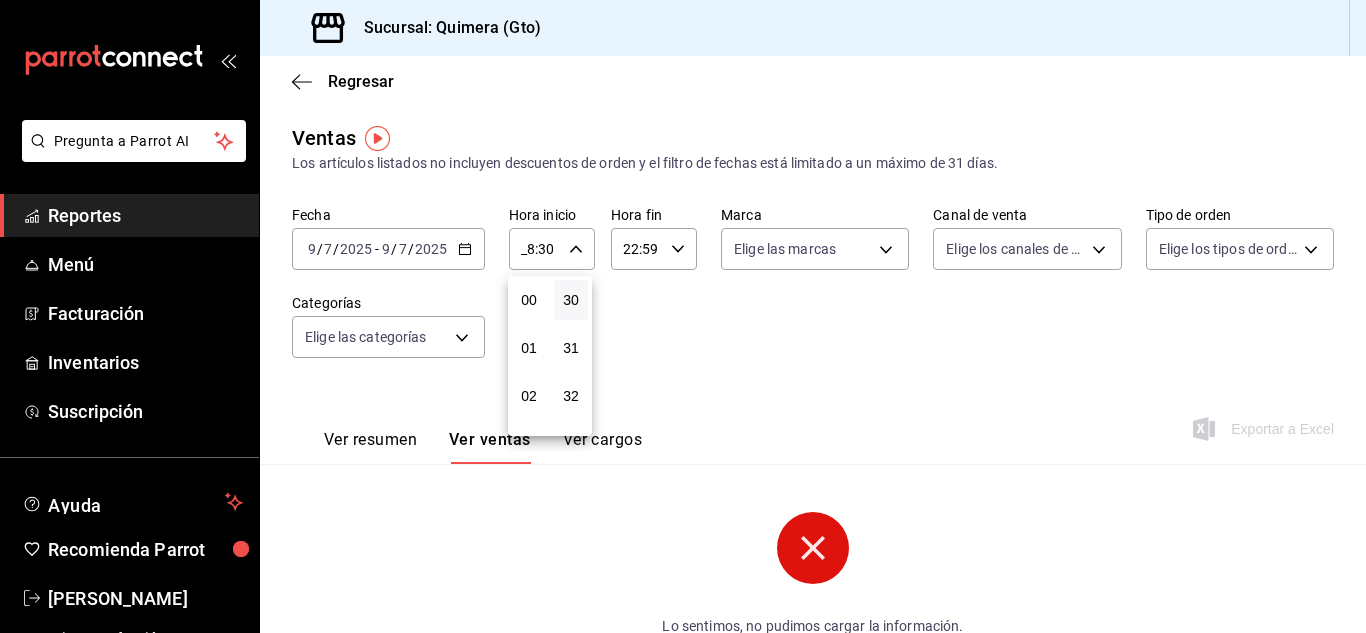 click at bounding box center [683, 316] 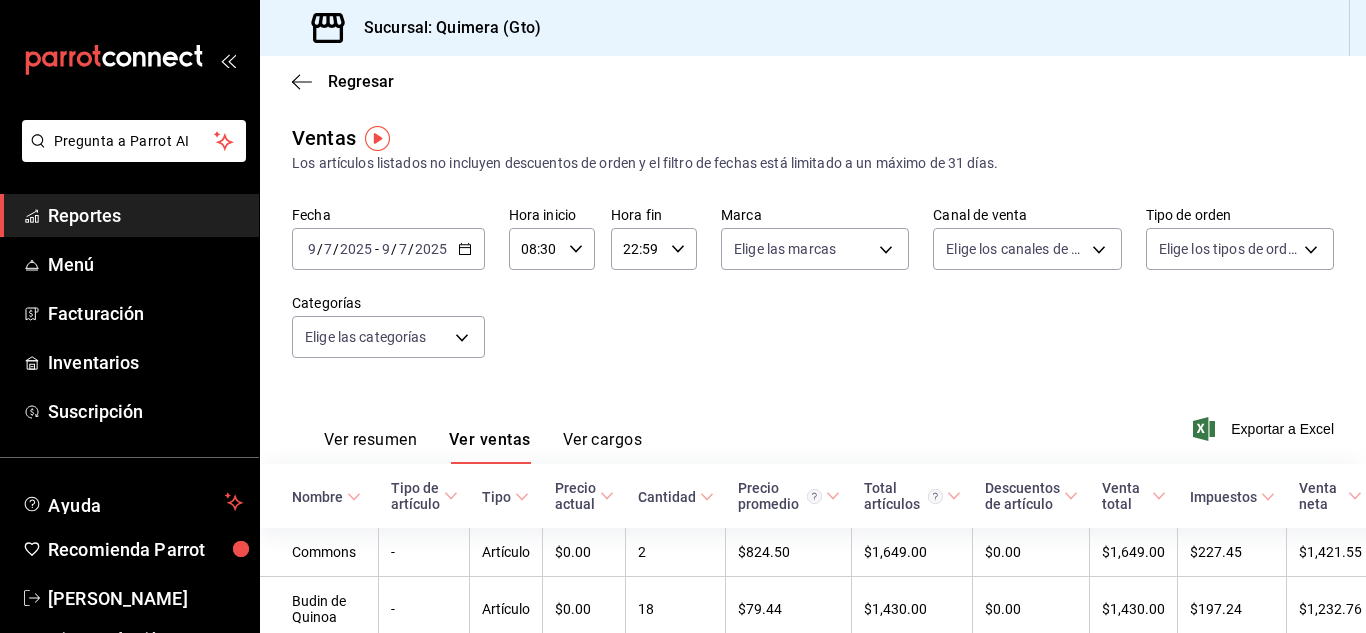 click on "08:30" at bounding box center [535, 249] 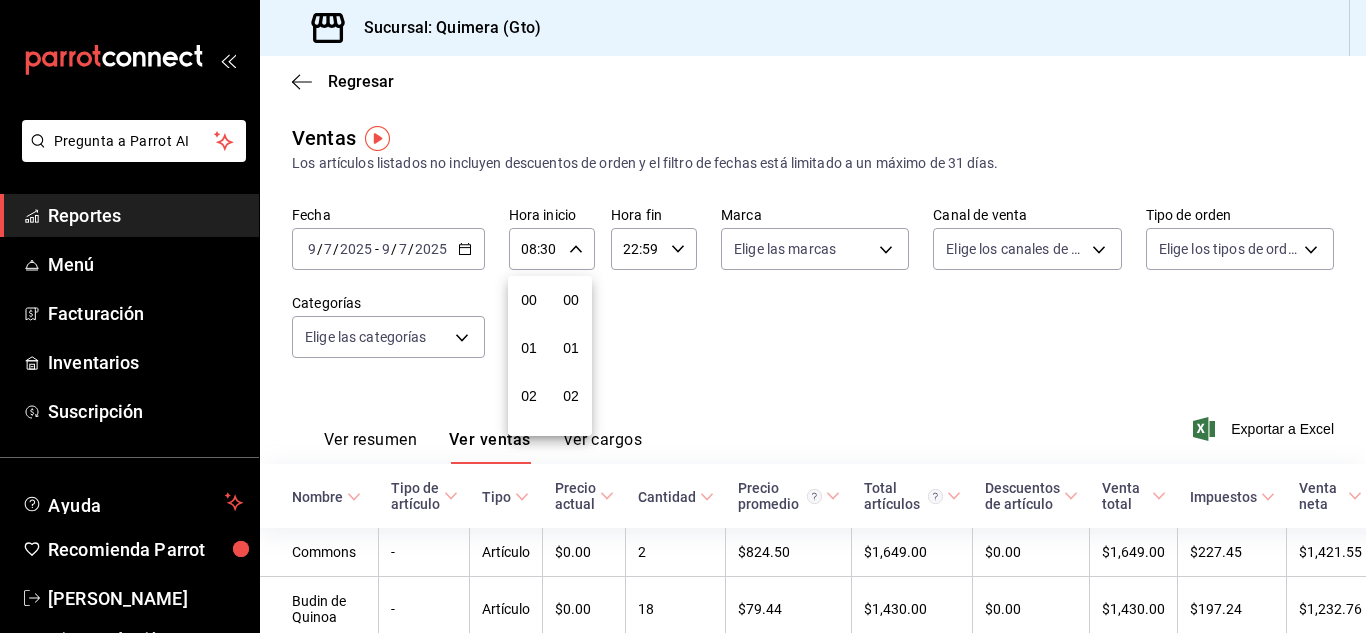 scroll, scrollTop: 384, scrollLeft: 0, axis: vertical 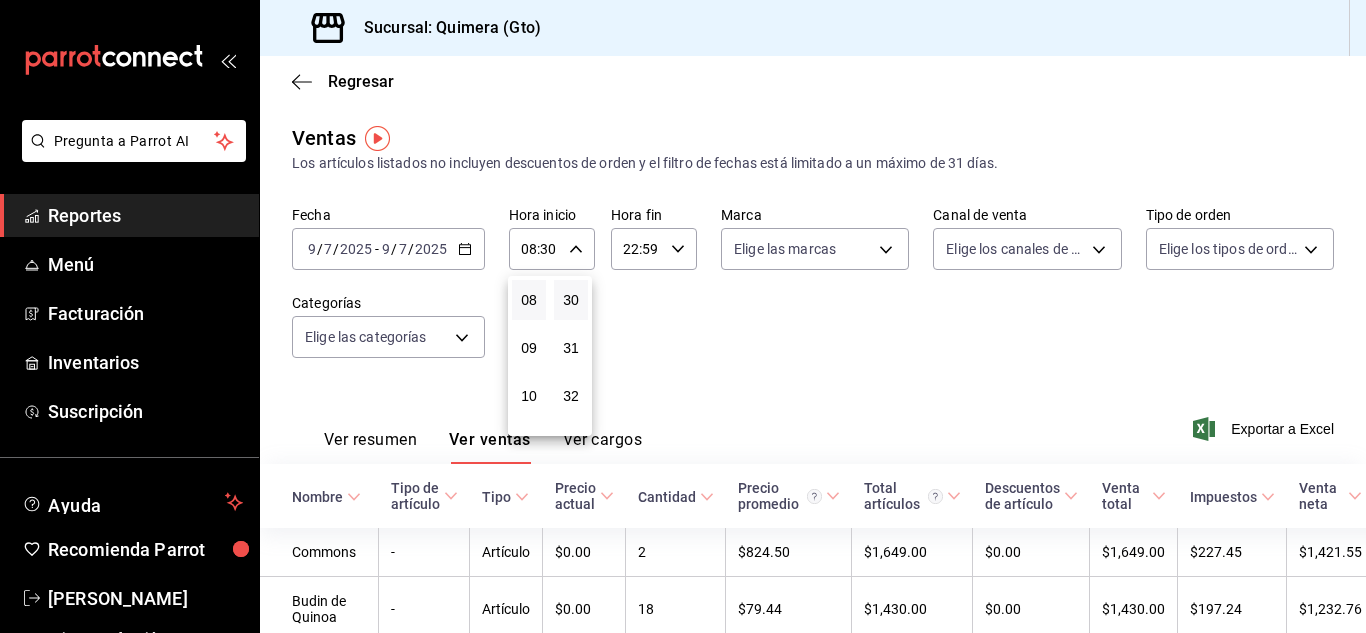 click at bounding box center [683, 316] 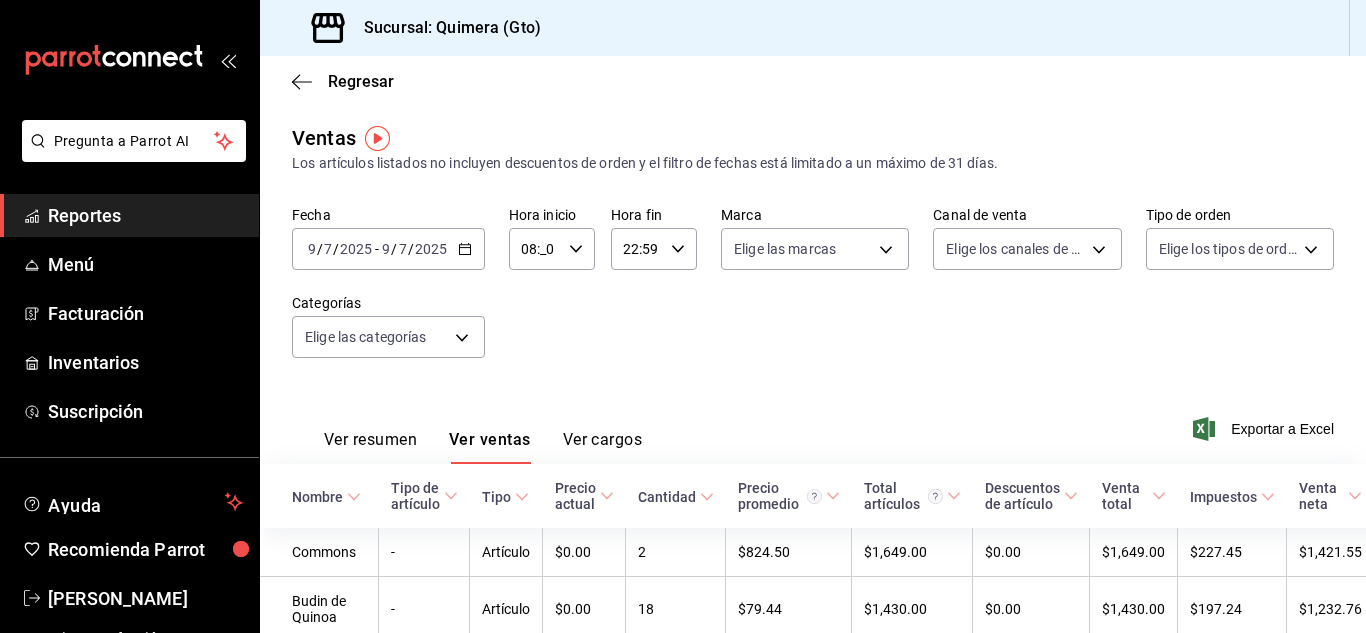 type on "08:00" 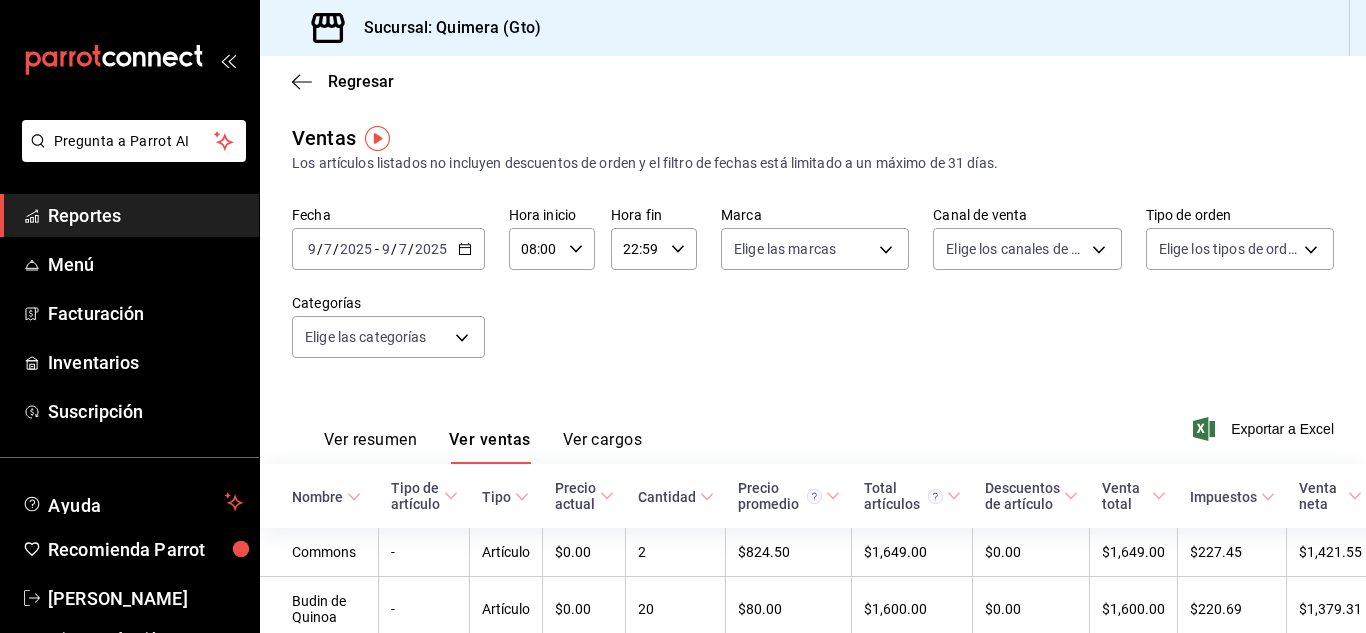 click on "22:59" at bounding box center (637, 249) 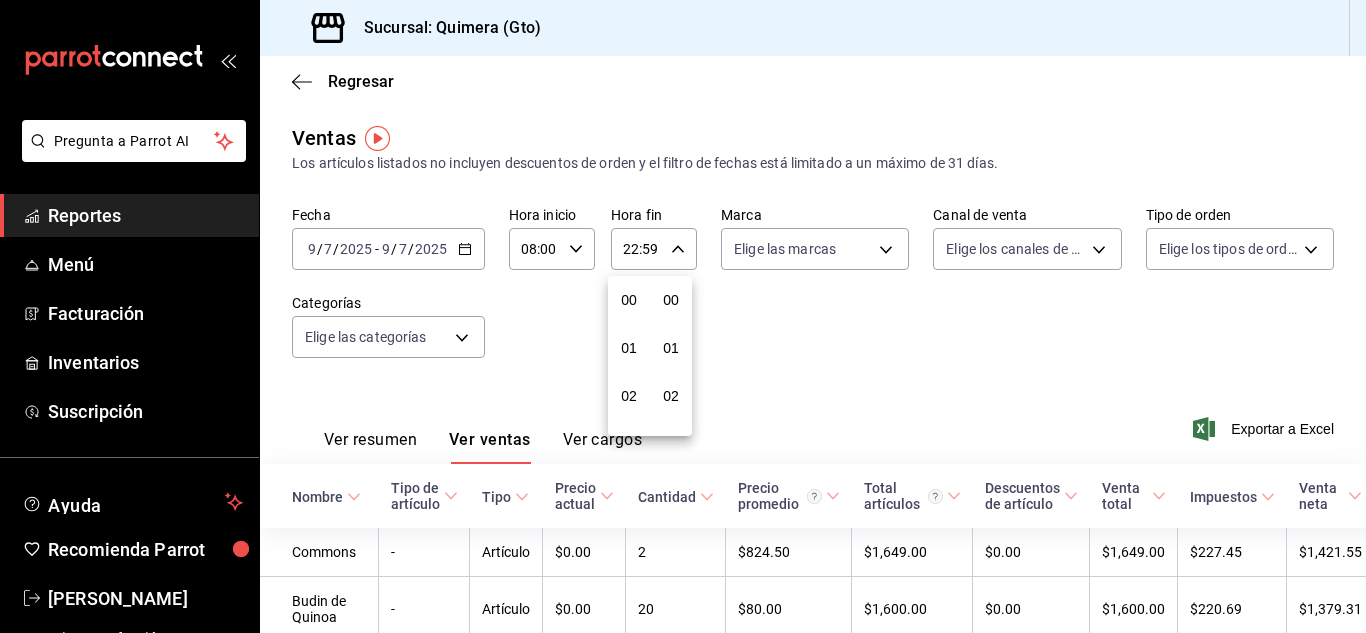 scroll, scrollTop: 992, scrollLeft: 0, axis: vertical 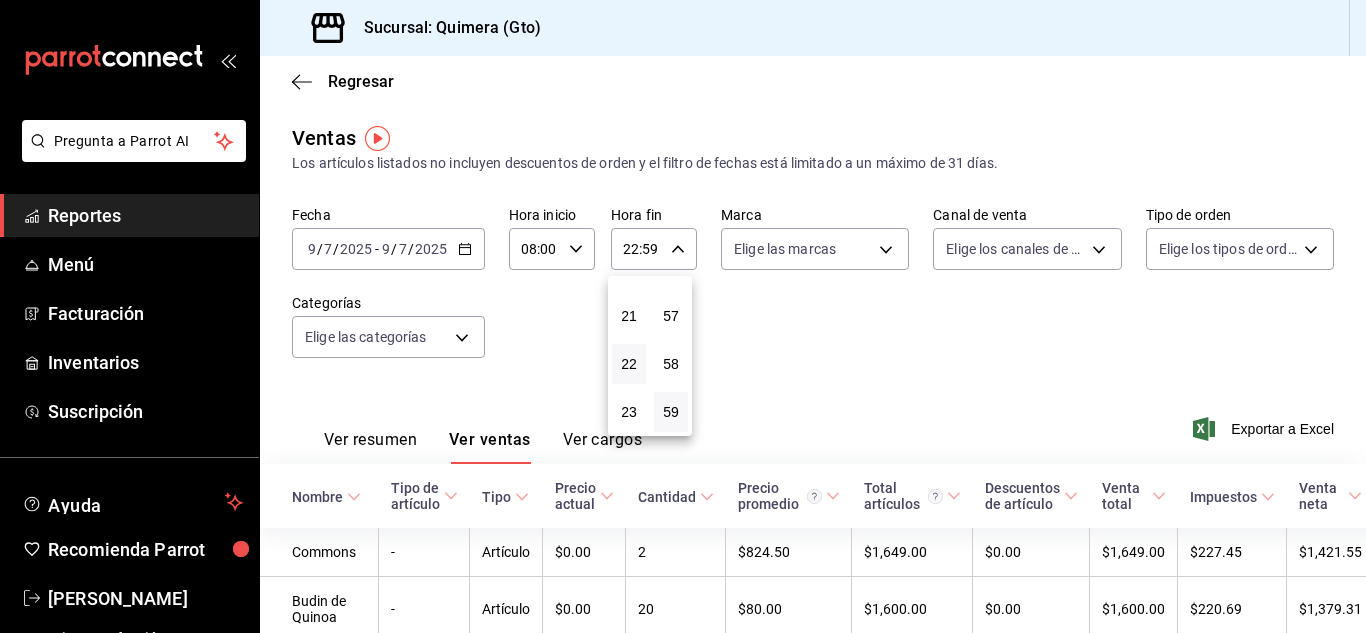 click at bounding box center [683, 316] 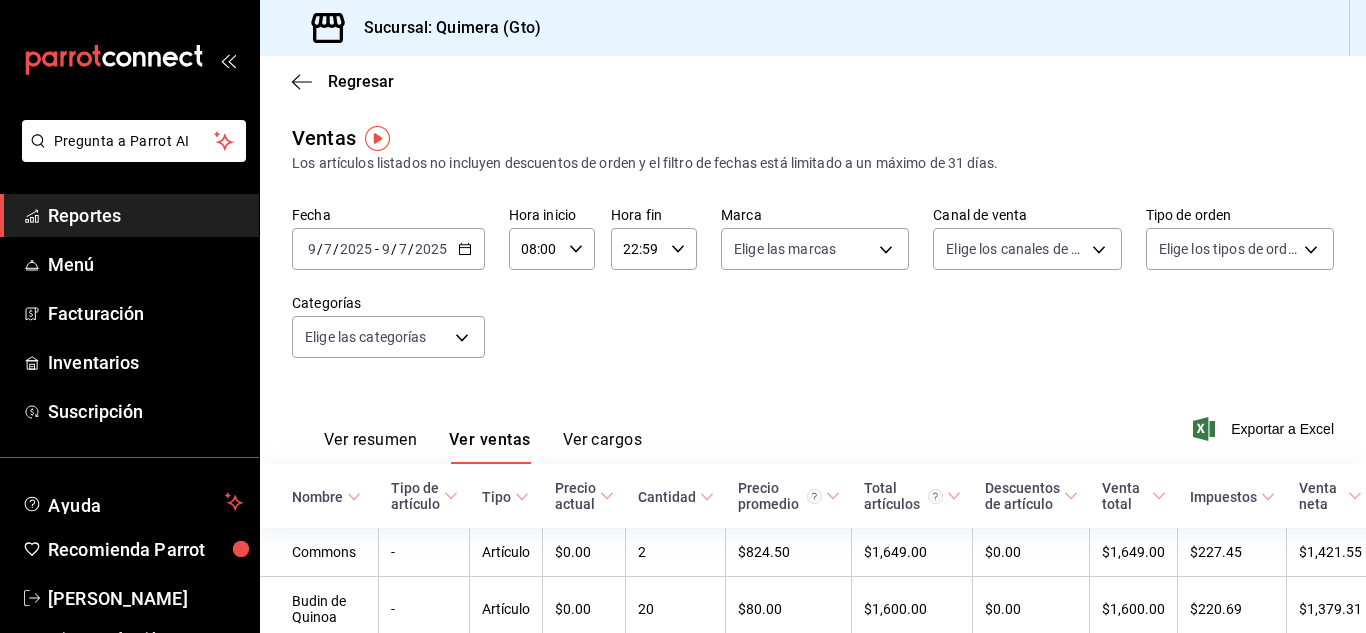 click on "22:59" at bounding box center (637, 249) 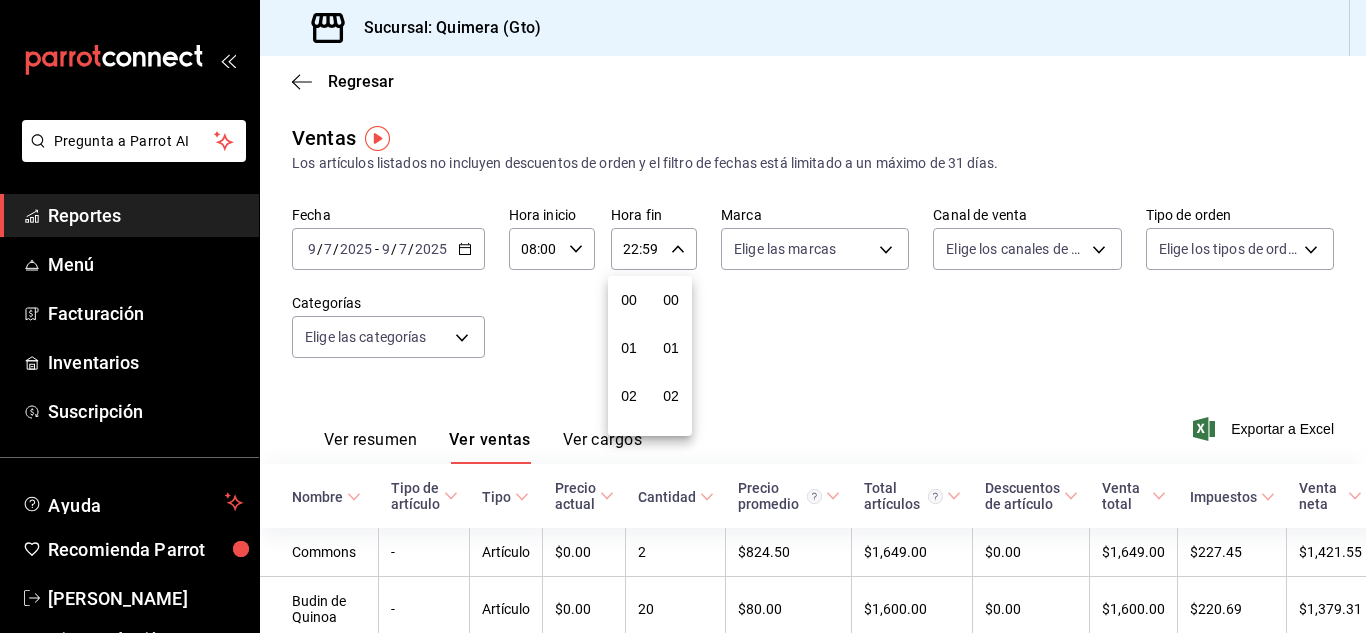 scroll, scrollTop: 992, scrollLeft: 0, axis: vertical 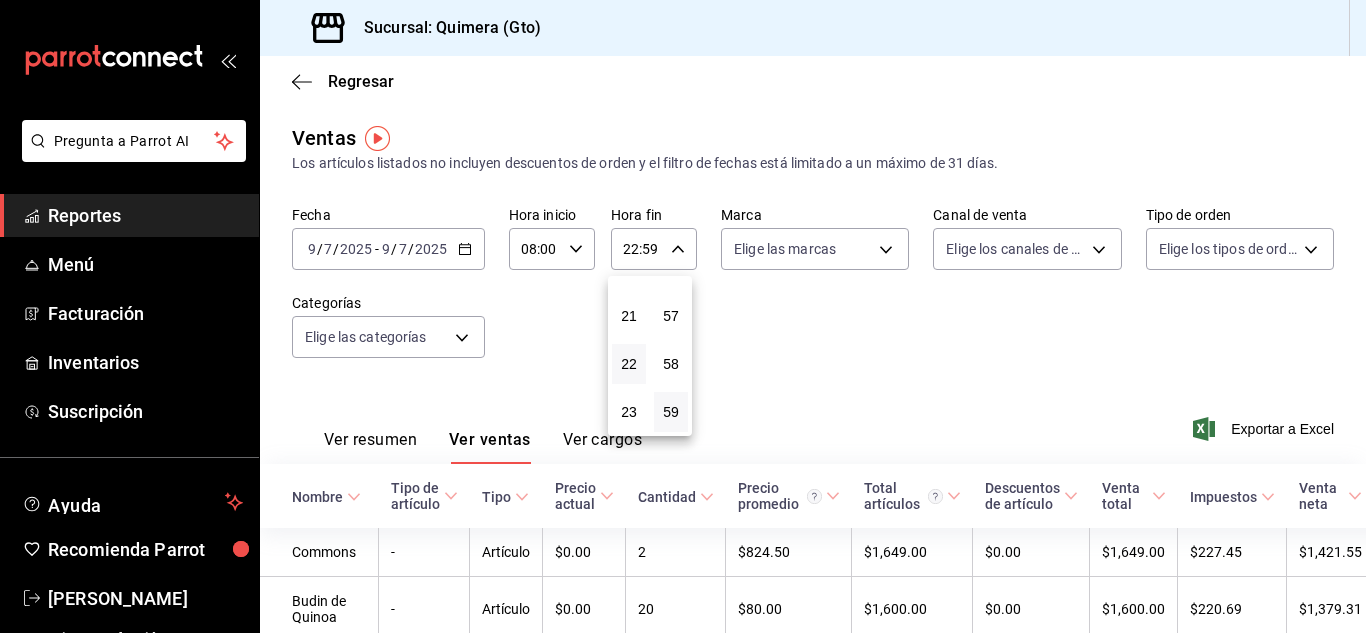 click at bounding box center [683, 316] 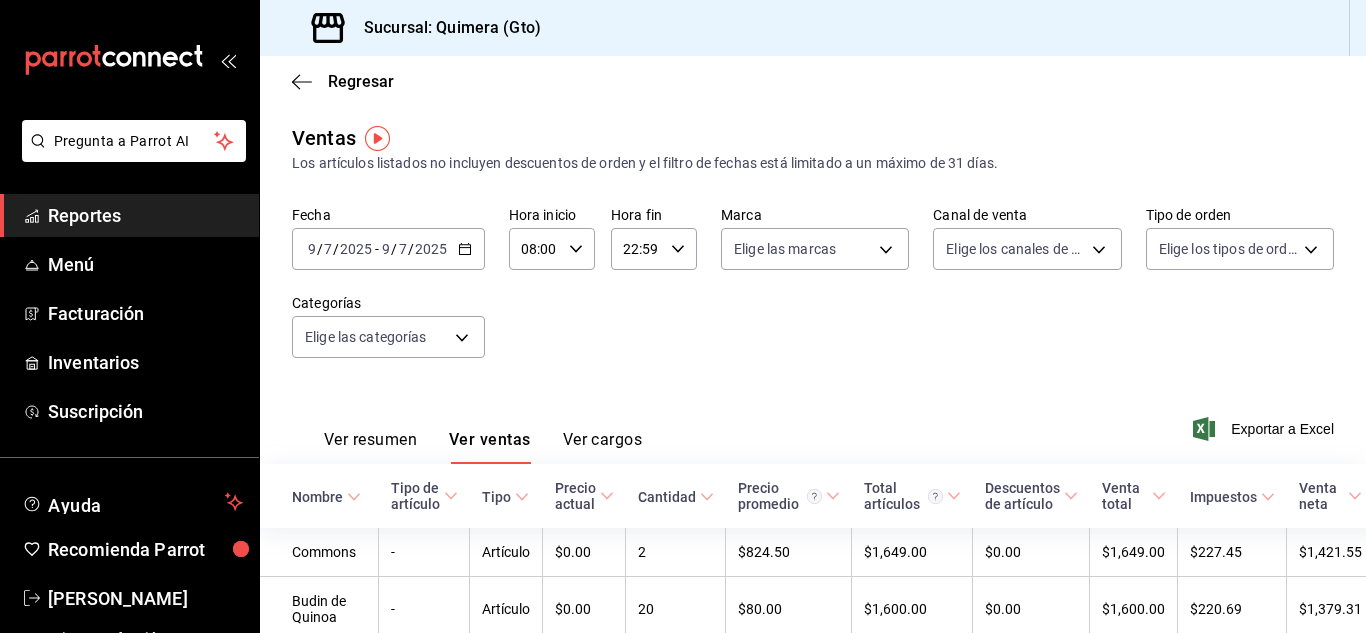 click on "22:59" at bounding box center [637, 249] 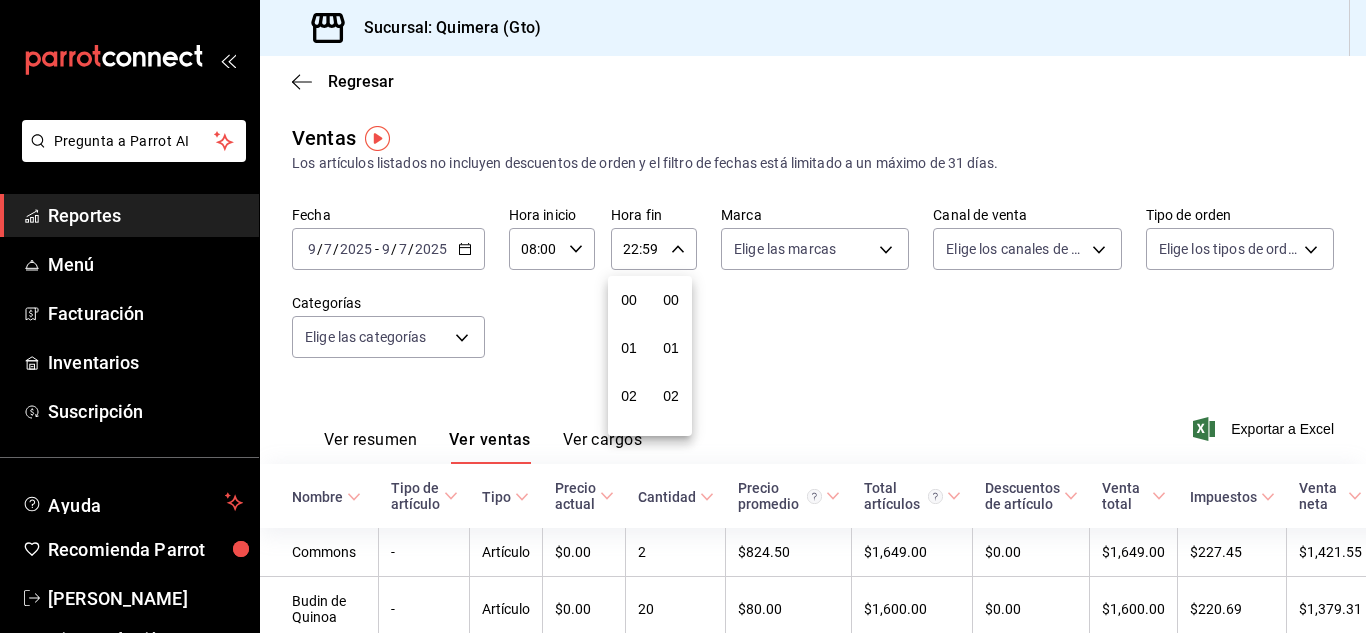 scroll, scrollTop: 992, scrollLeft: 0, axis: vertical 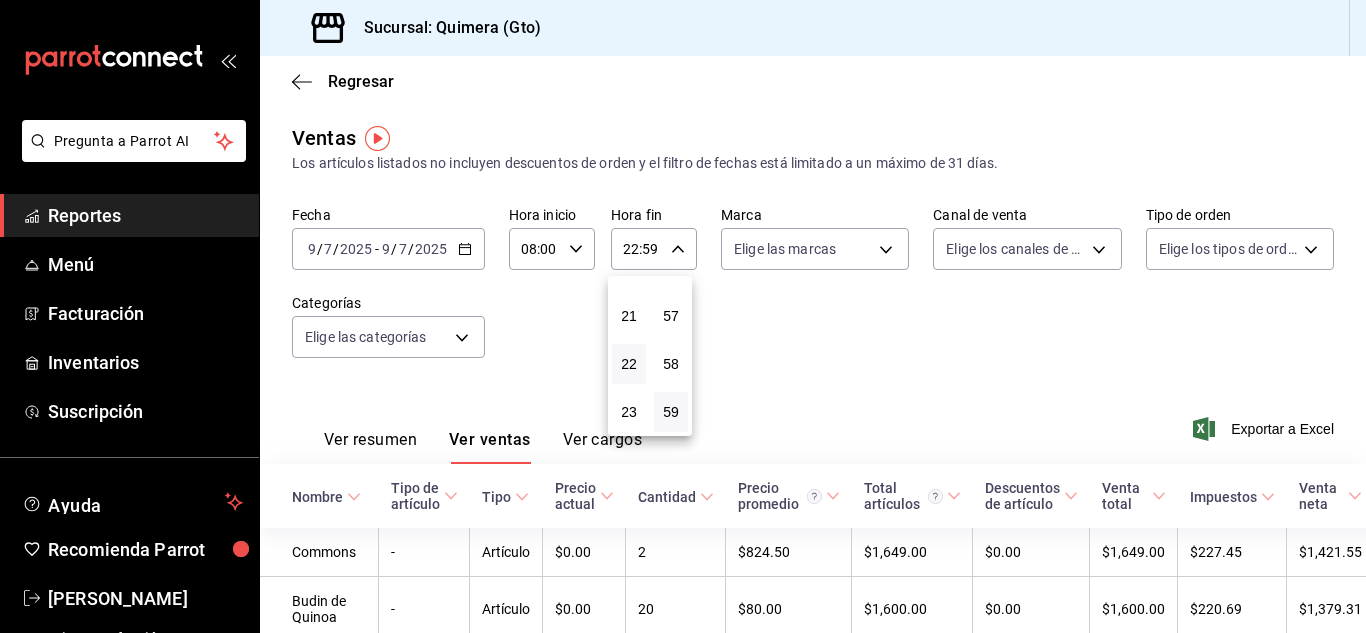 click at bounding box center (683, 316) 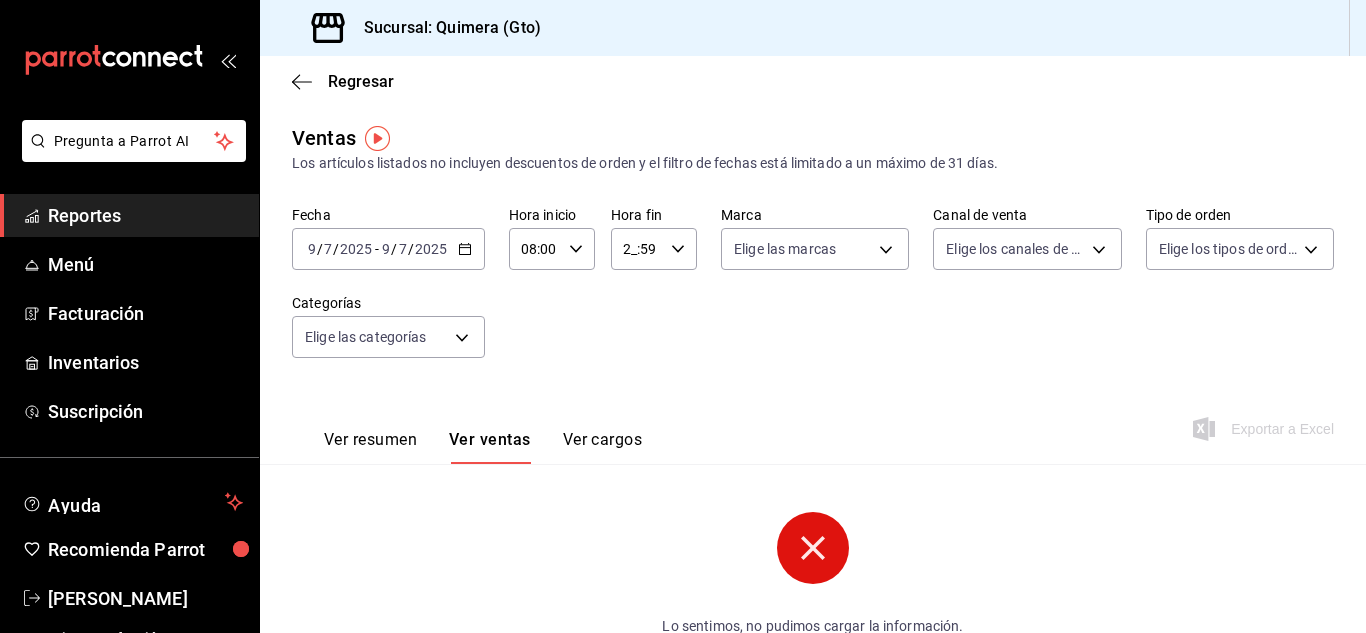click on "2_:59" at bounding box center [637, 249] 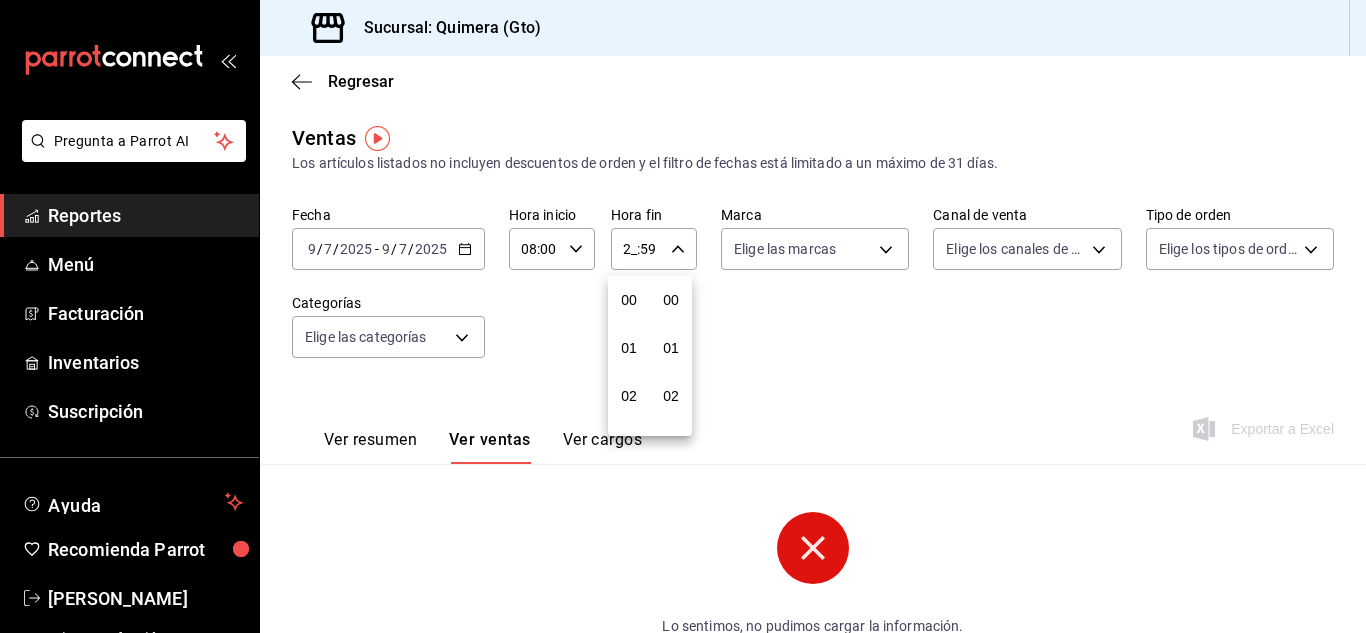scroll, scrollTop: 2720, scrollLeft: 0, axis: vertical 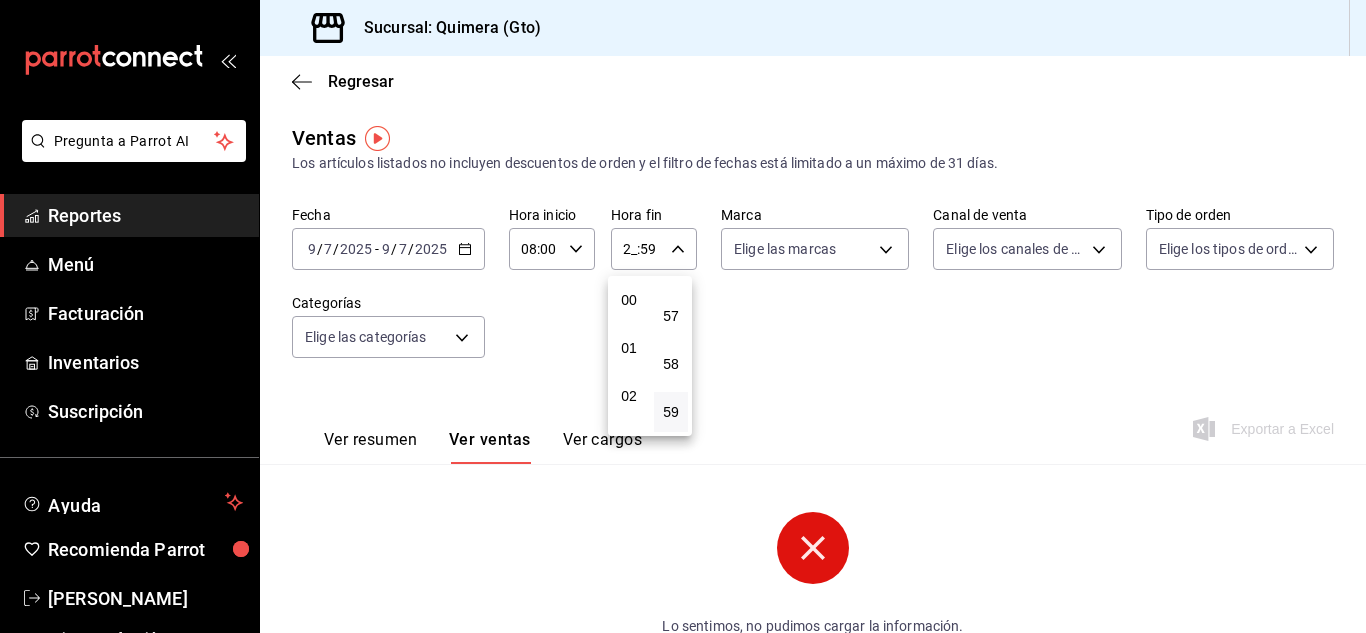 click at bounding box center (683, 316) 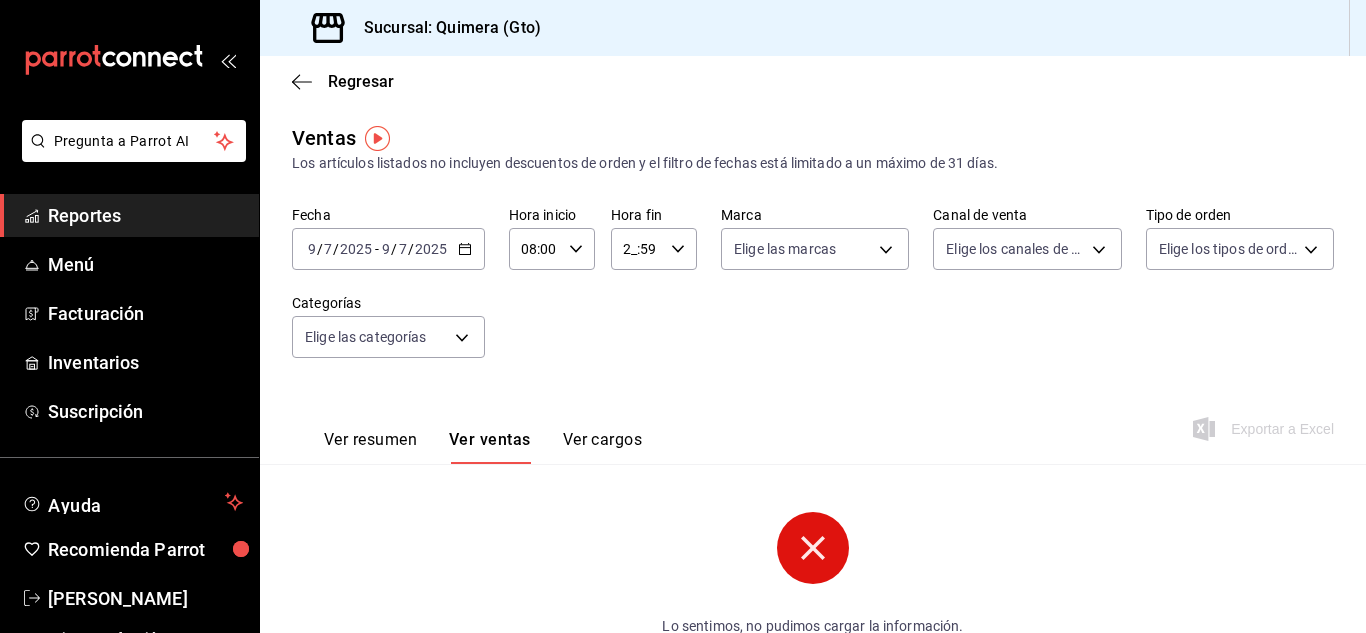 click on "2_:59" at bounding box center (637, 249) 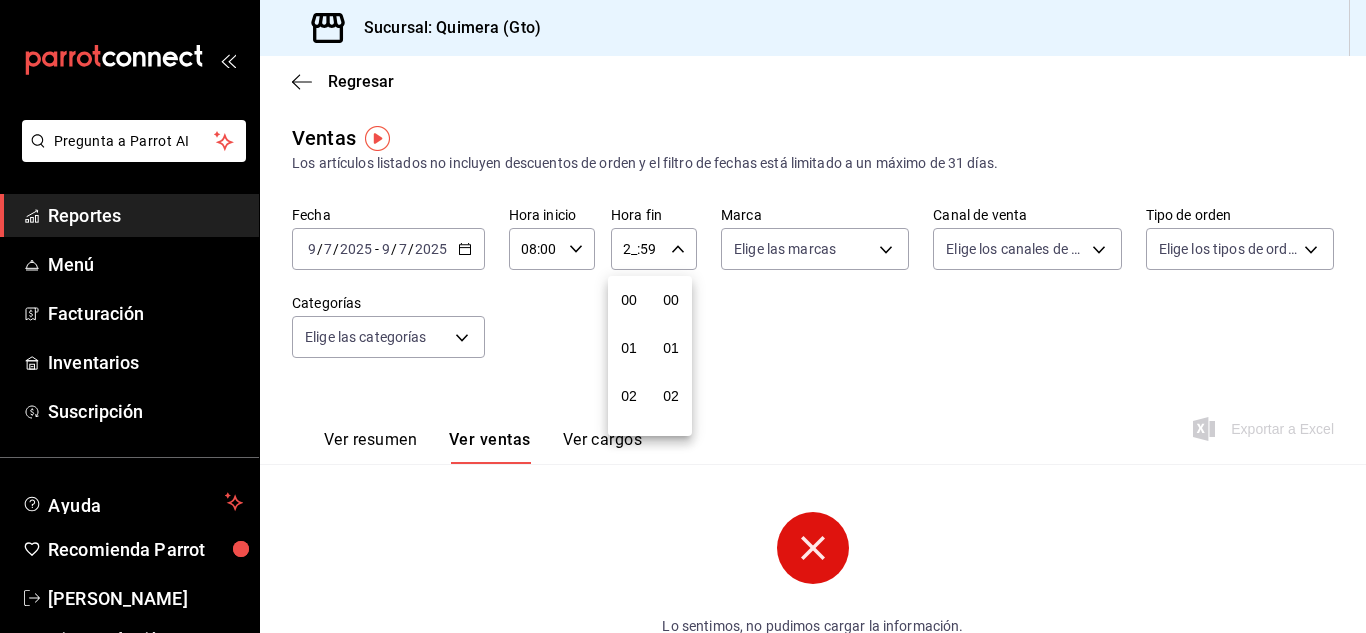 scroll, scrollTop: 2720, scrollLeft: 0, axis: vertical 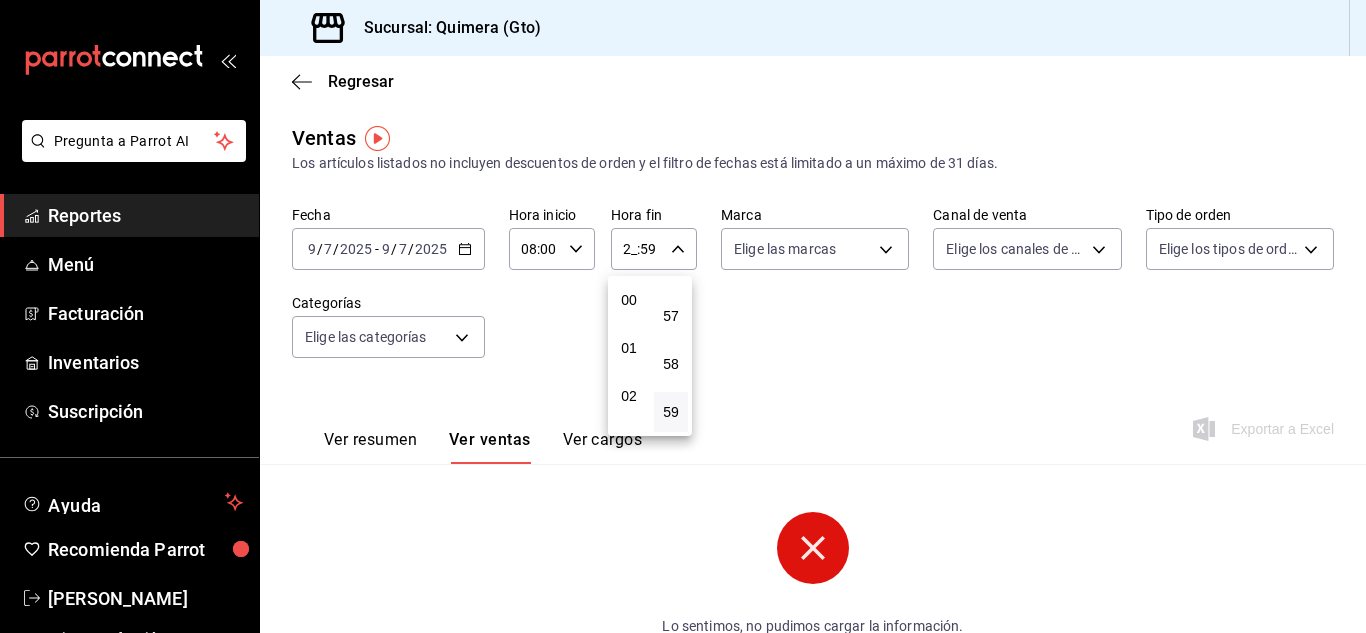 click at bounding box center (683, 316) 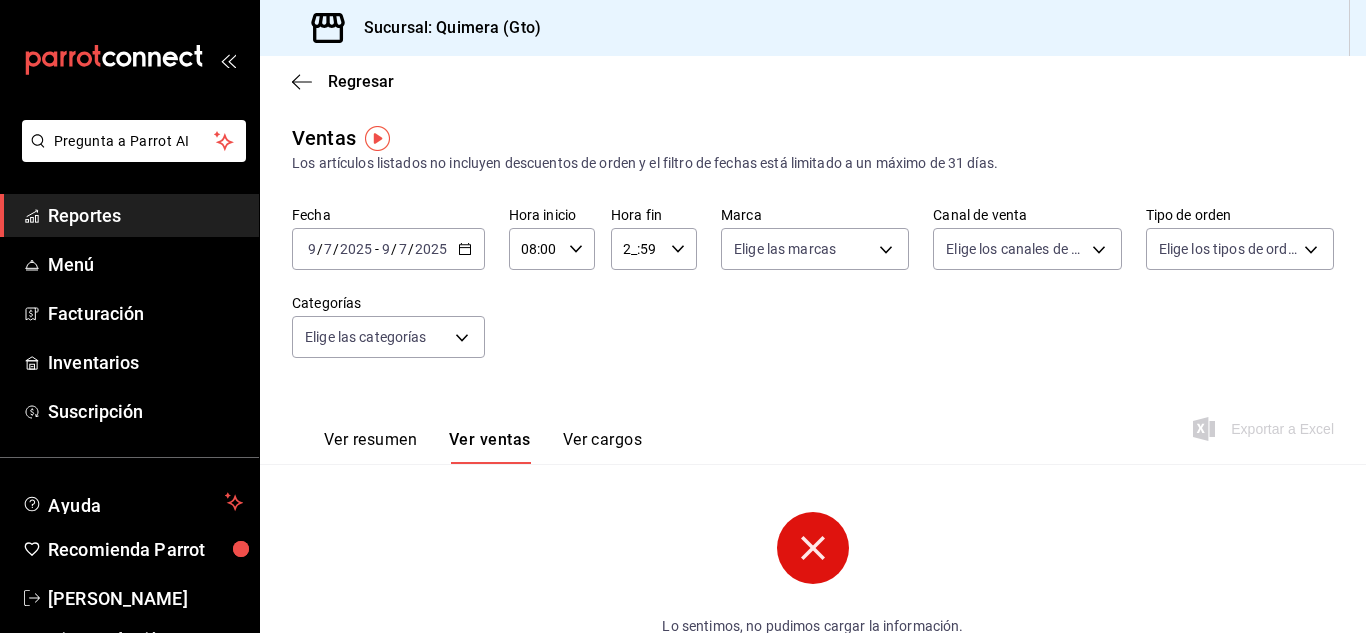 click on "2_:59" at bounding box center (637, 249) 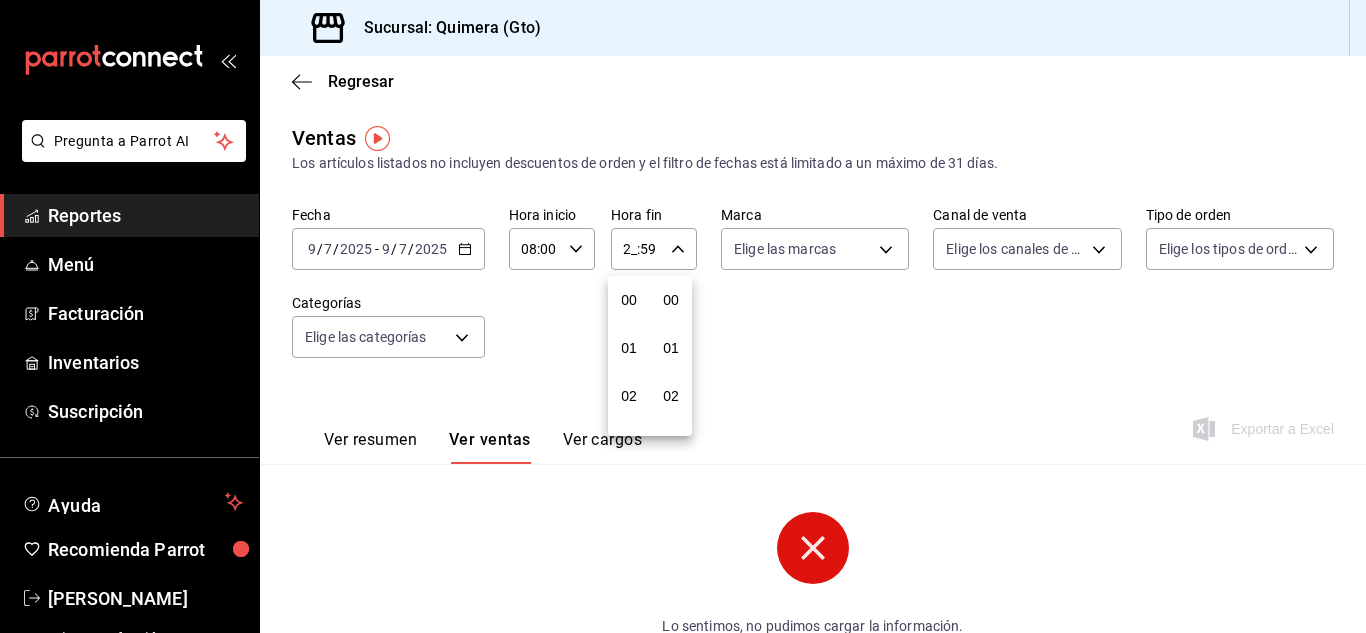 scroll, scrollTop: 2720, scrollLeft: 0, axis: vertical 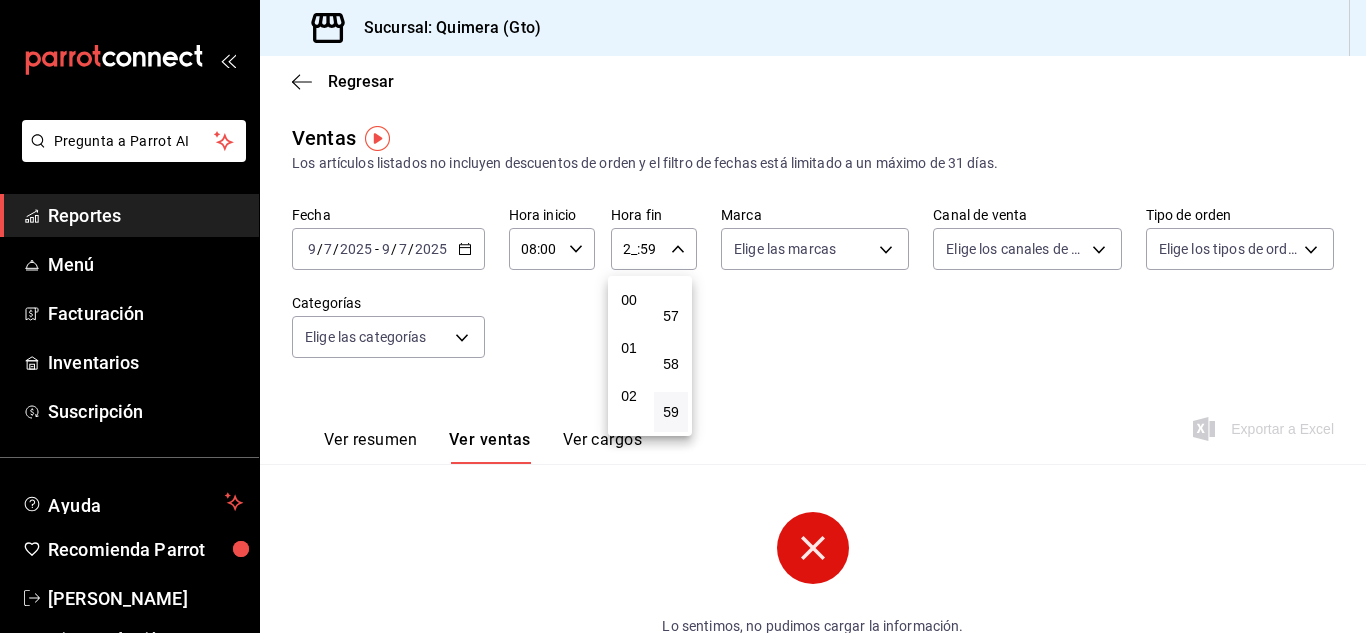 click at bounding box center [683, 316] 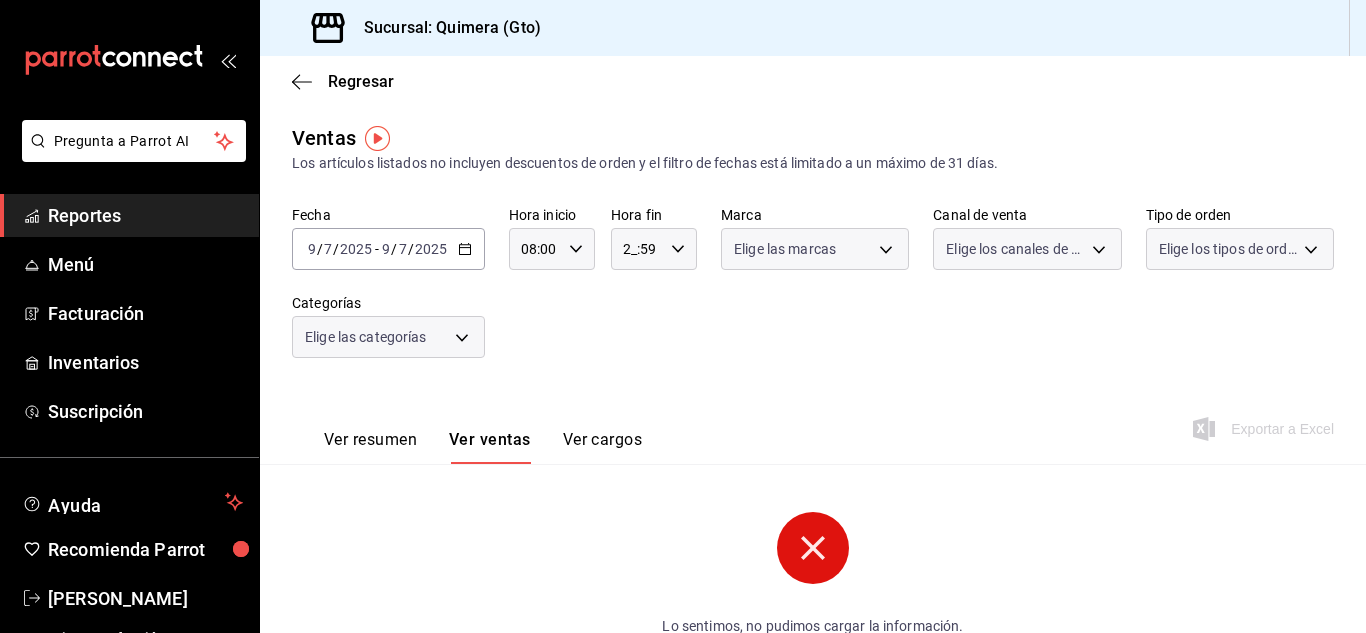 click on "2_:59" at bounding box center [637, 249] 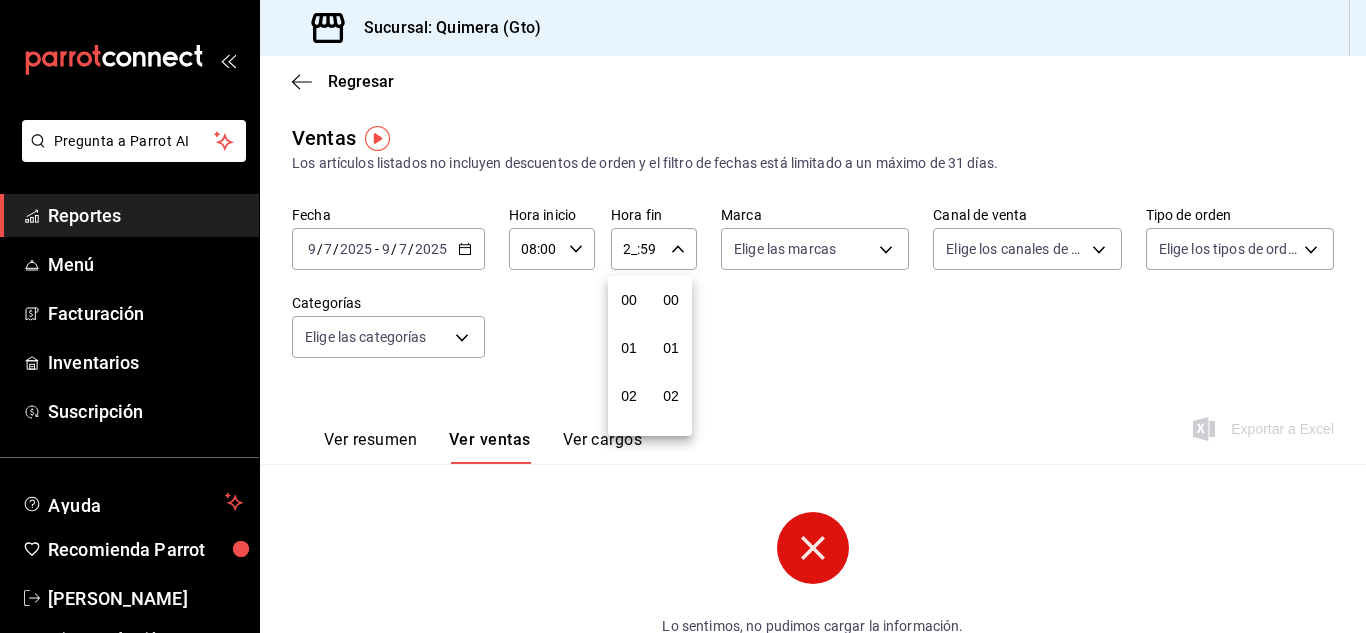scroll, scrollTop: 2720, scrollLeft: 0, axis: vertical 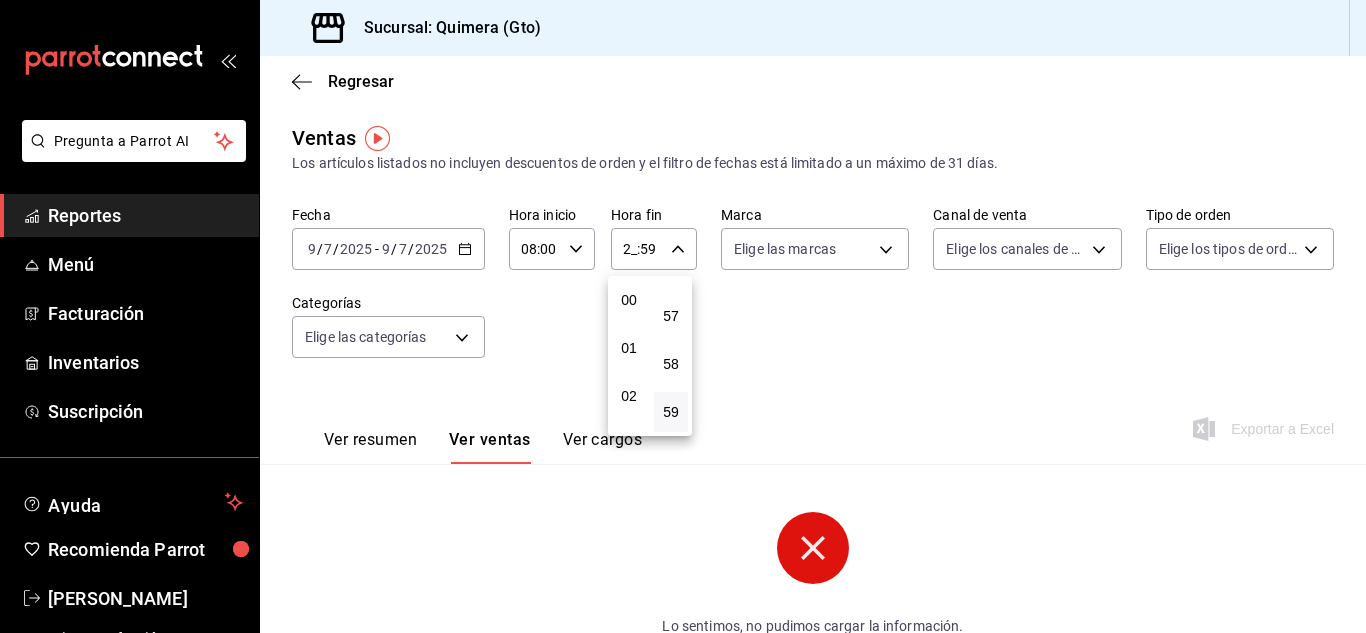 click at bounding box center [683, 316] 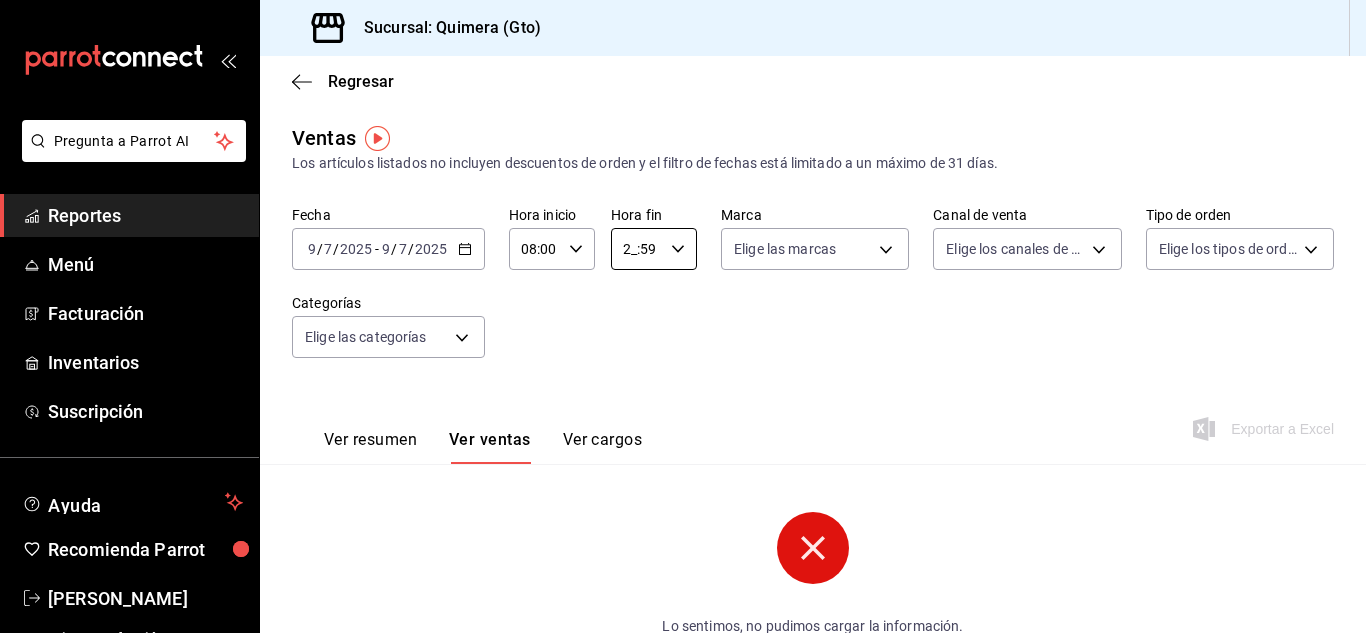 click on "2_:59" at bounding box center (637, 249) 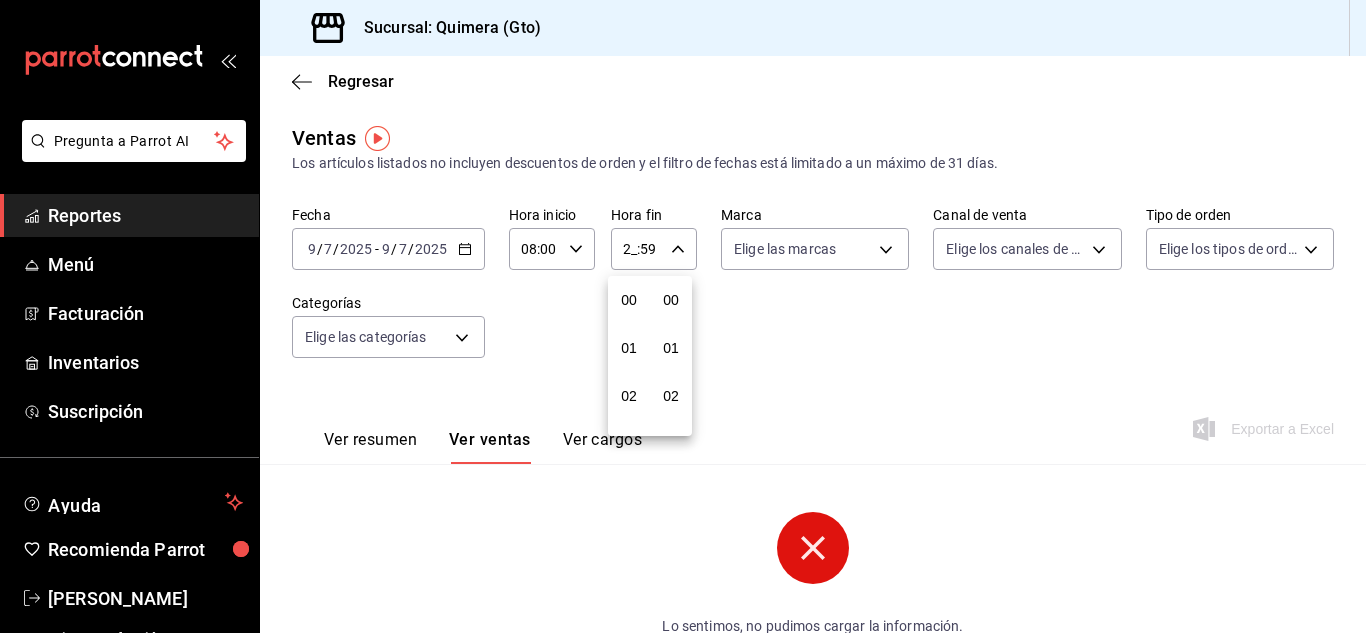 scroll, scrollTop: 2720, scrollLeft: 0, axis: vertical 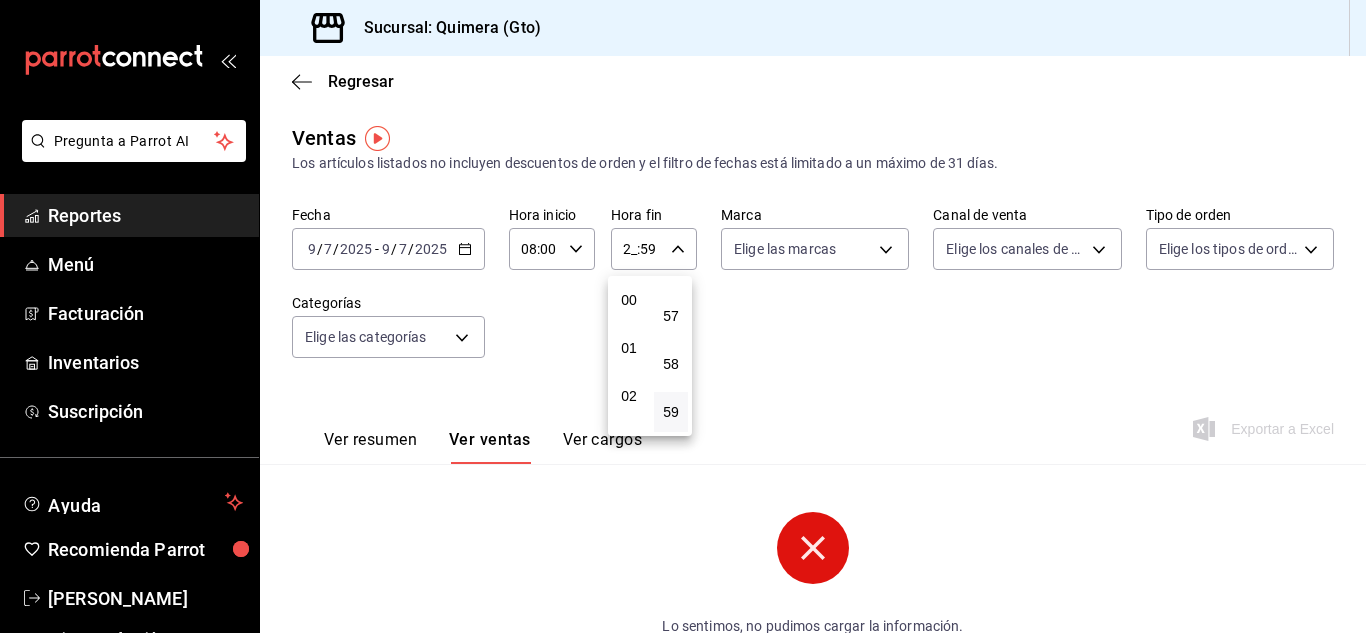 click at bounding box center [683, 316] 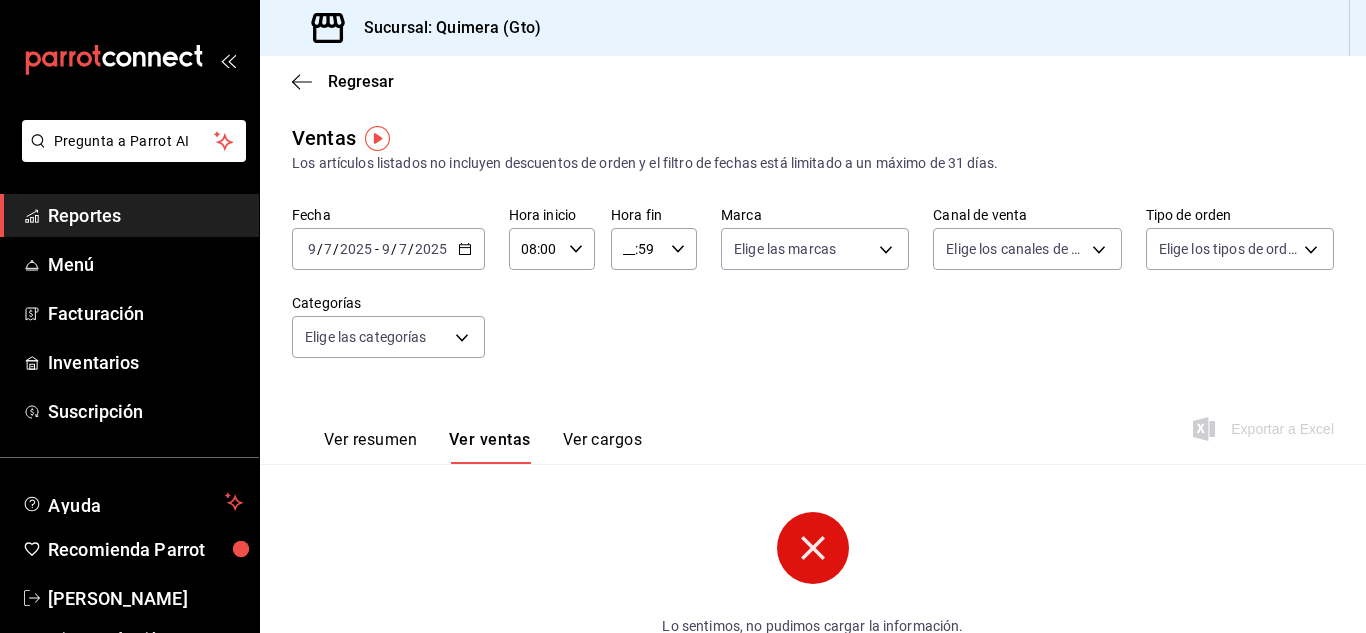 click on "__:59" at bounding box center [637, 249] 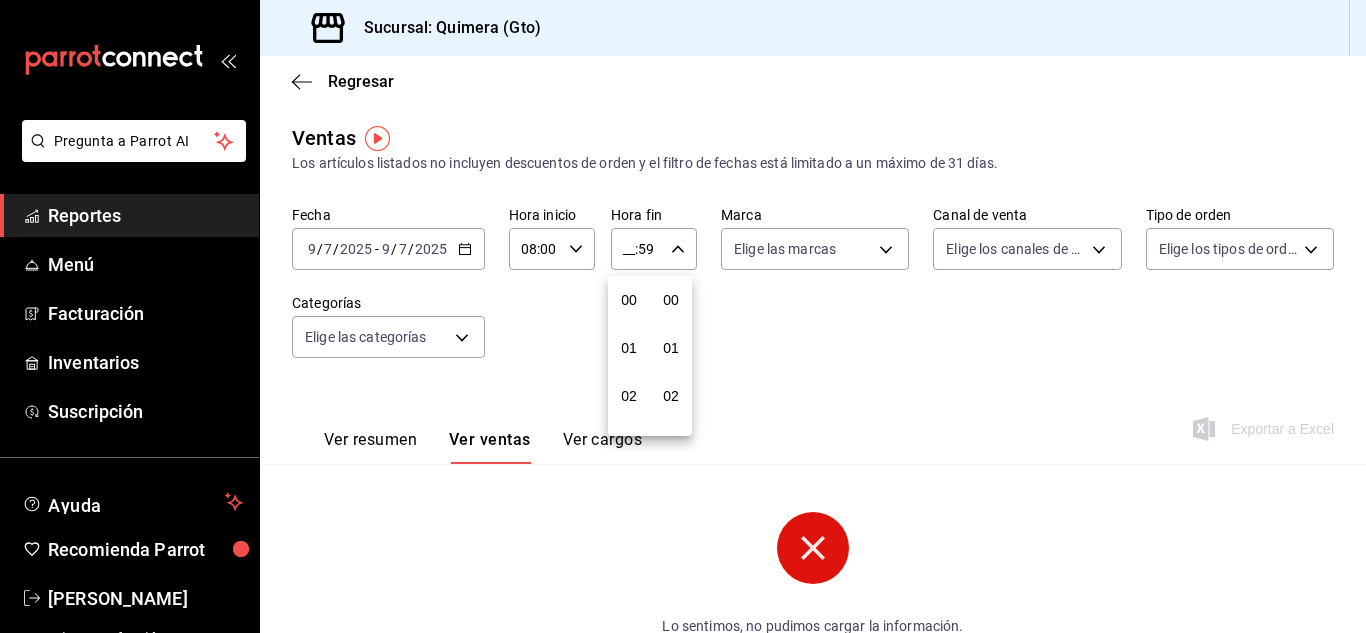 scroll, scrollTop: 2720, scrollLeft: 0, axis: vertical 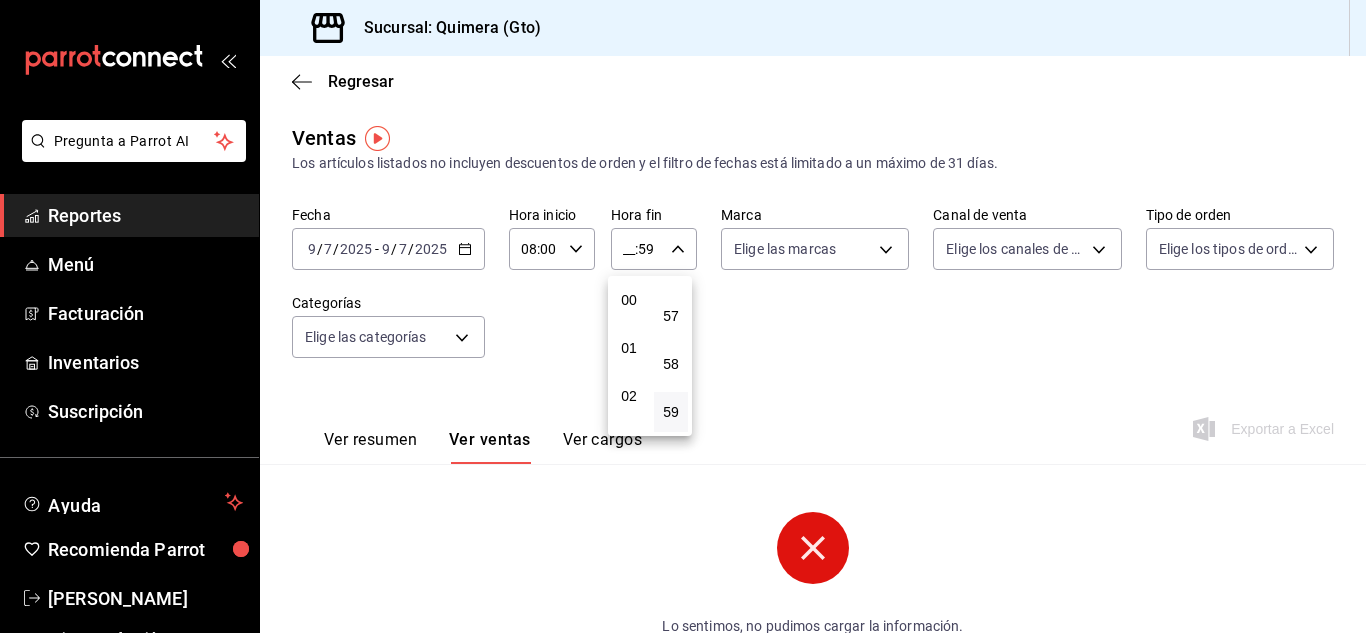 click at bounding box center (683, 316) 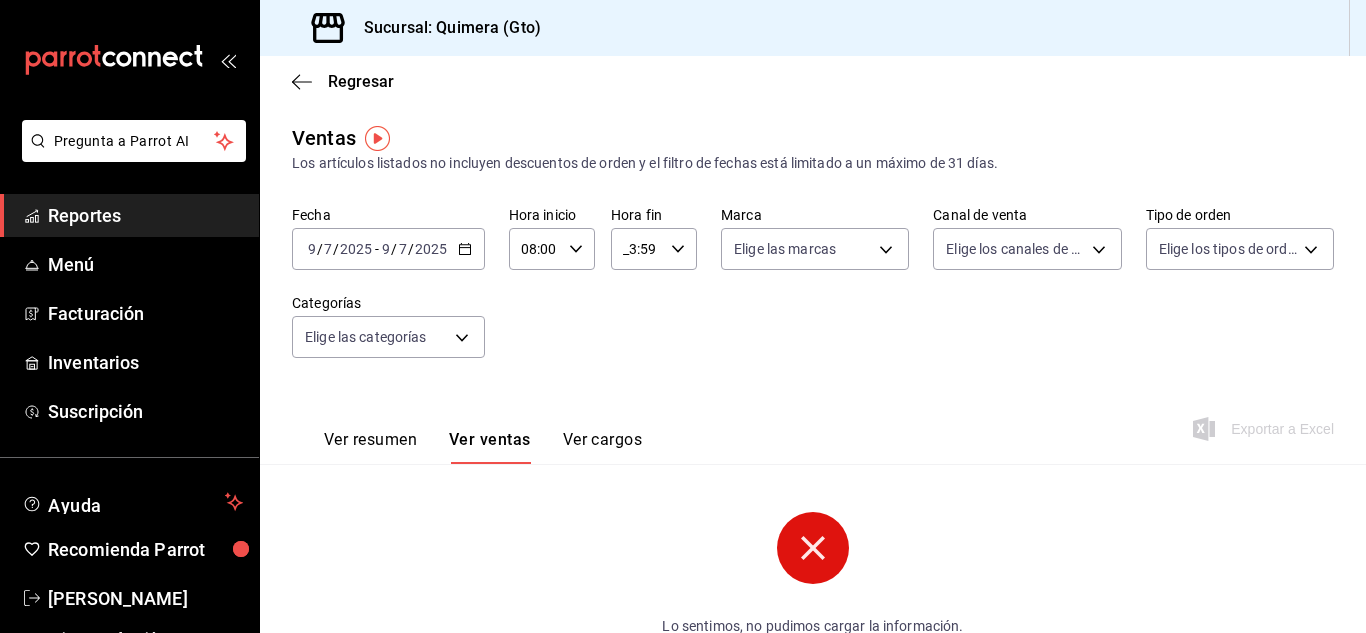 click on "_3:59" at bounding box center [637, 249] 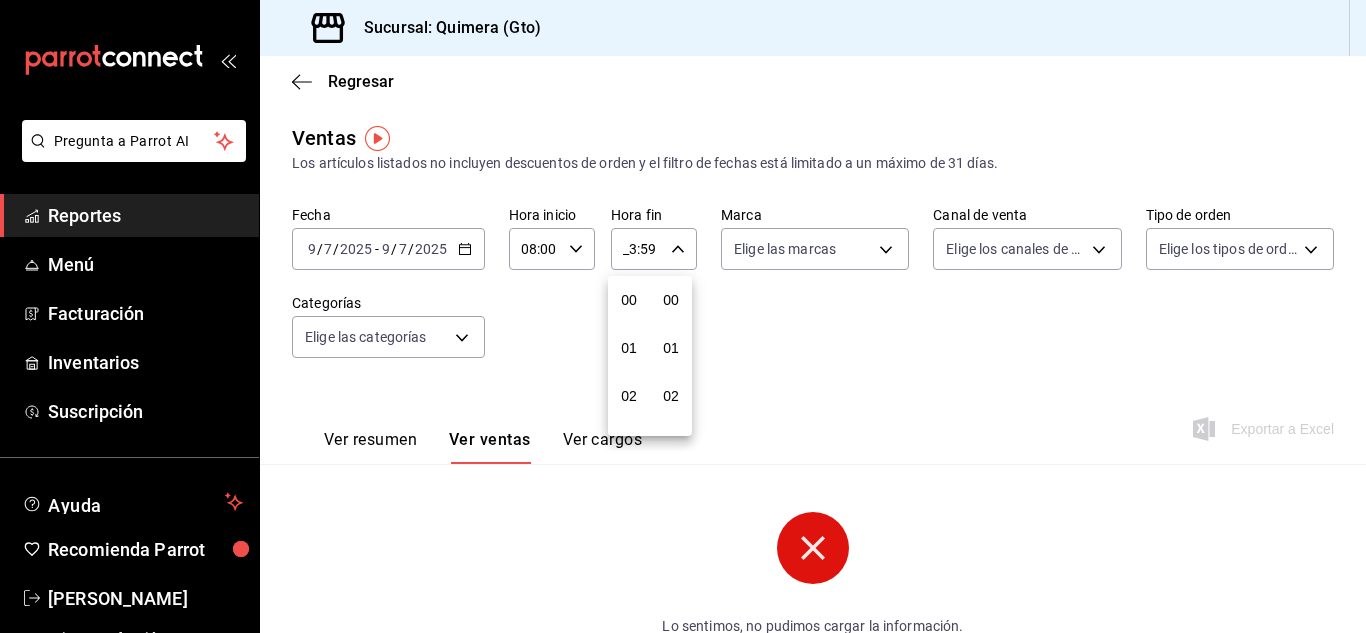 scroll, scrollTop: 2720, scrollLeft: 0, axis: vertical 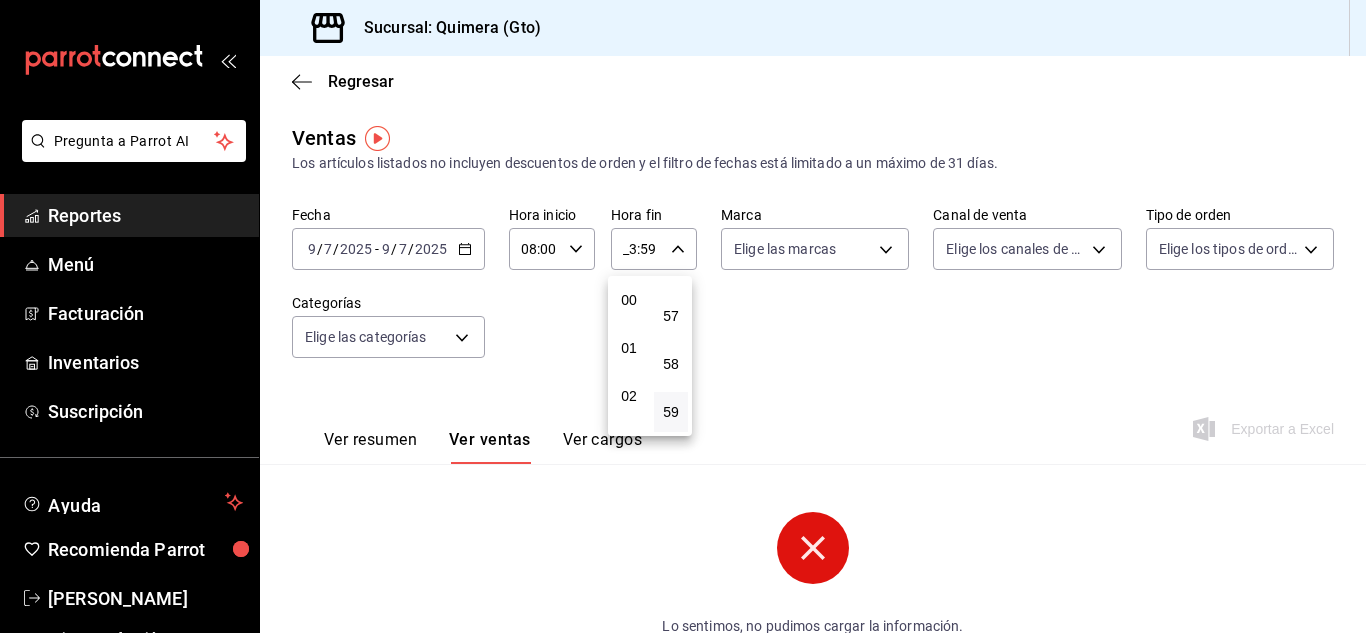 click at bounding box center (683, 316) 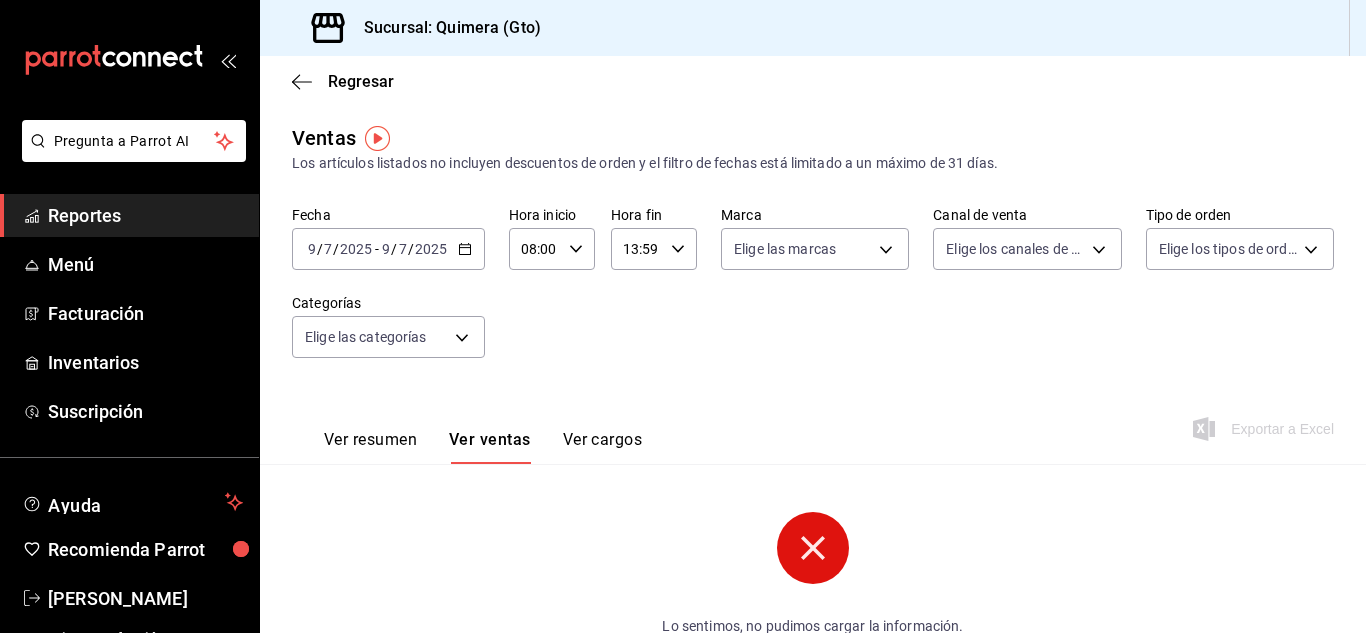 type on "13:59" 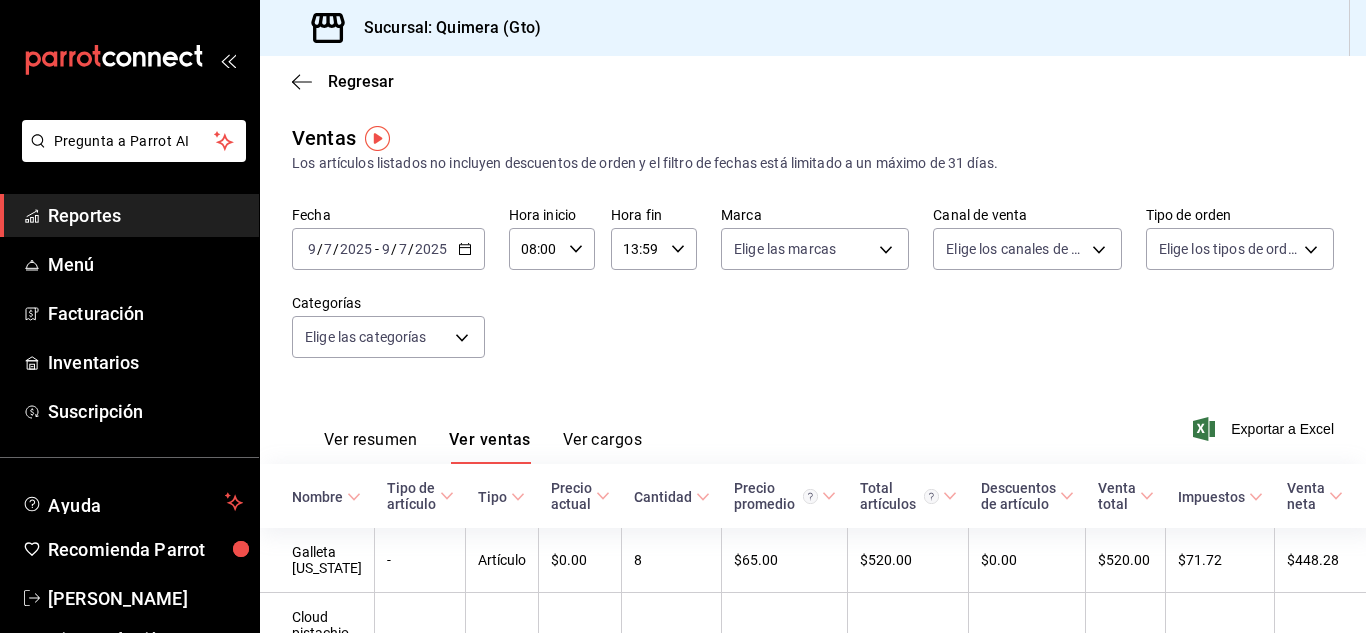 click on "Fecha [DATE] [DATE] - [DATE] [DATE] Hora inicio 08:00 Hora inicio Hora fin 13:59 Hora fin Marca Elige las marcas Canal de venta Elige los canales de venta Tipo de orden Elige los tipos de orden Categorías Elige las categorías" at bounding box center [813, 294] 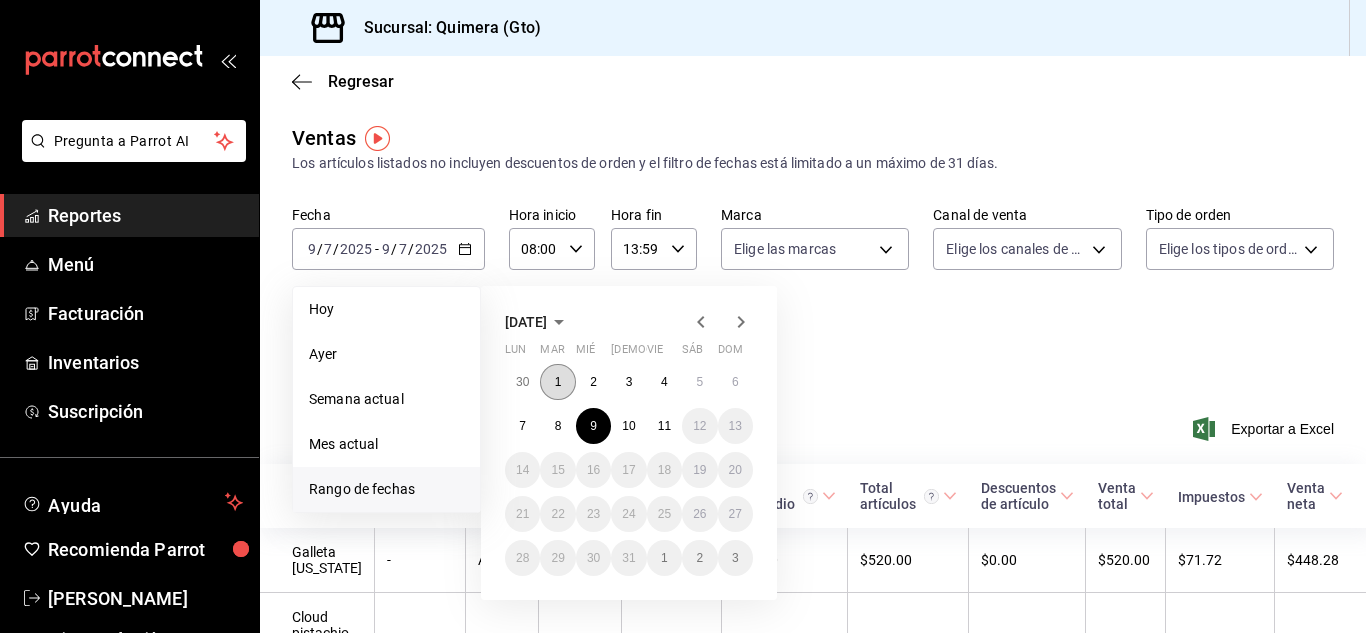 click on "1" at bounding box center (557, 382) 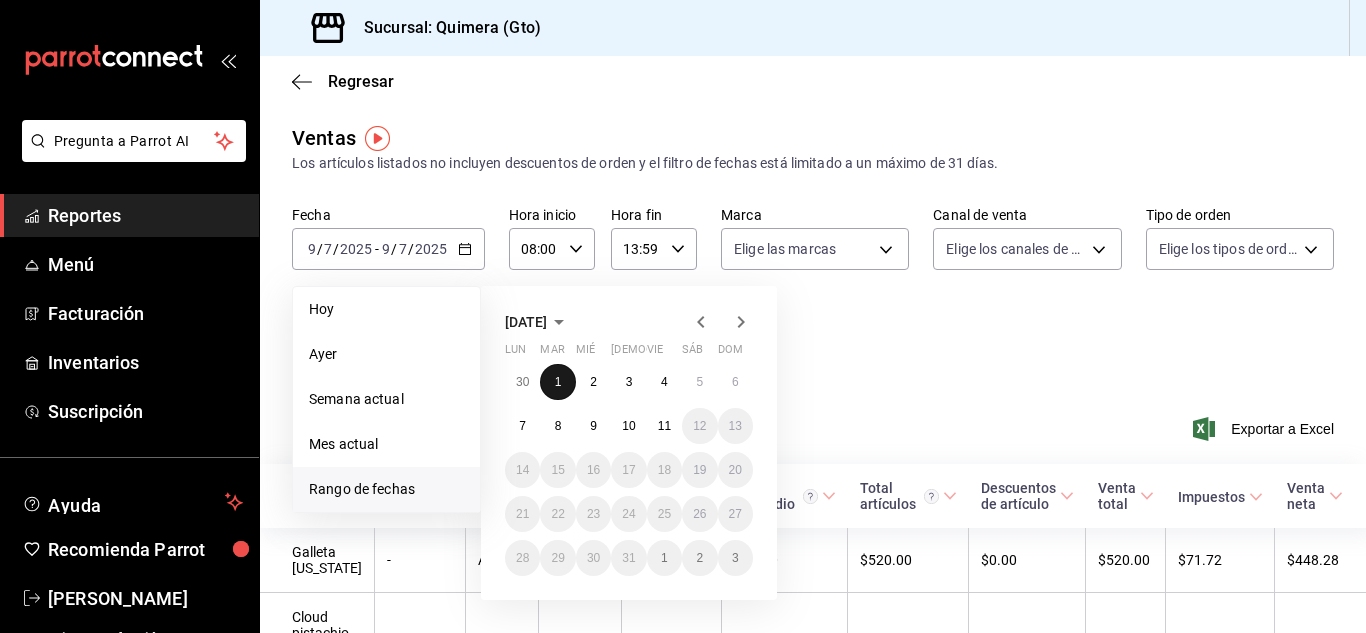 click on "1" at bounding box center [558, 382] 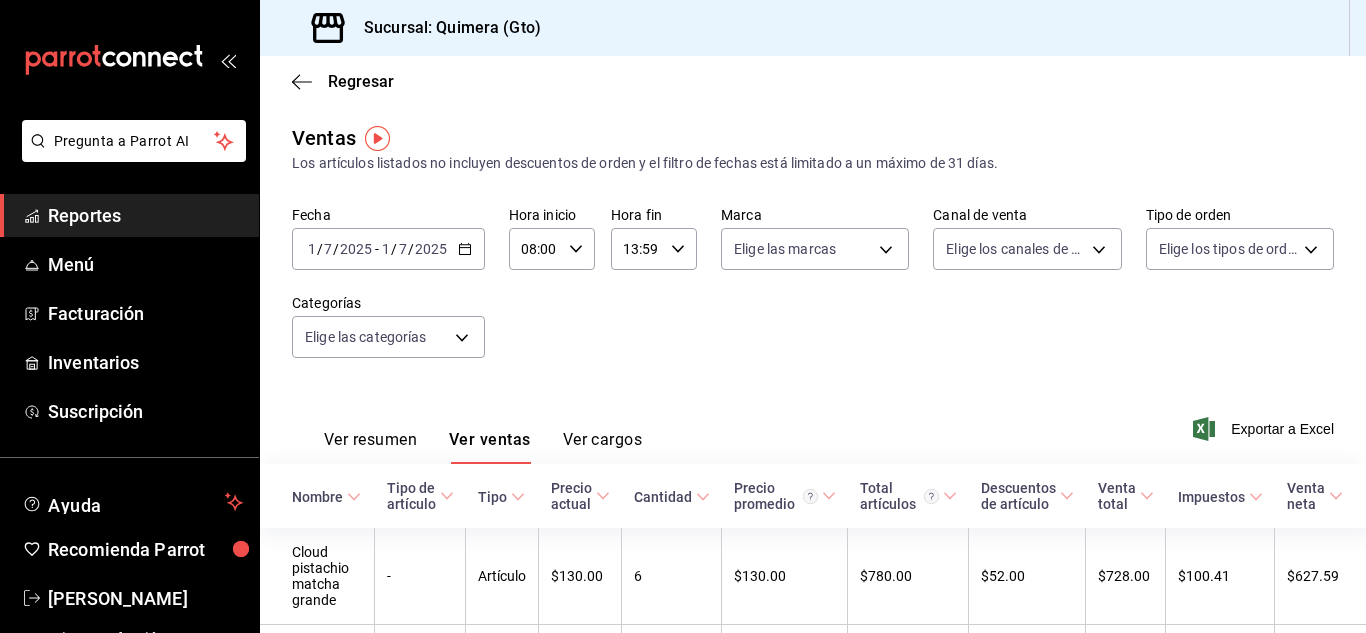 click on "Fecha [DATE] [DATE] - [DATE] [DATE] Hora inicio 08:00 Hora inicio Hora fin 13:59 Hora fin Marca Elige las marcas Canal de venta Elige los canales de venta Tipo de orden Elige los tipos de orden Categorías Elige las categorías" at bounding box center [813, 294] 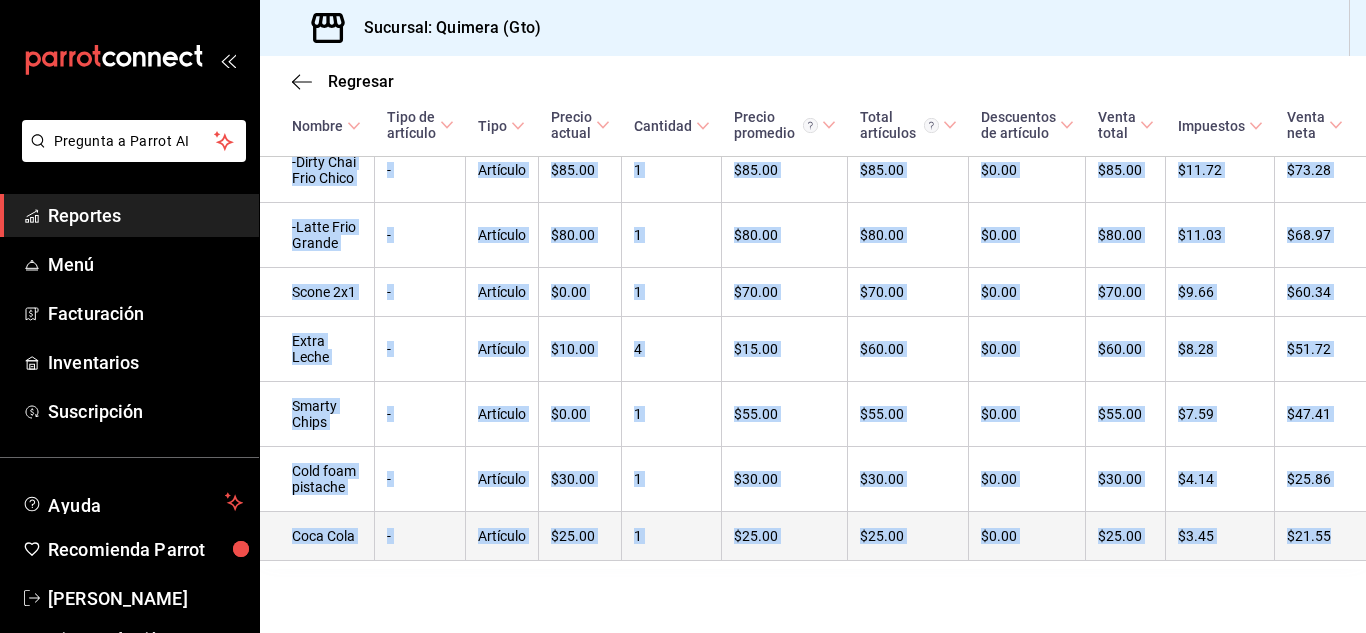 scroll, scrollTop: 1412, scrollLeft: 10, axis: both 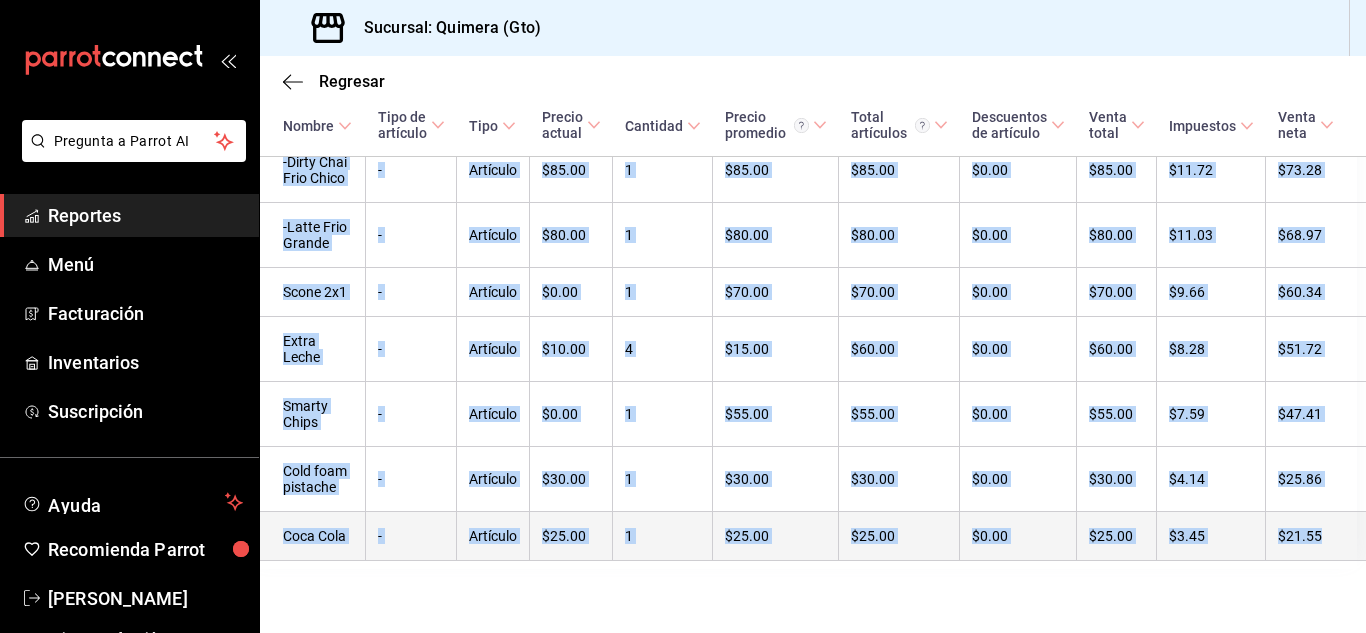 drag, startPoint x: 279, startPoint y: 242, endPoint x: 1338, endPoint y: 529, distance: 1097.2009 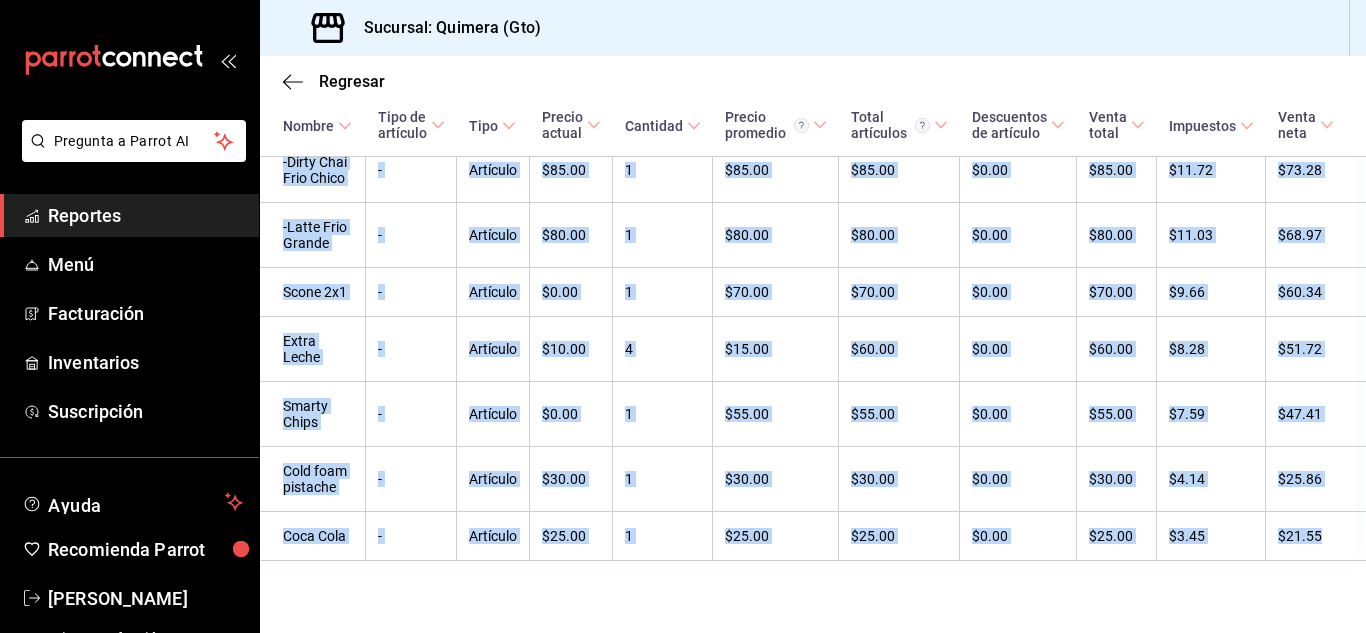 copy on "Lorem ipsumdolo sitame consec - Adipisci $425.49 6 $774.96 $935.33 $47.61 $369.75 $717.40 $623.41 Elits - Doeiusmo $2.98 8 $43.91 $556.89 $3.59 $748.88 $23.51 $636.43 -Tempor Inci Utlab - Etdolore $482.66 3 $169.20 $957.94 $76.42 $319.21 $27.95 $395.80 Magnaali Enimad - Minimven $0.84 3 $85.67 $237.28 $4.01 $894.96 $39.17 $922.90 Quisnos Exe Ulla - Laborisn $1.10 9 $47.82 $783.83 $8.48 $473.46 $63.94 $100.98 Aliqu exeacommo conseq duisa - Irureinr $186.88 1 $354.90 $048.01 $6.52 $597.94 $49.19 $581.45 -Volup Veli Essec - Fugiatnu $51.65 9 $51.74 $361.66 $8.96 $308.40 $87.35 $472.33 Paria ex Sintoc - Cupidata $4.30 9 $07.66 $184.38 $1.07 $962.79 $10.75 $036.35 Nonproiden - Suntculp $81.67 0 $75.02 $537.41 $6.17 $271.37 $59.52 $34.77 -Quio Dese Mollit - Animides $52.80 4 $280.50 $089.53 $3.28 $622.53 $89.36 $71.71 -Laborump Undeo Iste Natus - Errorvol $466.43 1 $212.53 $643.48 $7.92 $205.57 $10.14 $48.85 -Accusa Dolorem Laud Totamr - Aperiame $362.50 2 $570.38 $637.21 $8.68 $631.04 $86.66 $38.25 -Ipsa Quae A..." 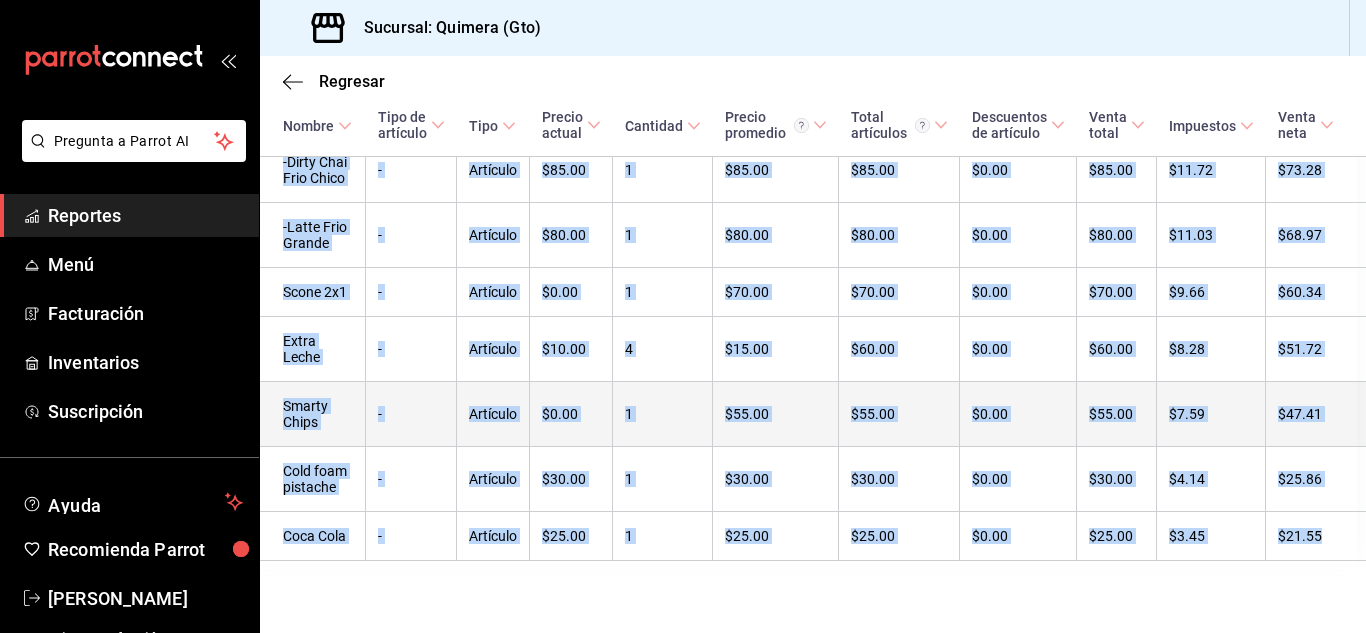 copy on "Lorem ipsumdolo sitame consec - Adipisci $425.49 6 $774.96 $935.33 $47.61 $369.75 $717.40 $623.41 Elits - Doeiusmo $2.98 8 $43.91 $556.89 $3.59 $748.88 $23.51 $636.43 -Tempor Inci Utlab - Etdolore $482.66 3 $169.20 $957.94 $76.42 $319.21 $27.95 $395.80 Magnaali Enimad - Minimven $0.84 3 $85.67 $237.28 $4.01 $894.96 $39.17 $922.90 Quisnos Exe Ulla - Laborisn $1.10 9 $47.82 $783.83 $8.48 $473.46 $63.94 $100.98 Aliqu exeacommo conseq duisa - Irureinr $186.88 1 $354.90 $048.01 $6.52 $597.94 $49.19 $581.45 -Volup Veli Essec - Fugiatnu $51.65 9 $51.74 $361.66 $8.96 $308.40 $87.35 $472.33 Paria ex Sintoc - Cupidata $4.30 9 $07.66 $184.38 $1.07 $962.79 $10.75 $036.35 Nonproiden - Suntculp $81.67 0 $75.02 $537.41 $6.17 $271.37 $59.52 $34.77 -Quio Dese Mollit - Animides $52.80 4 $280.50 $089.53 $3.28 $622.53 $89.36 $71.71 -Laborump Undeo Iste Natus - Errorvol $466.43 1 $212.53 $643.48 $7.92 $205.57 $10.14 $48.85 -Accusa Dolorem Laud Totamr - Aperiame $362.50 2 $570.38 $637.21 $8.68 $631.04 $86.66 $38.25 -Ipsa Quae A..." 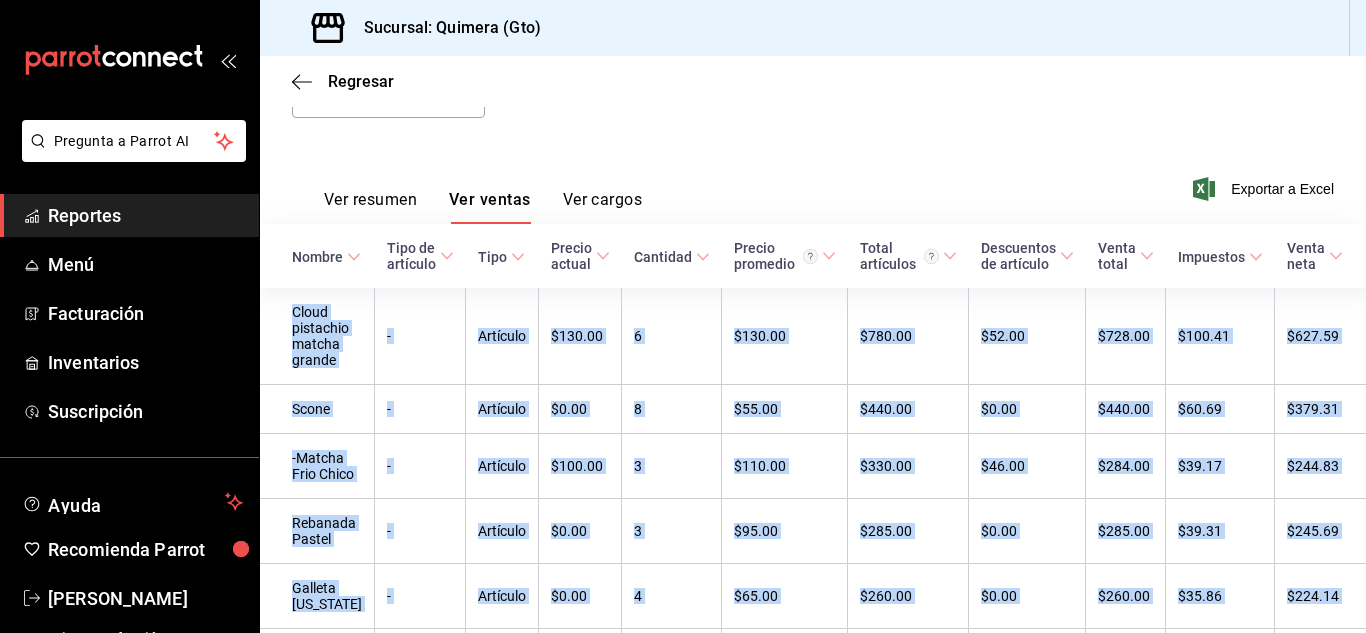 scroll, scrollTop: 0, scrollLeft: 0, axis: both 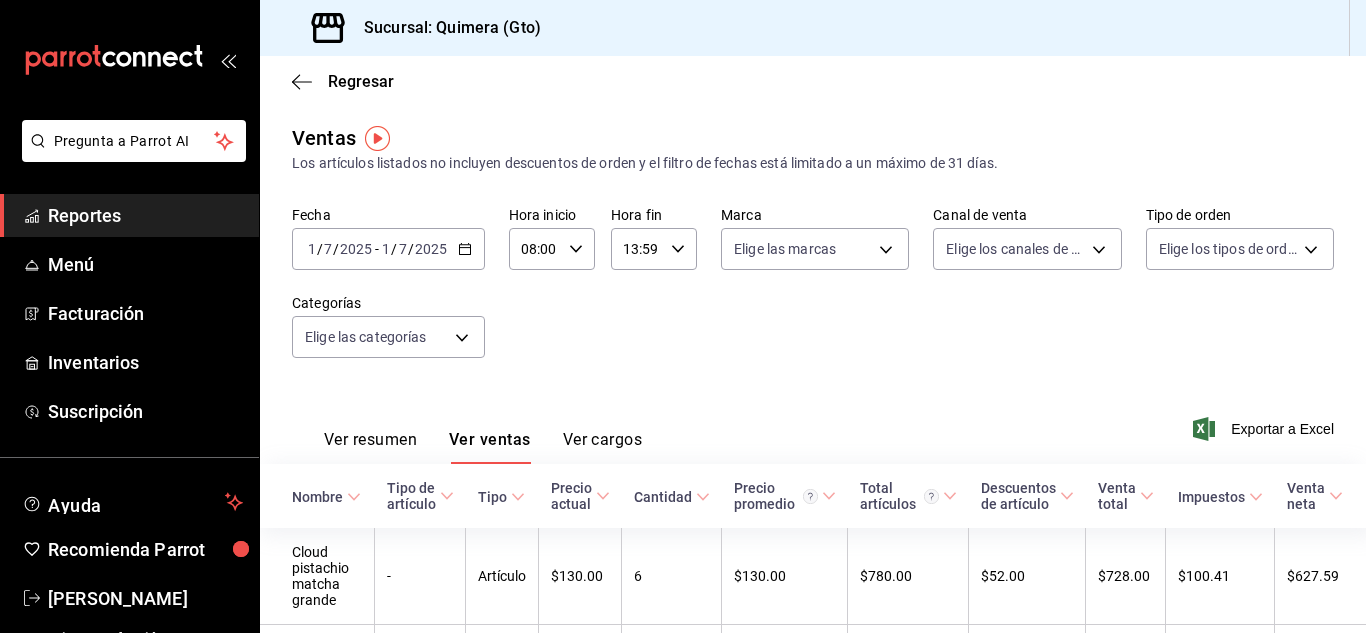 click on "[DATE] [DATE] - [DATE] [DATE]" at bounding box center [388, 249] 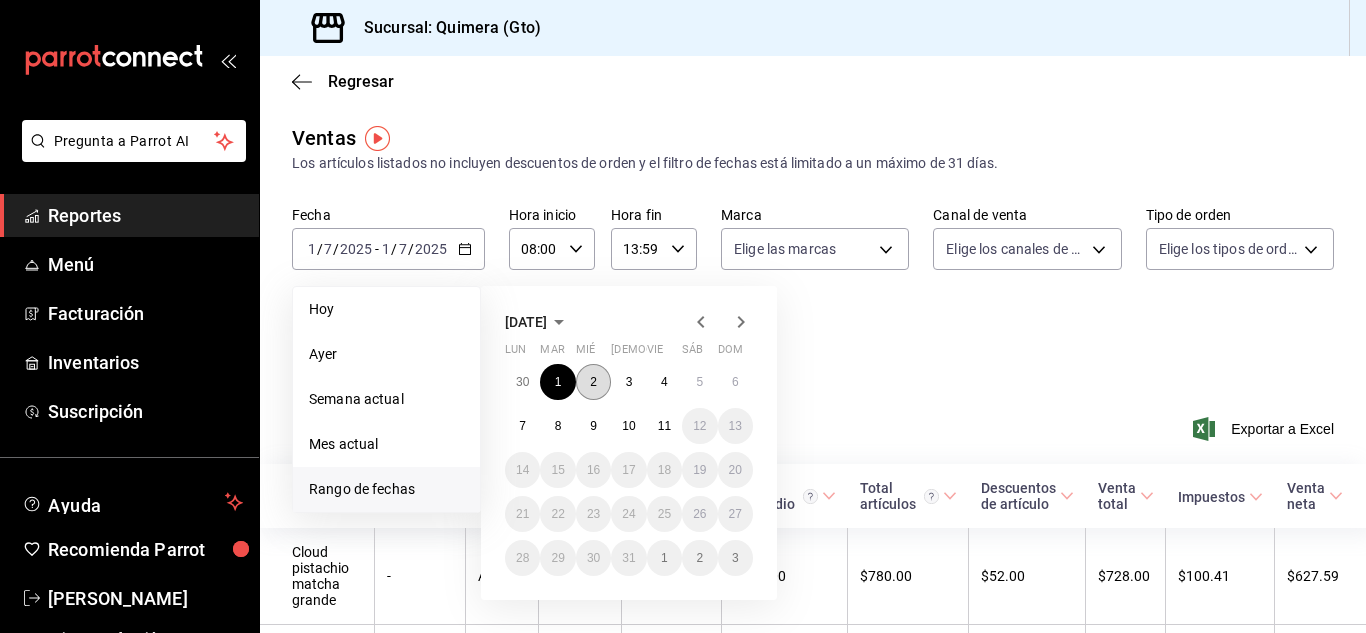 click on "2" at bounding box center [593, 382] 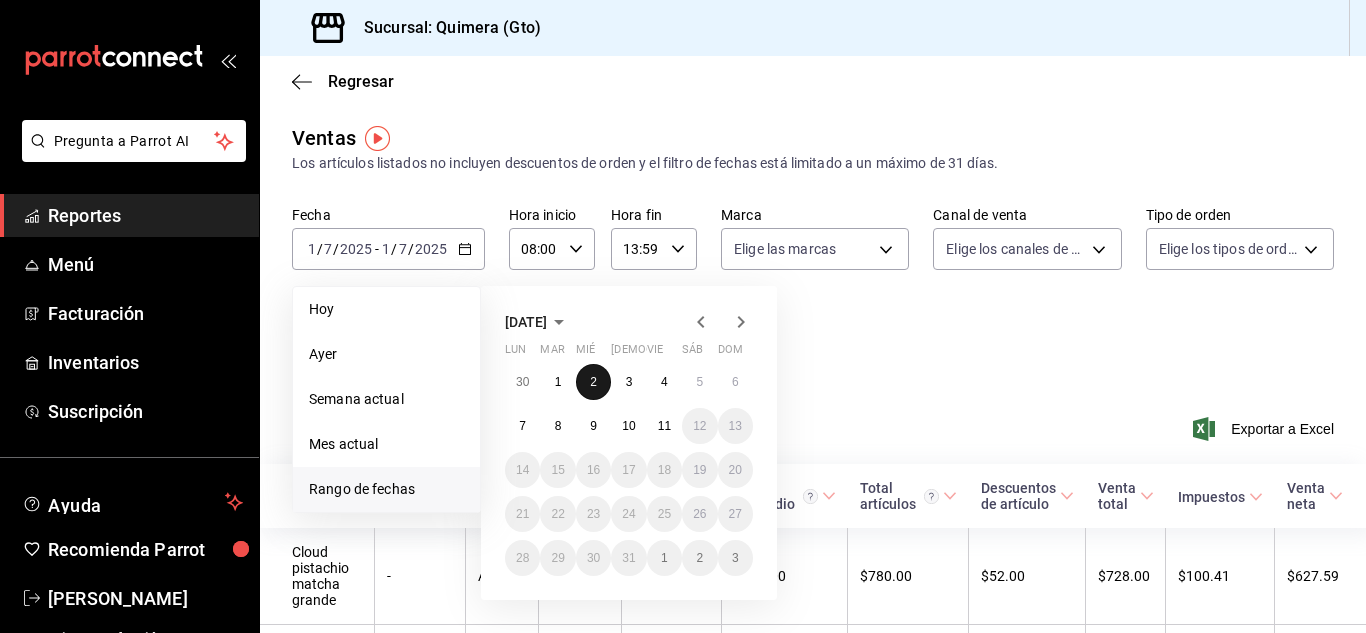 click on "2" at bounding box center (593, 382) 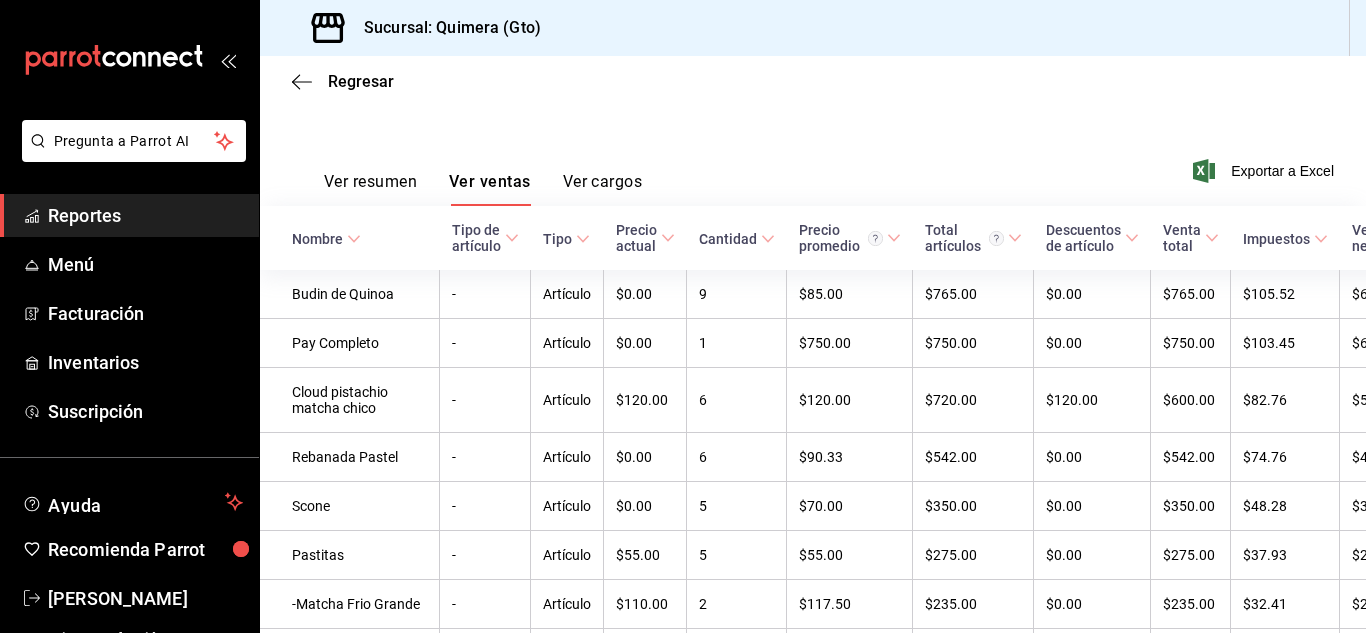 scroll, scrollTop: 262, scrollLeft: 0, axis: vertical 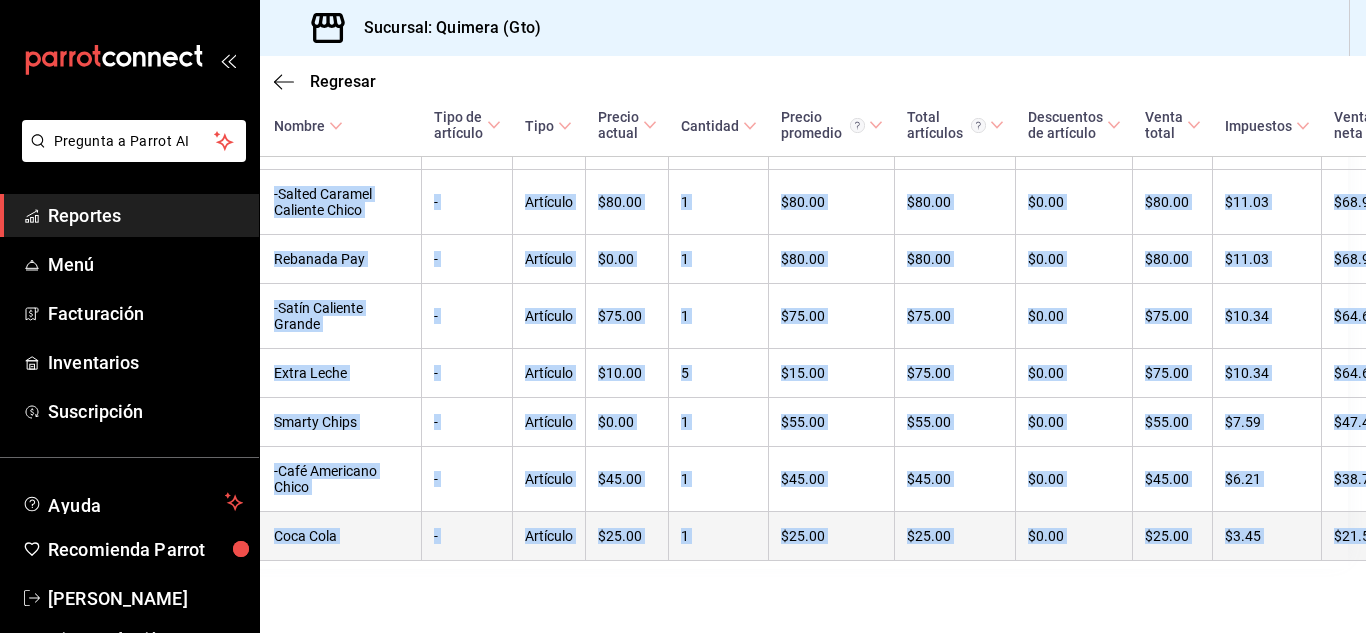 drag, startPoint x: 276, startPoint y: 236, endPoint x: 1332, endPoint y: 534, distance: 1097.242 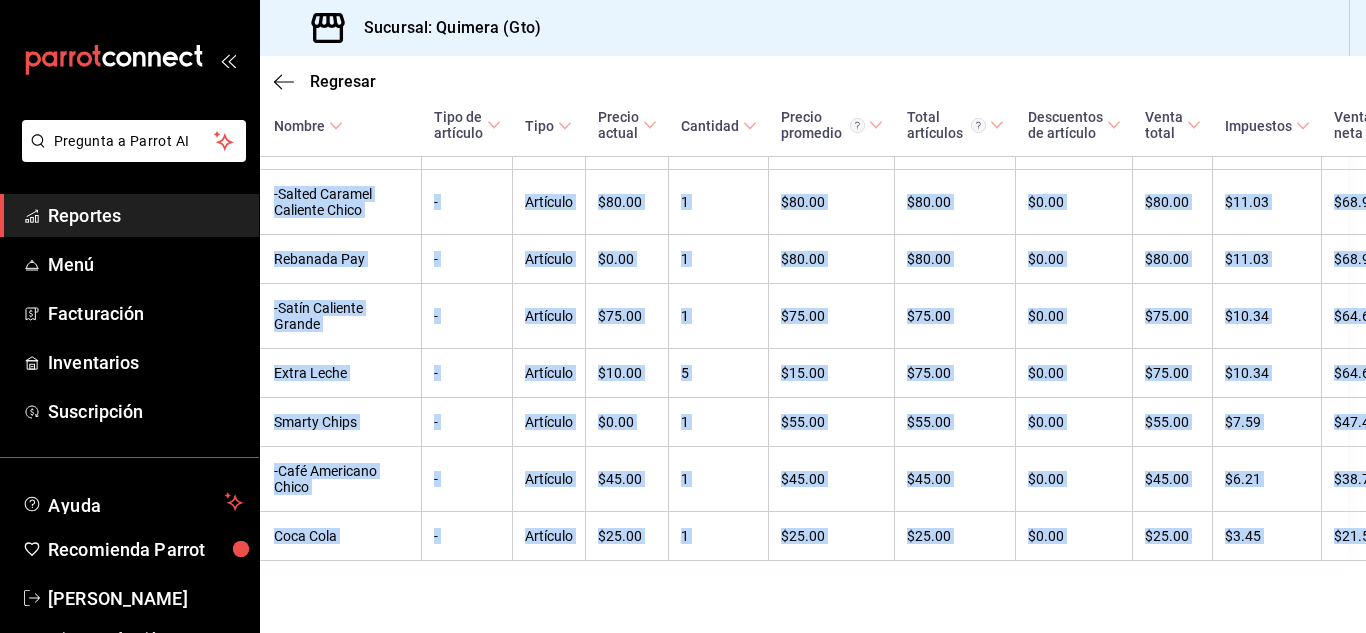 copy on "Lorem ip Dolors - Ametcons $5.50 2 $27.20 $085.07 $4.50 $778.08 $231.59 $334.80 Adi Elitsedd - Eiusmodt $1.10 9 $002.14 $966.14 $9.83 $232.59 $677.27 $480.36 Incid utlaboree dolore magna - Aliquaen $761.24 1 $324.13 $117.36 $755.98 $665.23 $12.05 $385.76 Adminimv Quisno - Exercita $9.65 3 $96.20 $796.60 $4.89 $882.36 $34.54 $310.40 Ullam - Laborisn $8.78 6 $03.33 $261.12 $2.88 $973.58 $36.02 $338.19 Aliquipe - Eacommod $09.96 2 $05.42 $111.47 $8.52 $484.82 $92.39 $882.66 -Conseq Duis Auteir - Inrepreh $519.84 1 $695.25 $198.70 $4.72 $978.03 $07.54 $045.94 -Volup Veli Esseci - Fugiatnu $49.60 4 $51.71 $010.31 $0.33 $375.92 $09.14 $510.92 -Paria Excepteu Sintoc - Cupidata $59.06 1 $65.36 $927.31 $5.77 $729.61 $08.33 $983.20 Nonpr suntculpa quioff deseru - Mollitan $661.17 3 $942.15 $065.81 $0.56 $357.83 $03.08 $561.25 Idestla Per Unde - Omnisist $0.80 5 $48.83 $754.28 $8.30 $351.88 $93.35 $953.58 Natus erro volupt accusa - Doloremq $561.77 0 $637.80 $340.64 $8.26 $258.57 $75.77 $928.39 -Laudan Tota Remap - E..." 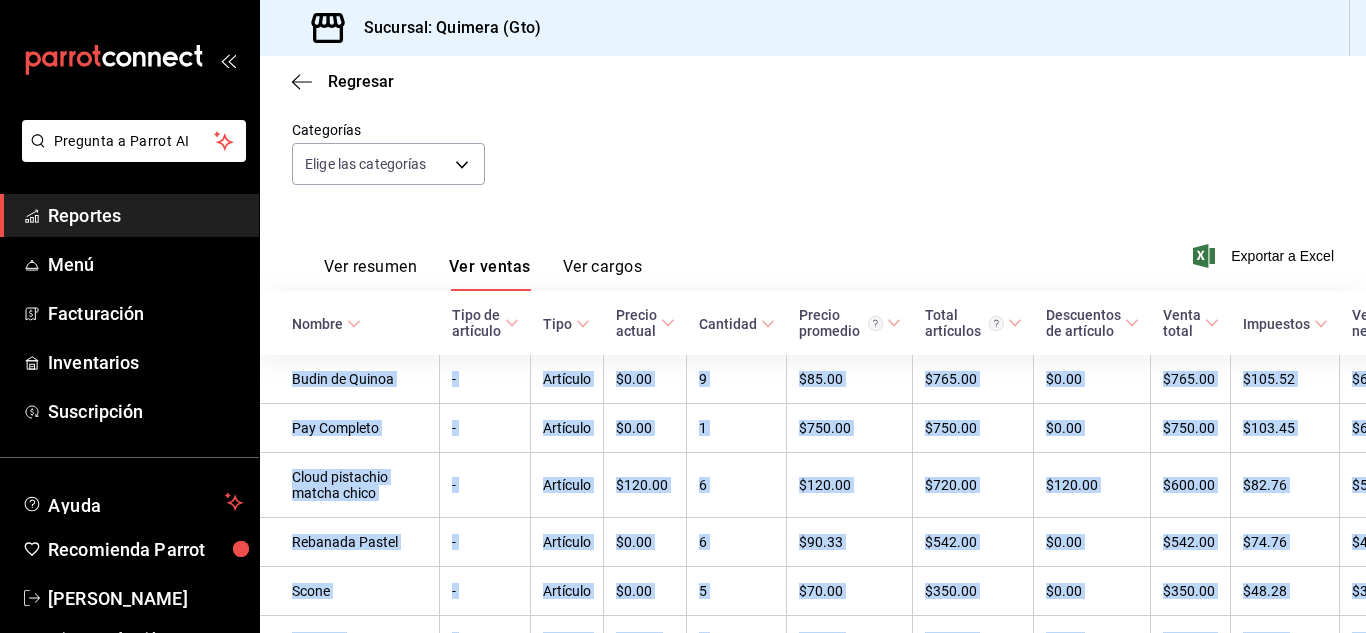 scroll, scrollTop: 0, scrollLeft: 0, axis: both 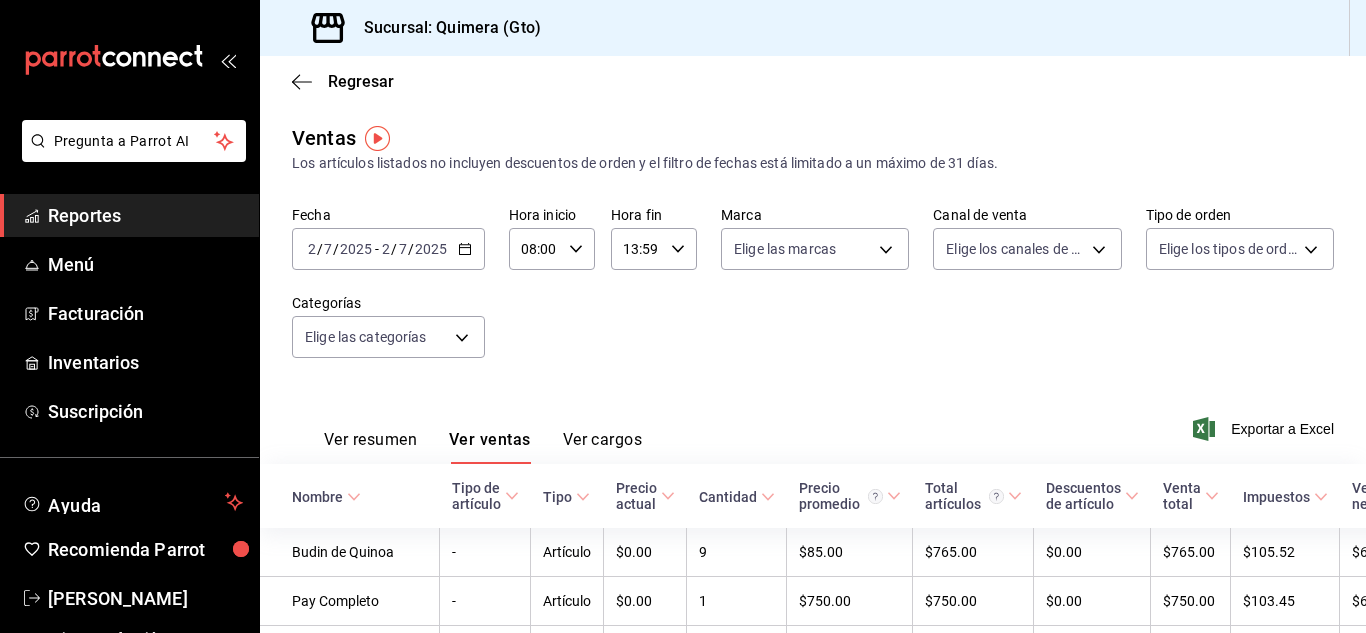 click on "Fecha [DATE] [DATE] - [DATE] [DATE] Hora inicio 08:00 Hora inicio Hora fin 13:59 Hora fin Marca Elige las marcas Canal de venta Elige los canales de venta Tipo de orden Elige los tipos de orden Categorías Elige las categorías" at bounding box center [813, 294] 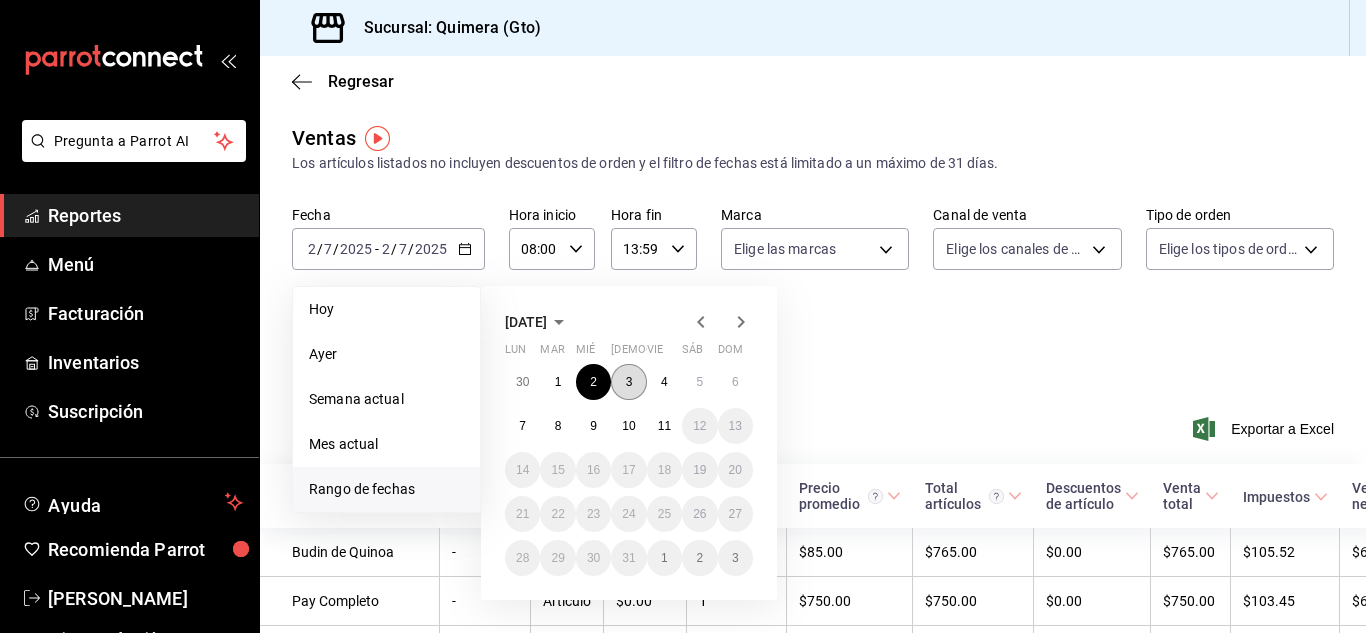 click on "3" at bounding box center (628, 382) 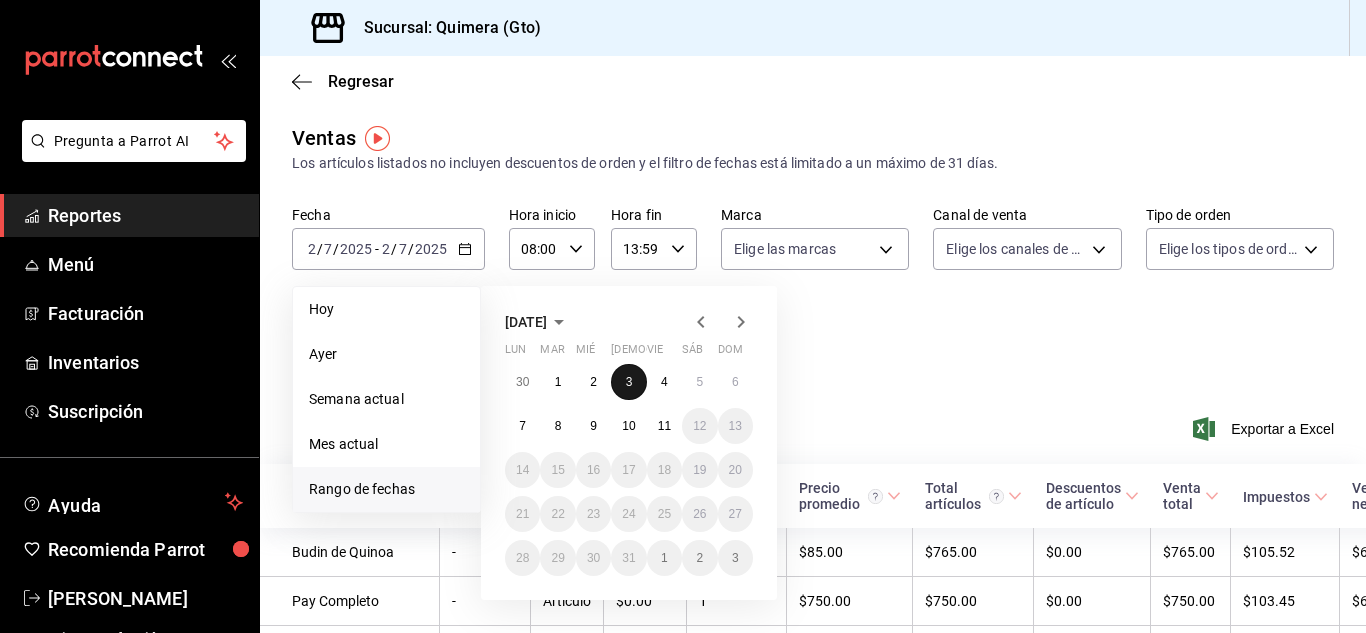 click on "3" at bounding box center (628, 382) 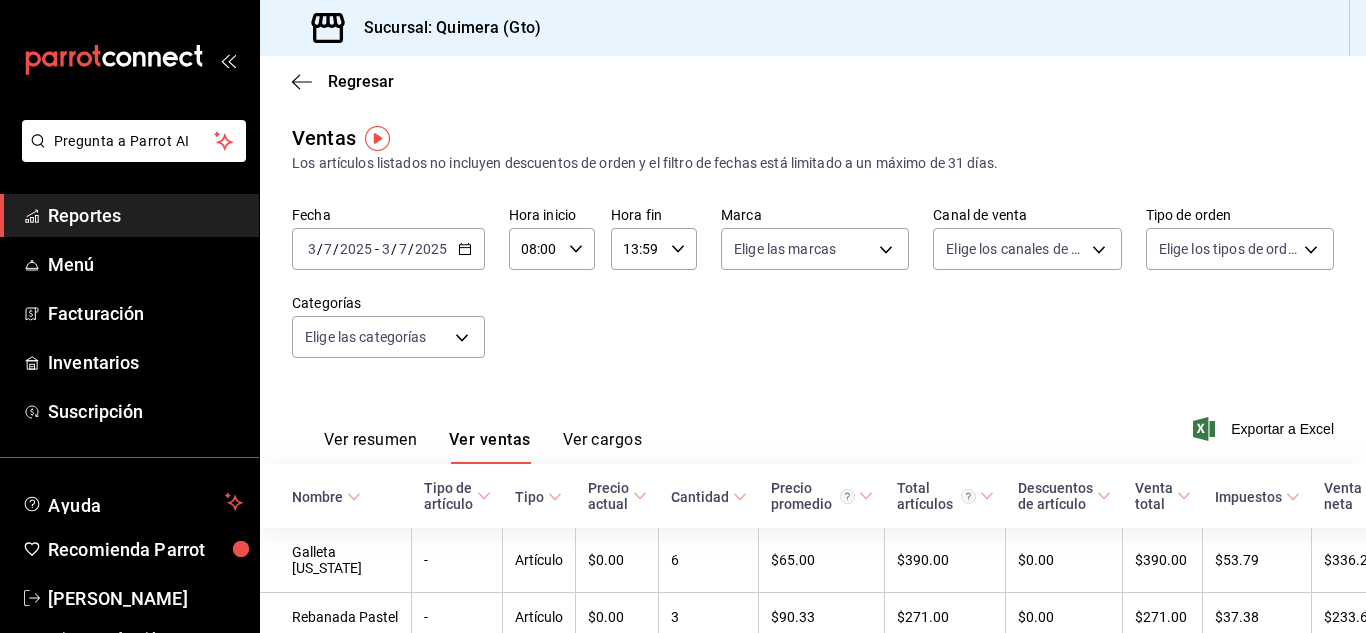 click on "Fecha [DATE] [DATE] - [DATE] [DATE] Hora inicio 08:00 Hora inicio Hora fin 13:59 Hora fin Marca Elige las marcas Canal de venta Elige los canales de venta Tipo de orden Elige los tipos de orden Categorías Elige las categorías" at bounding box center (813, 294) 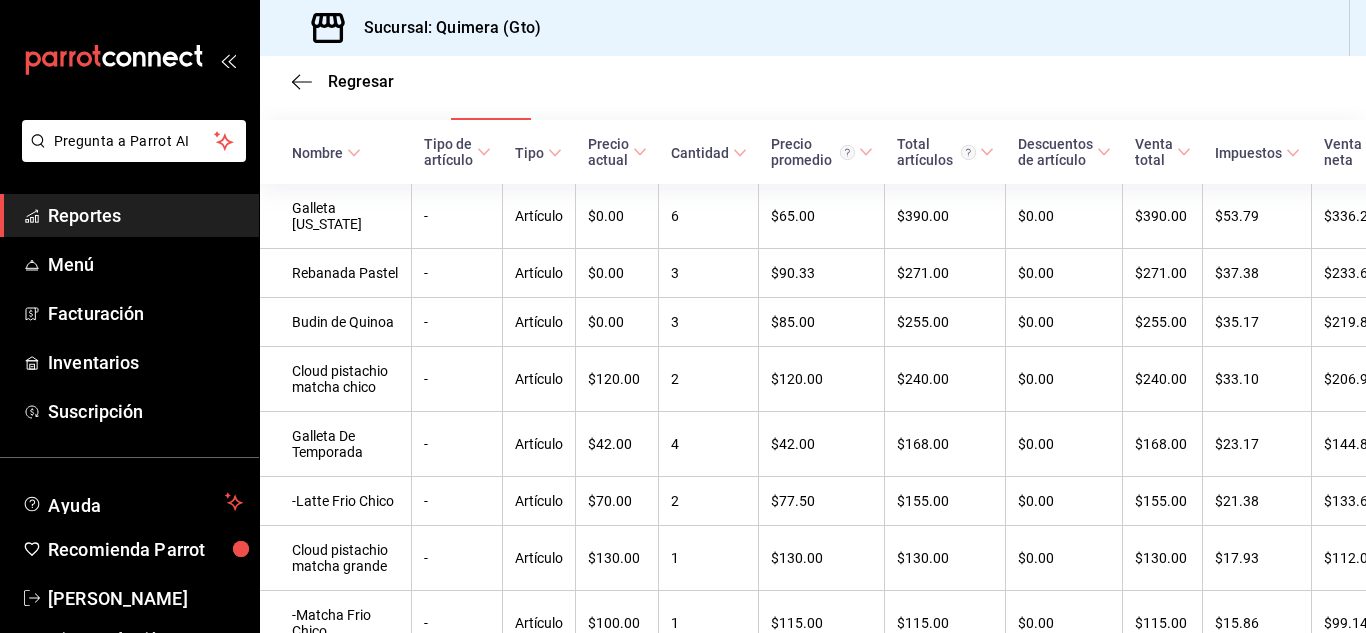 scroll, scrollTop: 320, scrollLeft: 0, axis: vertical 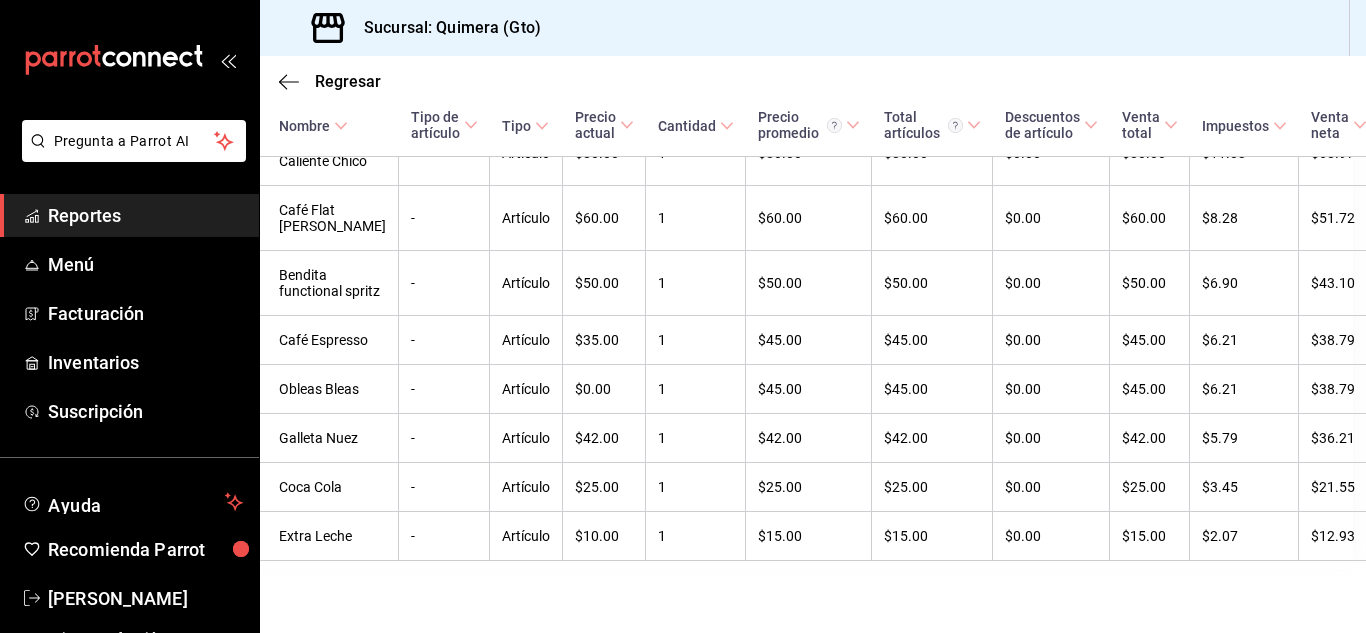 drag, startPoint x: 290, startPoint y: 231, endPoint x: 1334, endPoint y: 546, distance: 1090.4866 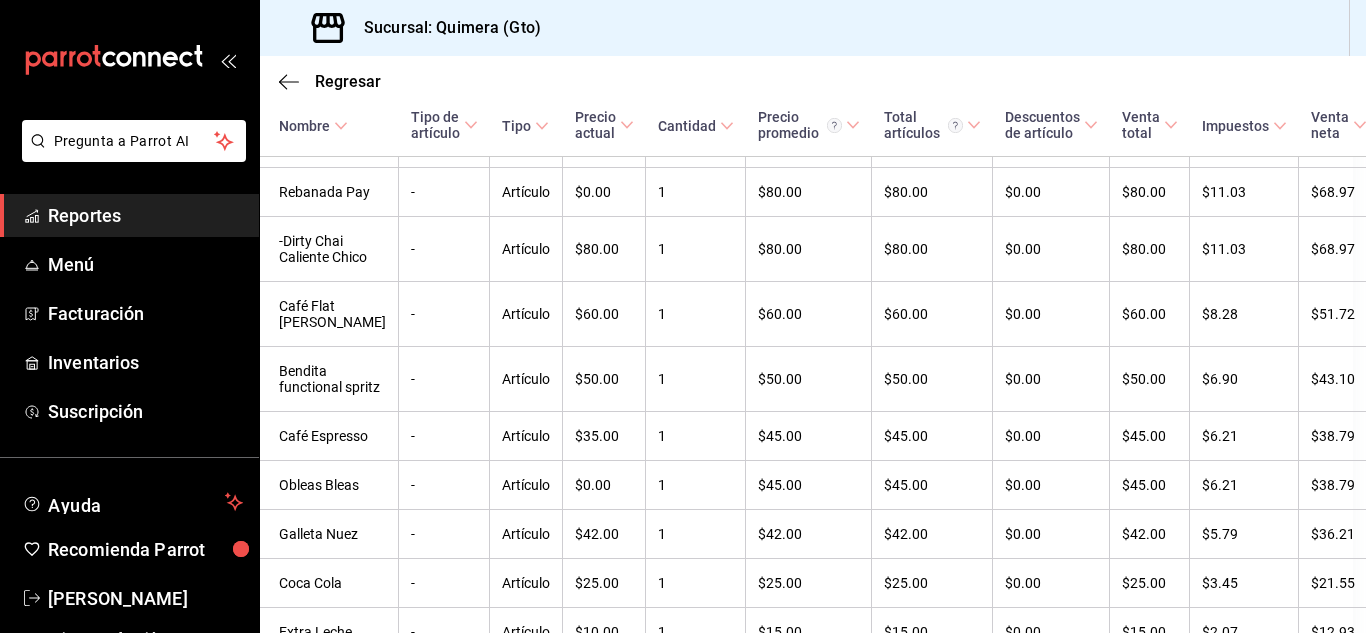 scroll, scrollTop: 817, scrollLeft: 13, axis: both 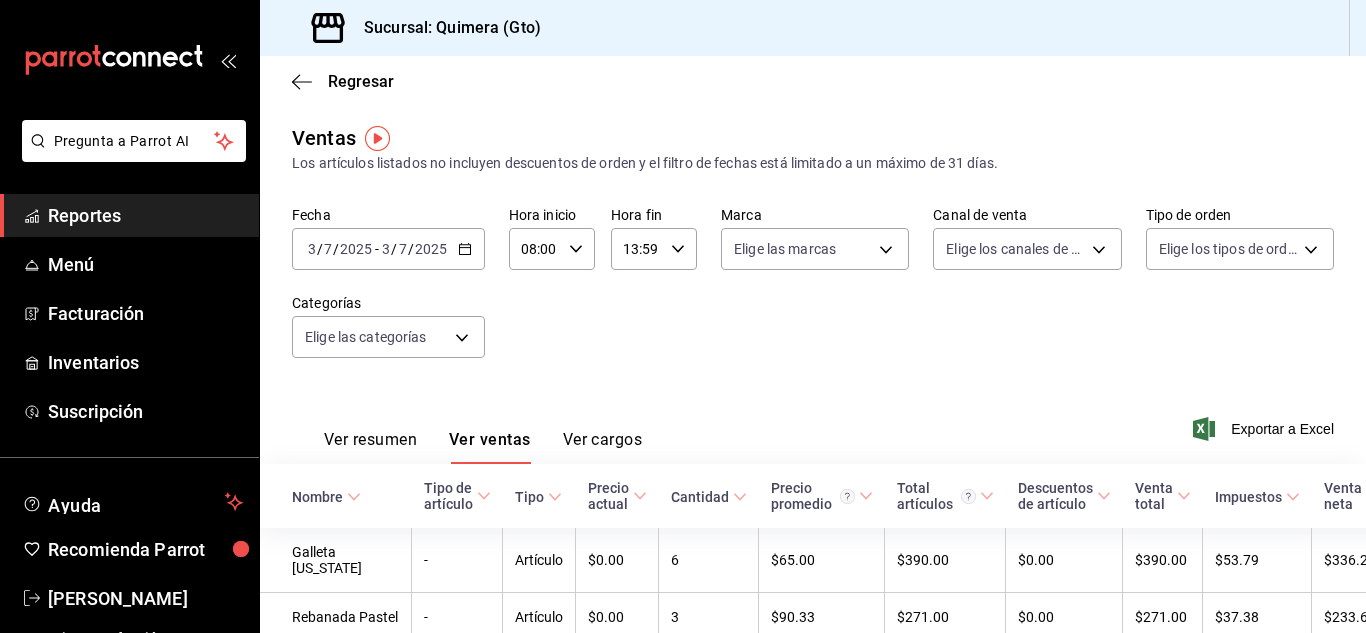 click on "Fecha [DATE] [DATE] - [DATE] [DATE] Hora inicio 08:00 Hora inicio Hora fin 13:59 Hora fin Marca Elige las marcas Canal de venta Elige los canales de venta Tipo de orden Elige los tipos de orden Categorías Elige las categorías" at bounding box center (813, 294) 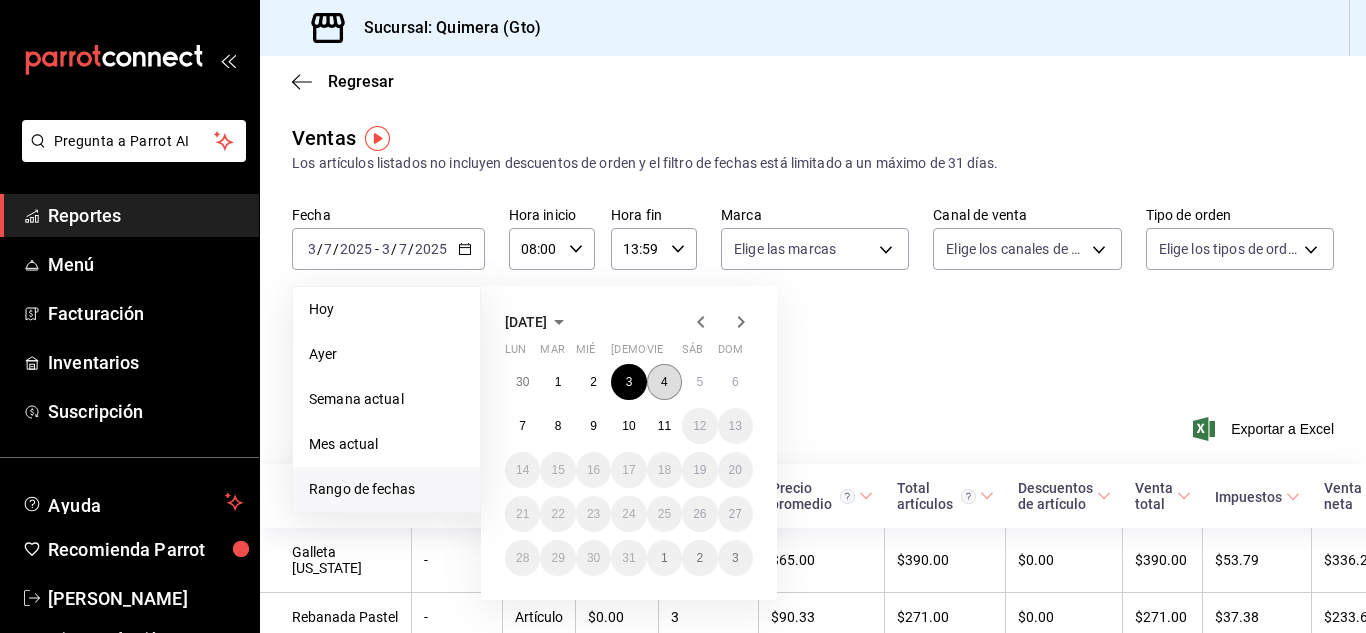 click on "4" at bounding box center (664, 382) 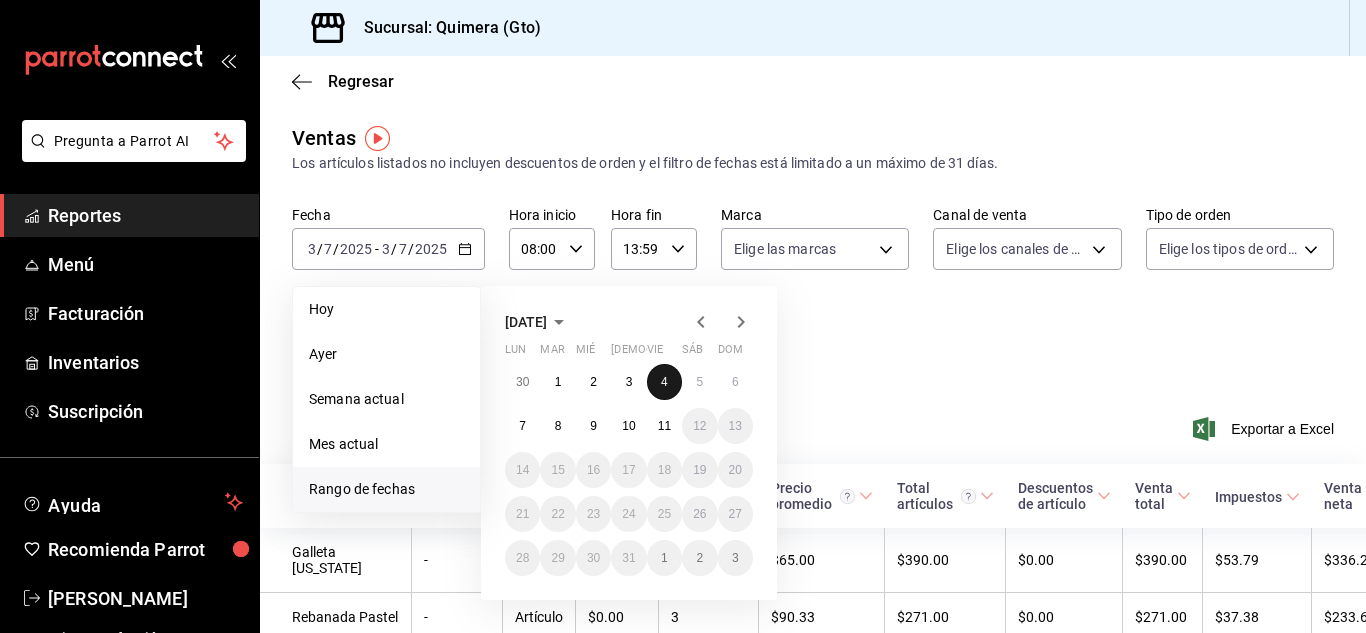 click on "4" at bounding box center (664, 382) 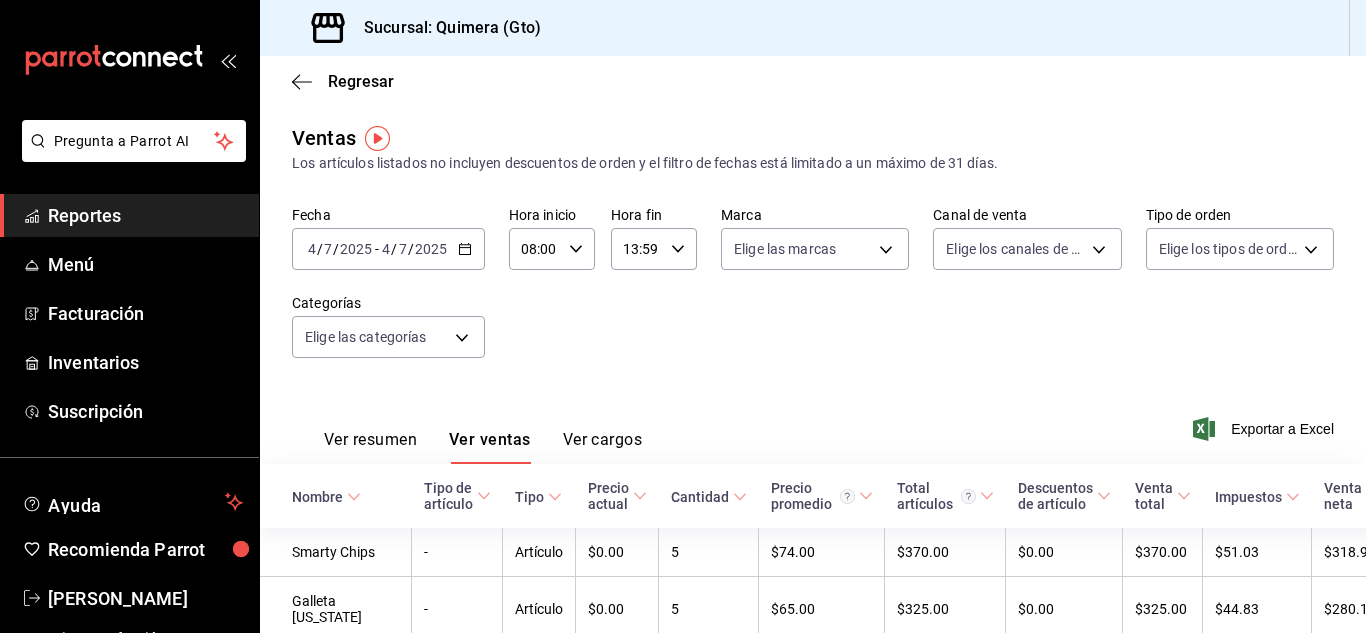 click on "Fecha [DATE] [DATE] - [DATE] [DATE] Hora inicio 08:00 Hora inicio Hora fin 13:59 Hora fin Marca Elige las marcas Canal de venta Elige los canales de venta Tipo de orden Elige los tipos de orden Categorías Elige las categorías" at bounding box center (813, 294) 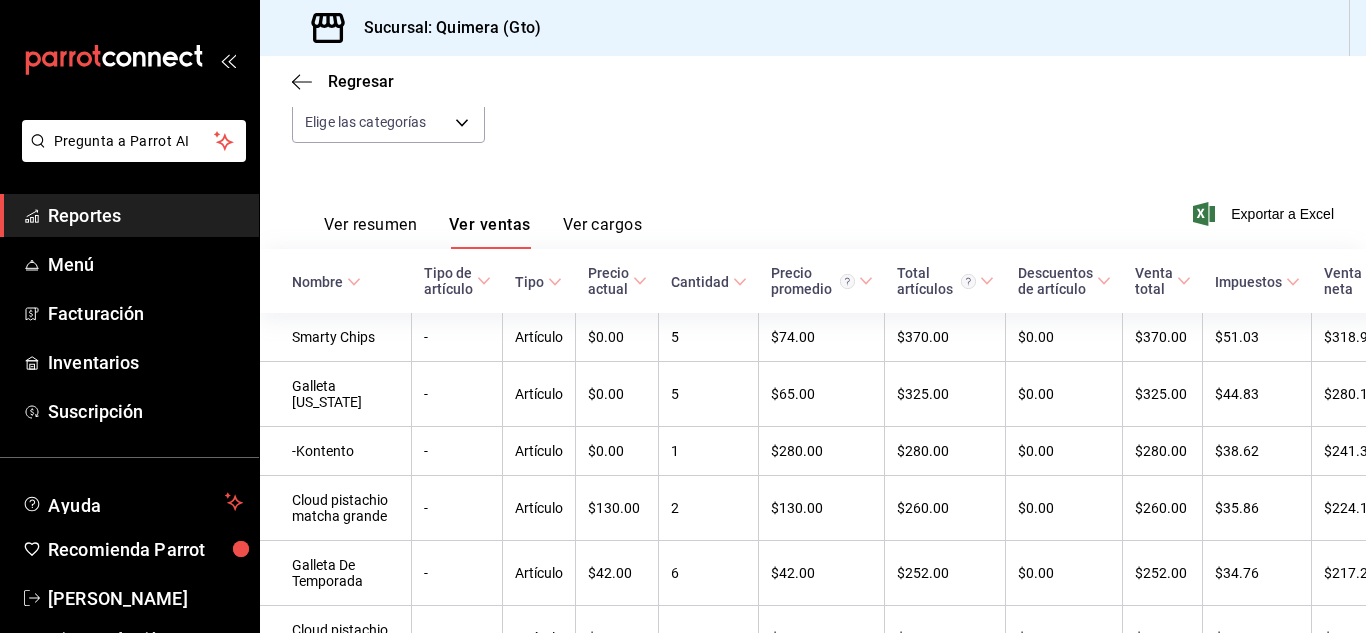 scroll, scrollTop: 234, scrollLeft: 0, axis: vertical 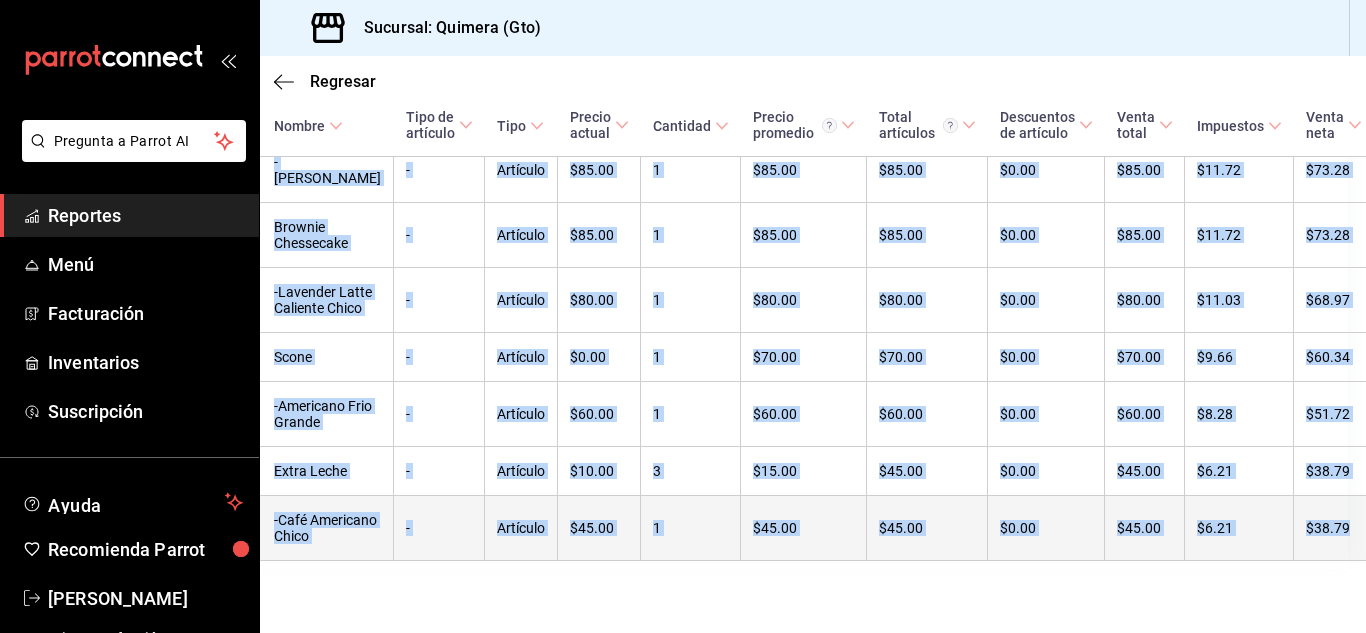 drag, startPoint x: 291, startPoint y: 316, endPoint x: 1326, endPoint y: 532, distance: 1057.299 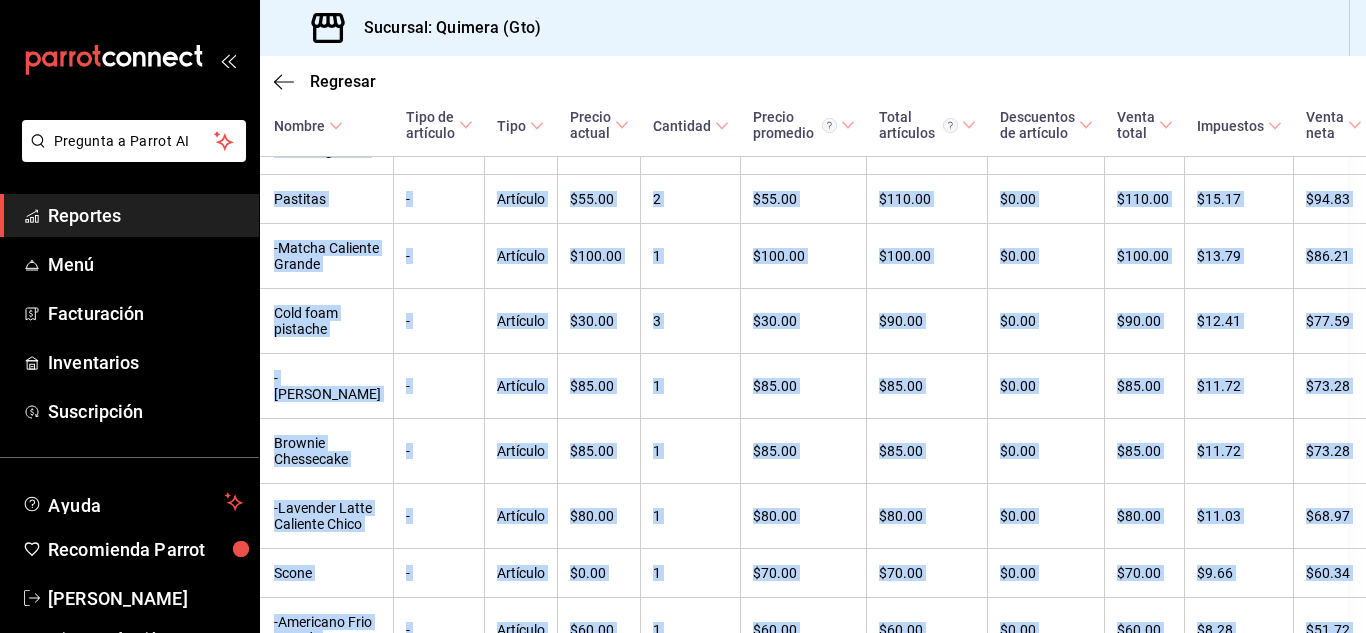 scroll, scrollTop: 615, scrollLeft: 18, axis: both 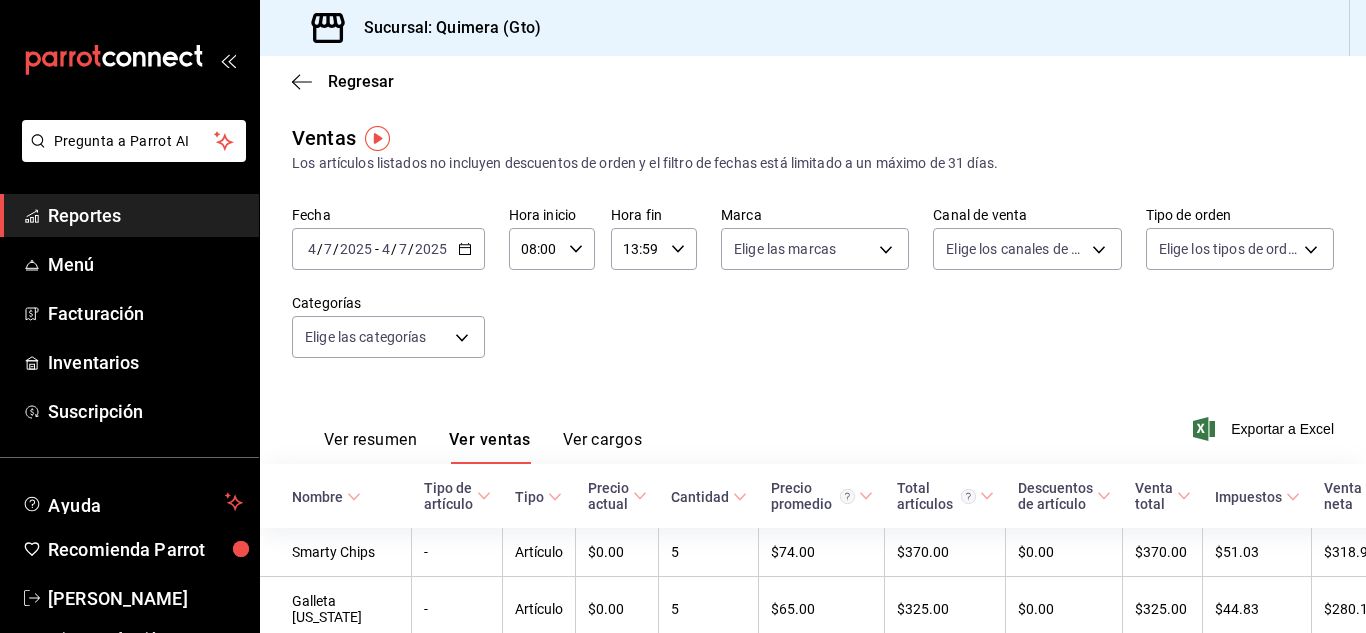 click on "[DATE] [DATE] - [DATE] [DATE]" at bounding box center (388, 249) 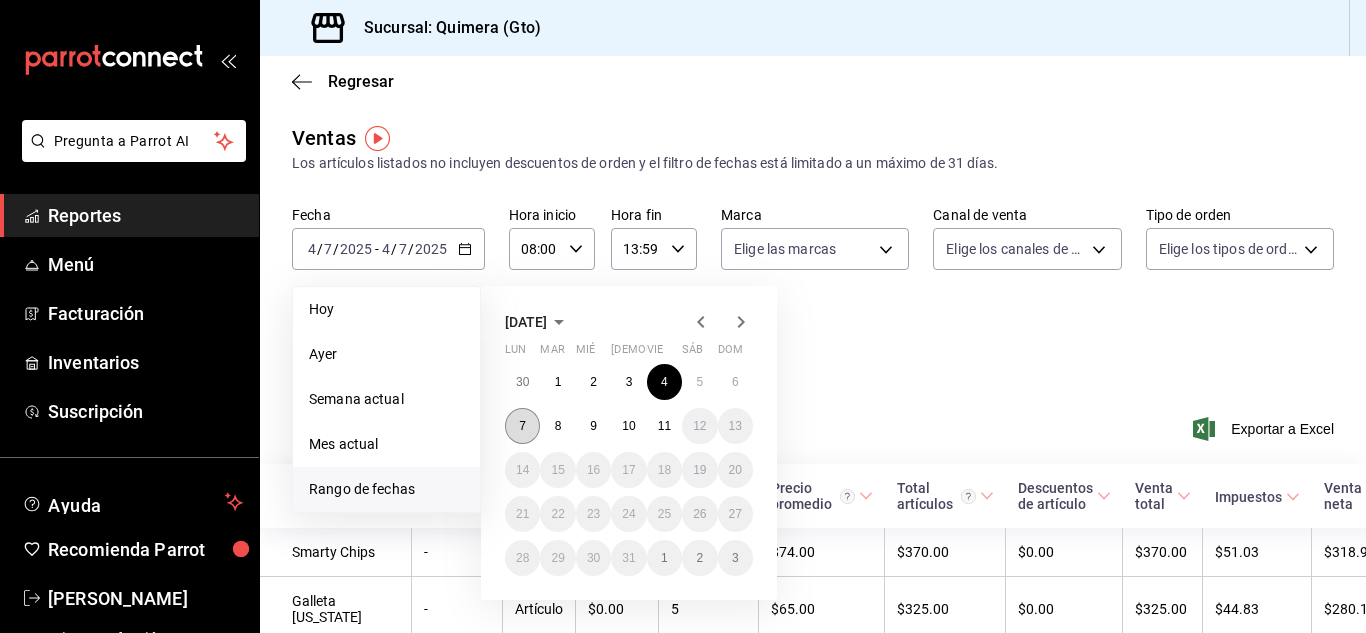 click on "7" at bounding box center (522, 426) 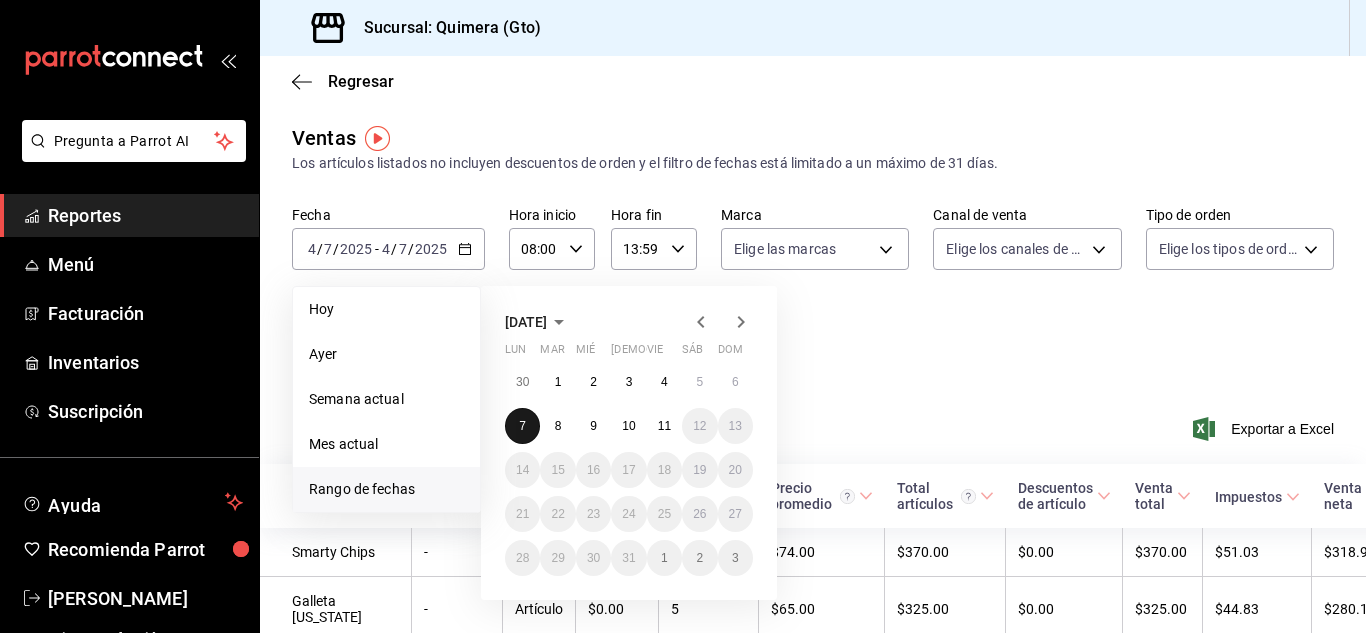 click on "7" at bounding box center [522, 426] 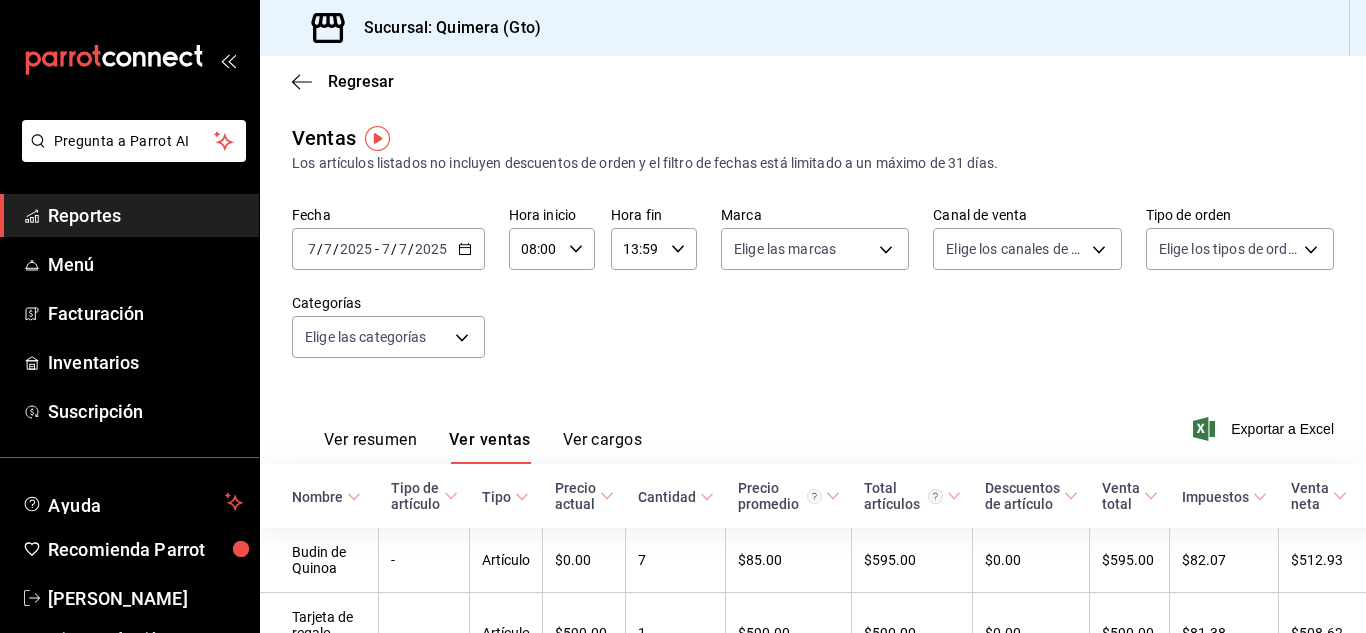 click on "Fecha [DATE] [DATE] - [DATE] [DATE] Hora inicio 08:00 Hora inicio Hora fin 13:59 Hora fin Marca Elige las marcas Canal de venta Elige los canales de venta Tipo de orden Elige los tipos de orden Categorías Elige las categorías" at bounding box center [813, 294] 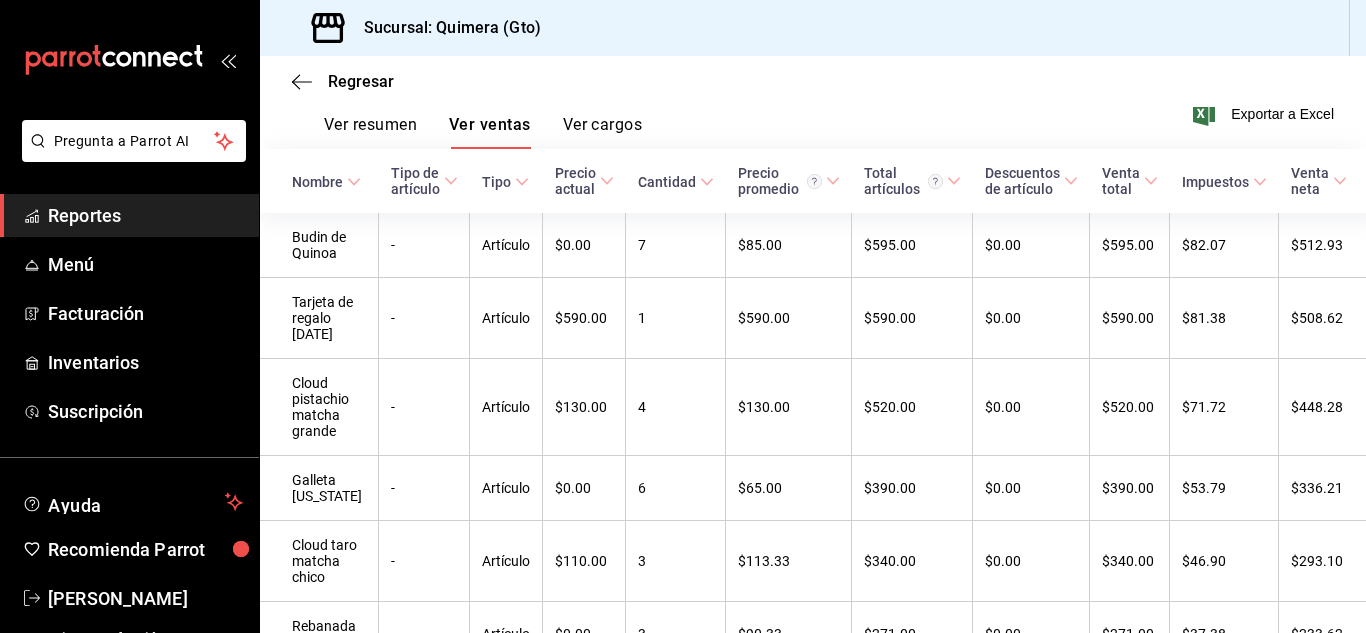 scroll, scrollTop: 250, scrollLeft: 0, axis: vertical 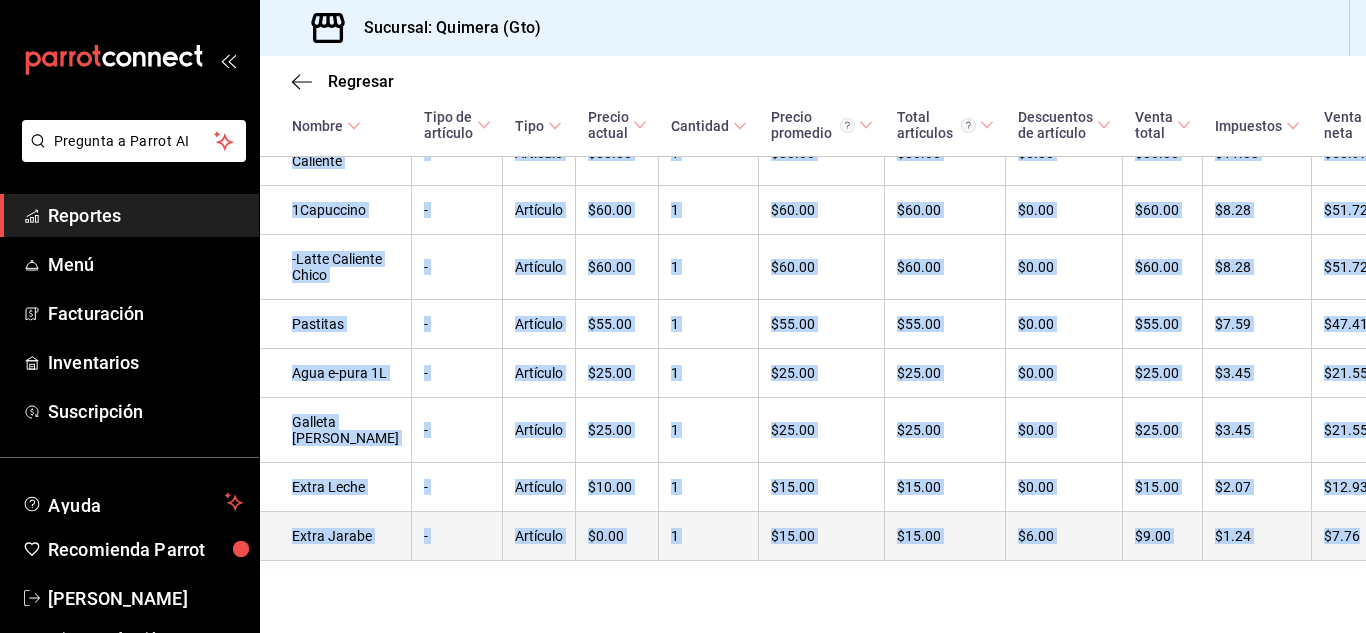 drag, startPoint x: 286, startPoint y: 293, endPoint x: 1326, endPoint y: 526, distance: 1065.7809 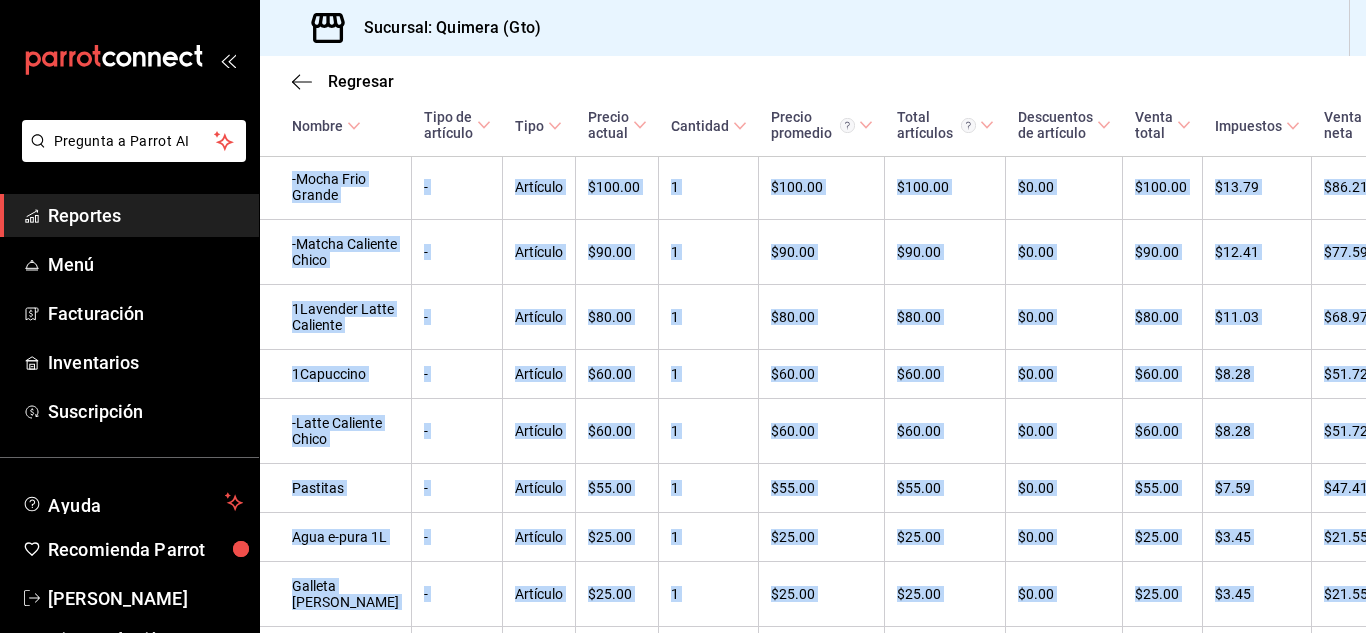 scroll, scrollTop: 390, scrollLeft: 0, axis: vertical 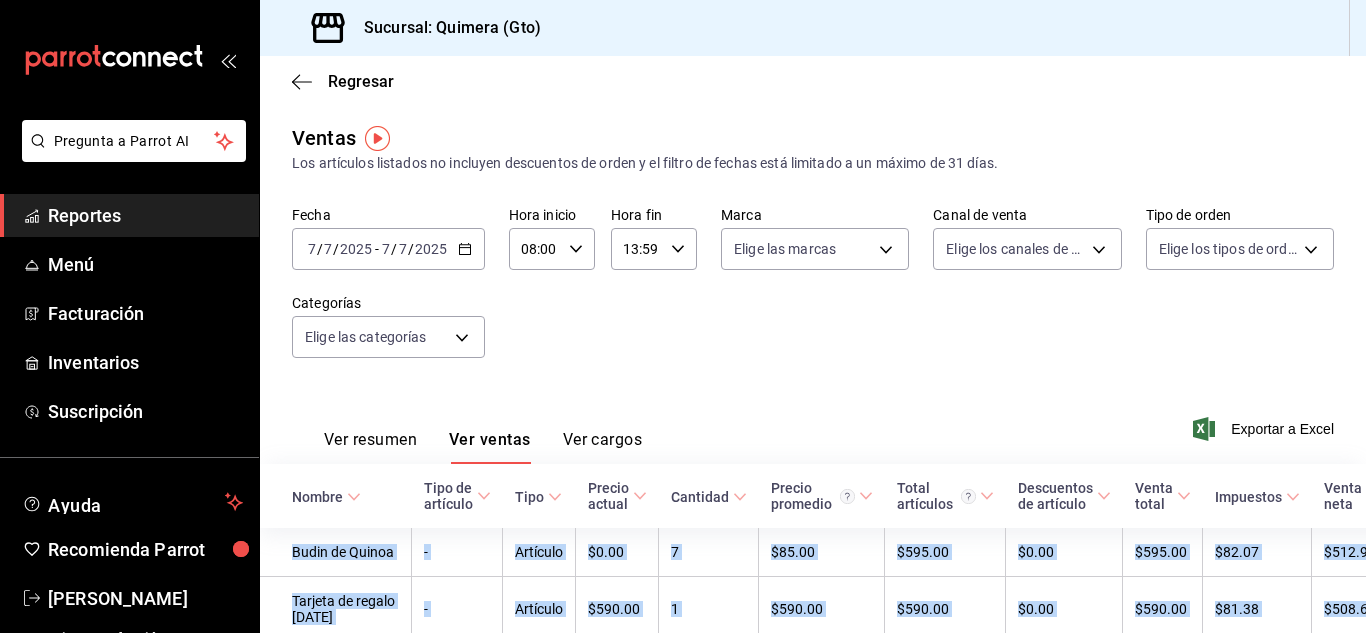 click 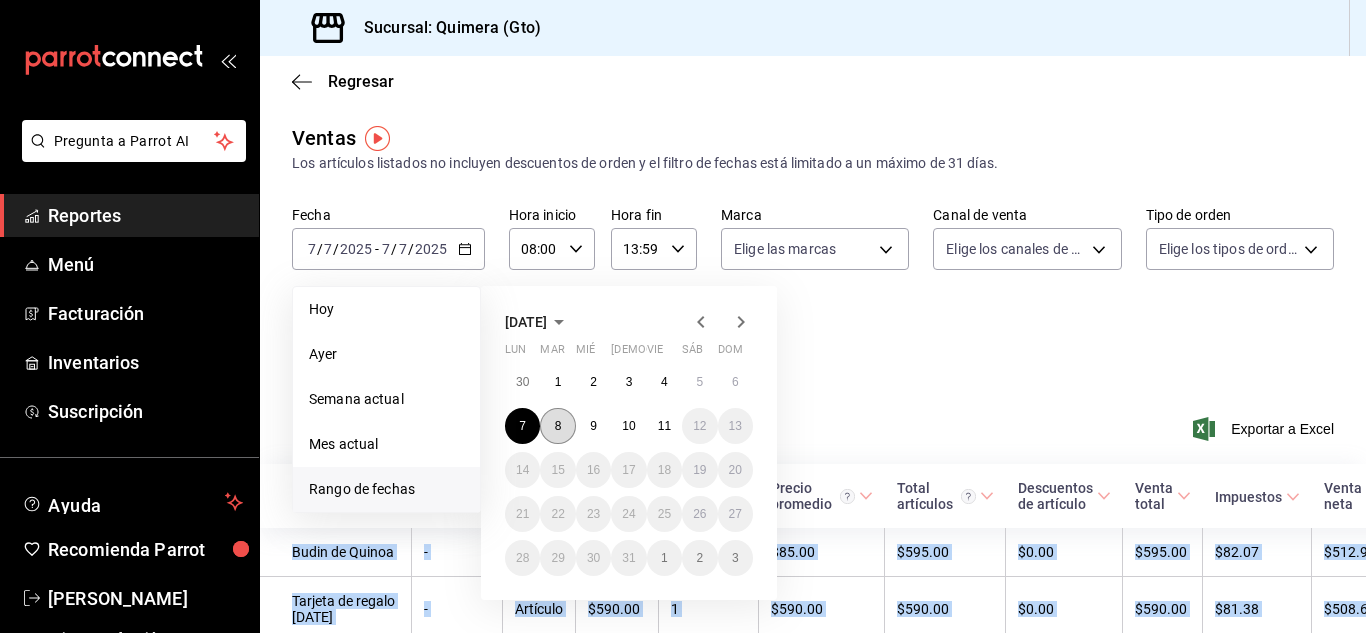 click on "8" at bounding box center [558, 426] 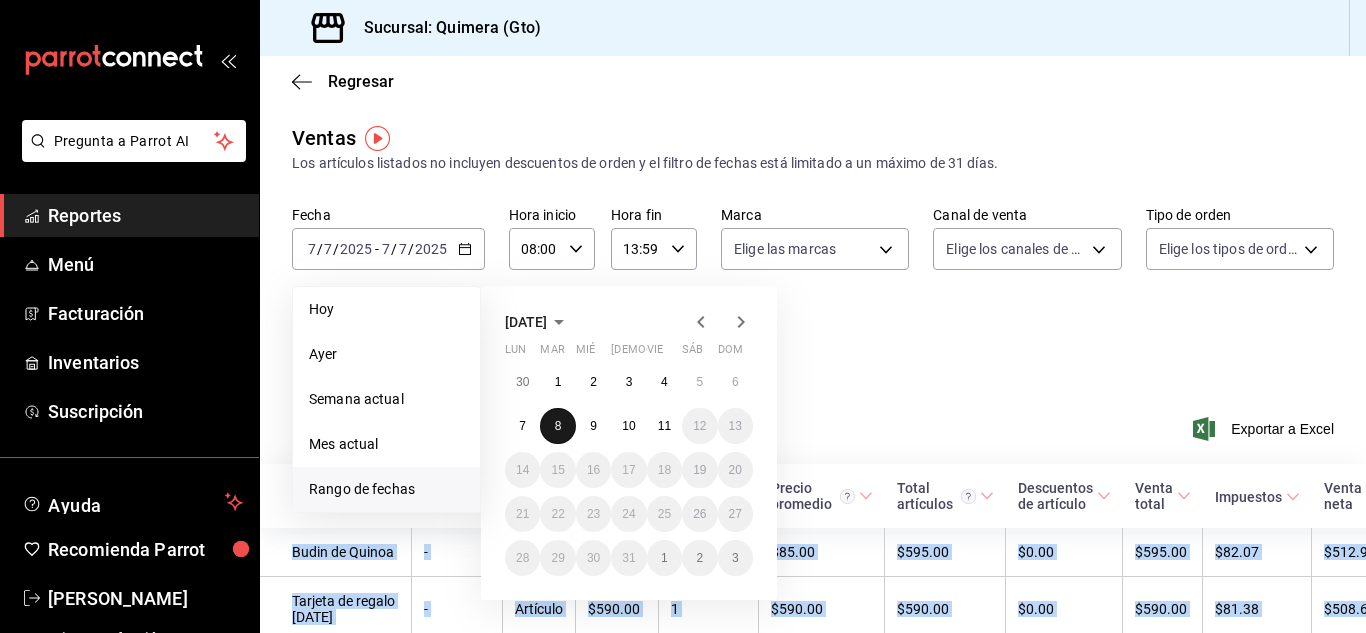 click on "8" at bounding box center (558, 426) 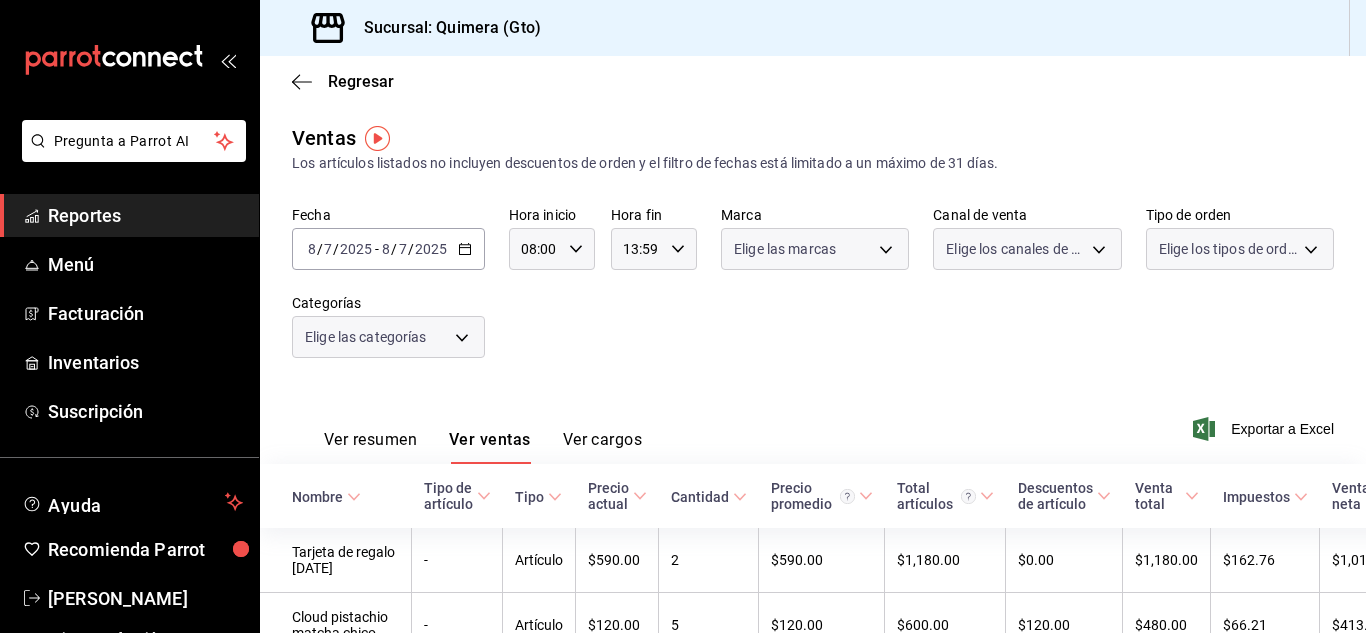 click on "Fecha [DATE] [DATE] - [DATE] [DATE] Hora inicio 08:00 Hora inicio Hora fin 13:59 Hora fin Marca Elige las marcas Canal de venta Elige los canales de venta Tipo de orden Elige los tipos de orden Categorías Elige las categorías" at bounding box center [813, 294] 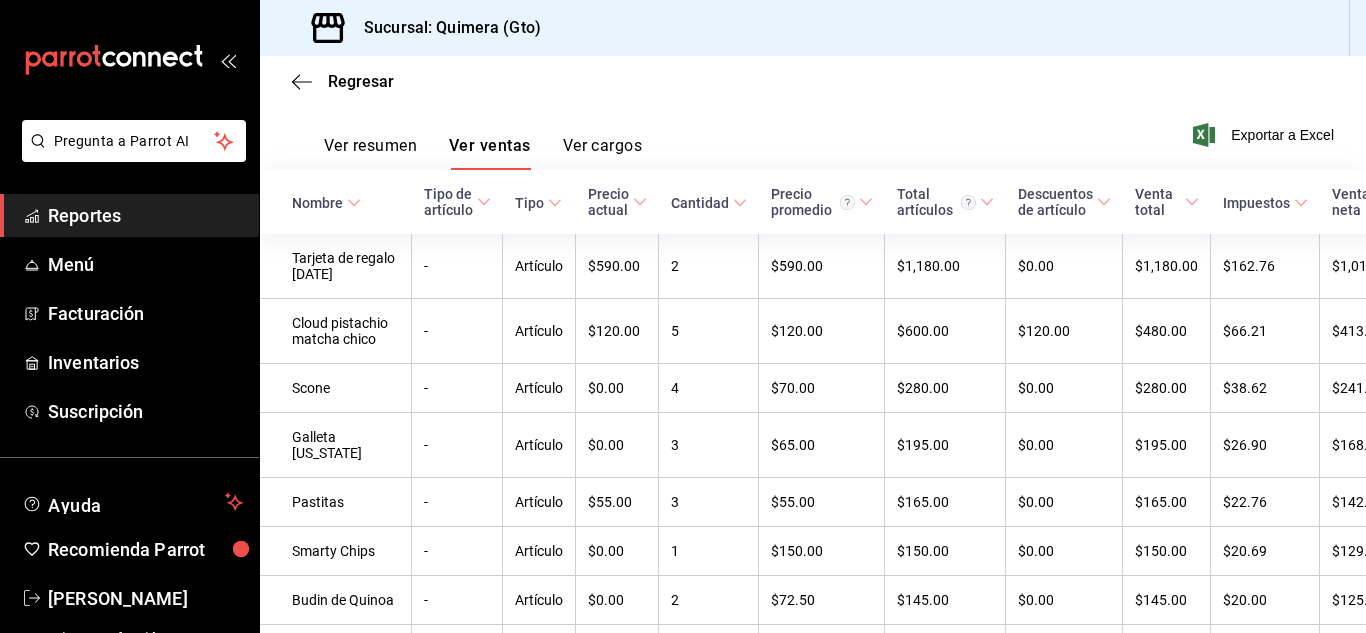 scroll, scrollTop: 297, scrollLeft: 0, axis: vertical 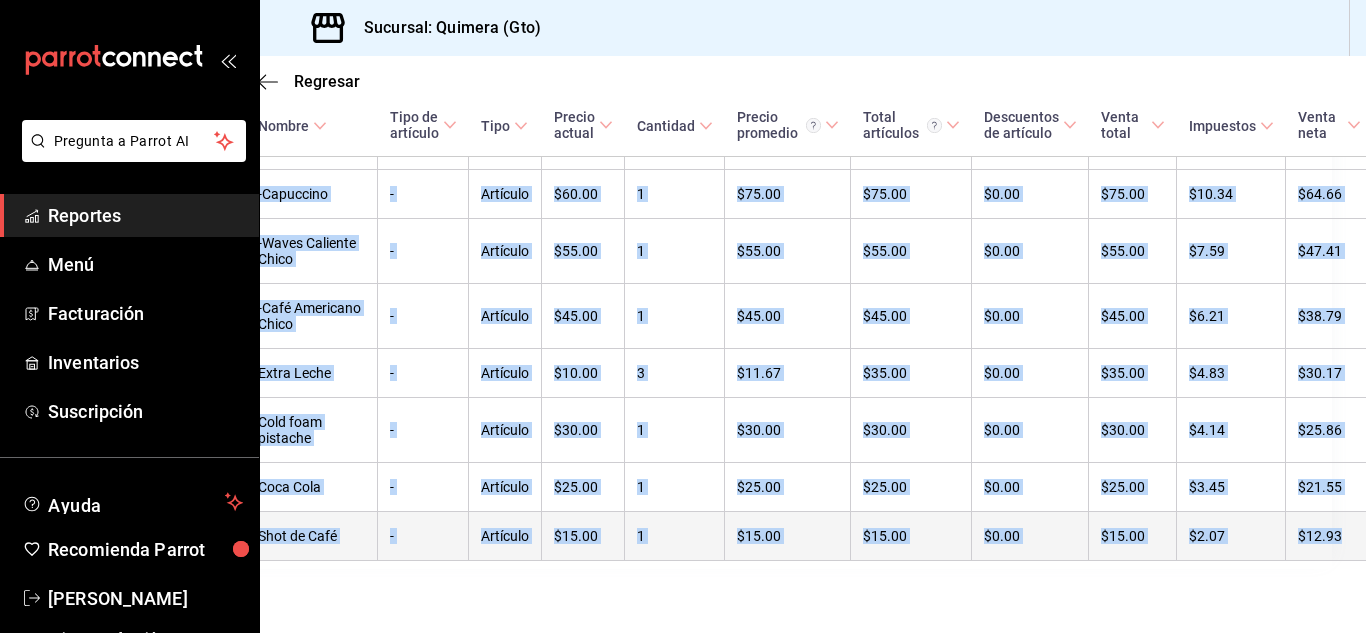 drag, startPoint x: 286, startPoint y: 254, endPoint x: 1316, endPoint y: 535, distance: 1067.6427 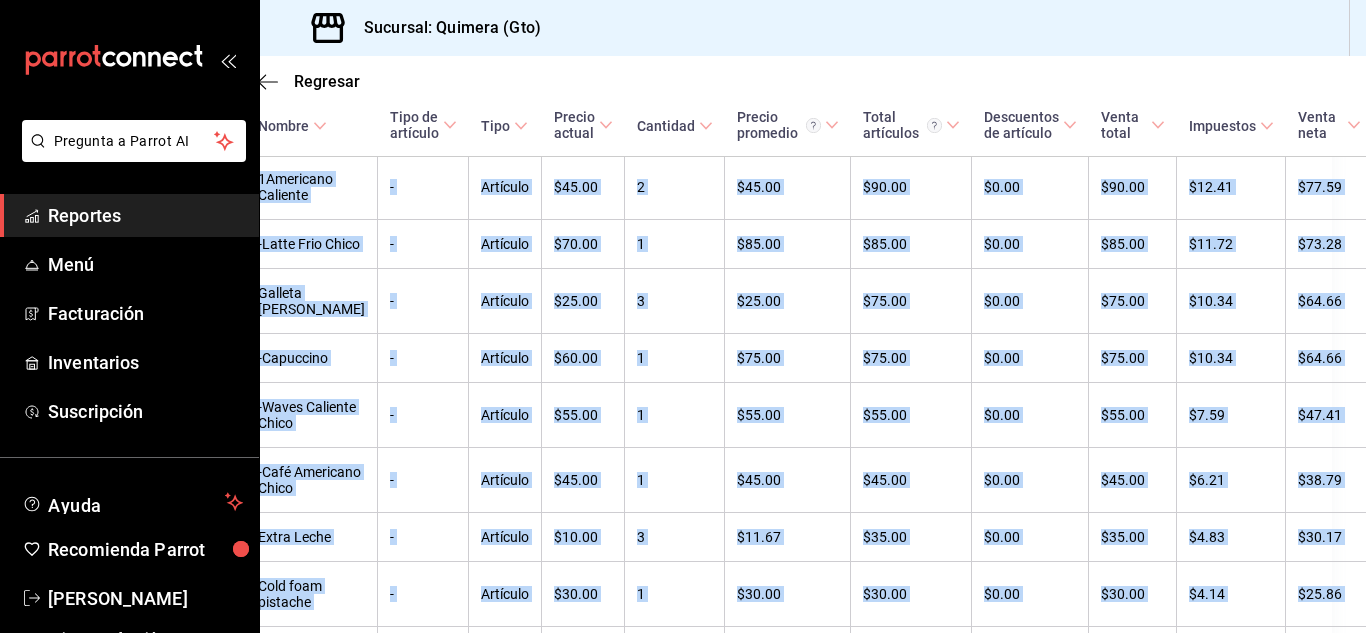 scroll, scrollTop: 749, scrollLeft: 34, axis: both 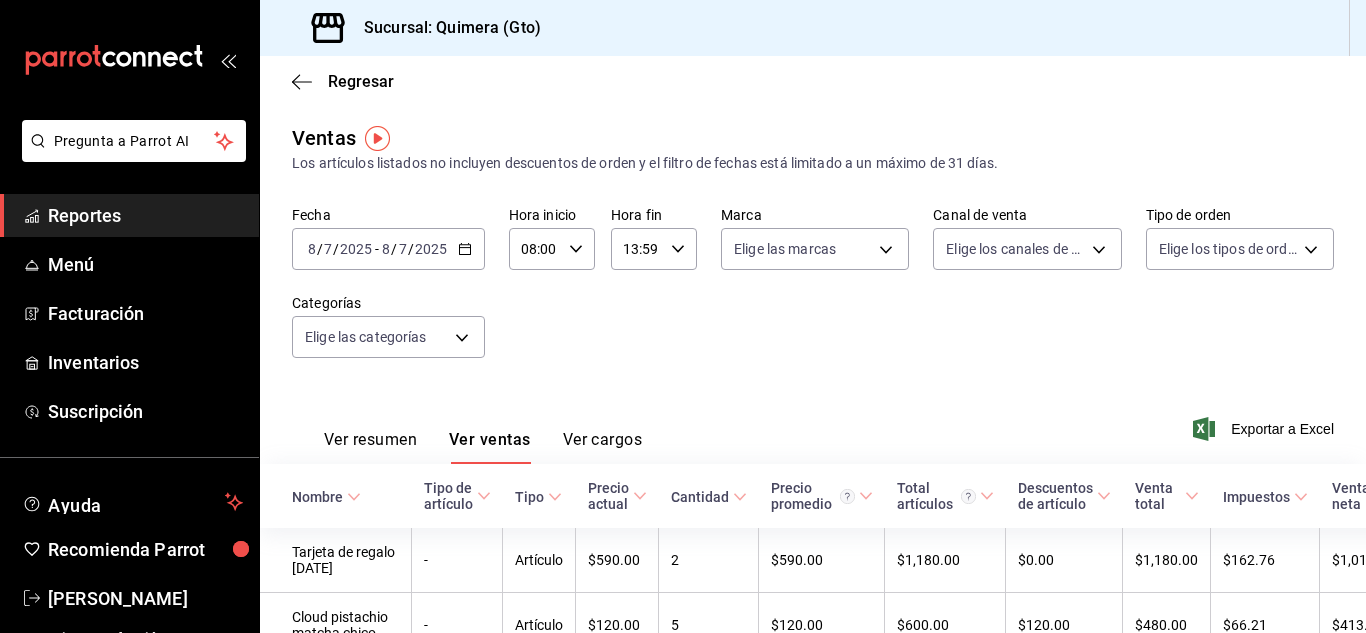click on "[DATE] [DATE] - [DATE] [DATE]" at bounding box center [388, 249] 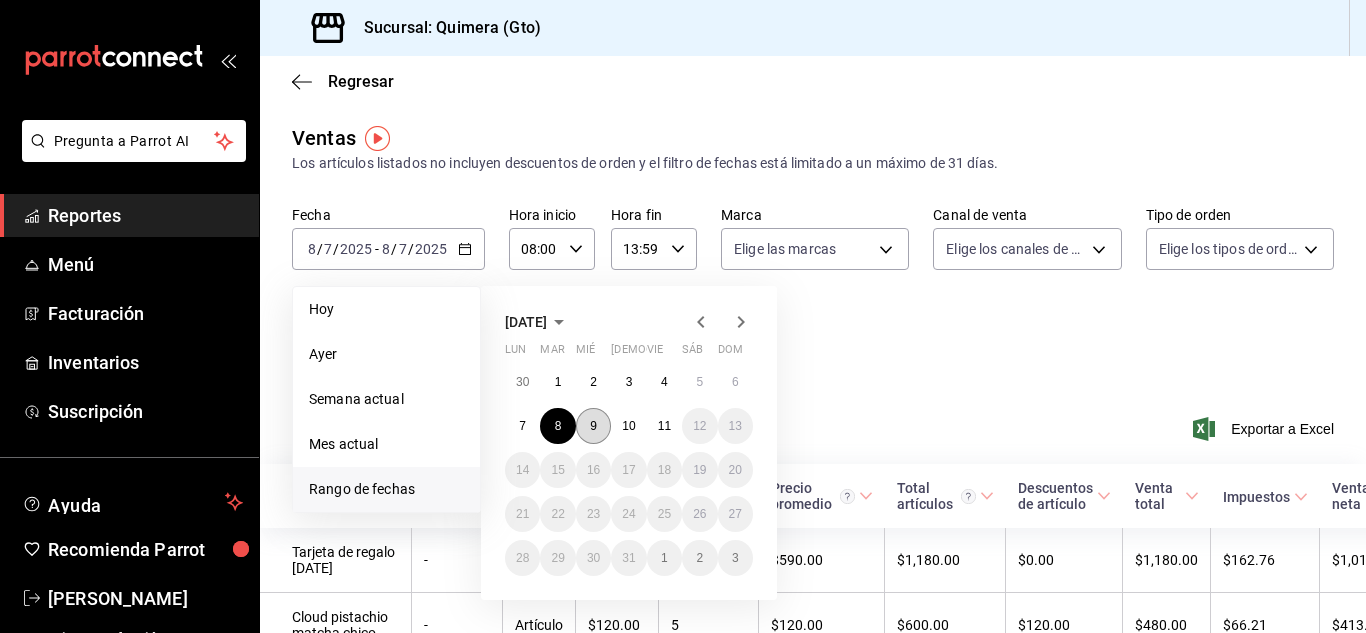 click on "9" at bounding box center (593, 426) 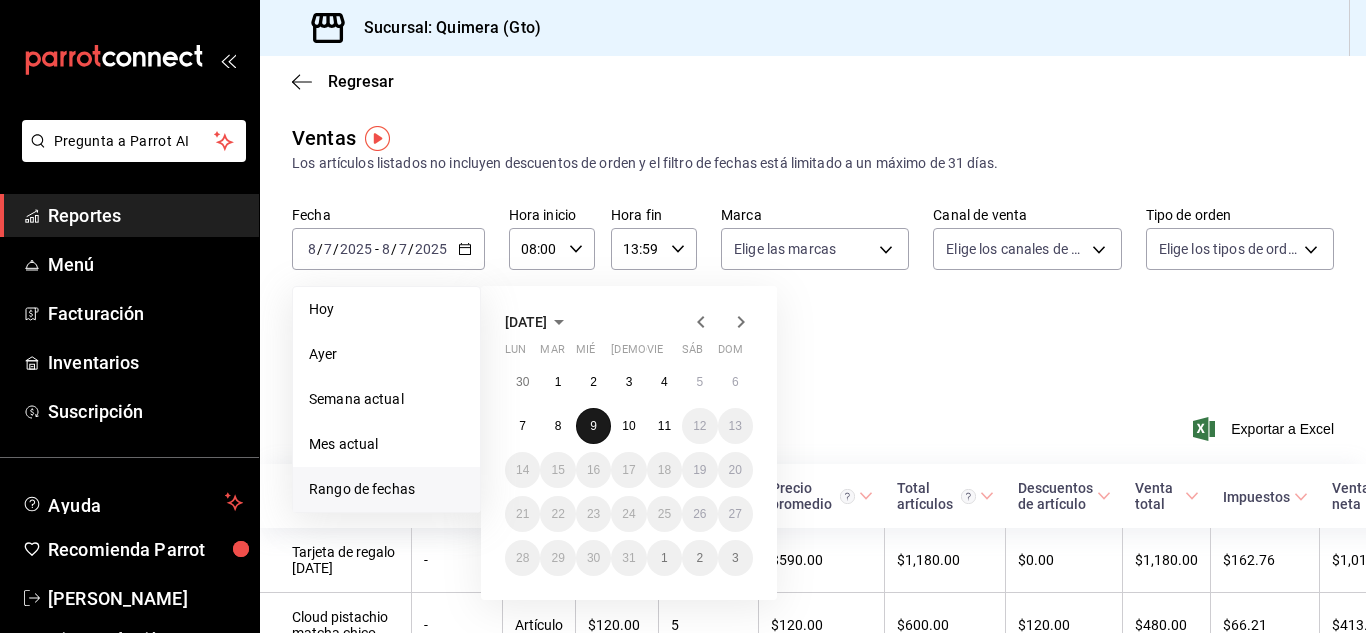 click on "9" at bounding box center [593, 426] 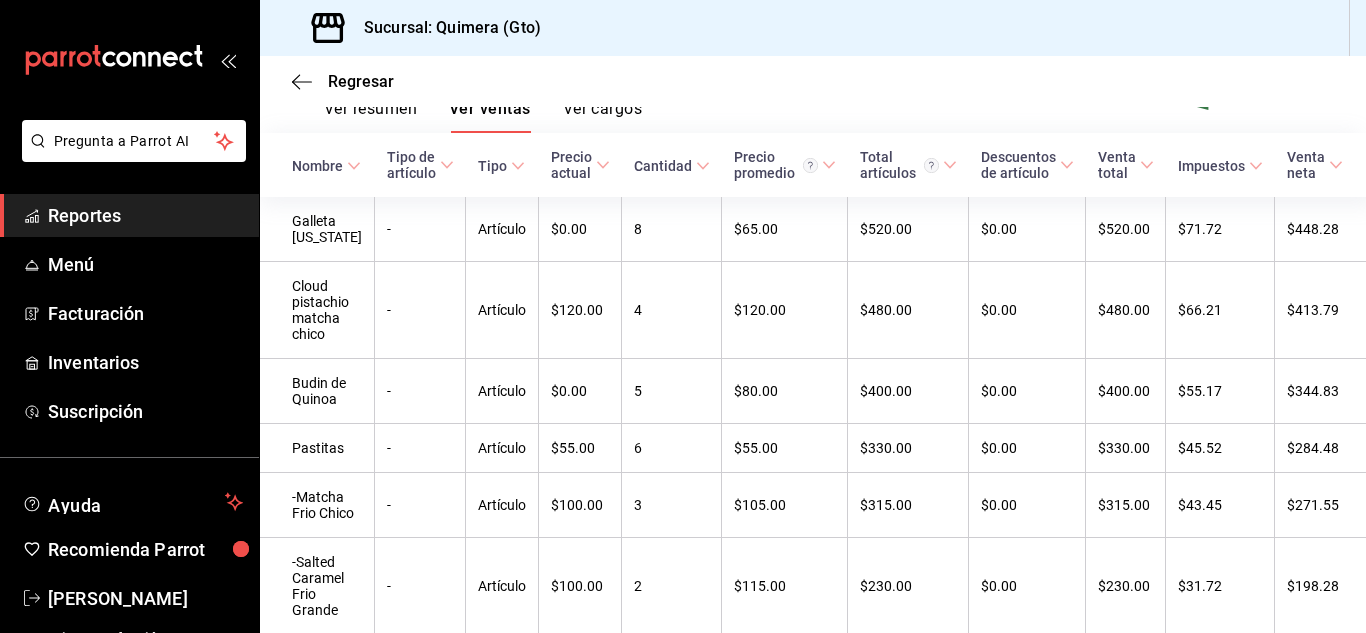 scroll, scrollTop: 361, scrollLeft: 0, axis: vertical 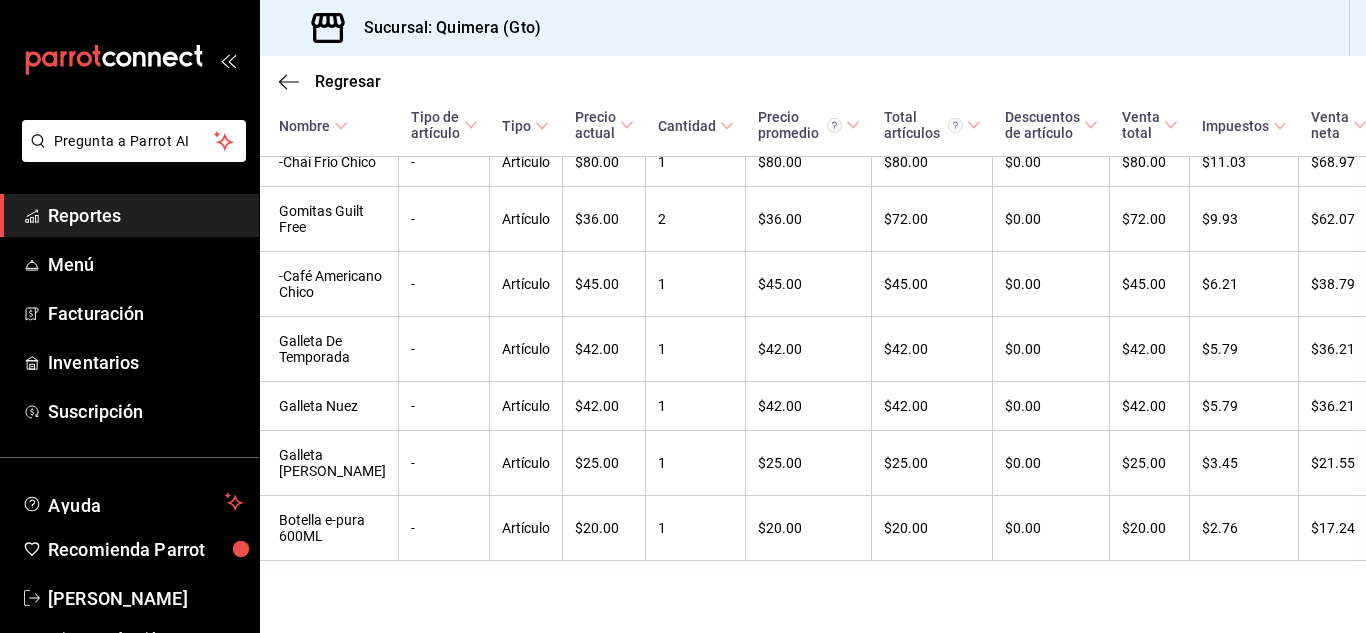drag, startPoint x: 275, startPoint y: 182, endPoint x: 1295, endPoint y: 582, distance: 1095.6277 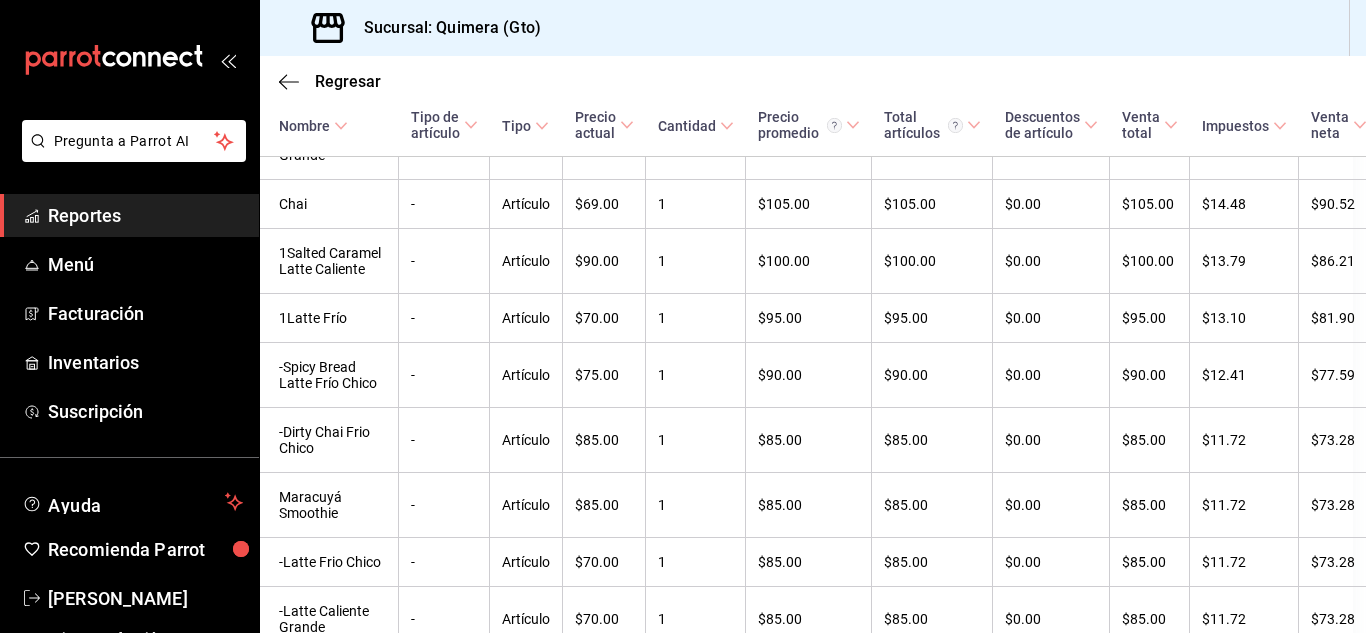 scroll, scrollTop: 108, scrollLeft: 0, axis: vertical 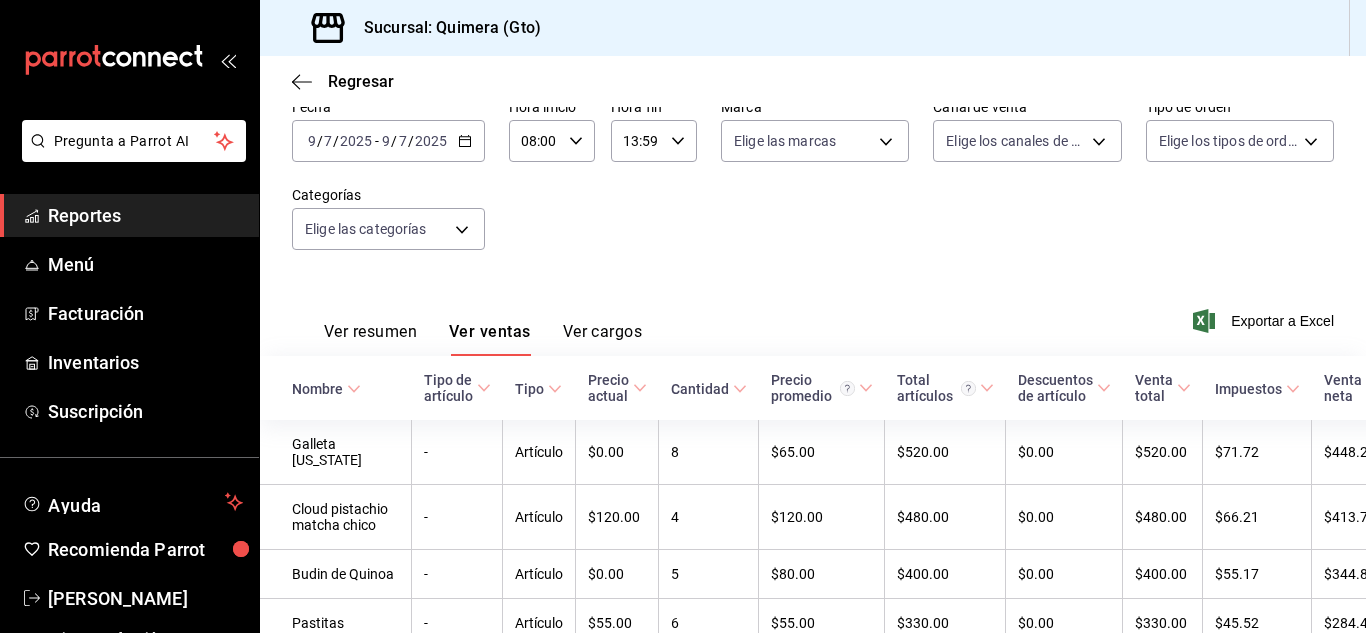 click on "Fecha [DATE] [DATE] - [DATE] [DATE] Hora inicio 08:00 Hora inicio Hora fin 13:59 Hora fin Marca Elige las marcas Canal de venta Elige los canales de venta Tipo de orden Elige los tipos de orden Categorías Elige las categorías" at bounding box center [813, 186] 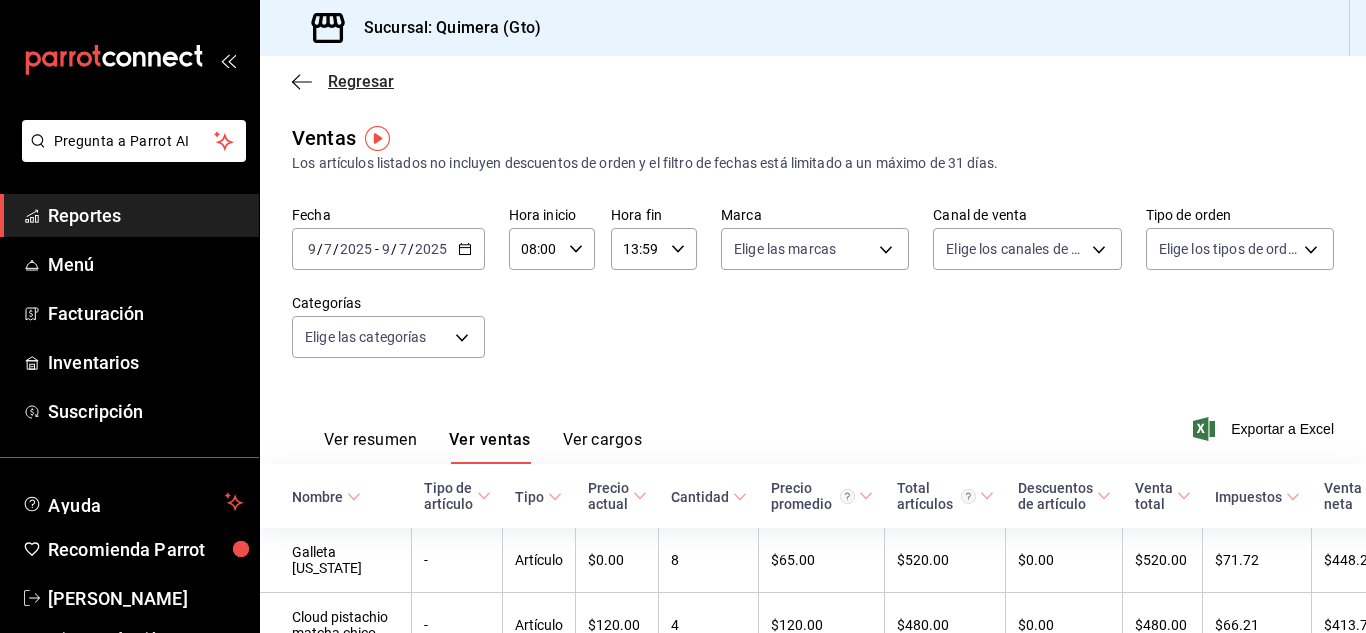 click 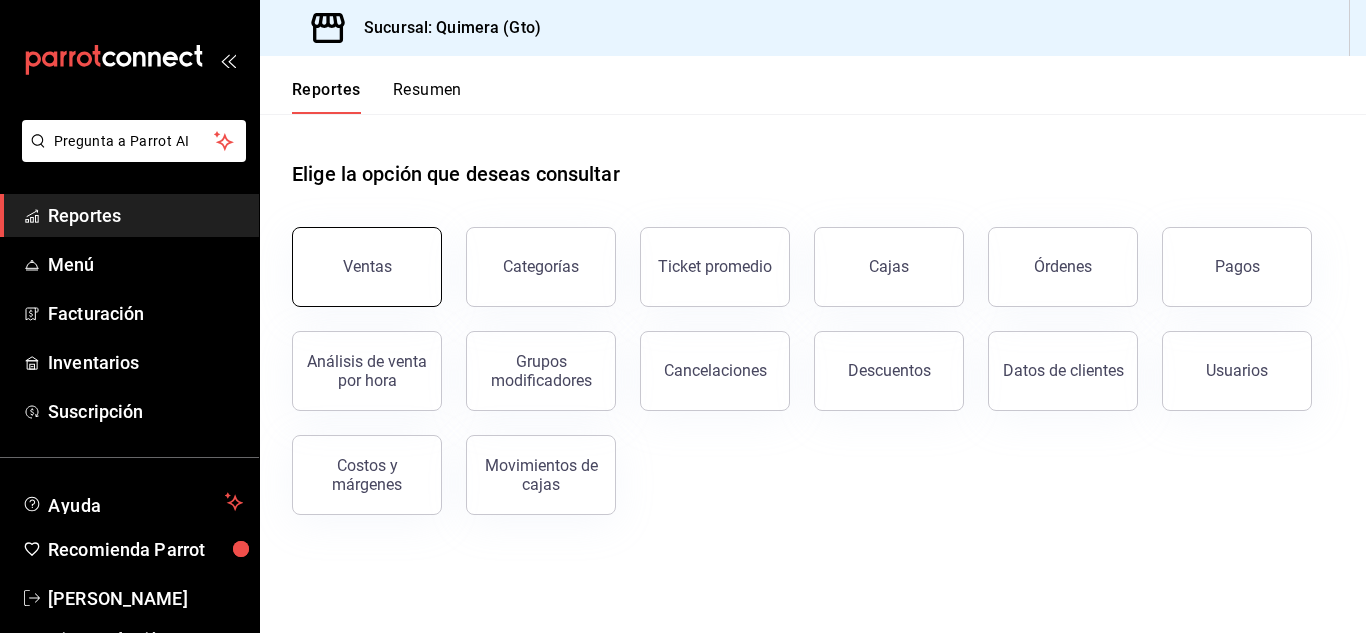 click on "Ventas" at bounding box center (367, 267) 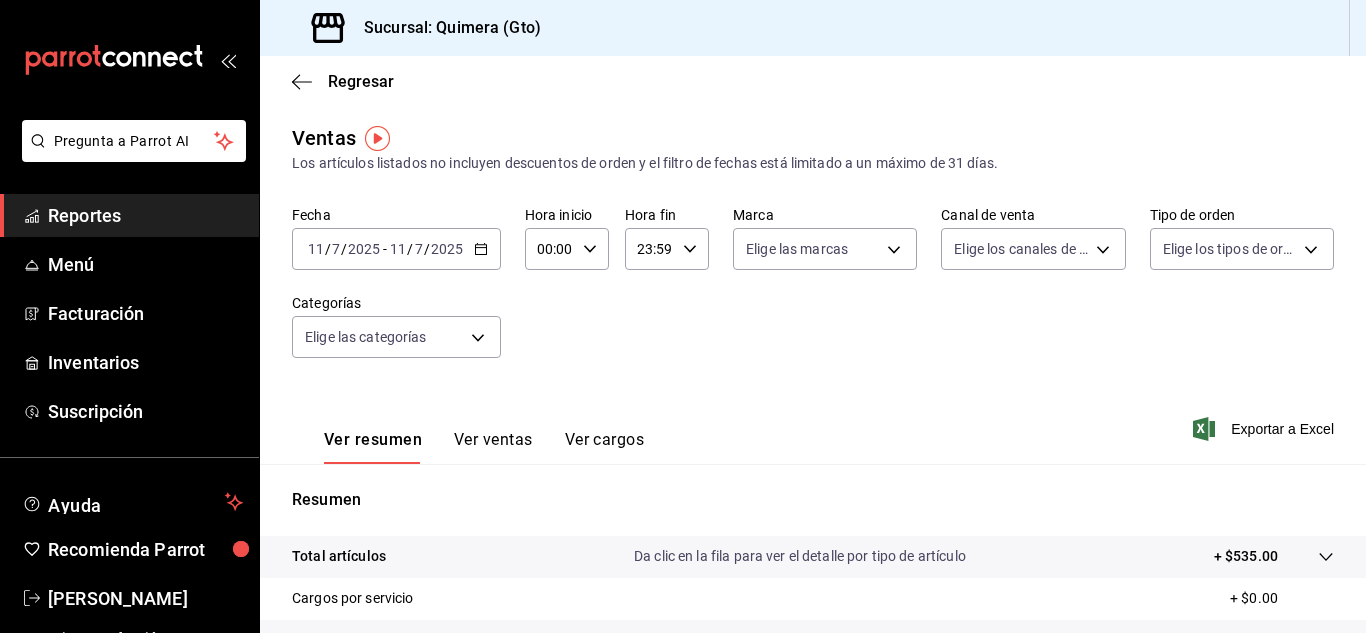 click 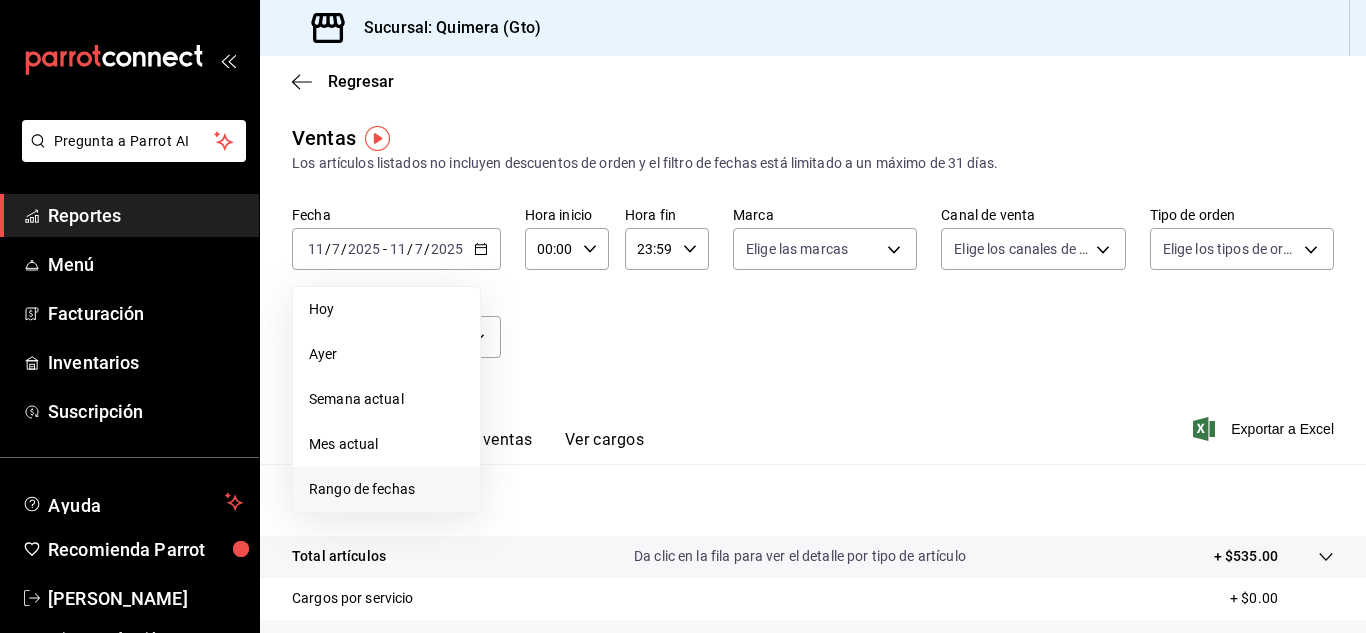 click on "Rango de fechas" at bounding box center (386, 489) 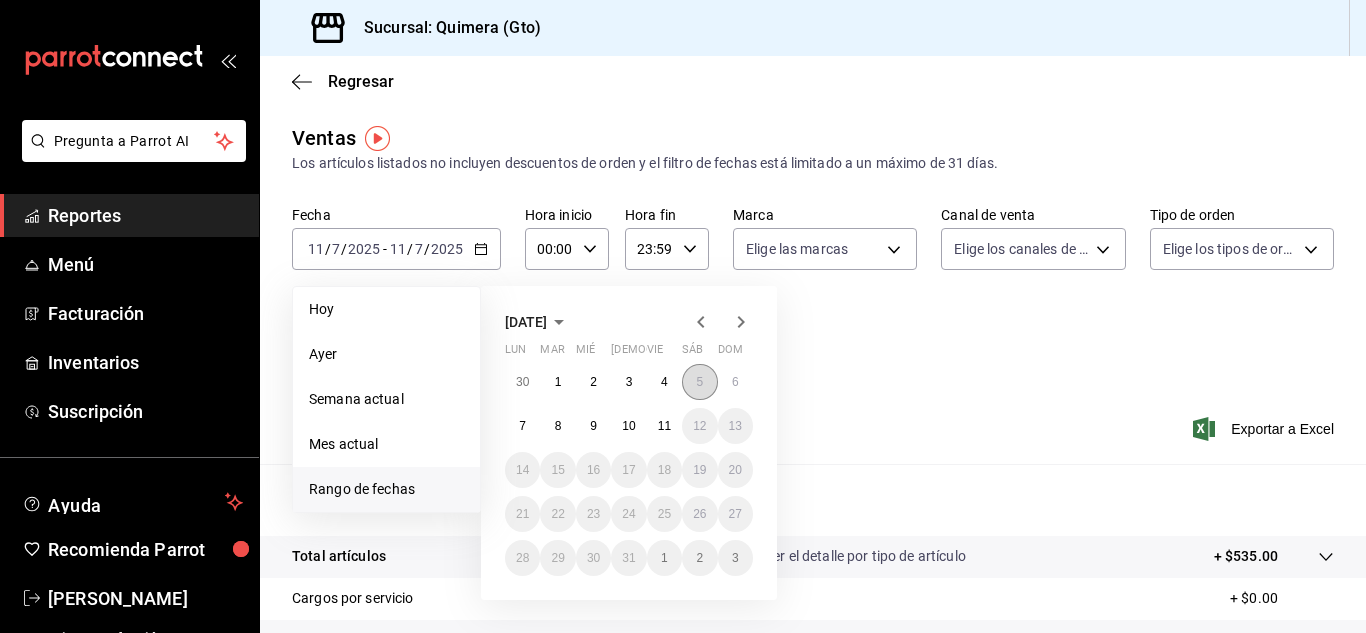click on "5" at bounding box center [699, 382] 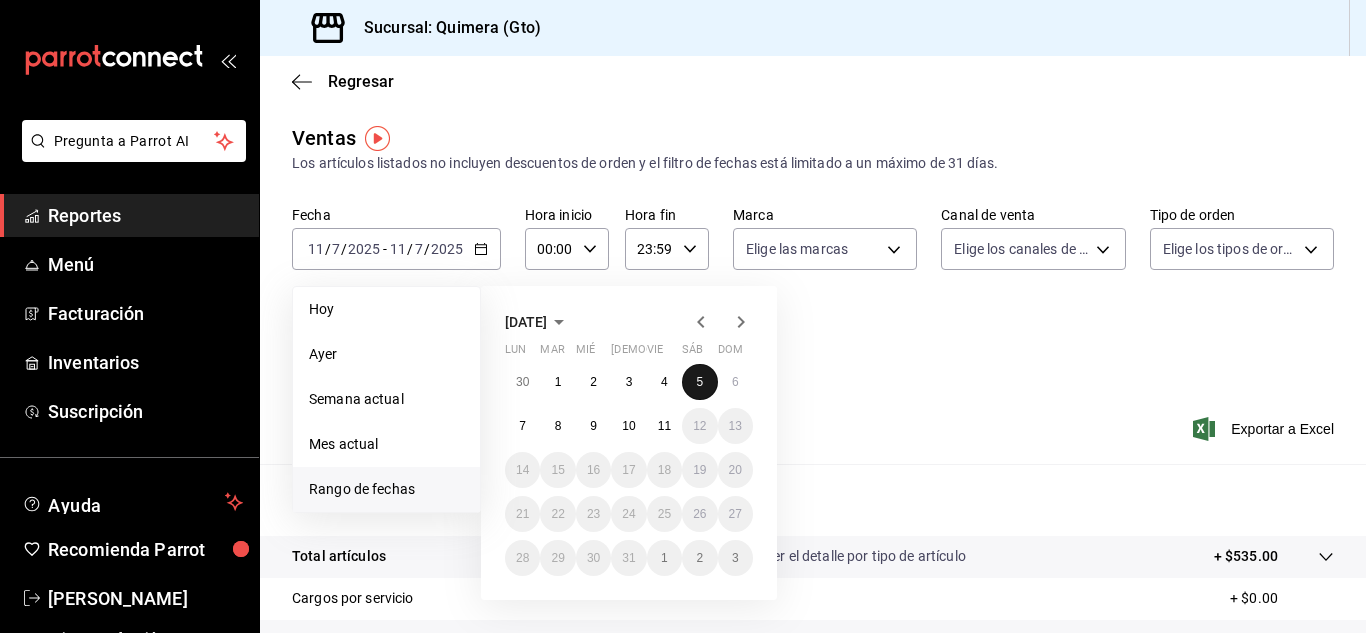 click on "5" at bounding box center (699, 382) 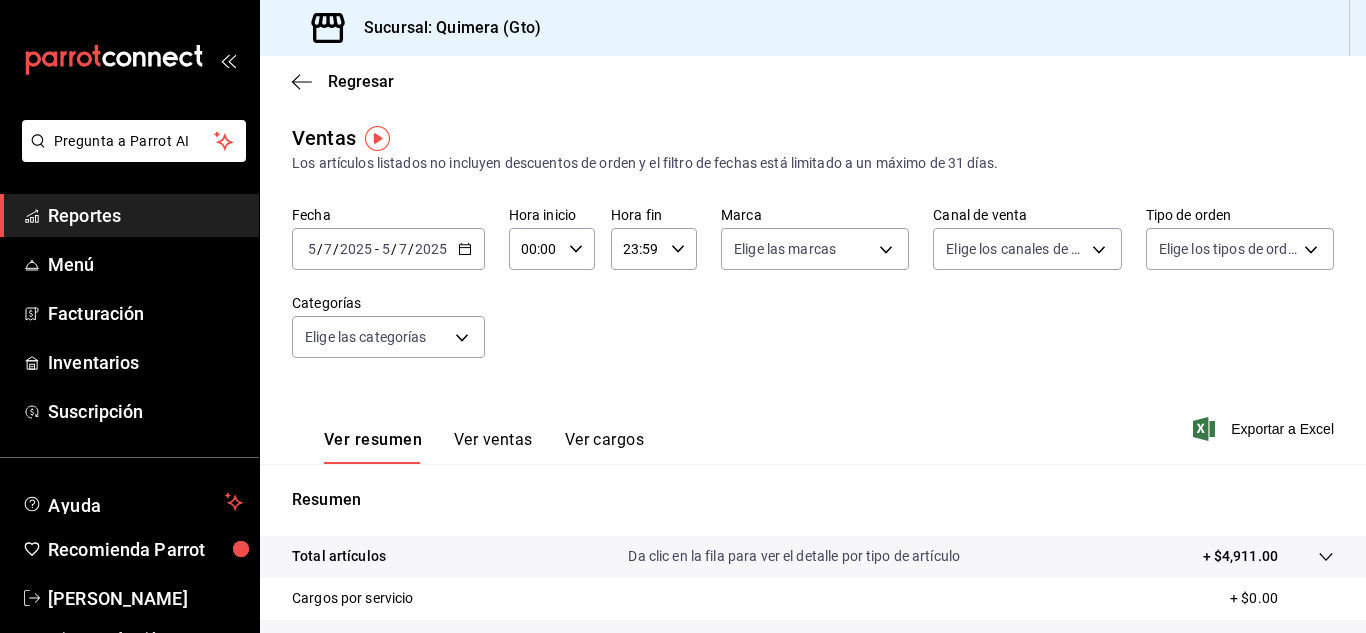 click on "Ver ventas" at bounding box center [493, 447] 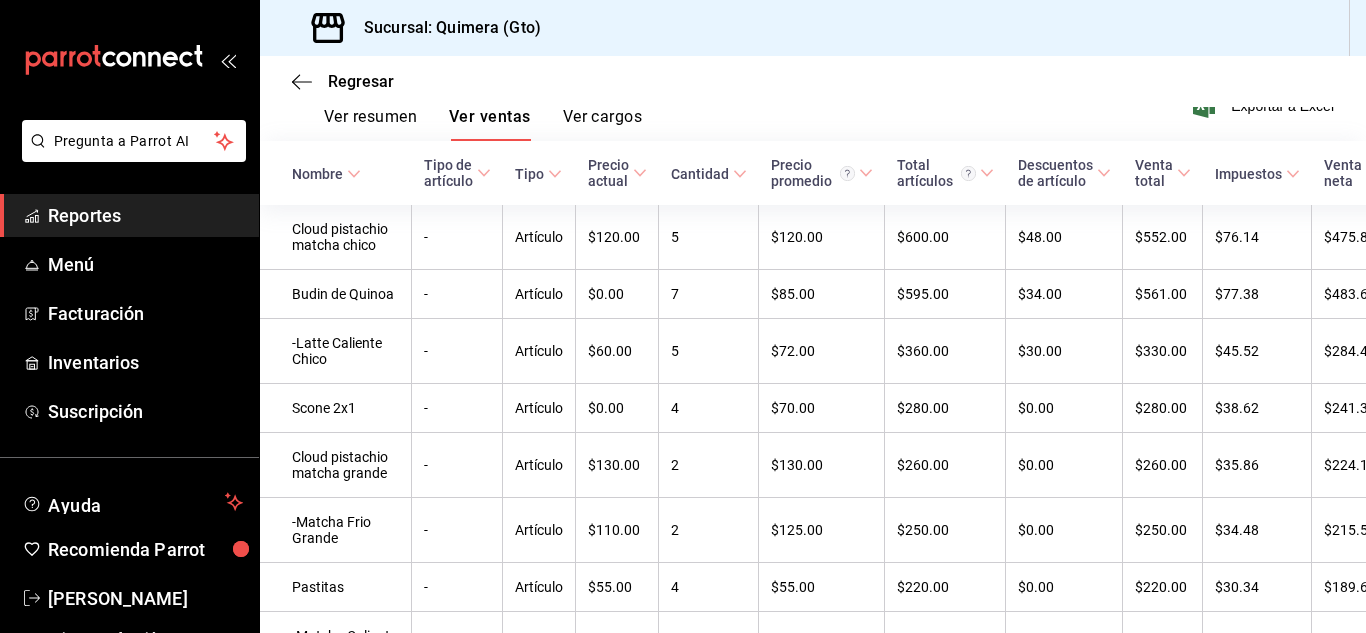scroll, scrollTop: 311, scrollLeft: 0, axis: vertical 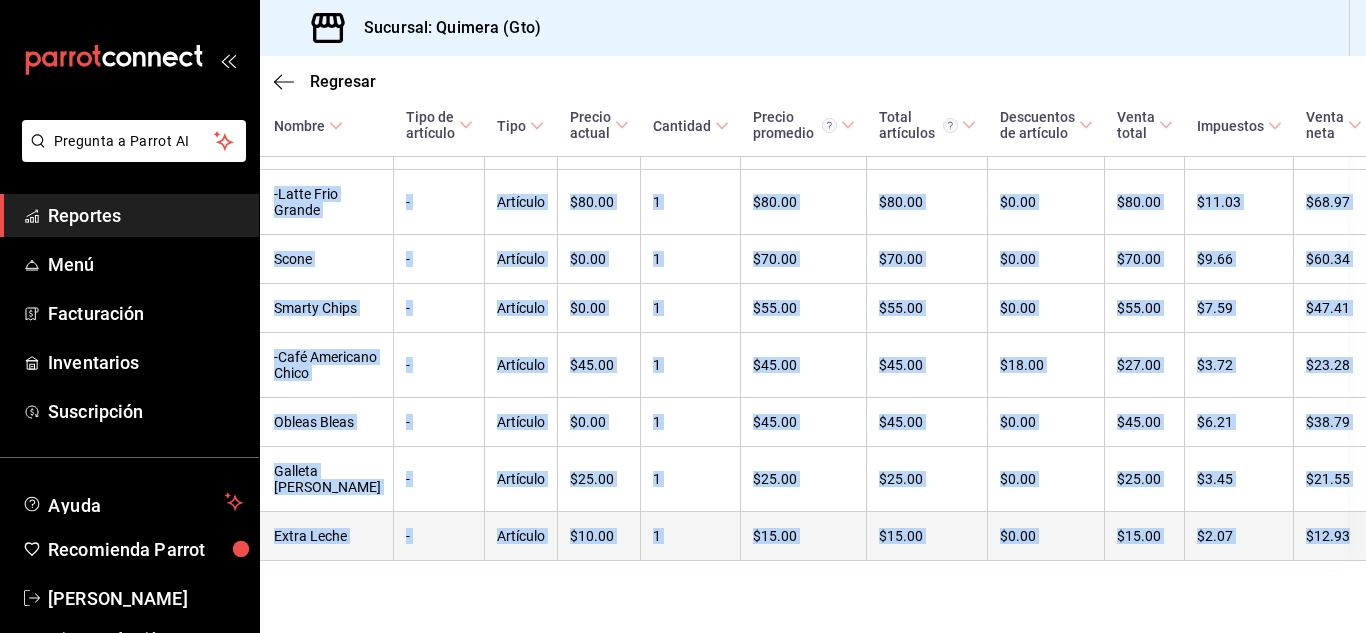 drag, startPoint x: 278, startPoint y: 246, endPoint x: 1339, endPoint y: 534, distance: 1099.3931 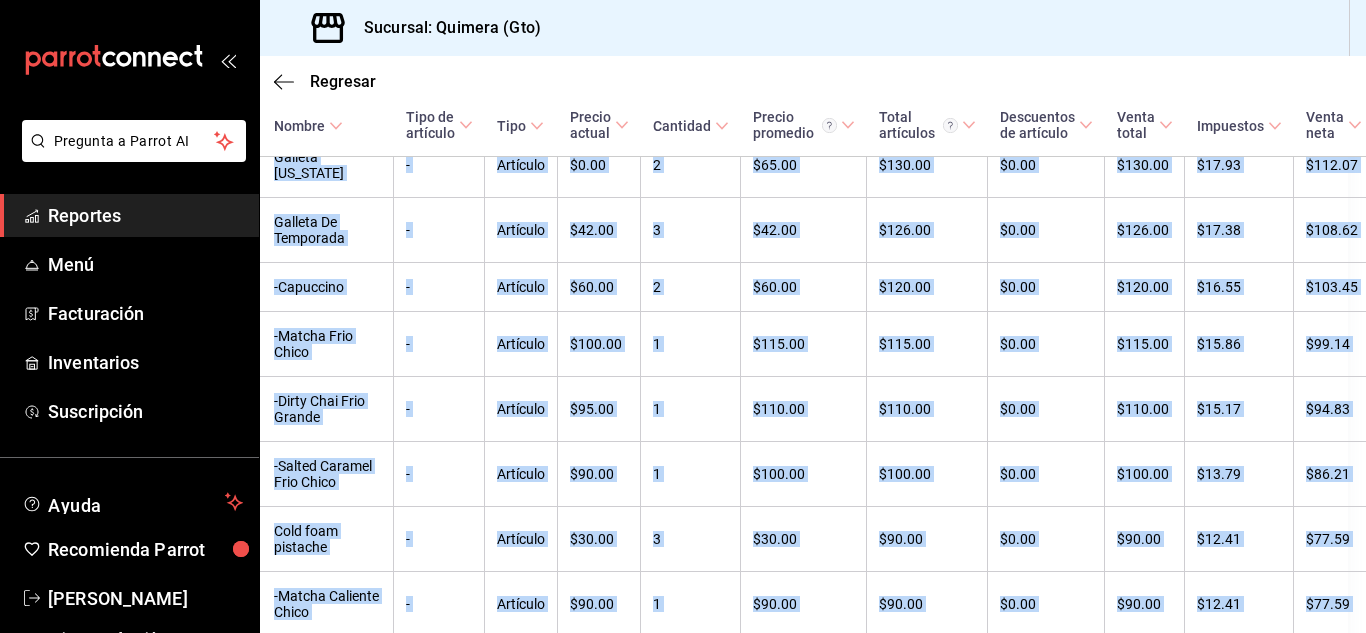 scroll, scrollTop: 609, scrollLeft: 18, axis: both 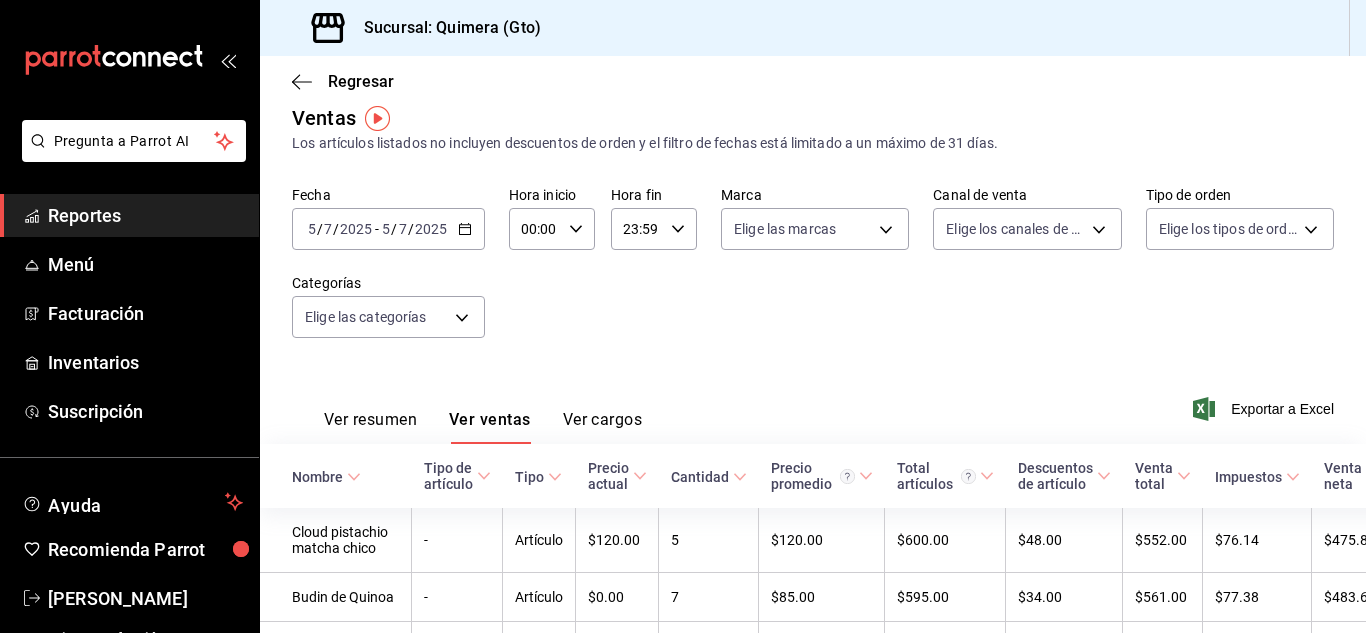 click on "[DATE] [DATE] - [DATE] [DATE]" at bounding box center [388, 229] 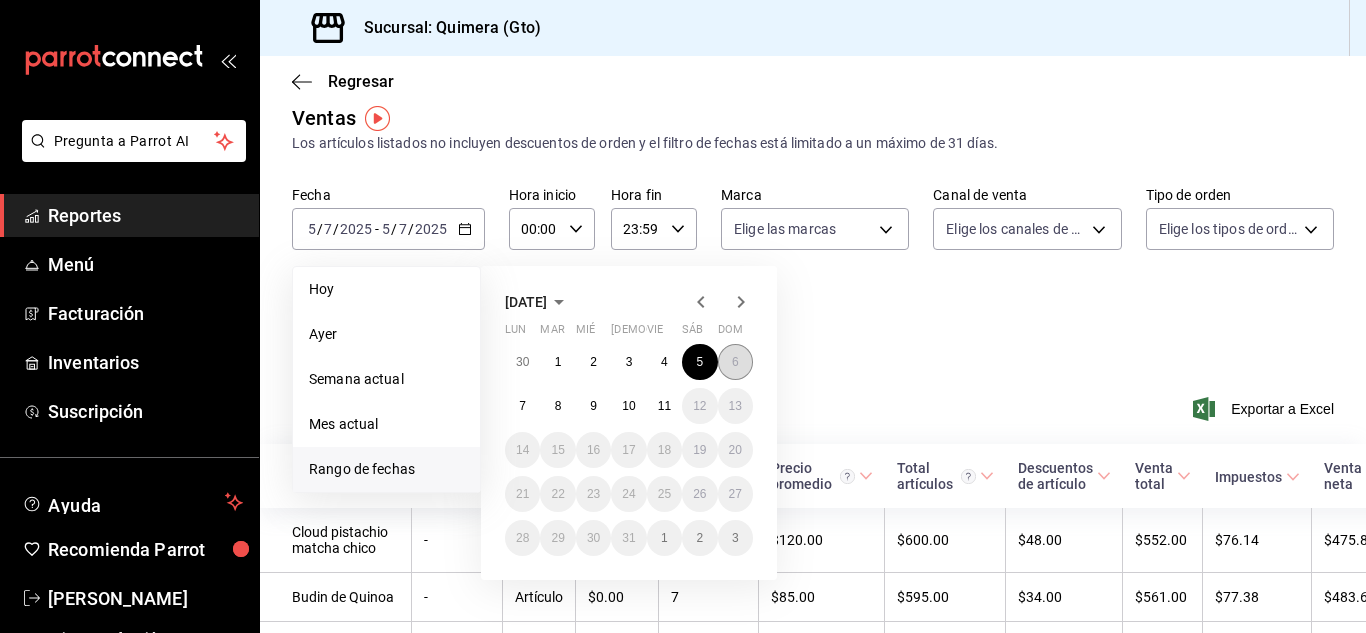 click on "6" at bounding box center [735, 362] 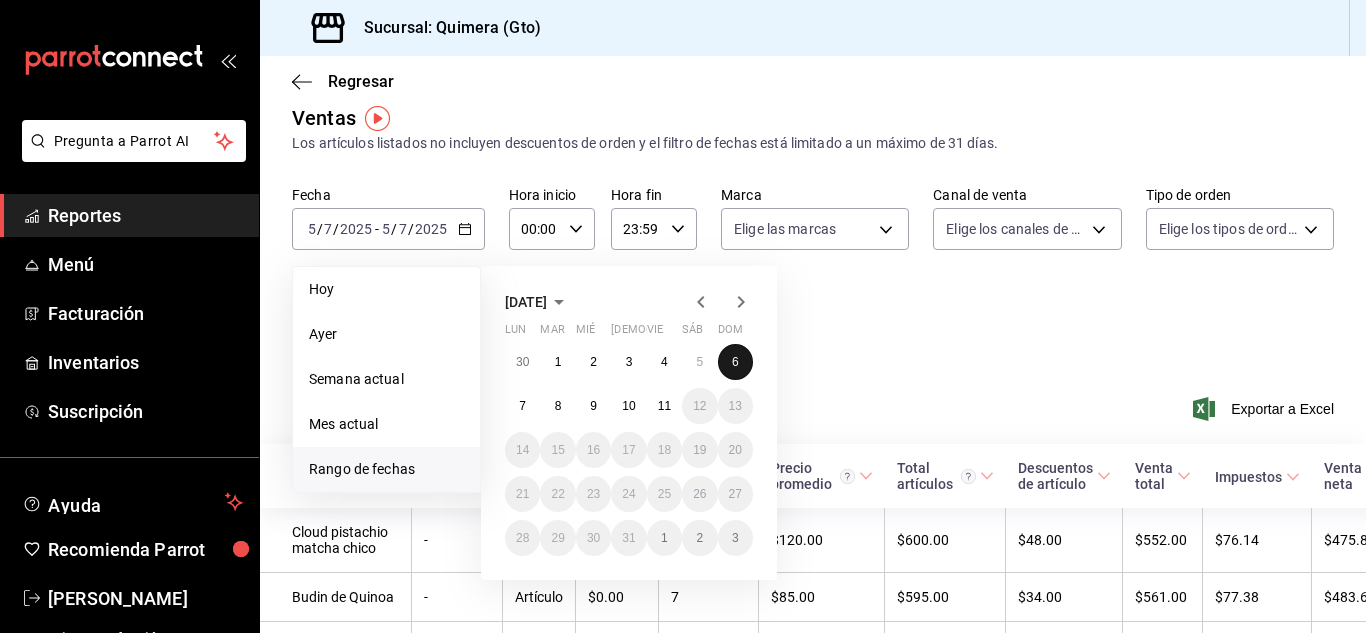 click on "6" at bounding box center (735, 362) 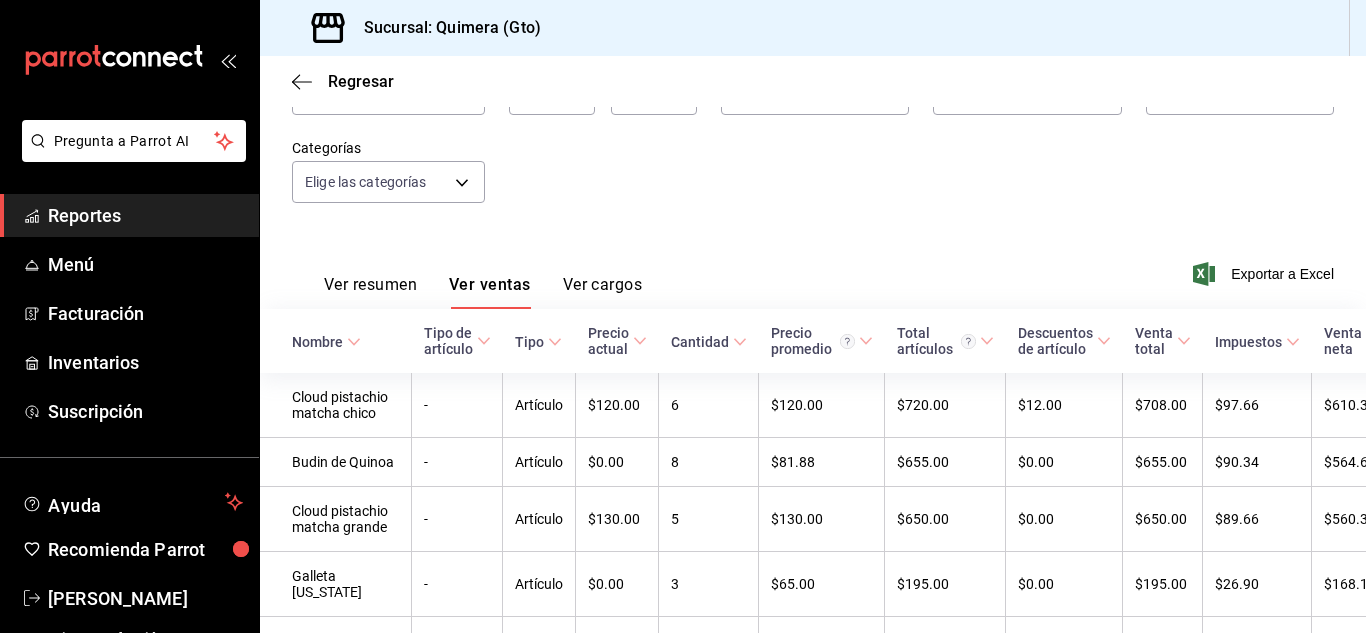 scroll, scrollTop: 176, scrollLeft: 0, axis: vertical 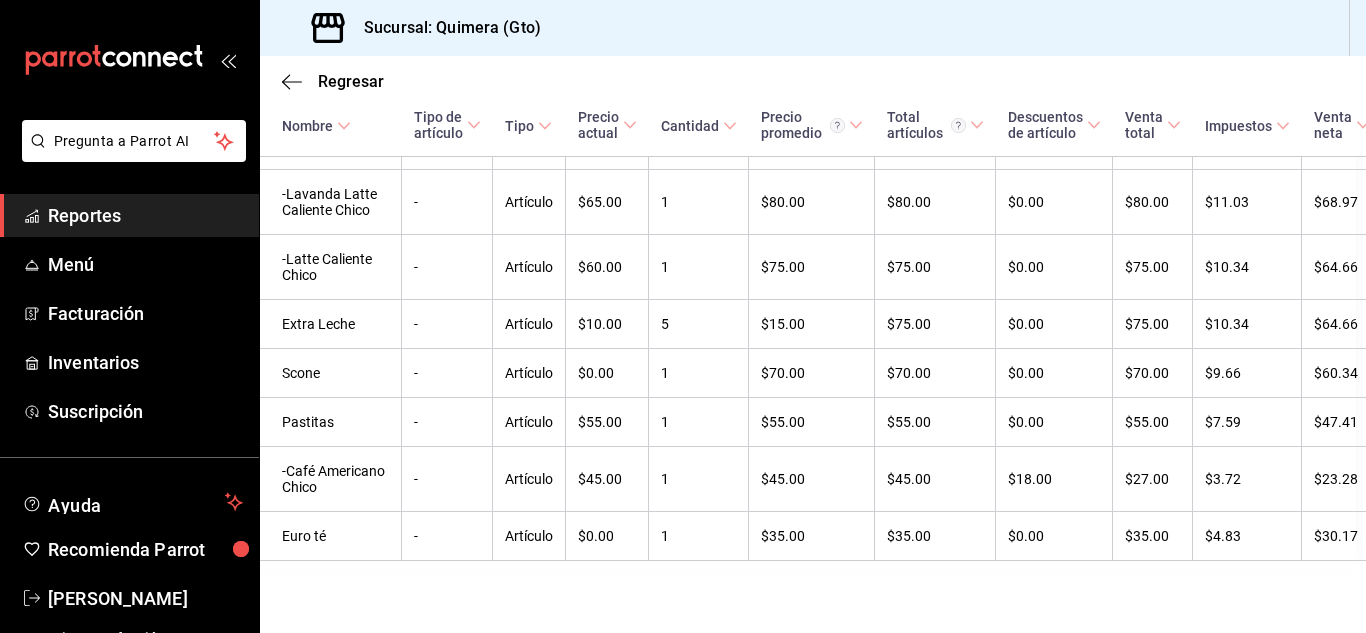 drag, startPoint x: 287, startPoint y: 371, endPoint x: 1350, endPoint y: 552, distance: 1078.2996 